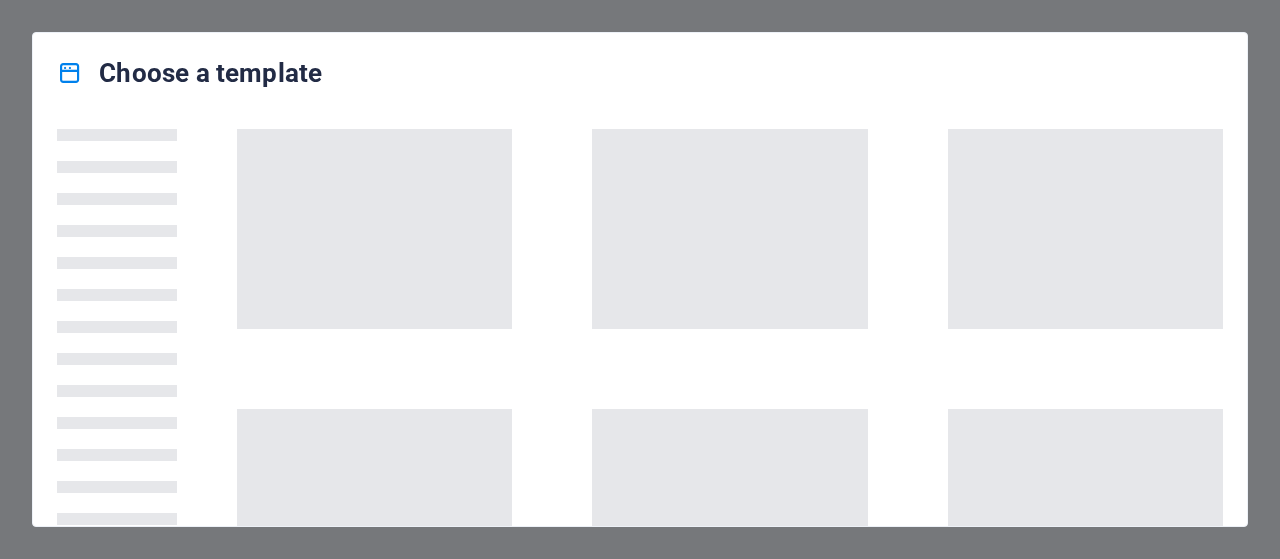 scroll, scrollTop: 0, scrollLeft: 0, axis: both 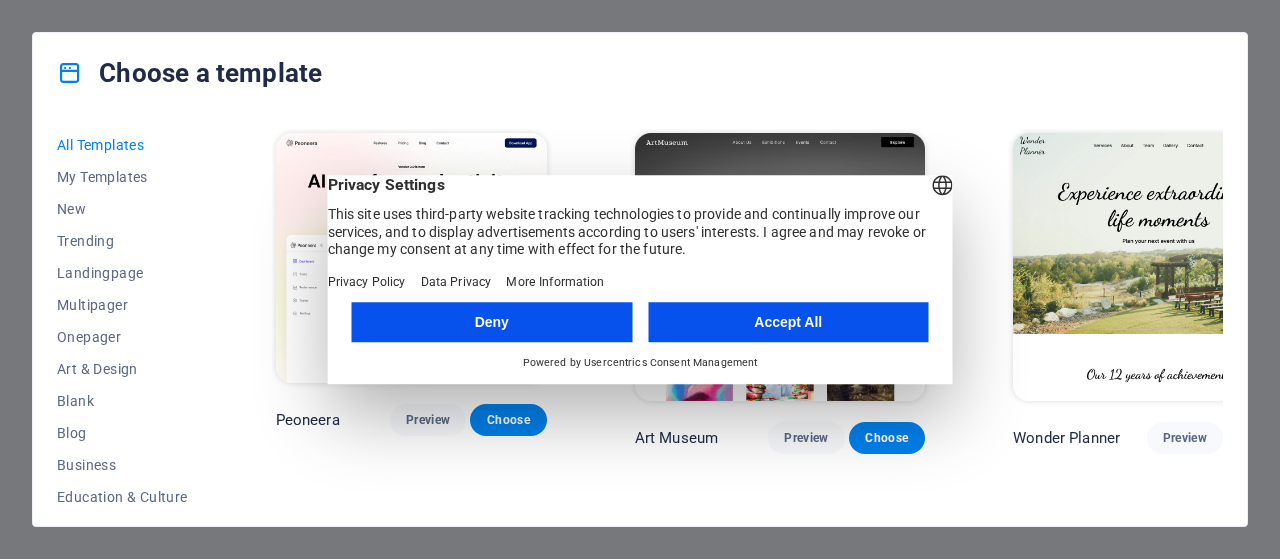 click on "Accept All" at bounding box center [788, 322] 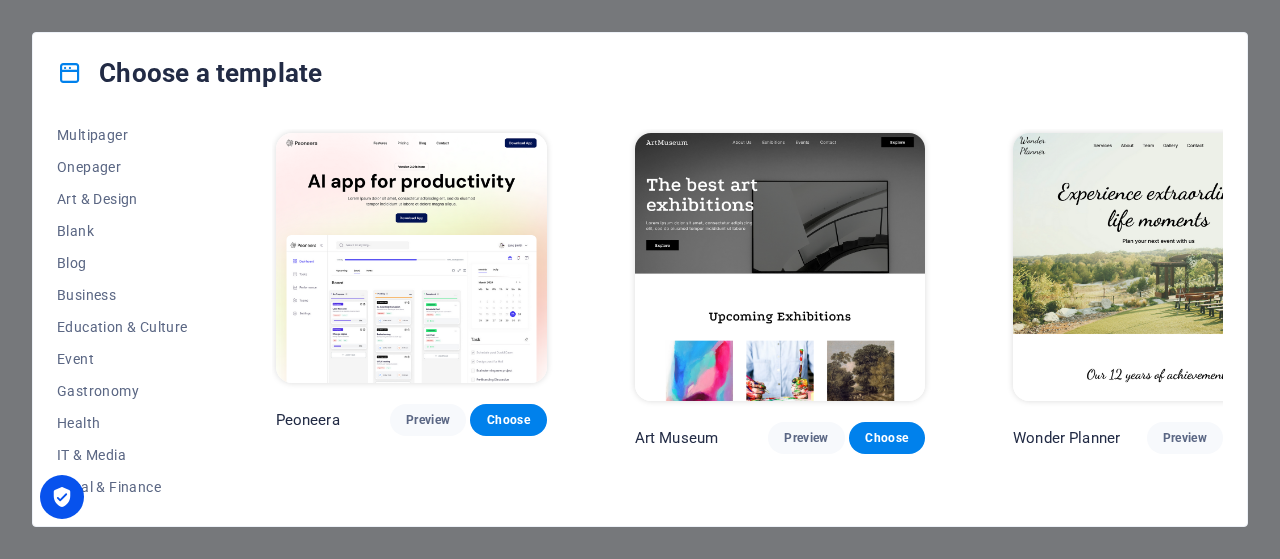 scroll, scrollTop: 171, scrollLeft: 0, axis: vertical 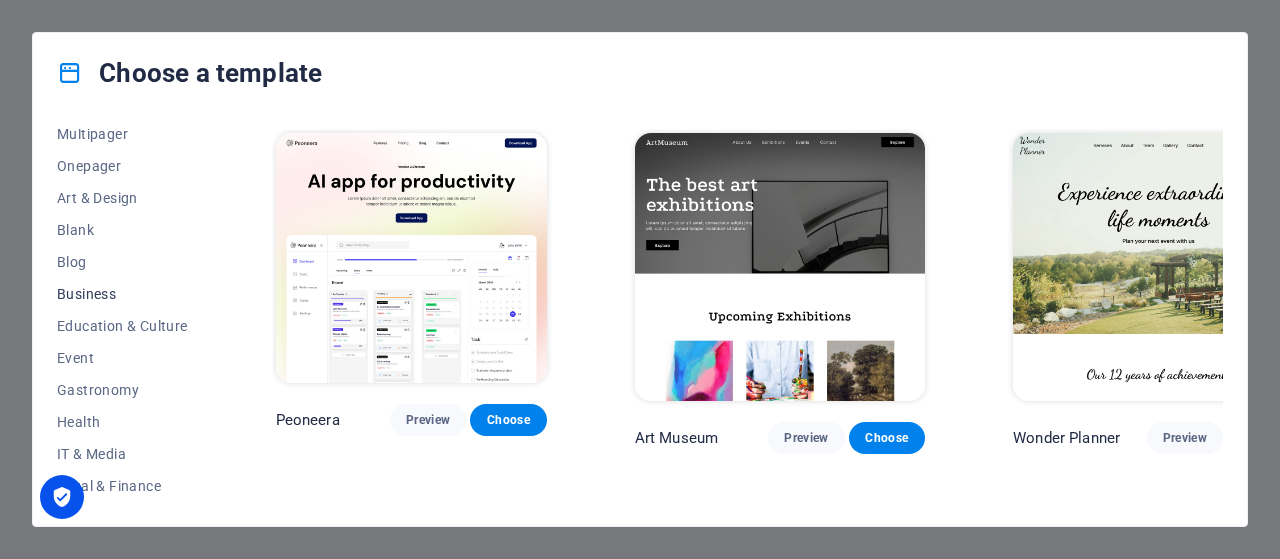 click on "Business" at bounding box center (122, 294) 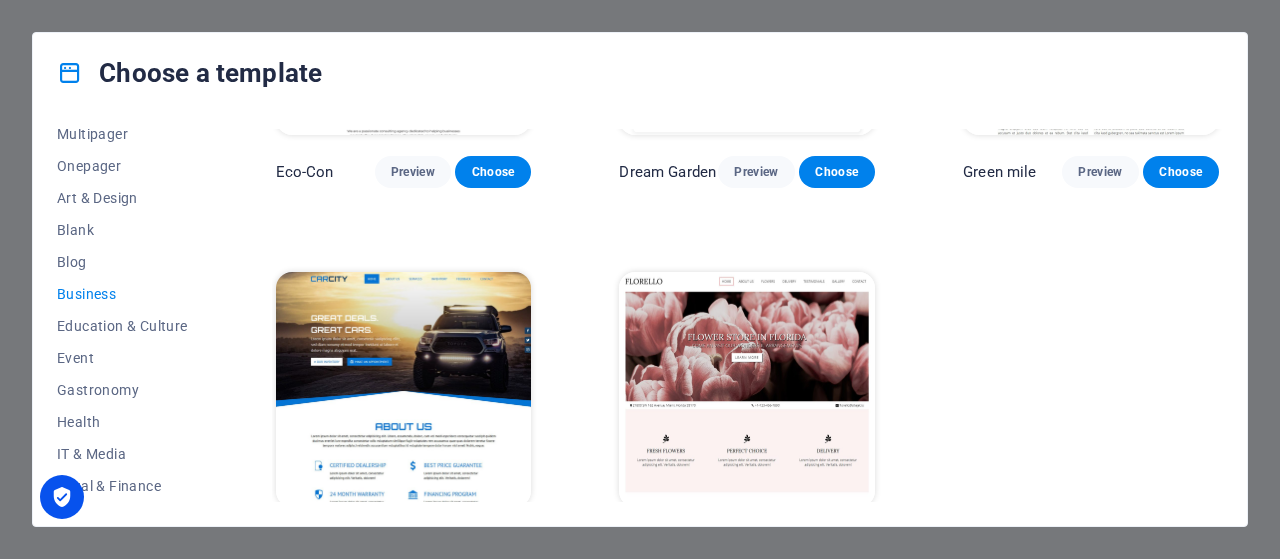 scroll, scrollTop: 294, scrollLeft: 0, axis: vertical 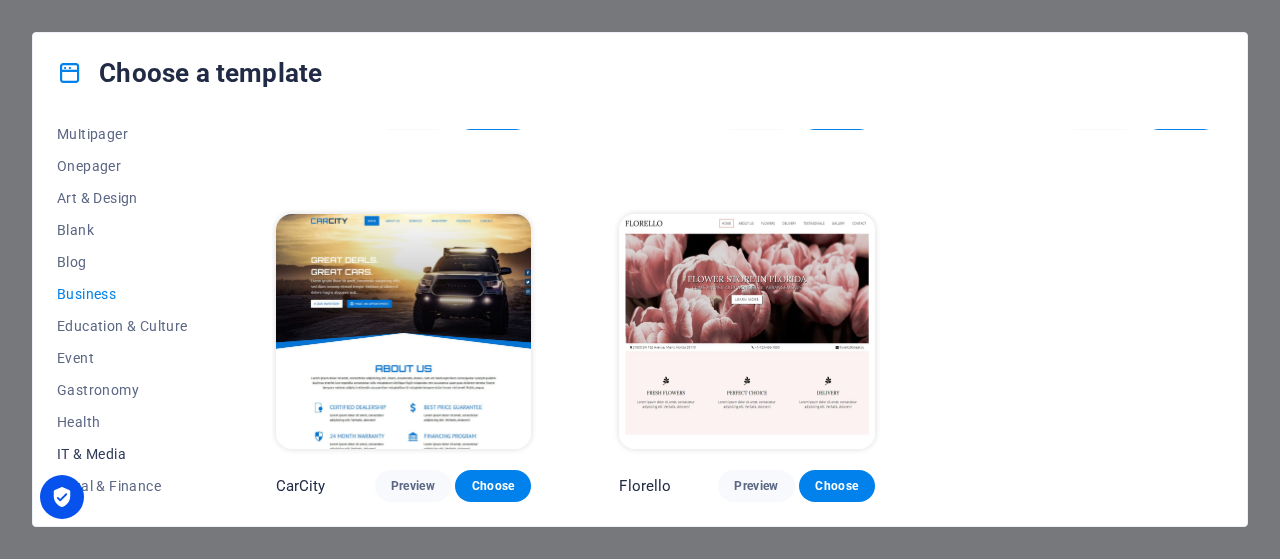 click on "IT & Media" at bounding box center [122, 454] 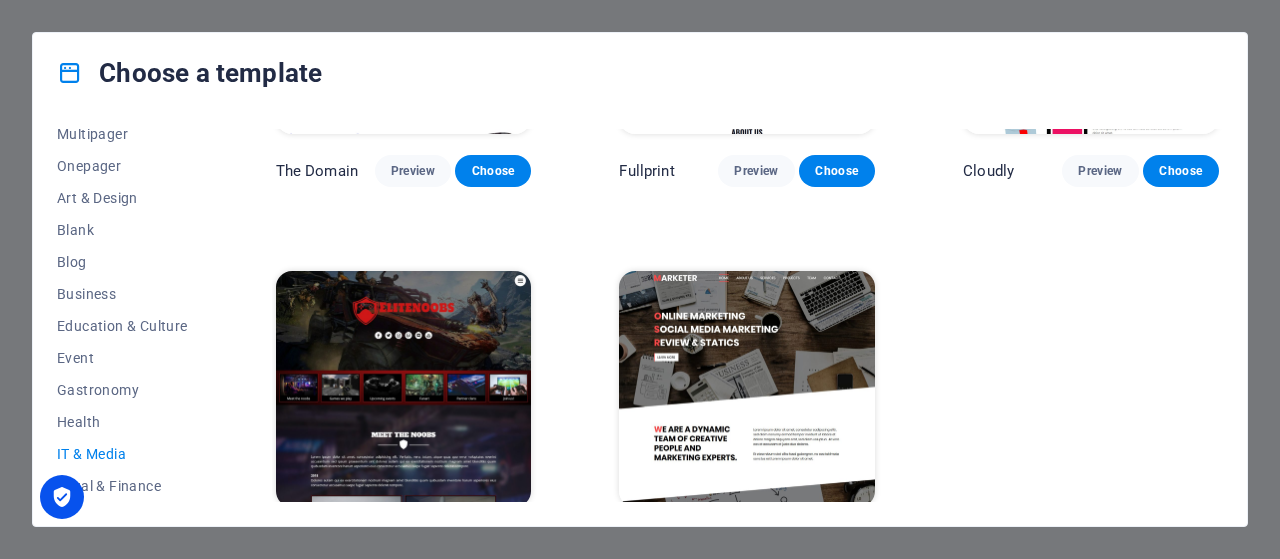 scroll, scrollTop: 1035, scrollLeft: 0, axis: vertical 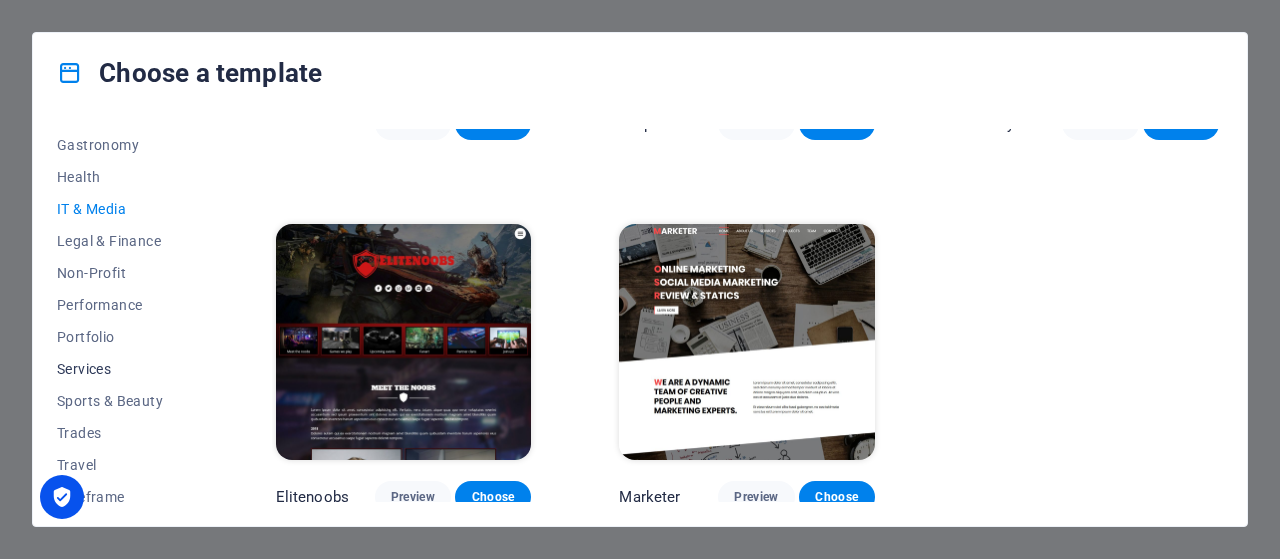 click on "Services" at bounding box center [122, 369] 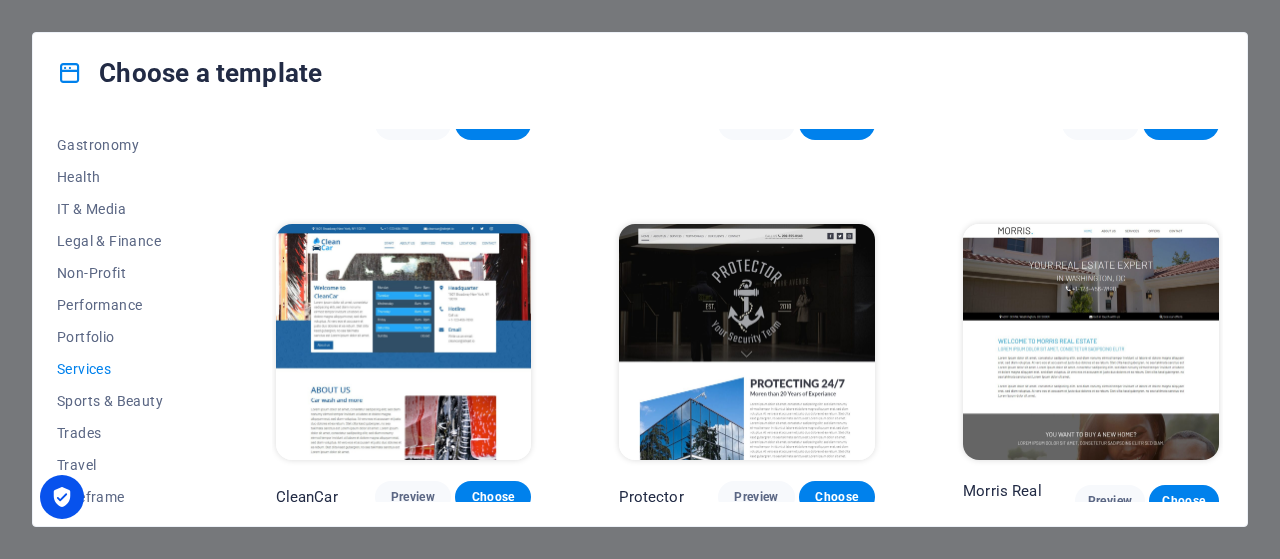scroll, scrollTop: 1035, scrollLeft: 0, axis: vertical 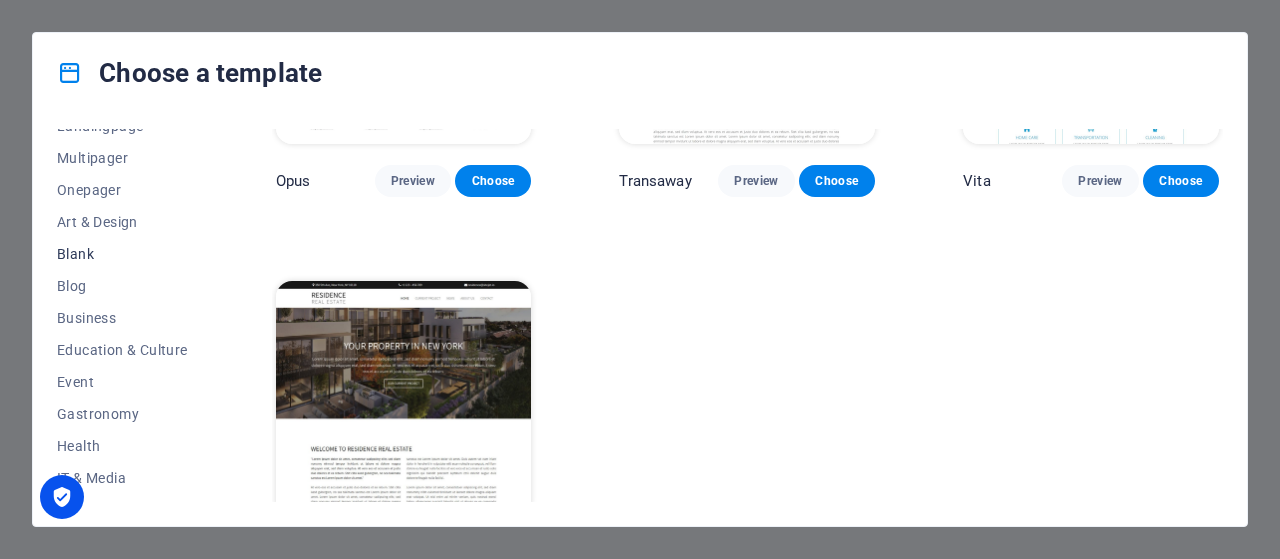 click on "Blank" at bounding box center (122, 254) 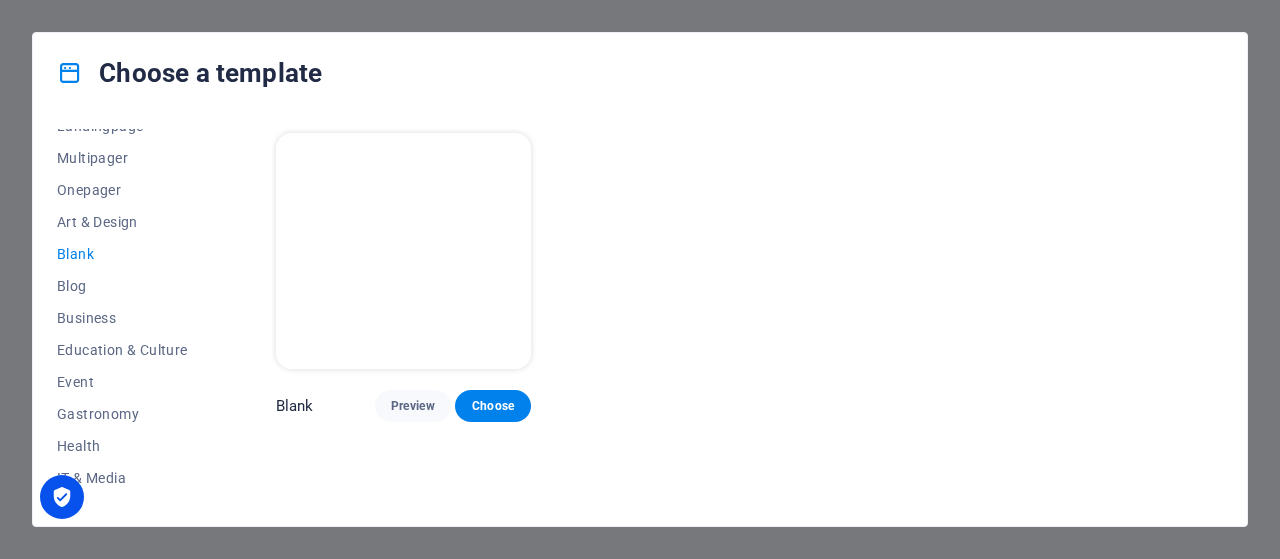 scroll, scrollTop: 0, scrollLeft: 0, axis: both 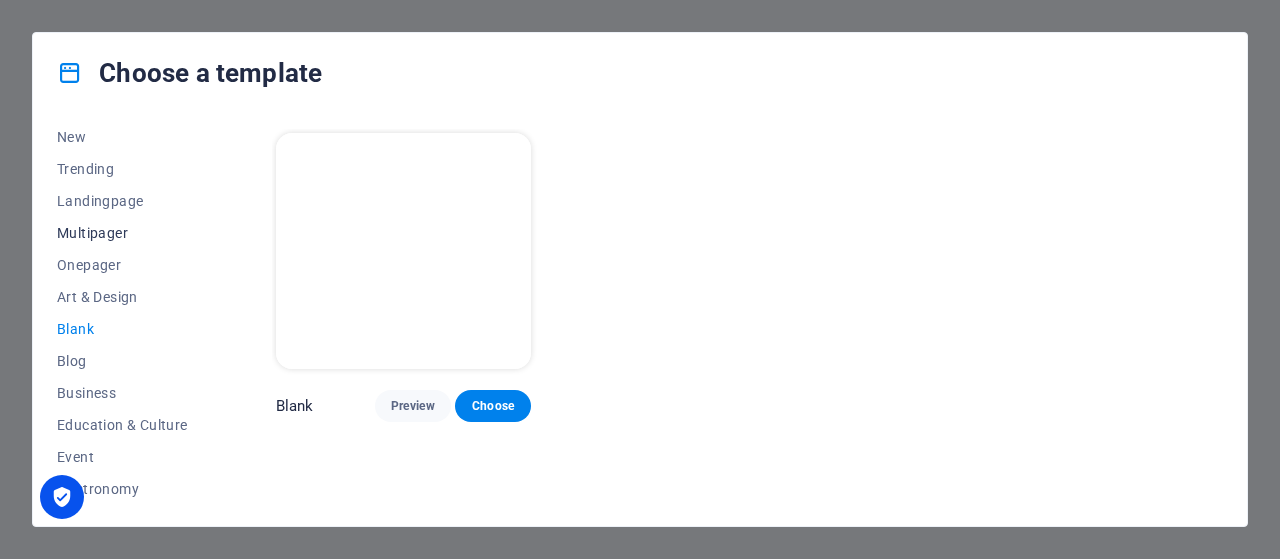 click on "Multipager" at bounding box center (122, 233) 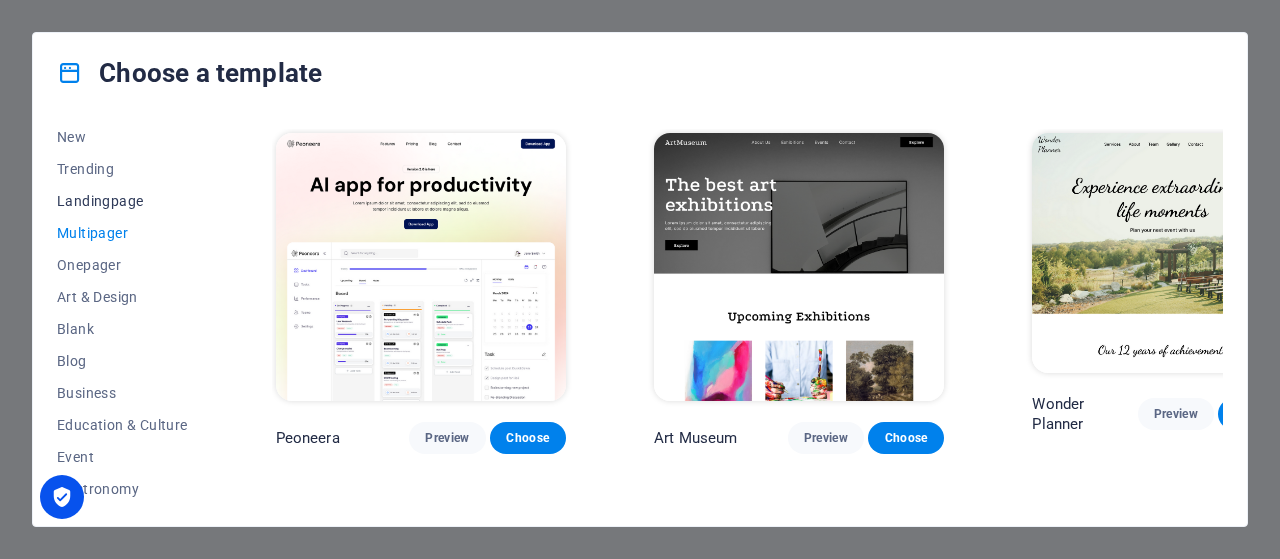 click on "Landingpage" at bounding box center (122, 201) 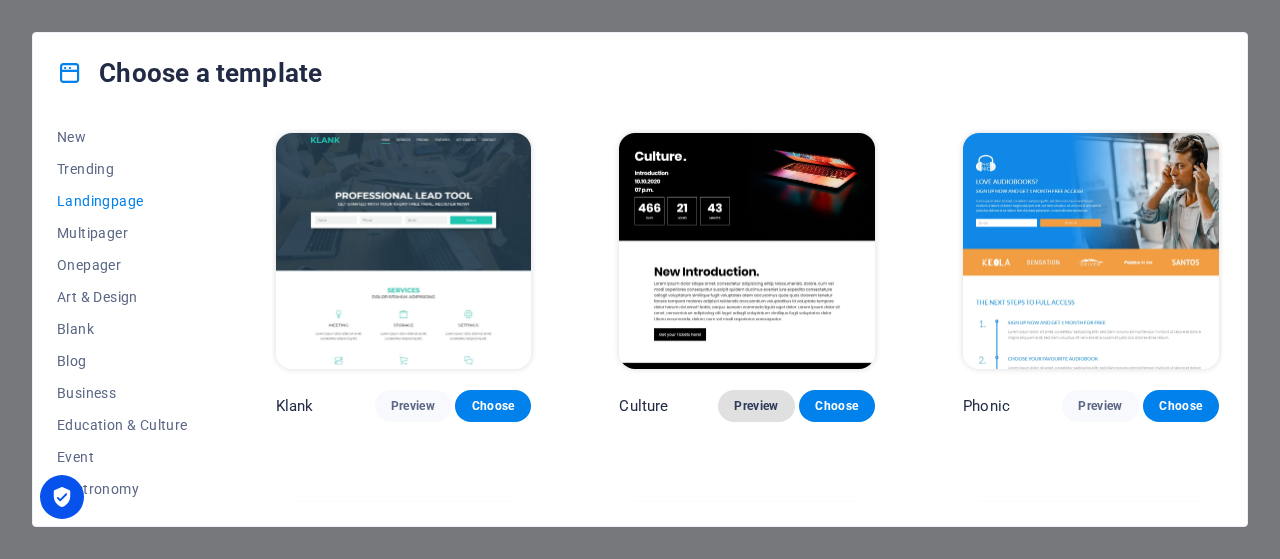click on "Preview" at bounding box center [756, 406] 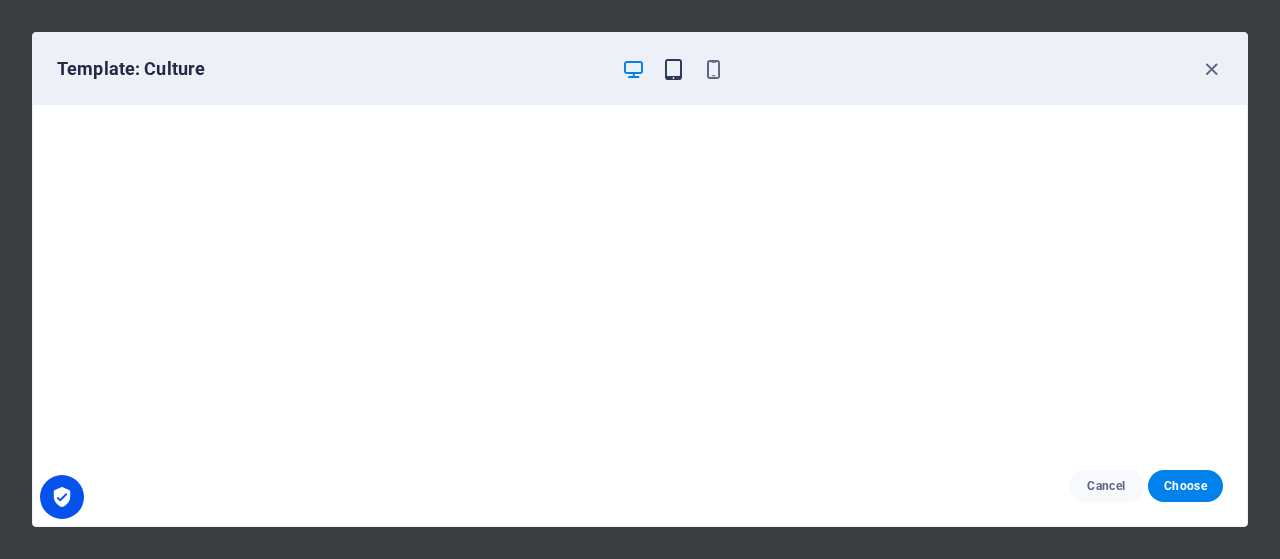 click at bounding box center (673, 69) 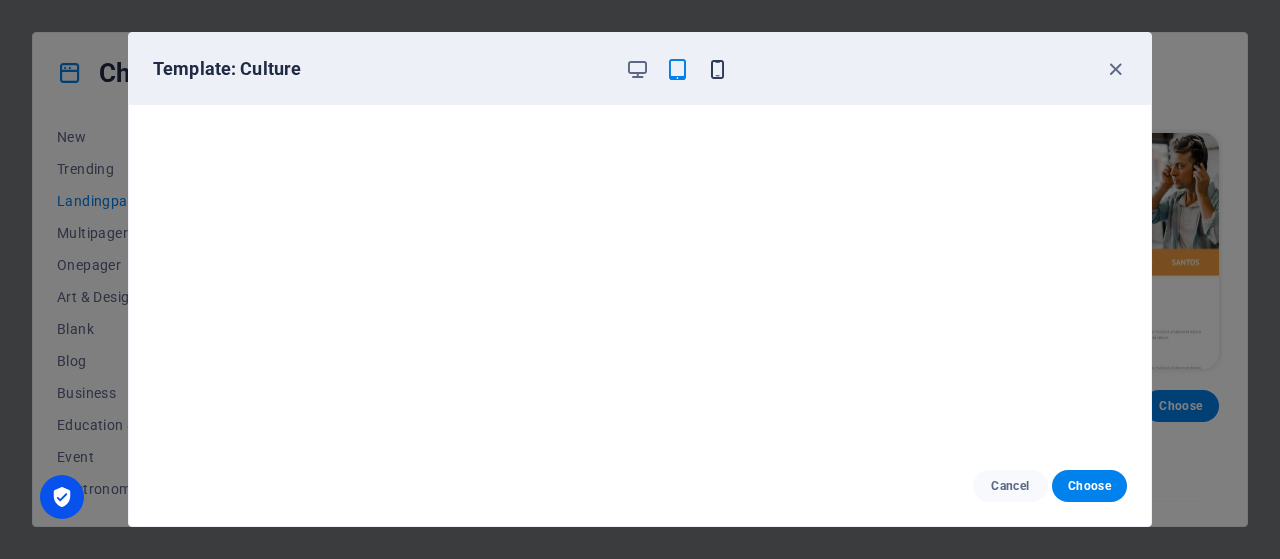 click at bounding box center (717, 69) 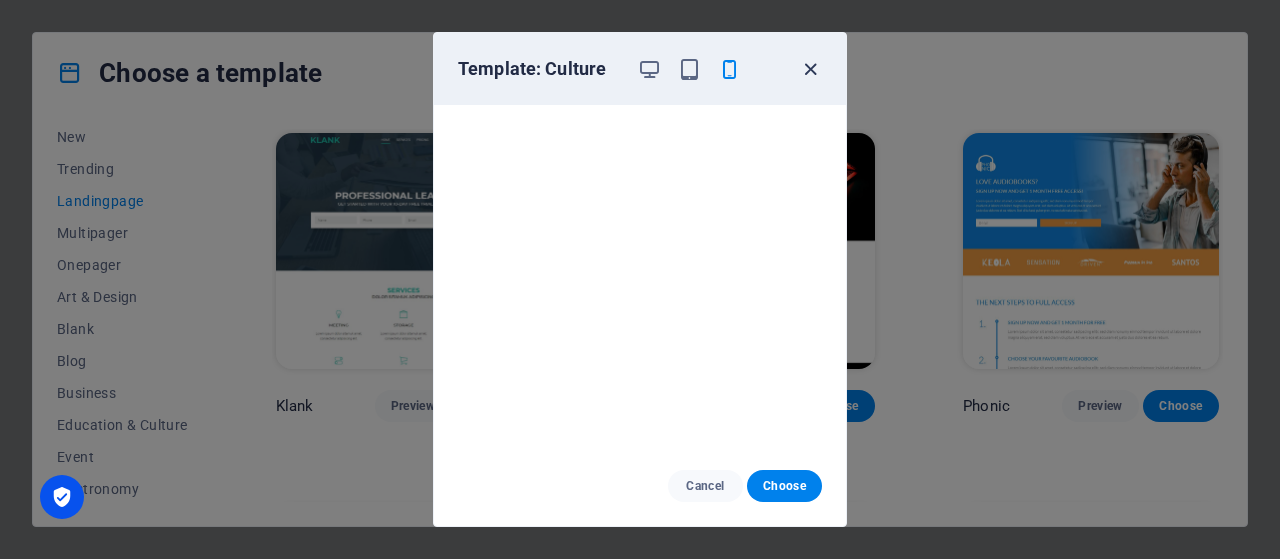 click at bounding box center [810, 69] 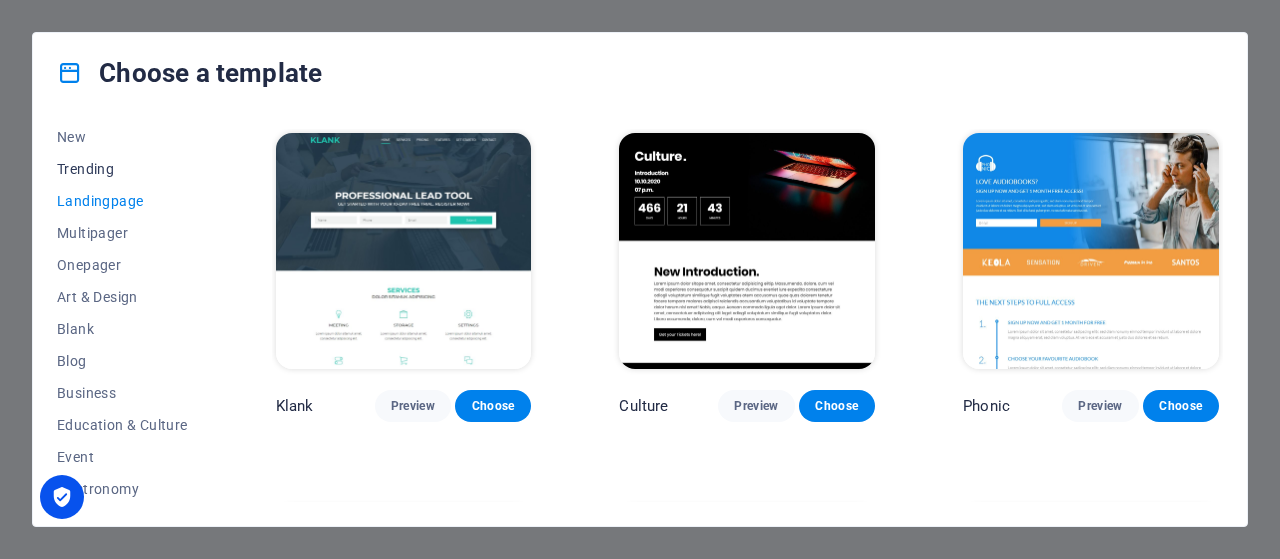 click on "Trending" at bounding box center [122, 169] 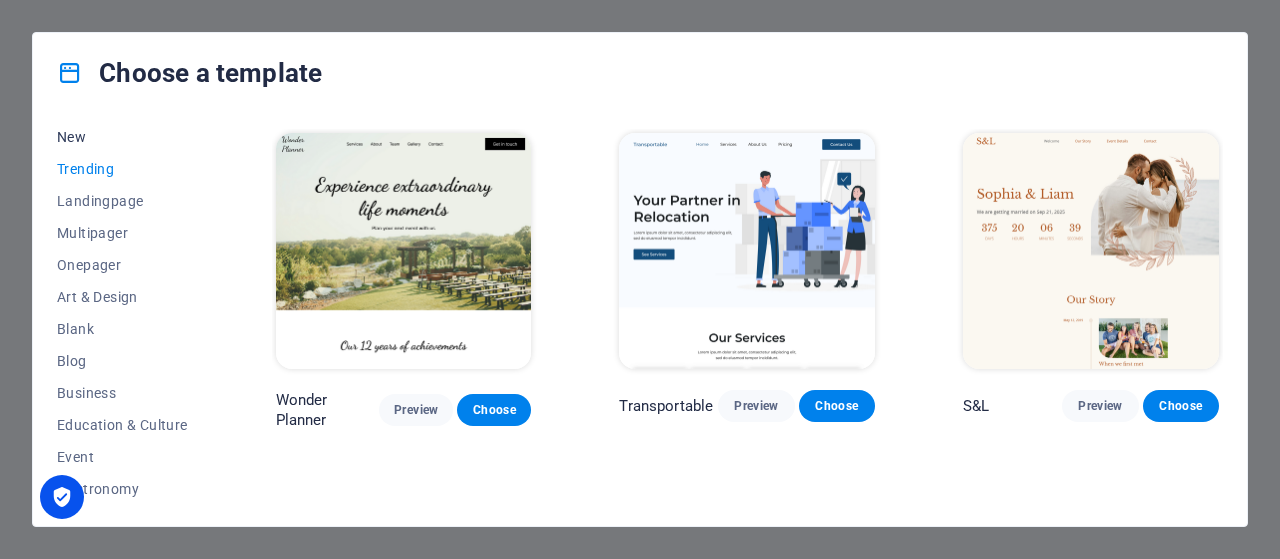 click on "New" at bounding box center (122, 137) 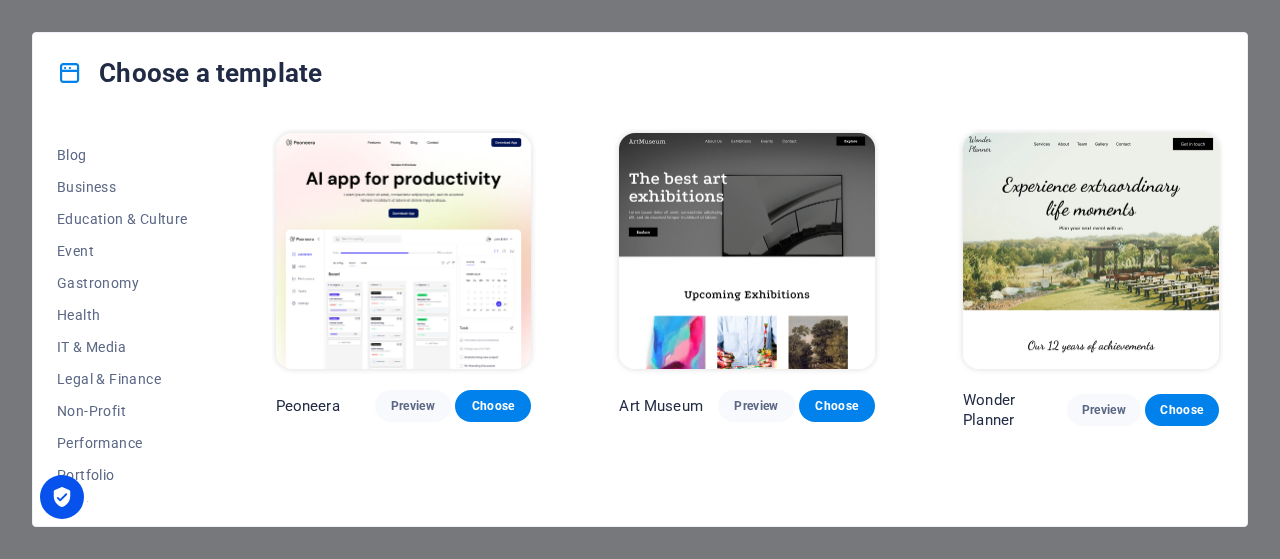 scroll, scrollTop: 426, scrollLeft: 0, axis: vertical 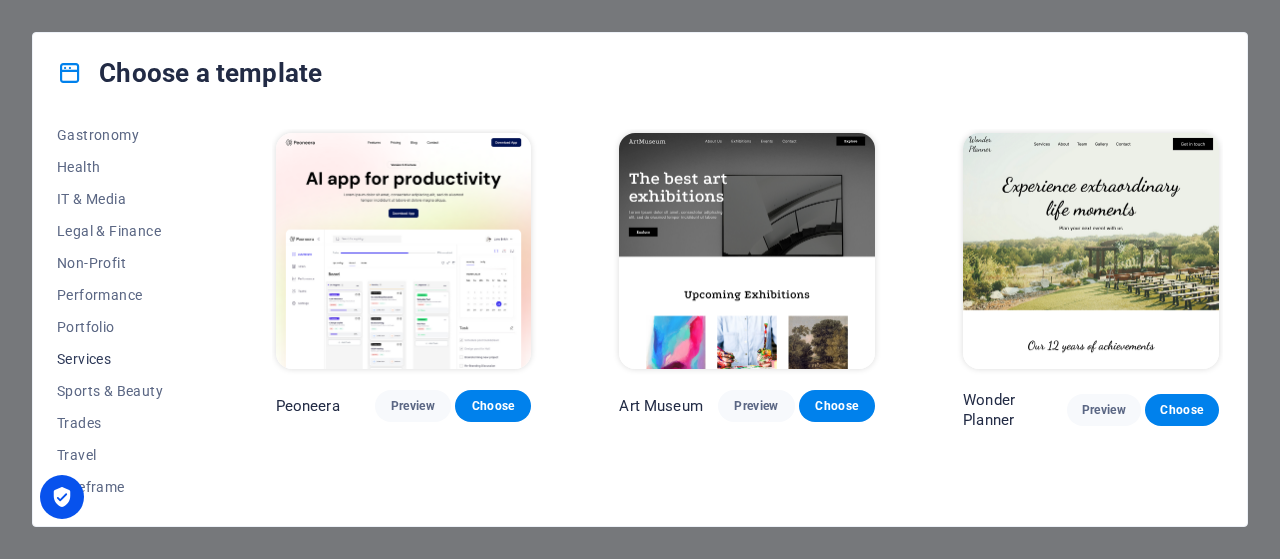 click on "Services" at bounding box center (122, 359) 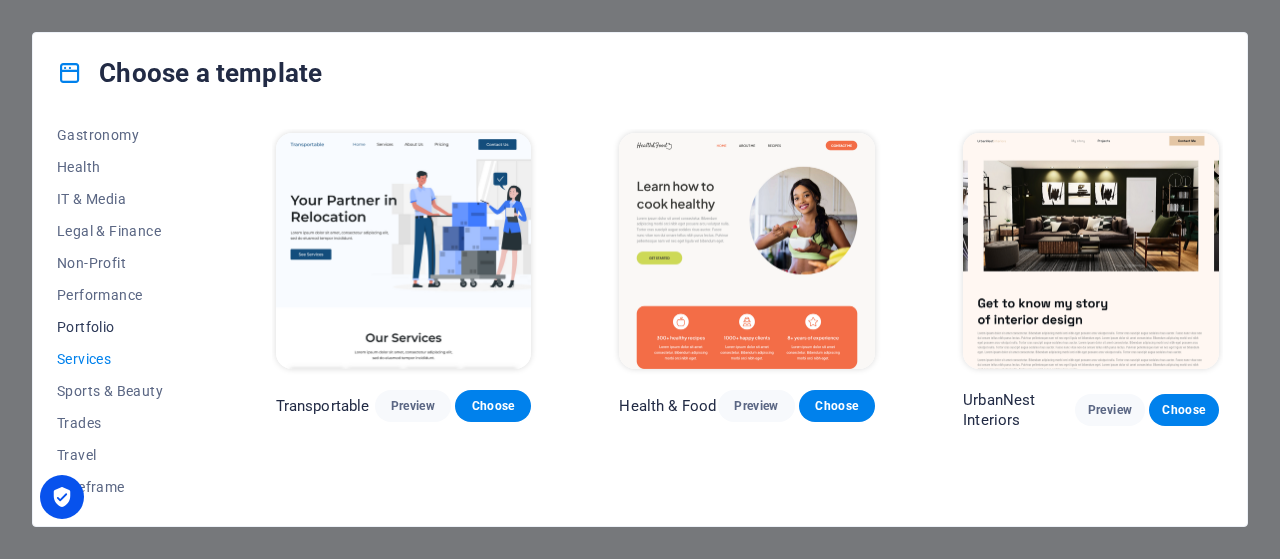 click on "Portfolio" at bounding box center [122, 327] 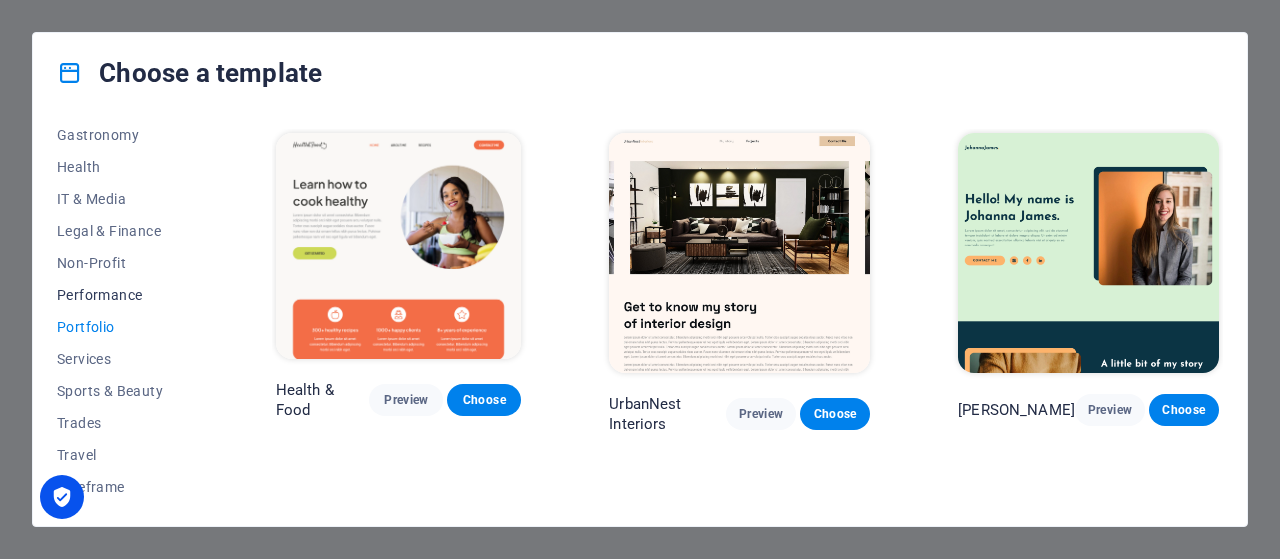 click on "Performance" at bounding box center (122, 295) 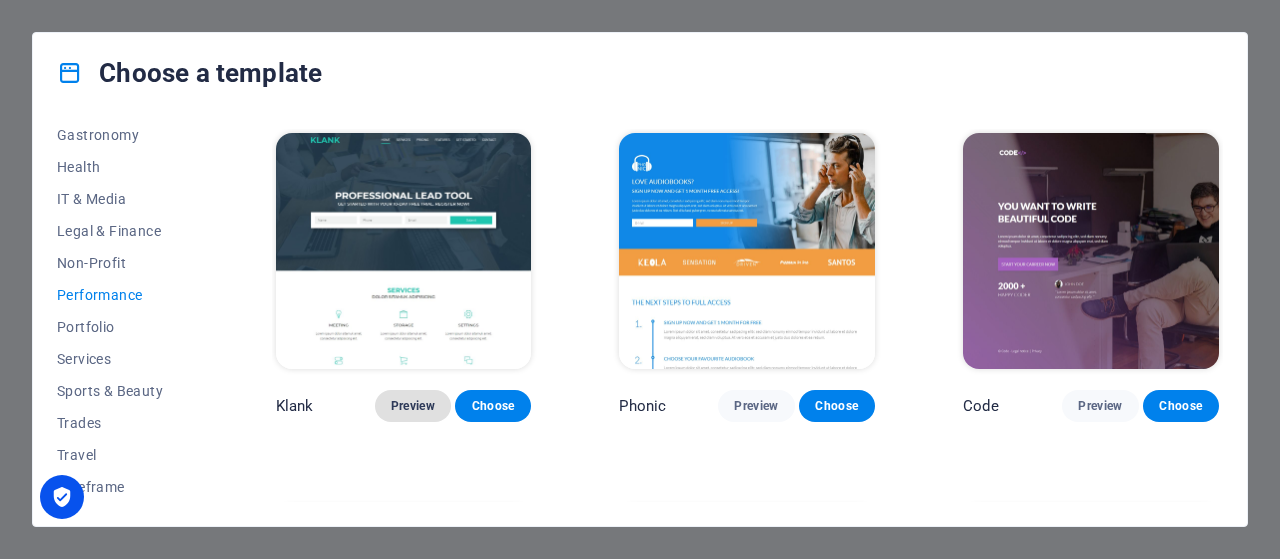 click on "Preview" at bounding box center [413, 406] 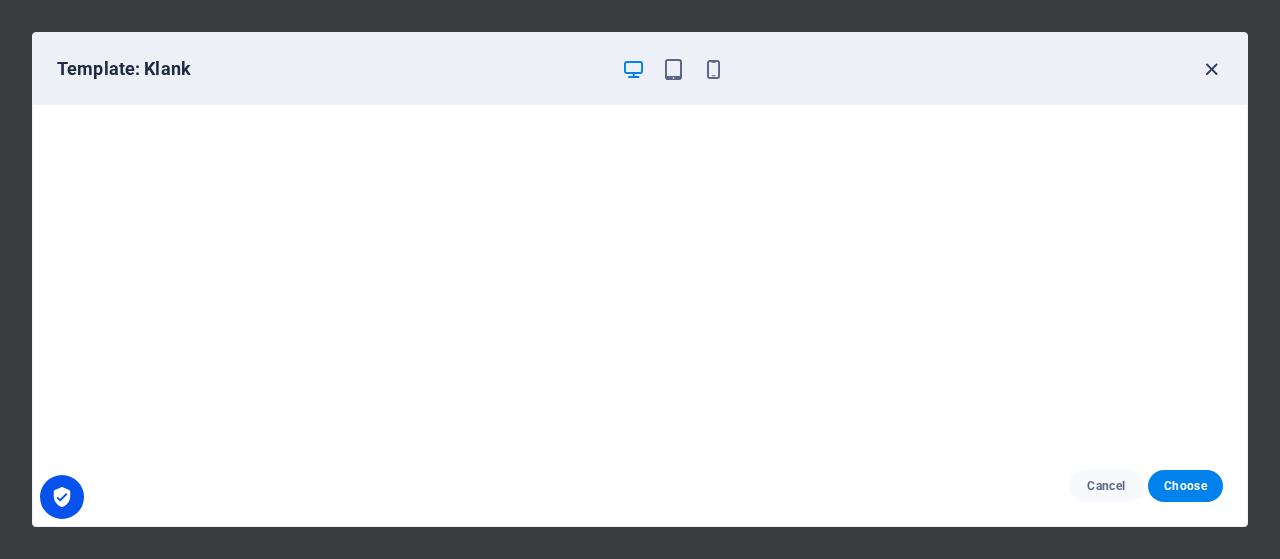 click at bounding box center (1211, 69) 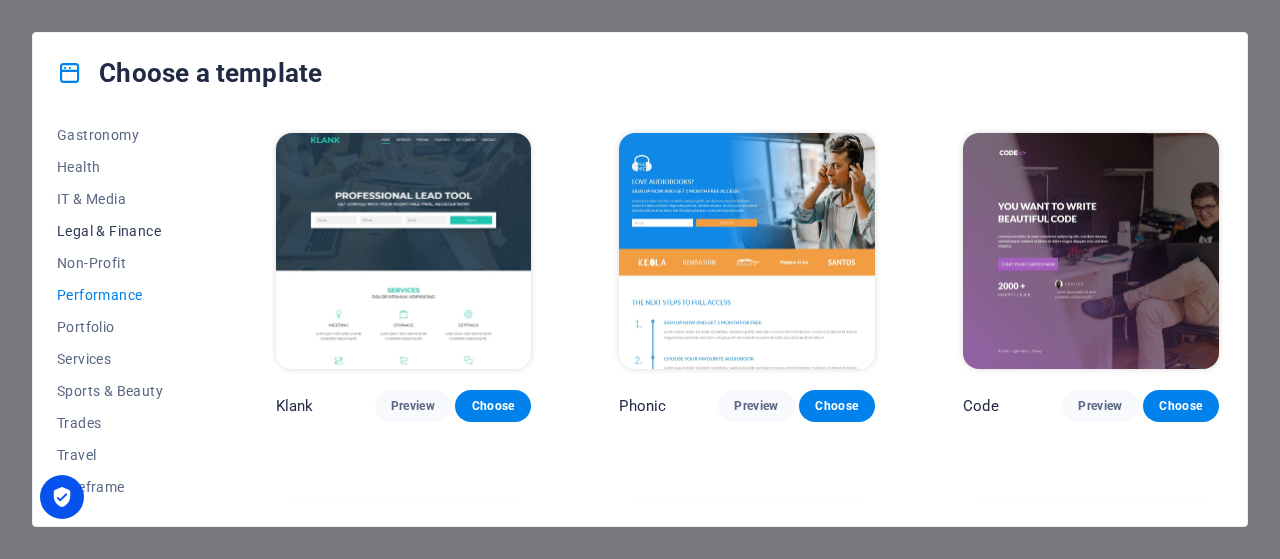click on "Legal & Finance" at bounding box center [122, 231] 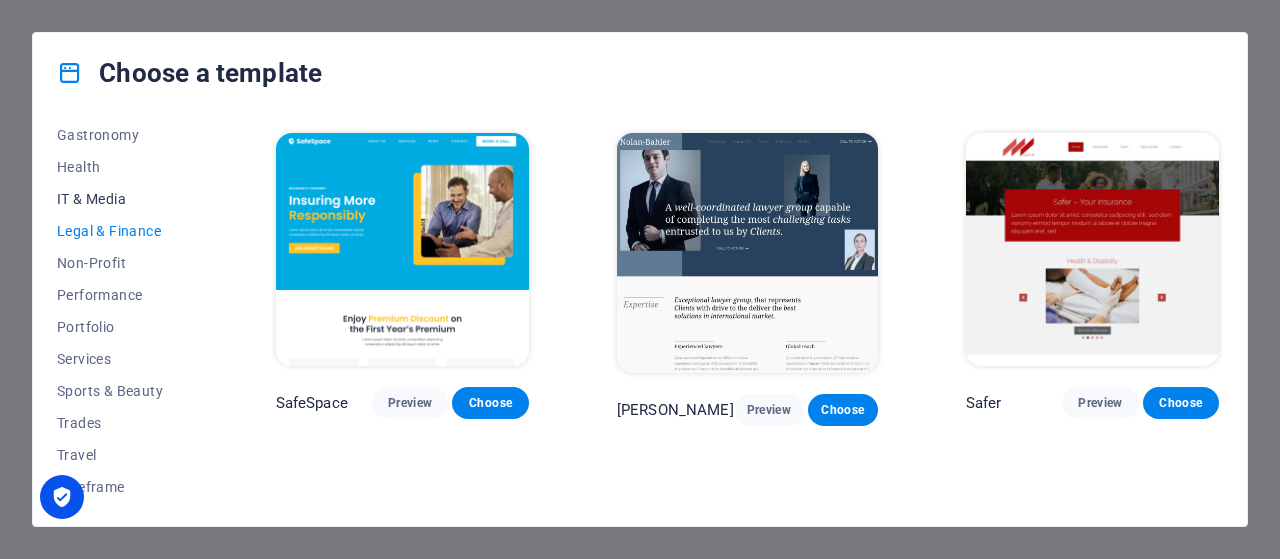 click on "IT & Media" at bounding box center [122, 199] 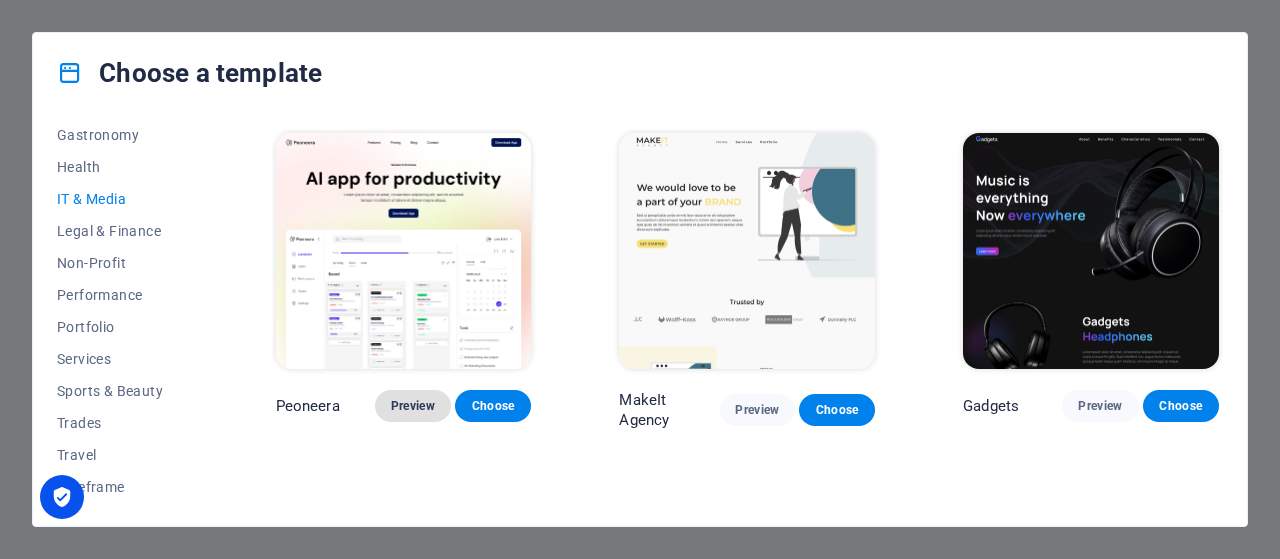 click on "Preview" at bounding box center [413, 406] 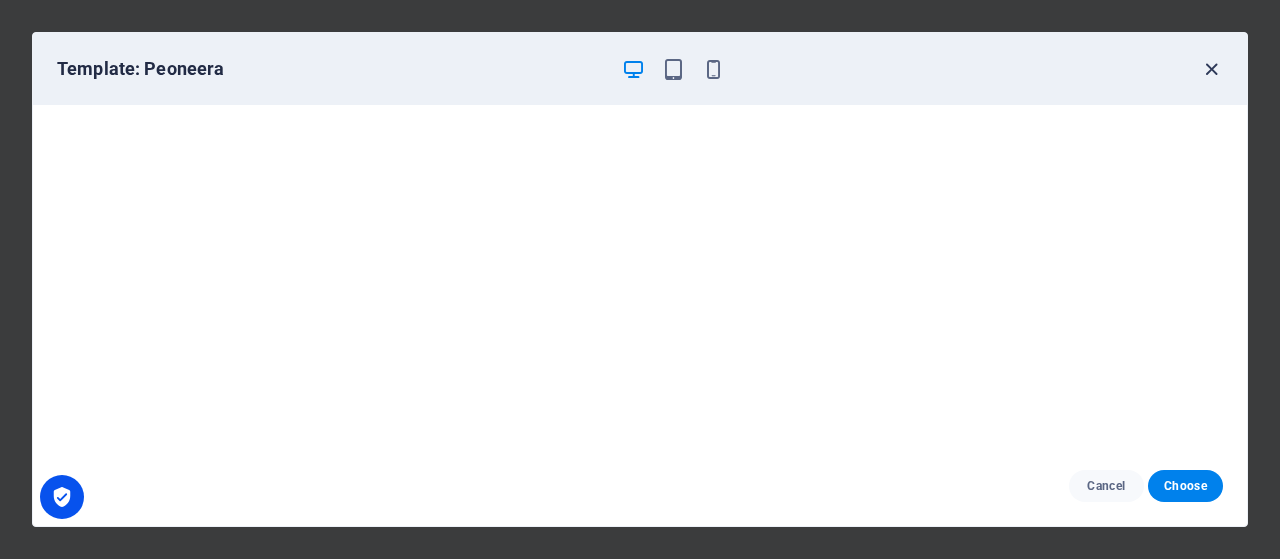 click at bounding box center (1211, 69) 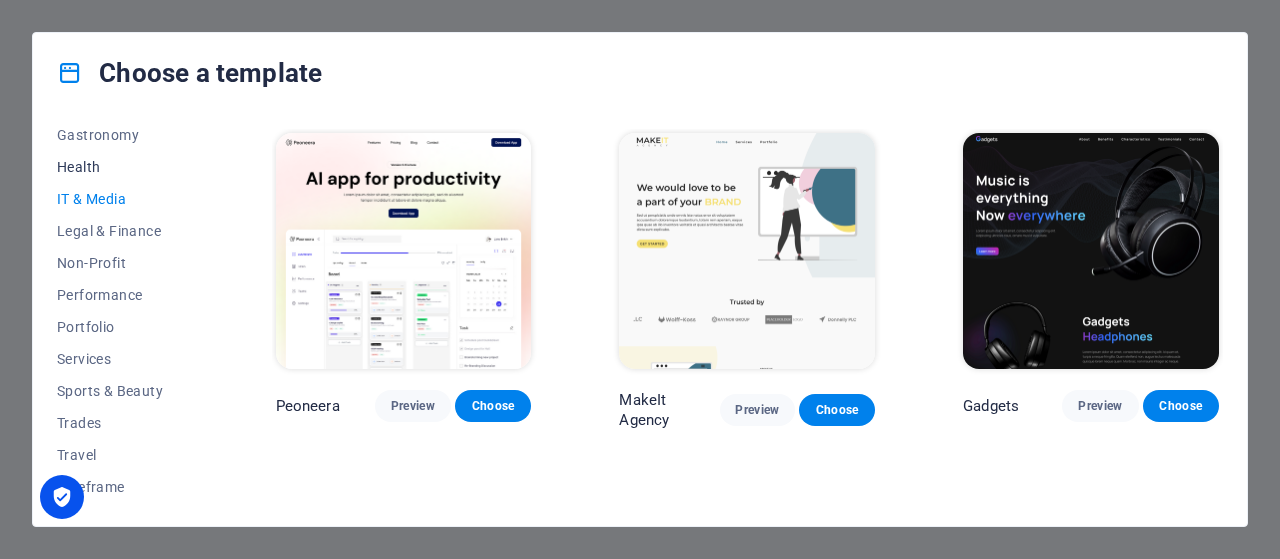 click on "Health" at bounding box center [122, 167] 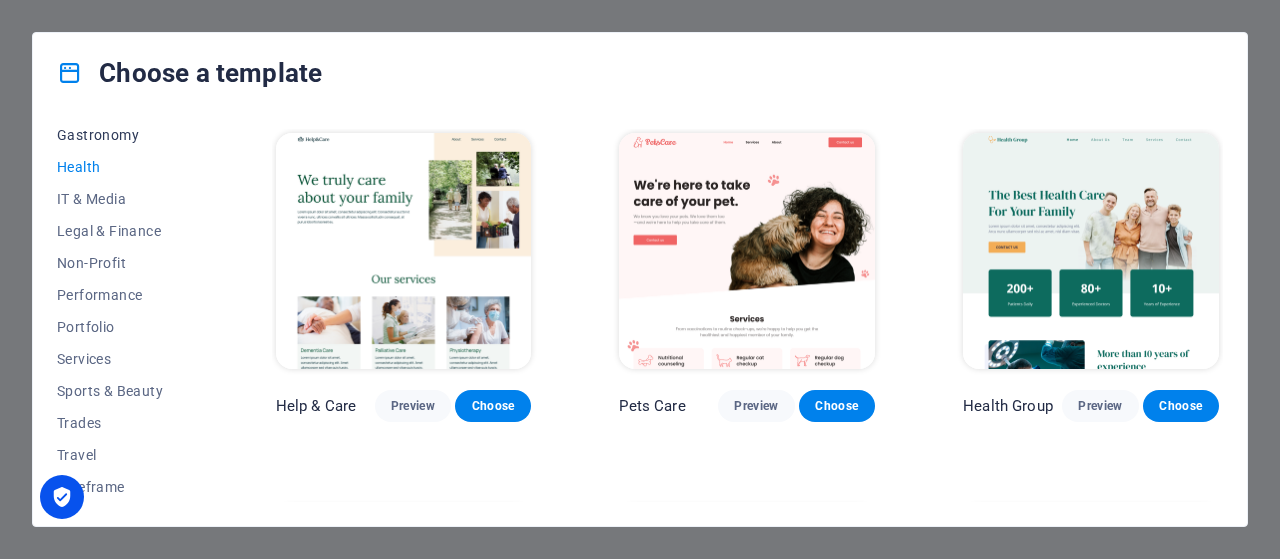 click on "Gastronomy" at bounding box center [122, 135] 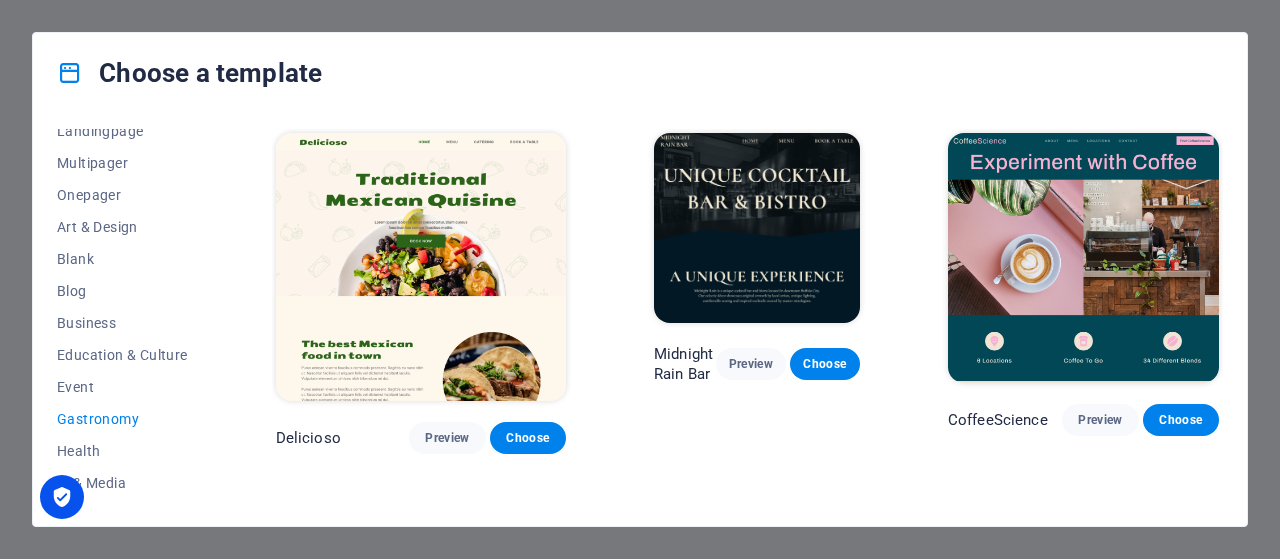scroll, scrollTop: 0, scrollLeft: 0, axis: both 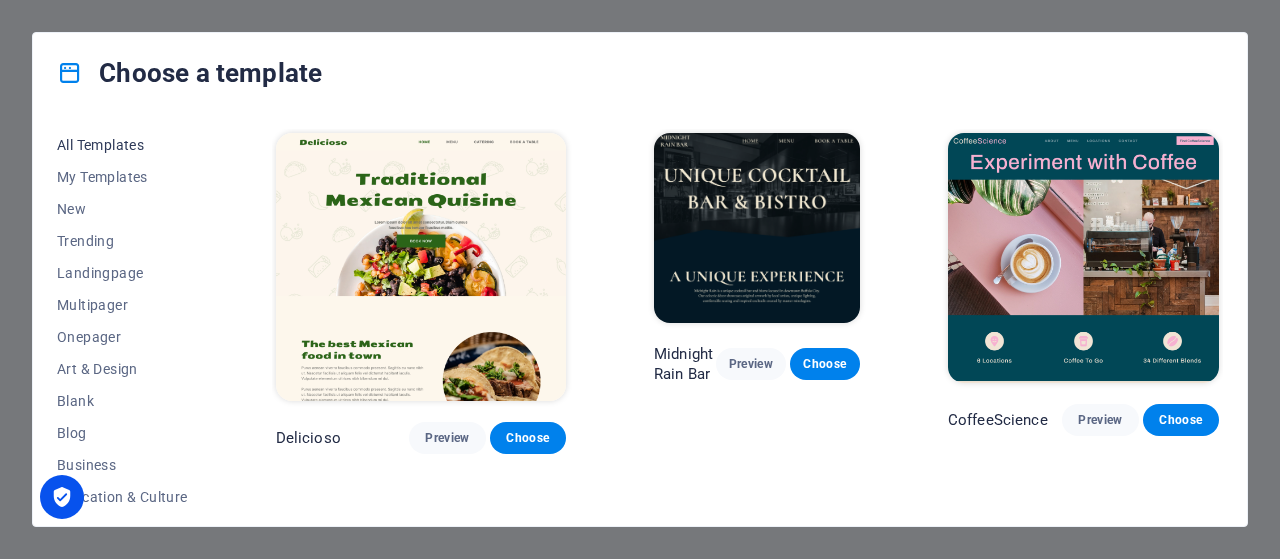 click on "All Templates" at bounding box center [122, 145] 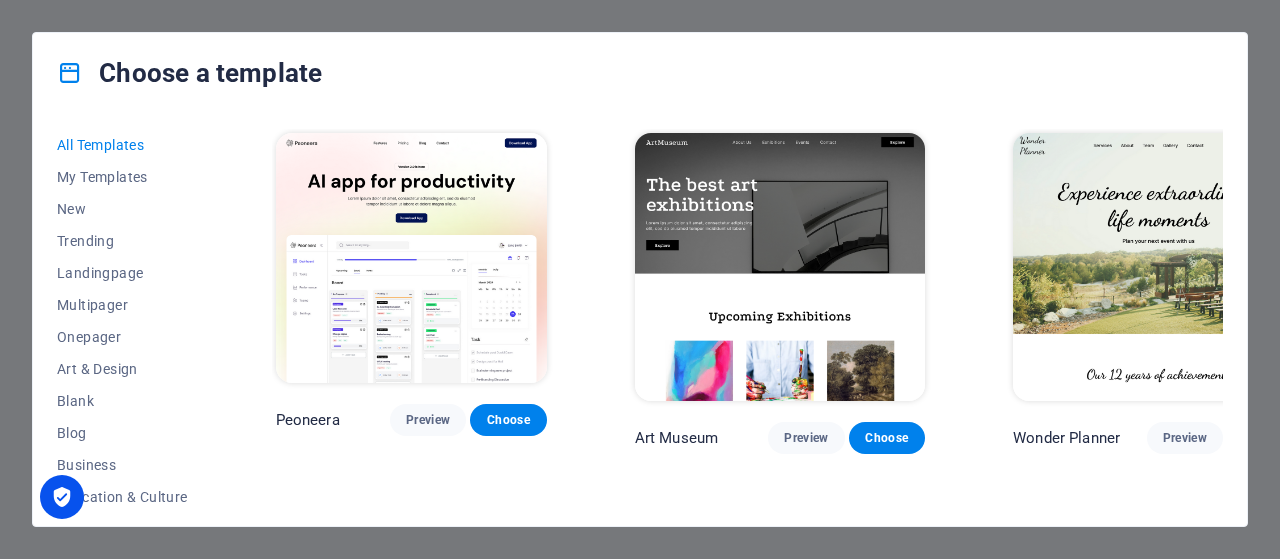 click on "All Templates" at bounding box center [122, 145] 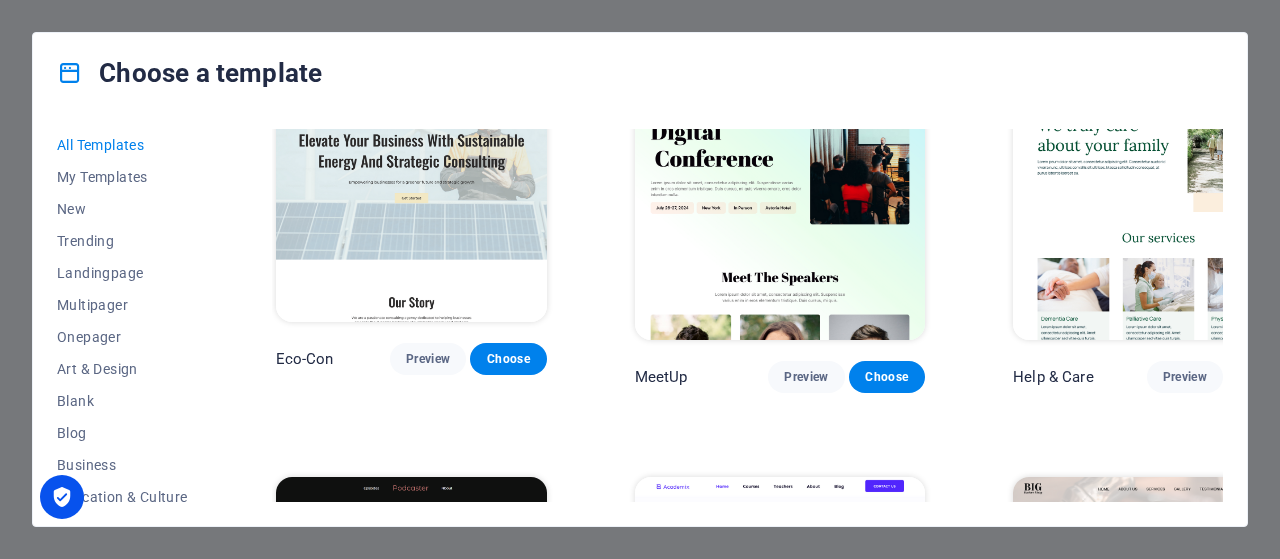 scroll, scrollTop: 873, scrollLeft: 0, axis: vertical 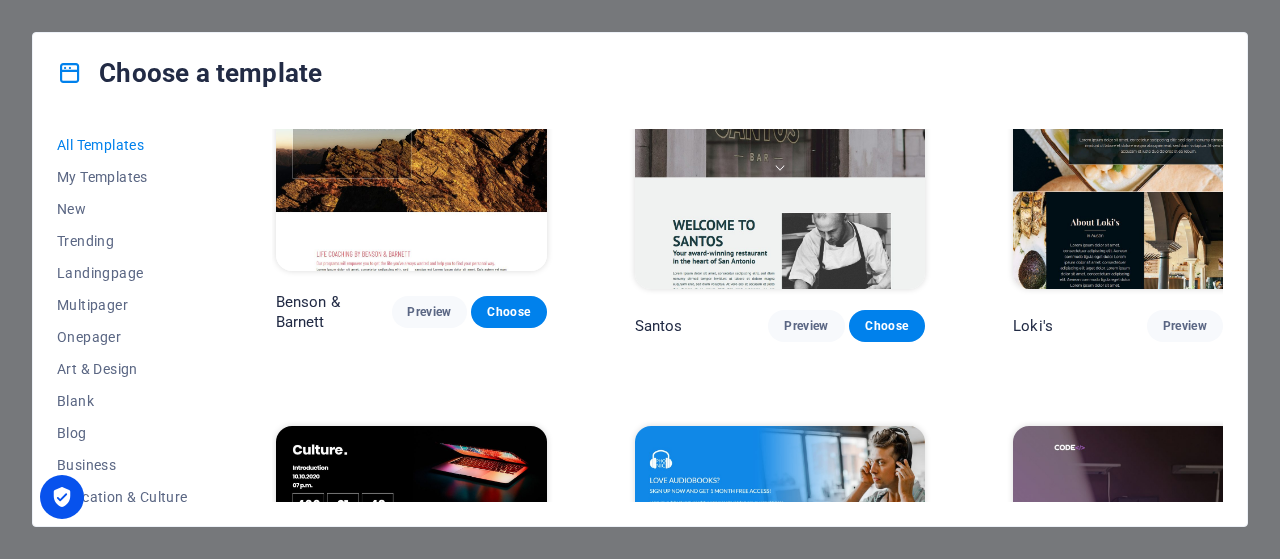 click on "Preview" at bounding box center (806, 1539) 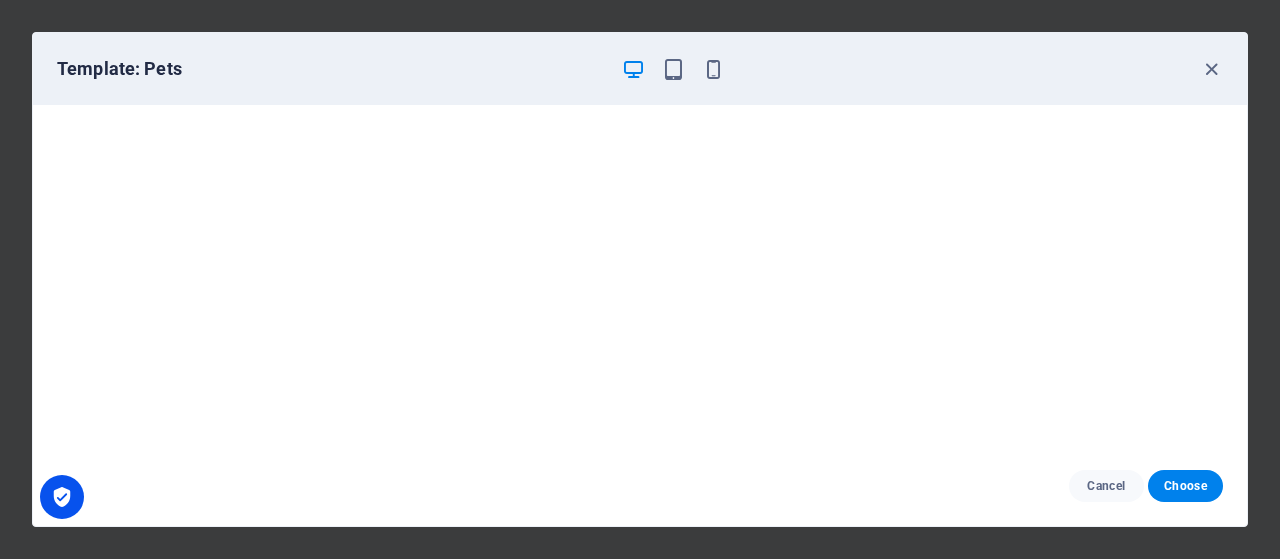 scroll, scrollTop: 4, scrollLeft: 0, axis: vertical 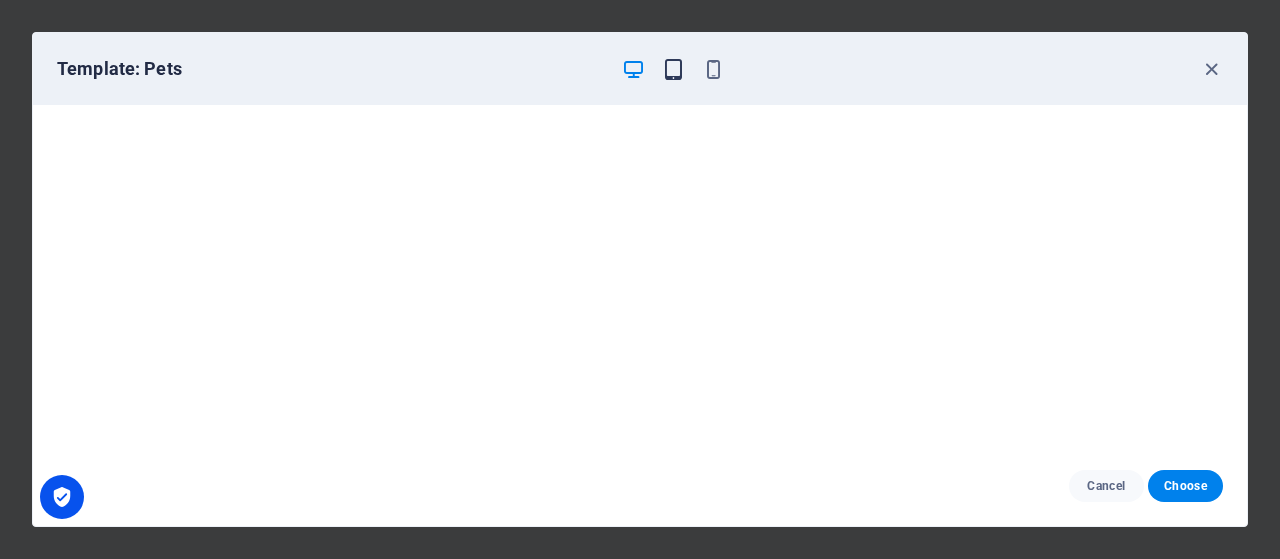 click at bounding box center [673, 69] 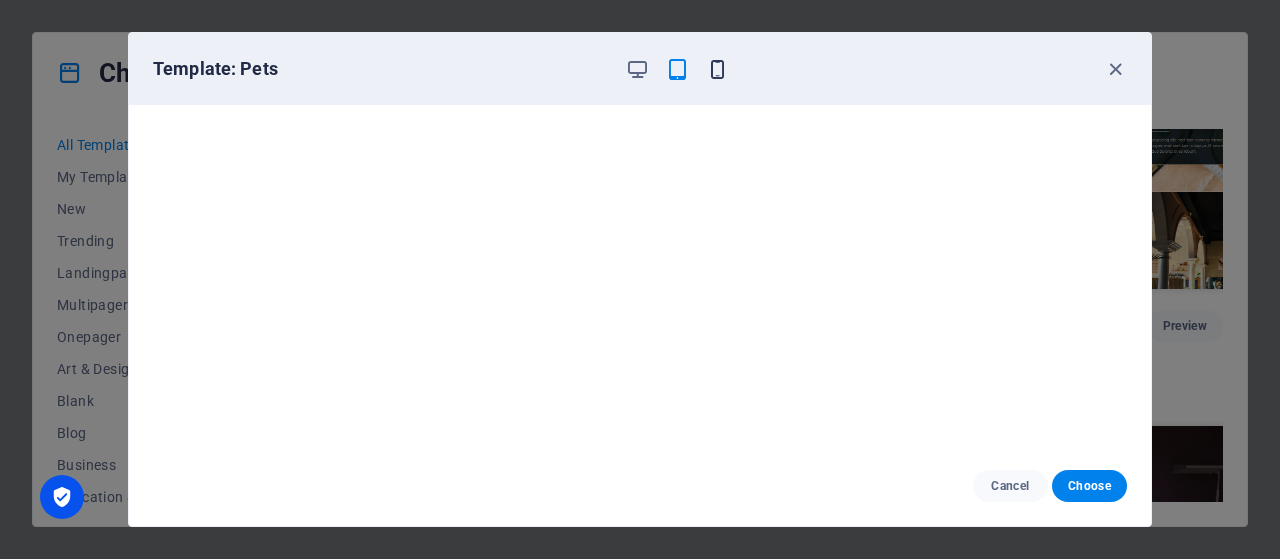click at bounding box center [717, 69] 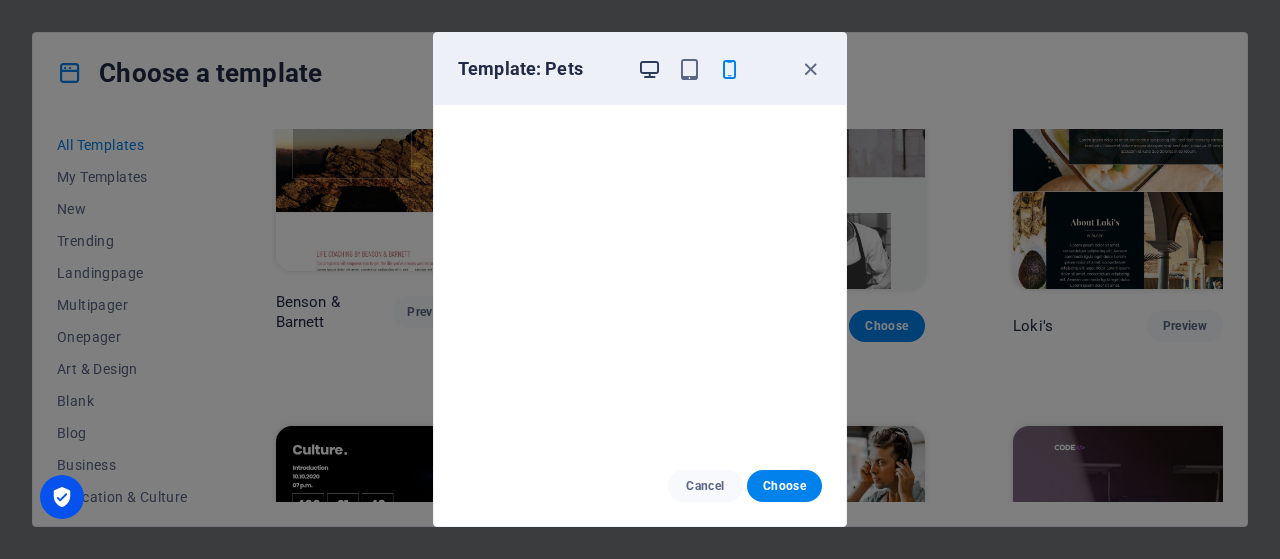 click at bounding box center (649, 69) 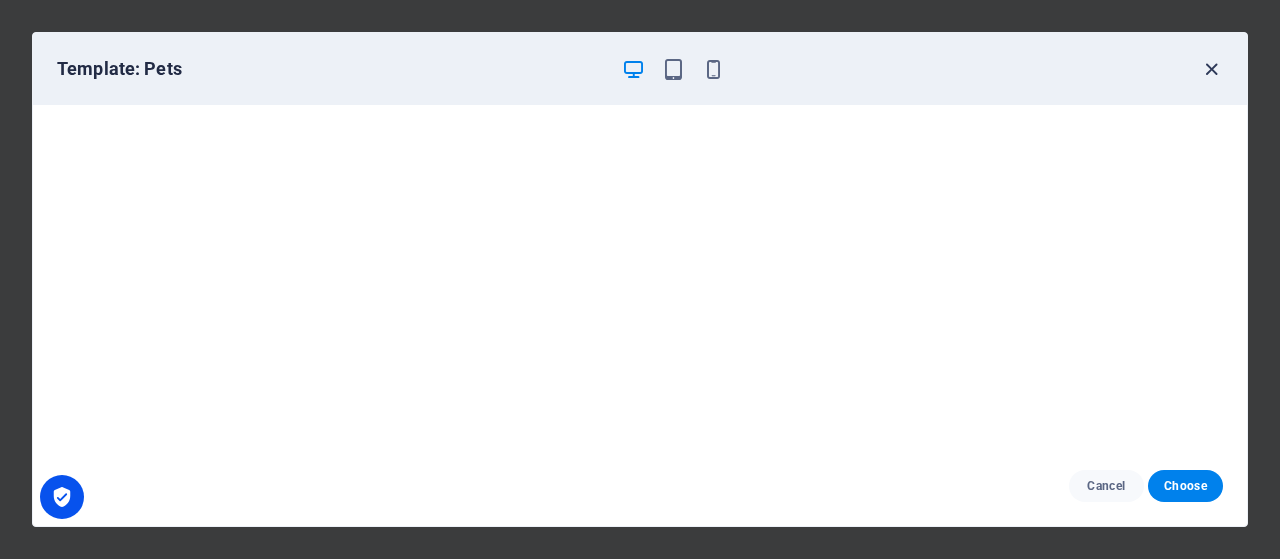 click at bounding box center (1211, 69) 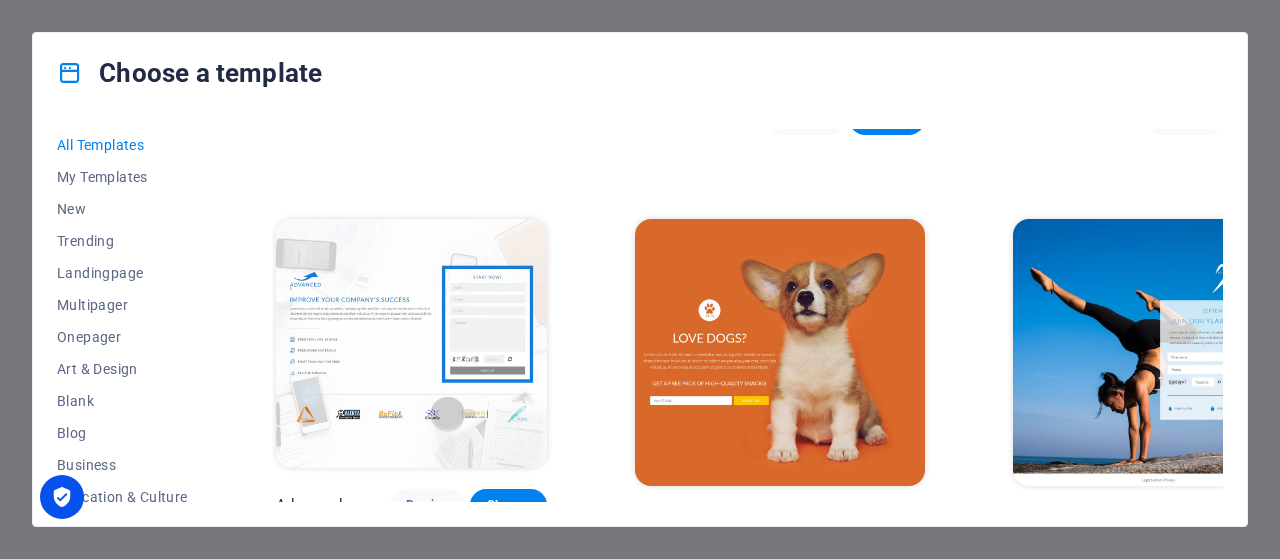 scroll, scrollTop: 18937, scrollLeft: 0, axis: vertical 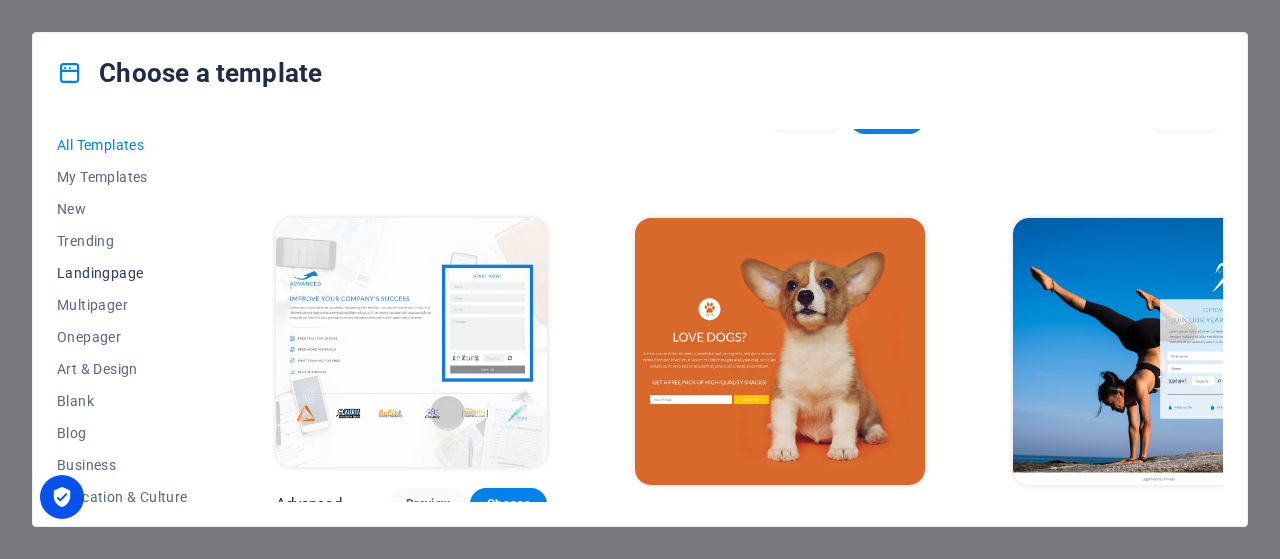 click on "Landingpage" at bounding box center (122, 273) 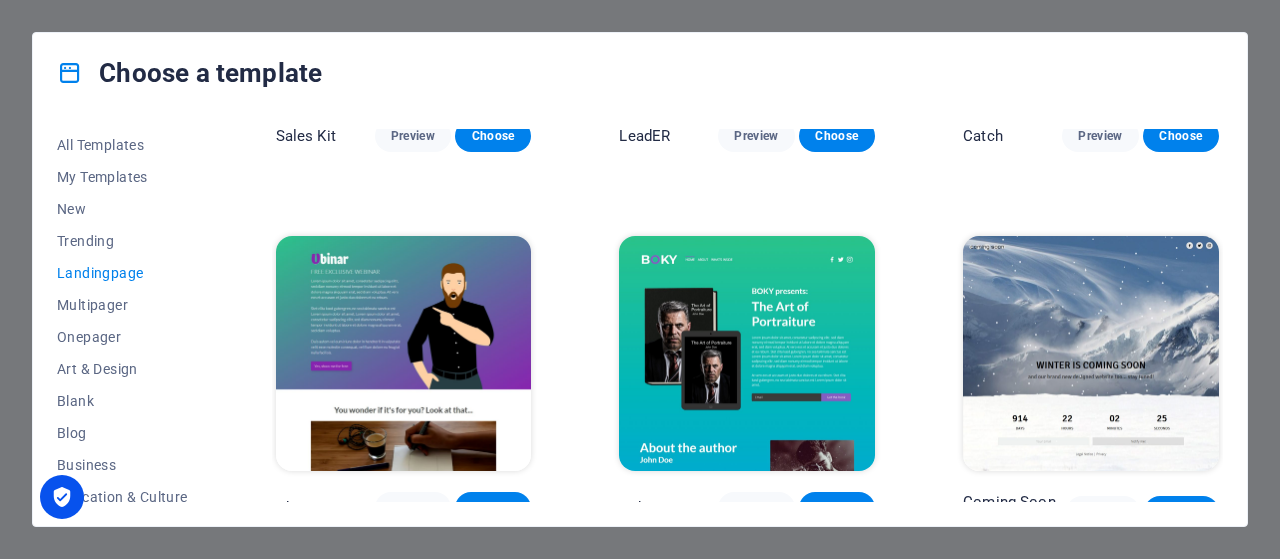 scroll, scrollTop: 2532, scrollLeft: 0, axis: vertical 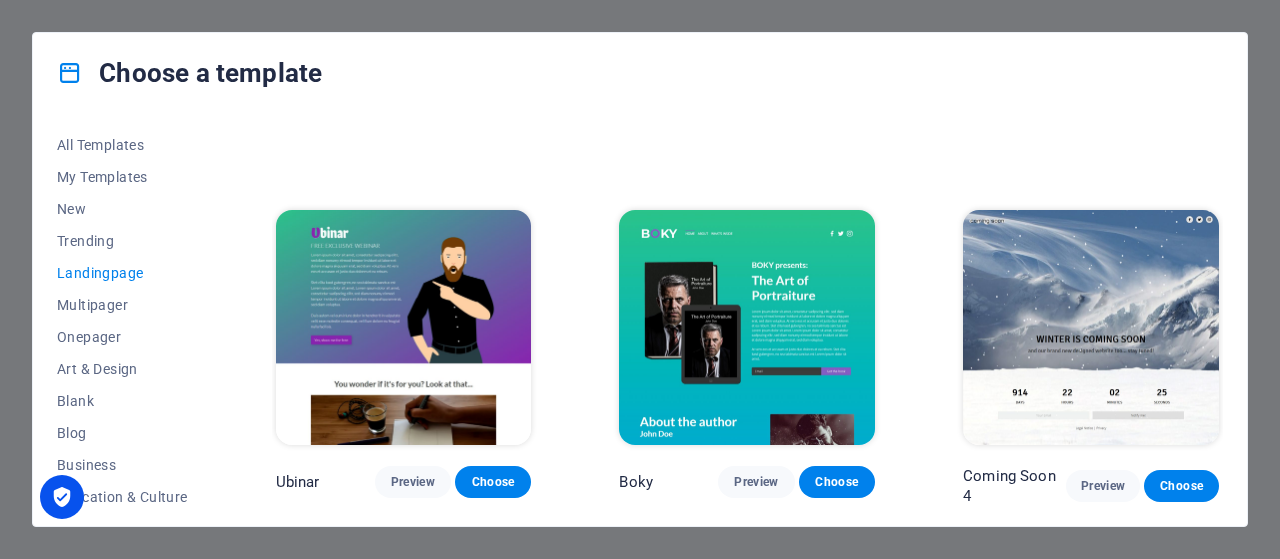 click at bounding box center [404, 328] 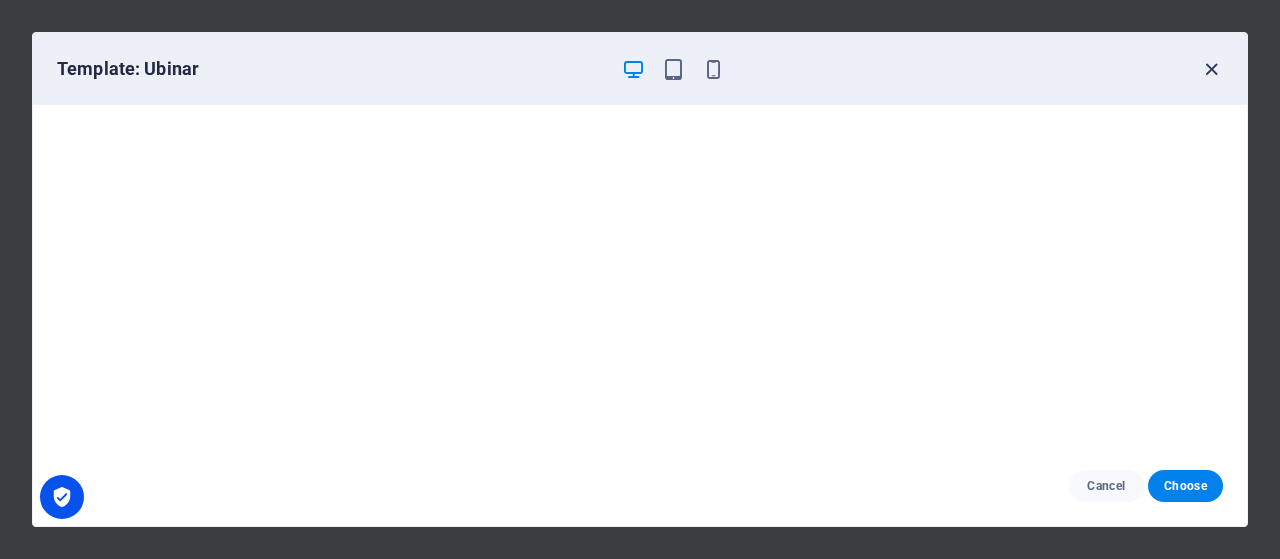 click at bounding box center (1211, 69) 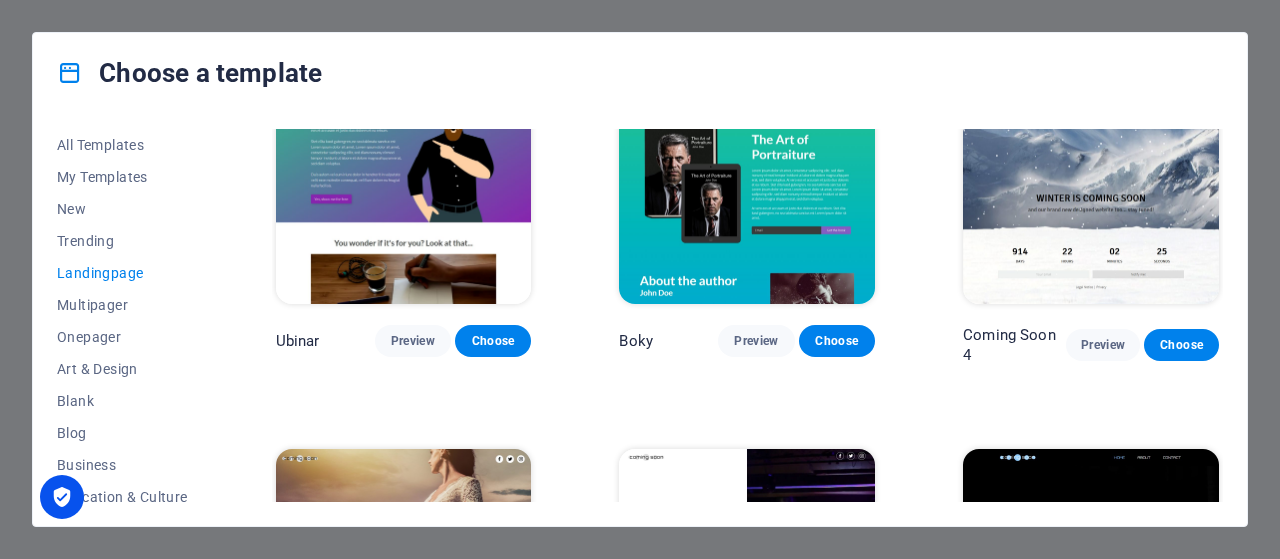 scroll, scrollTop: 2894, scrollLeft: 0, axis: vertical 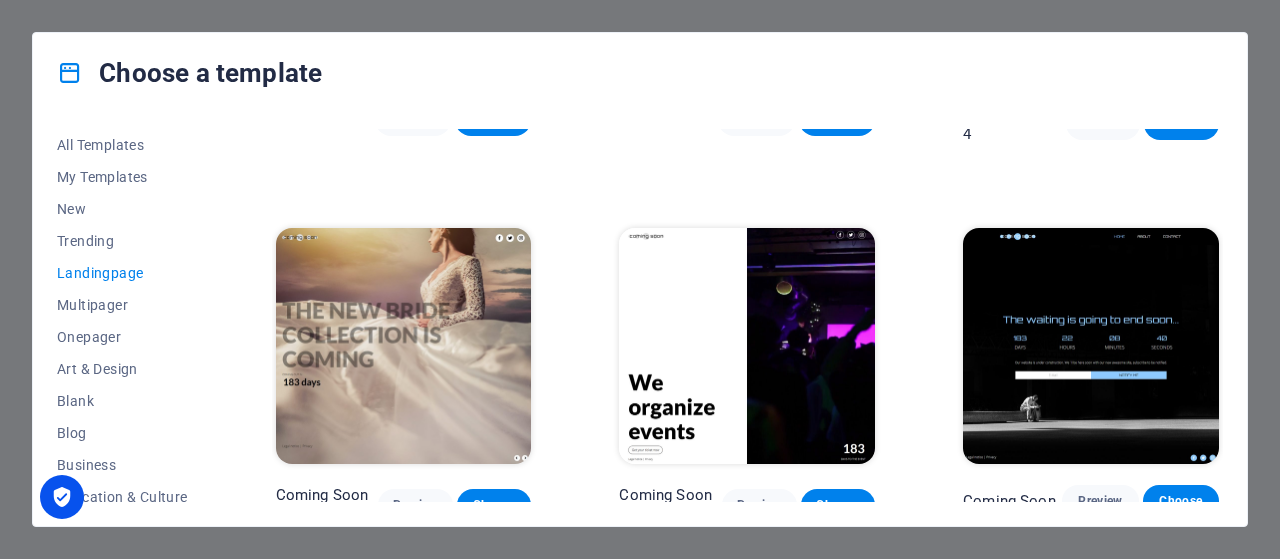 click at bounding box center (747, 346) 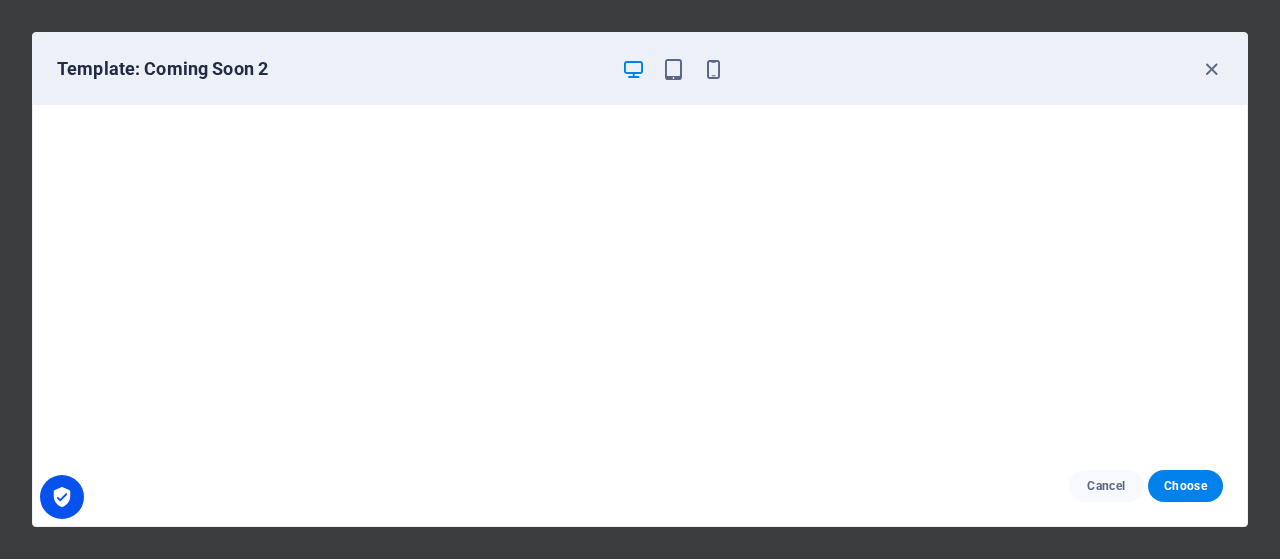 scroll, scrollTop: 0, scrollLeft: 0, axis: both 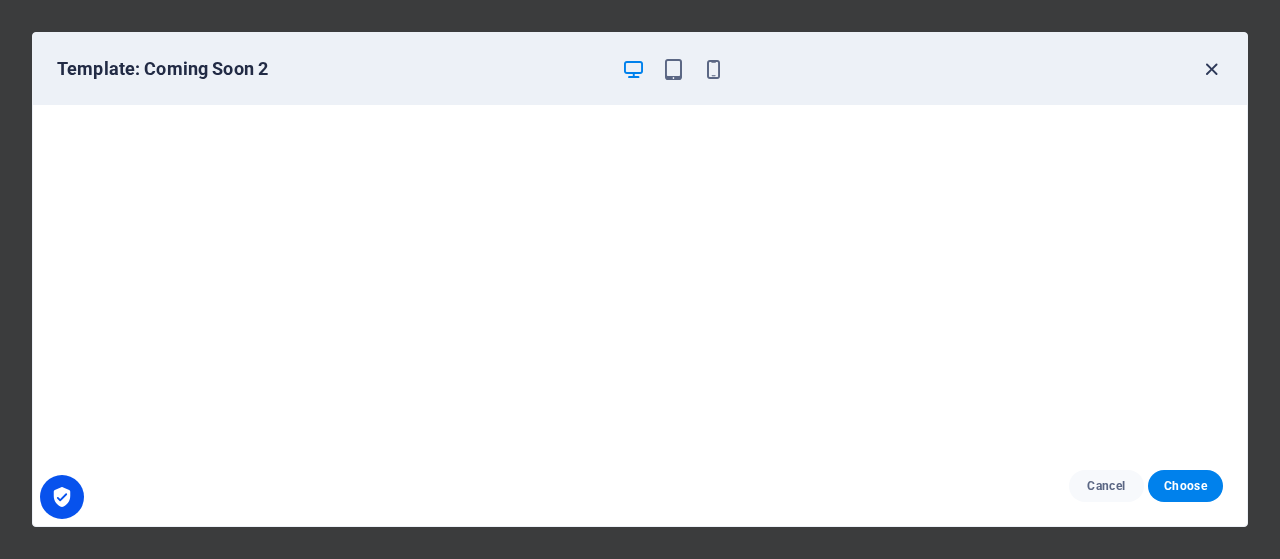 click at bounding box center (1211, 69) 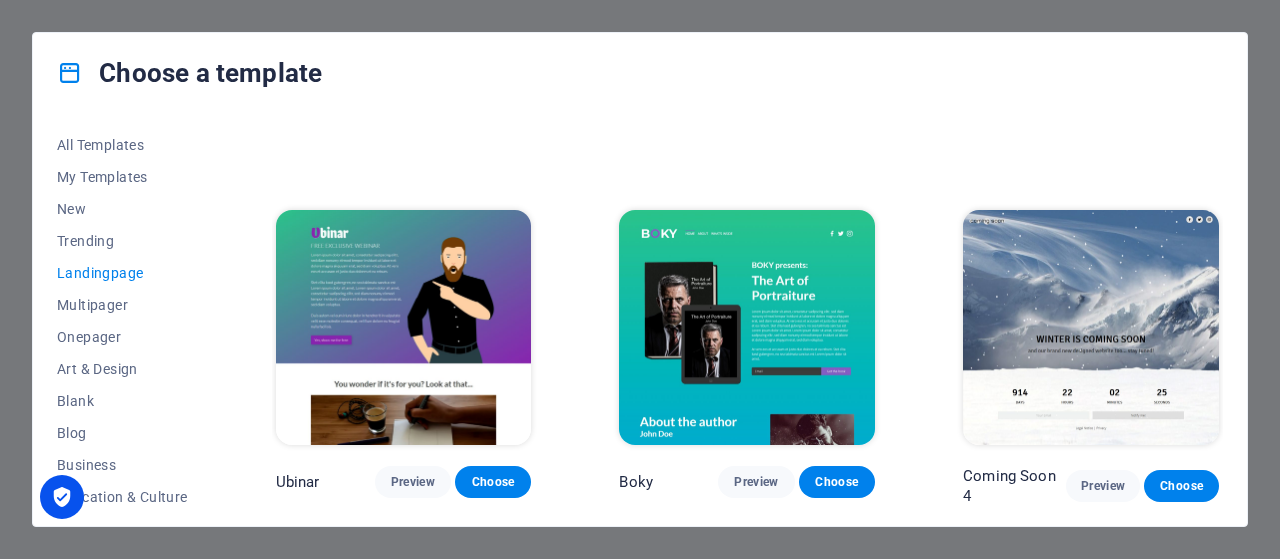 scroll, scrollTop: 2530, scrollLeft: 0, axis: vertical 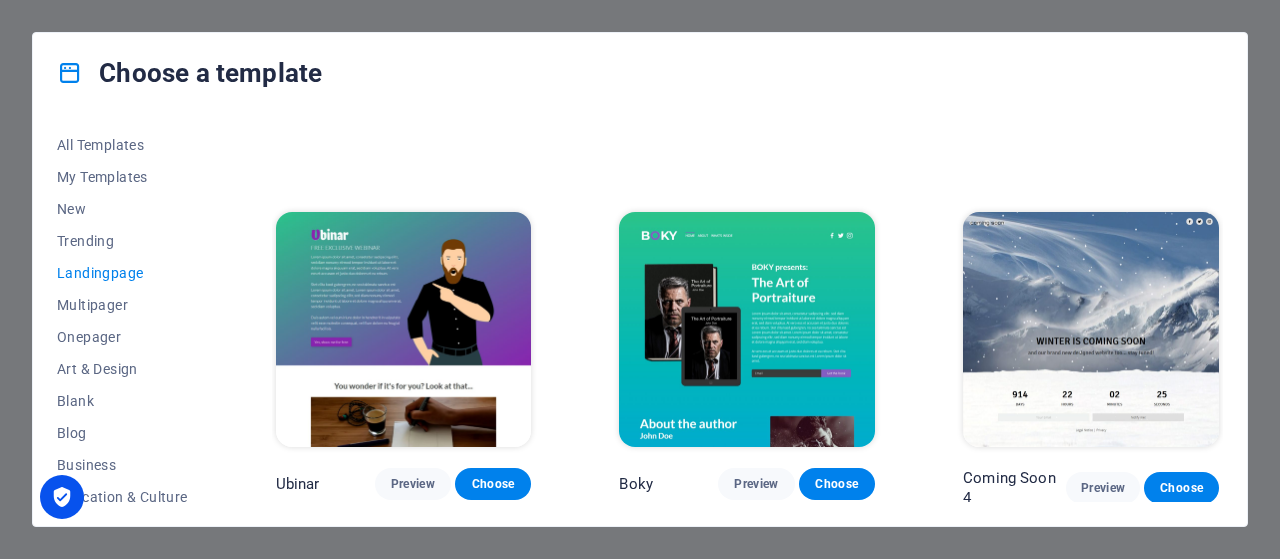 click at bounding box center (747, 330) 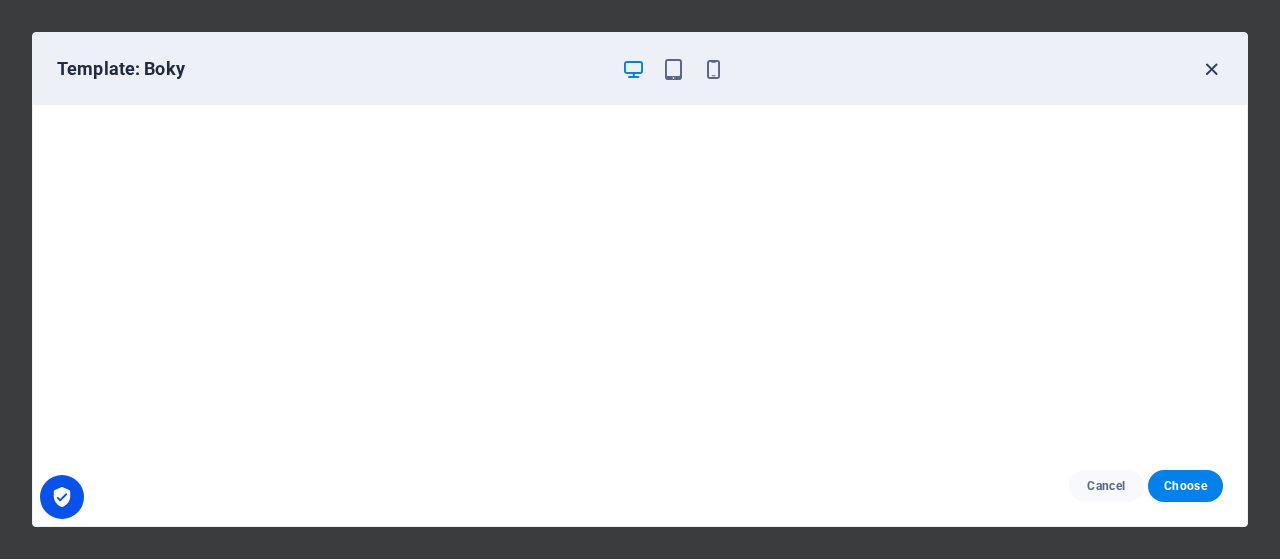 click at bounding box center (1211, 69) 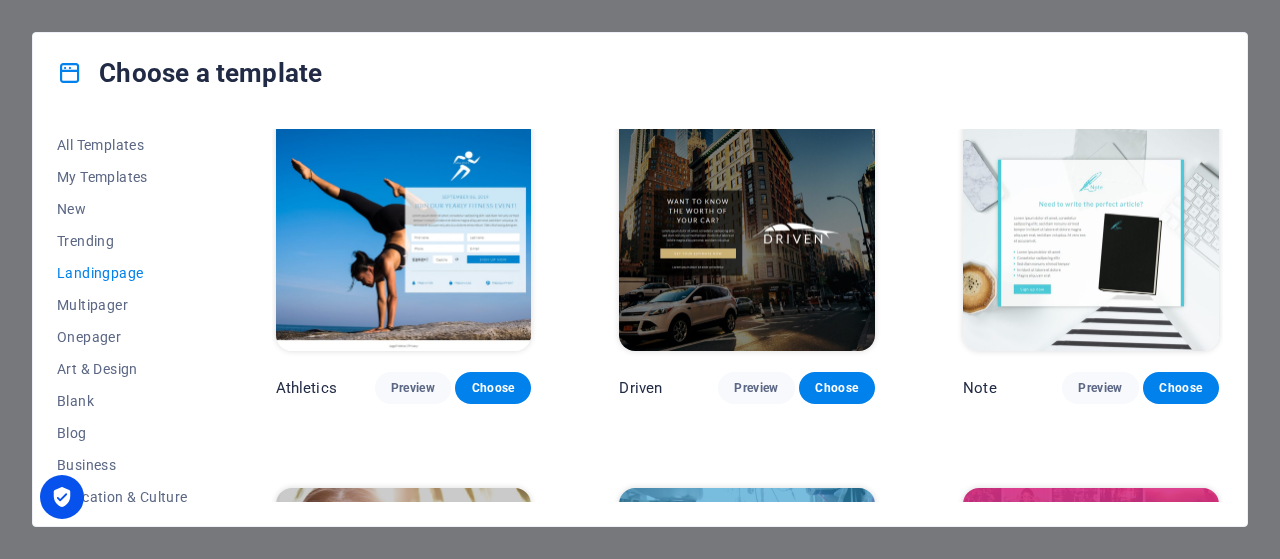 scroll, scrollTop: 1050, scrollLeft: 0, axis: vertical 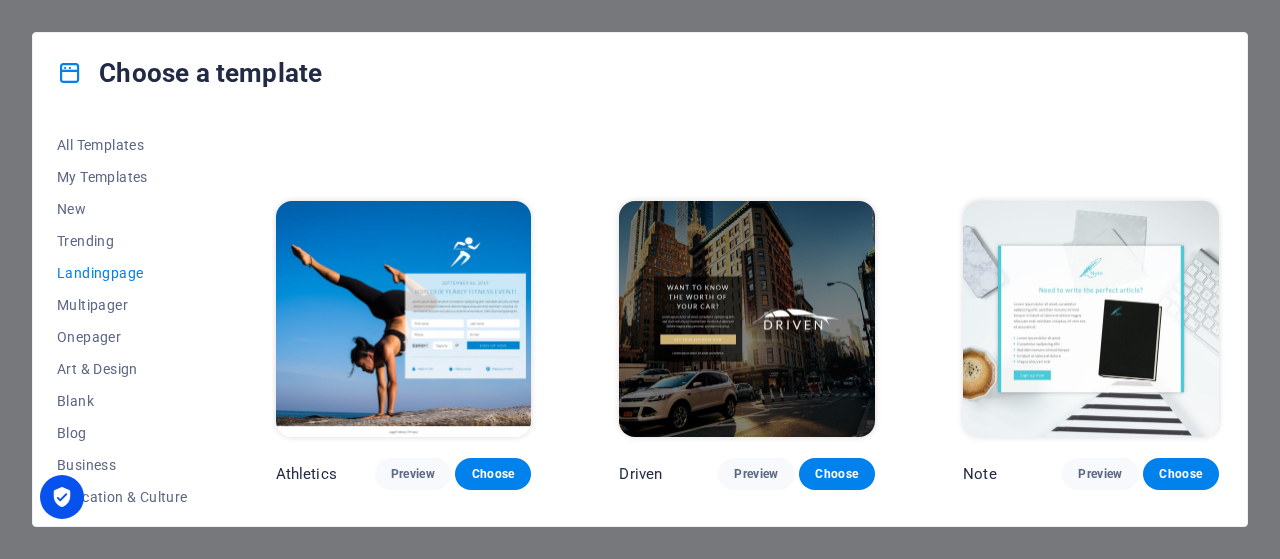 click at bounding box center [747, 319] 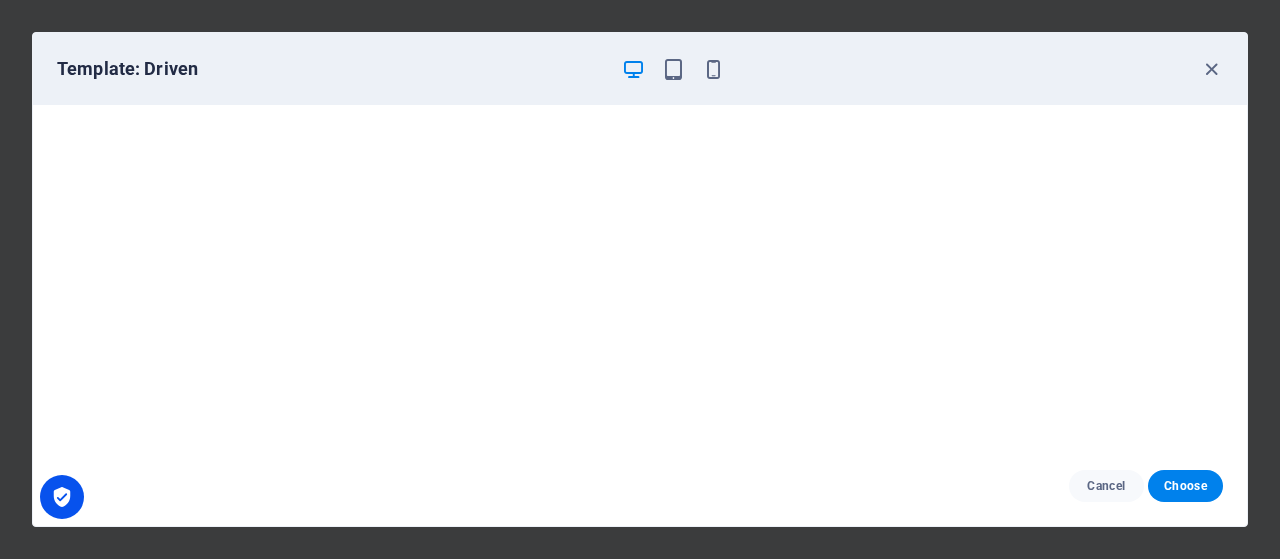scroll, scrollTop: 0, scrollLeft: 0, axis: both 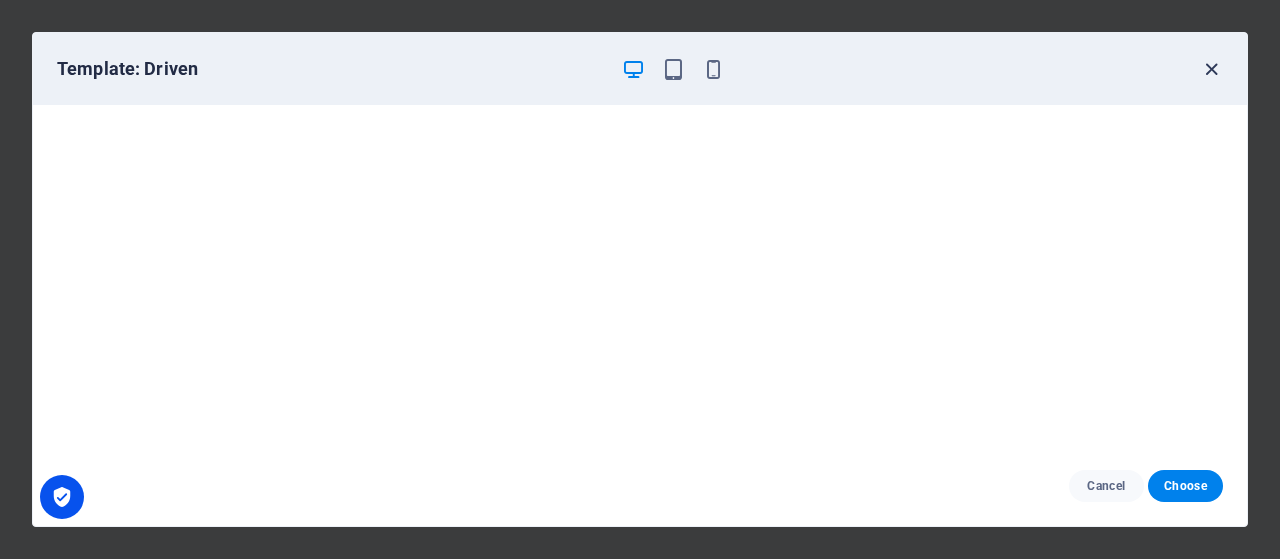 click at bounding box center (1211, 69) 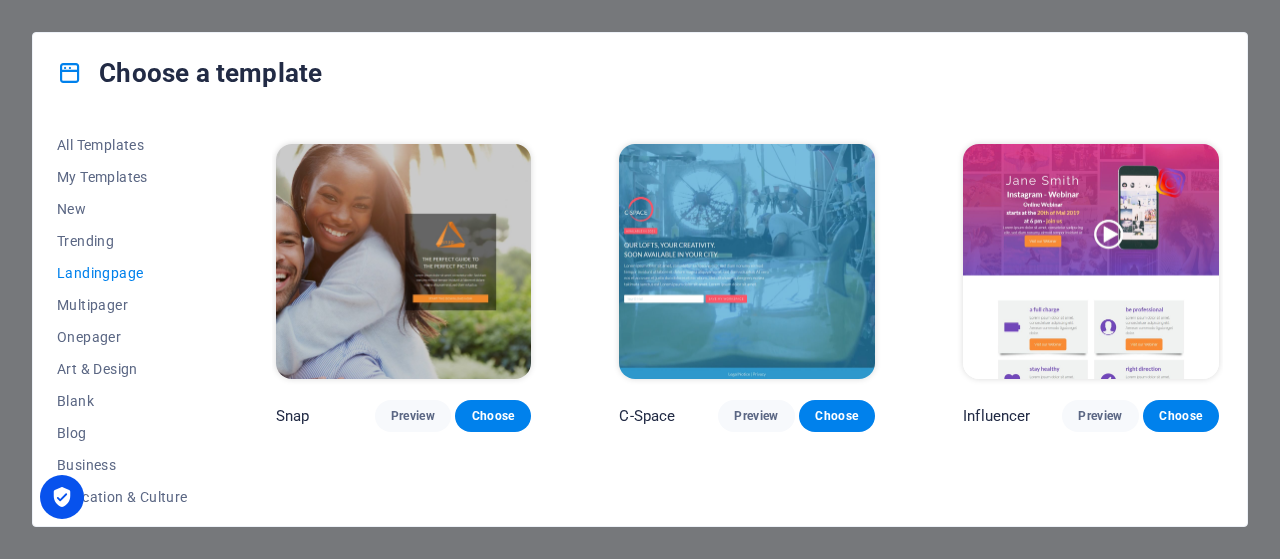 scroll, scrollTop: 1480, scrollLeft: 0, axis: vertical 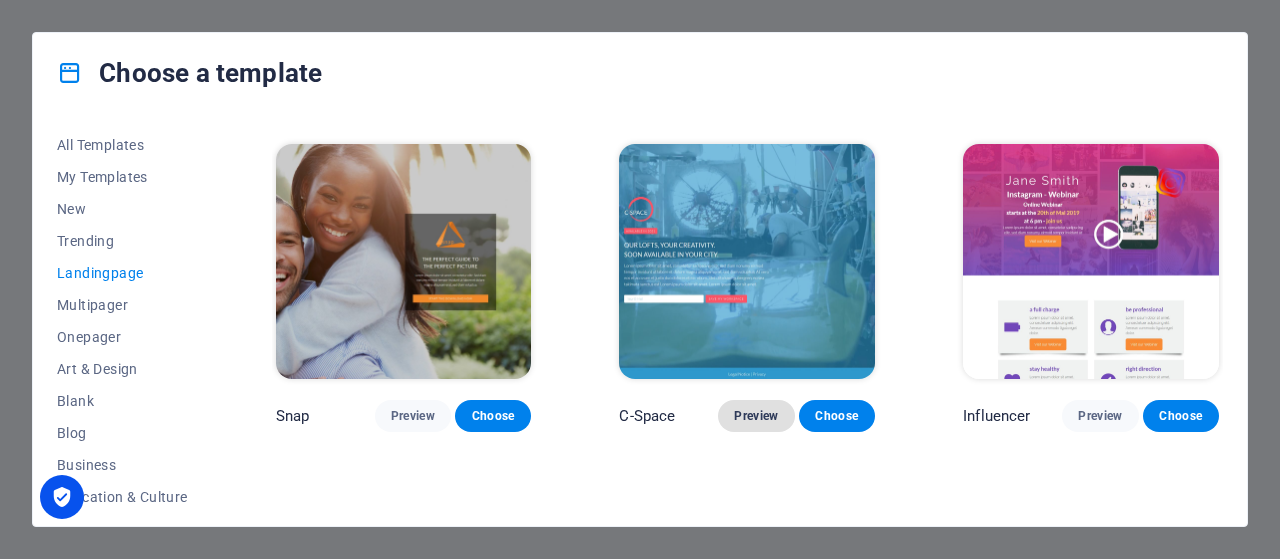 click on "Preview" at bounding box center (756, 416) 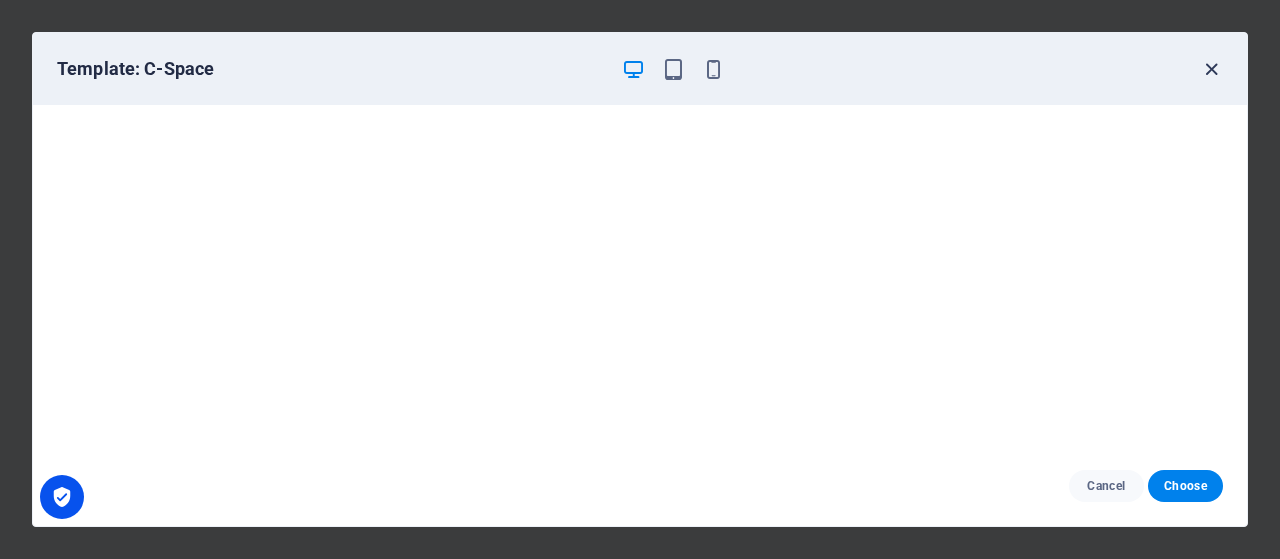 click at bounding box center (1211, 69) 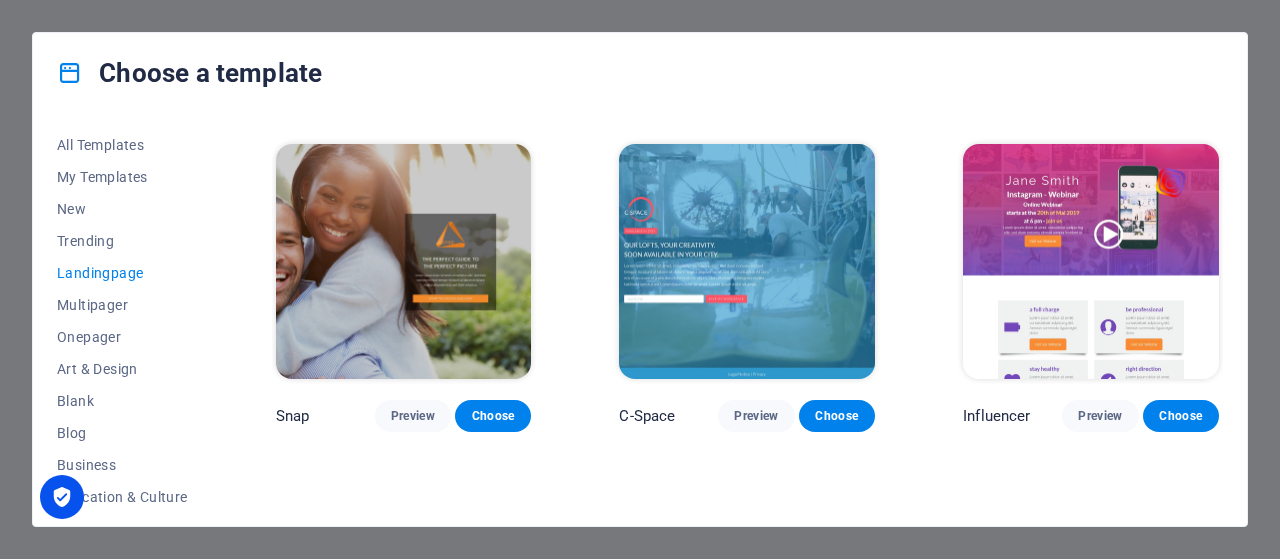 click at bounding box center [404, 262] 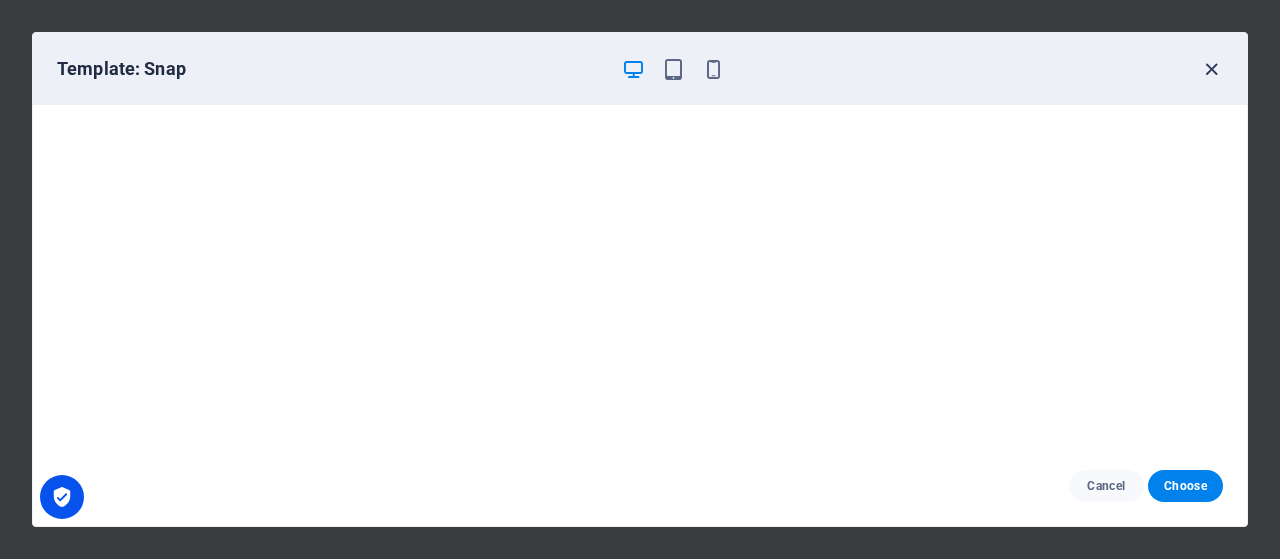 click at bounding box center (1211, 69) 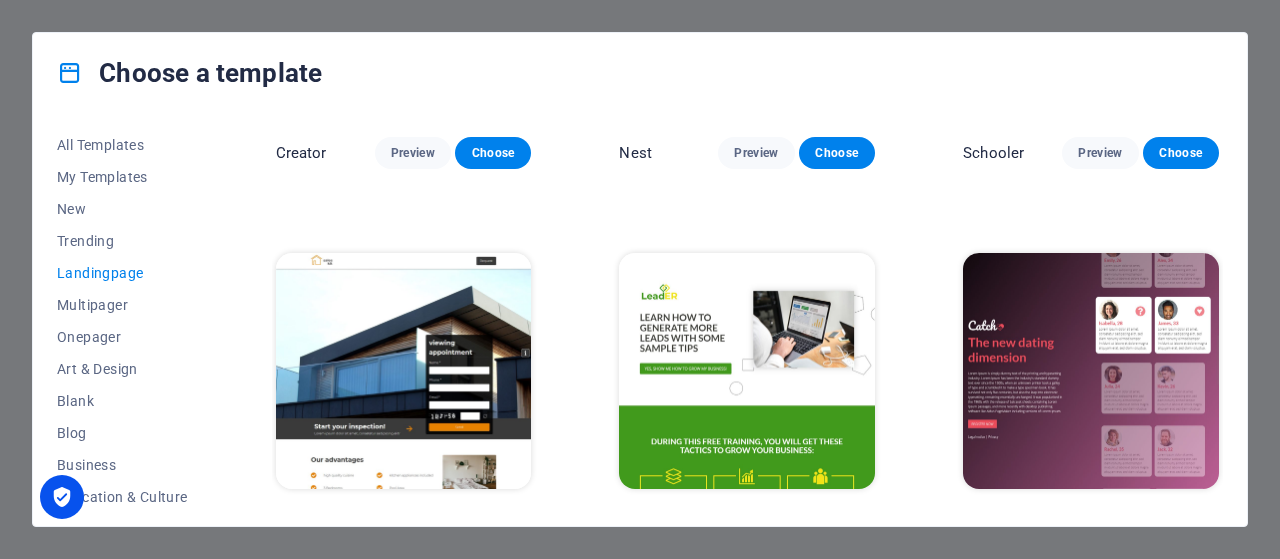 scroll, scrollTop: 2140, scrollLeft: 0, axis: vertical 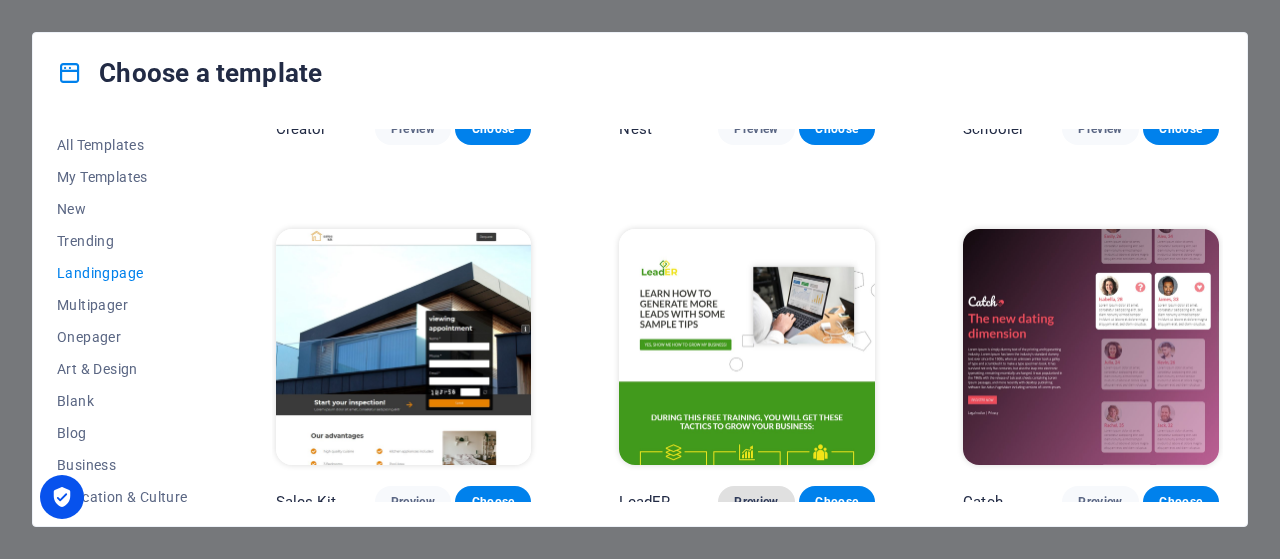 click on "Preview" at bounding box center [756, 502] 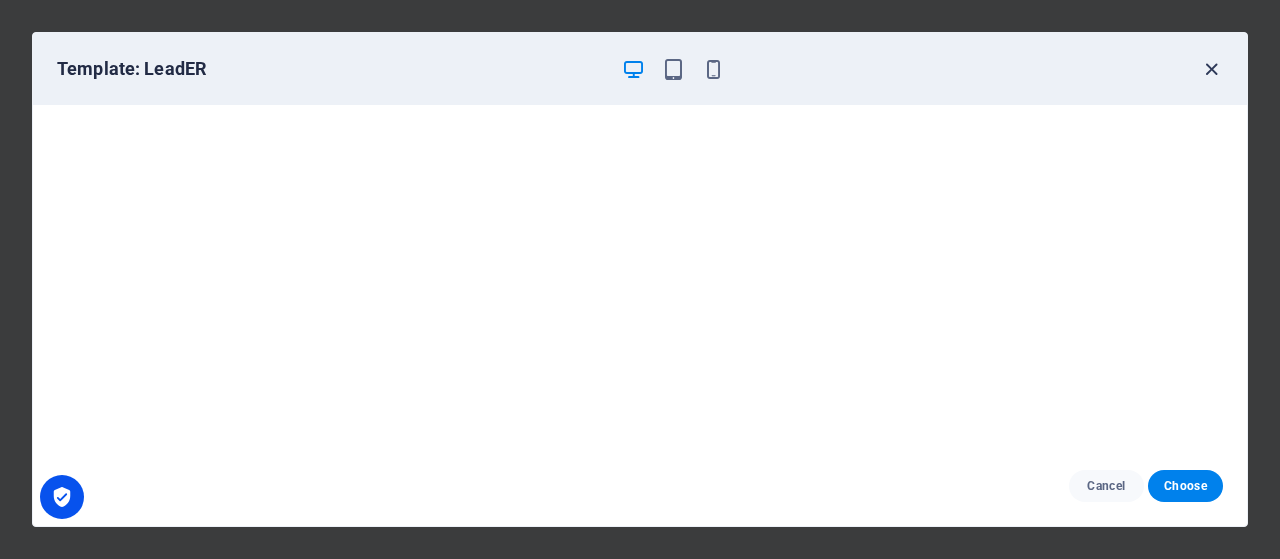click at bounding box center (1211, 69) 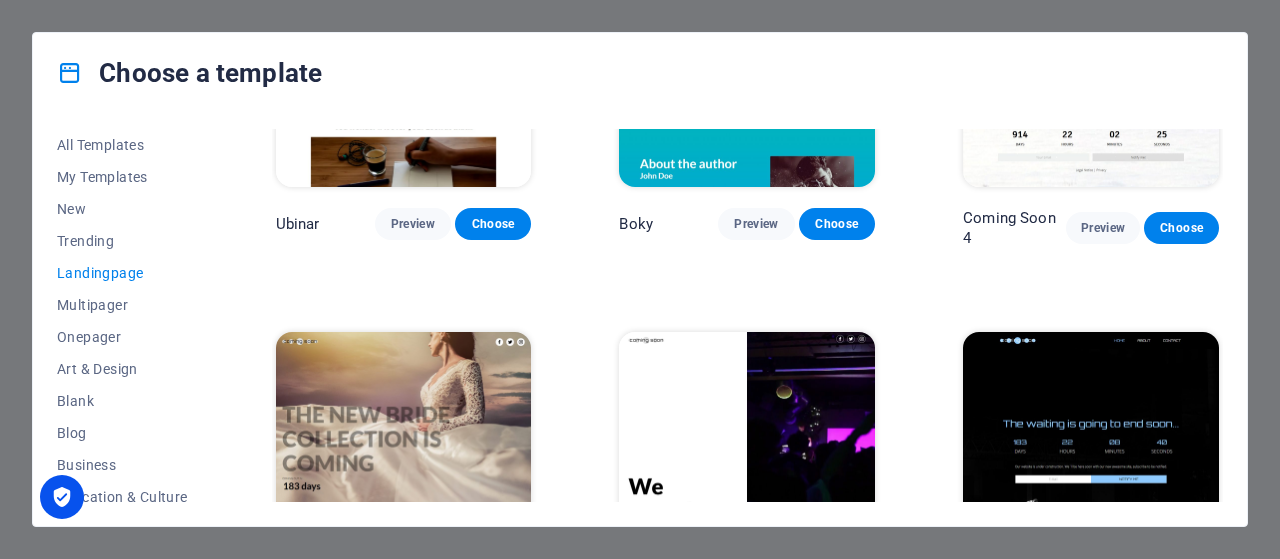 scroll, scrollTop: 2894, scrollLeft: 0, axis: vertical 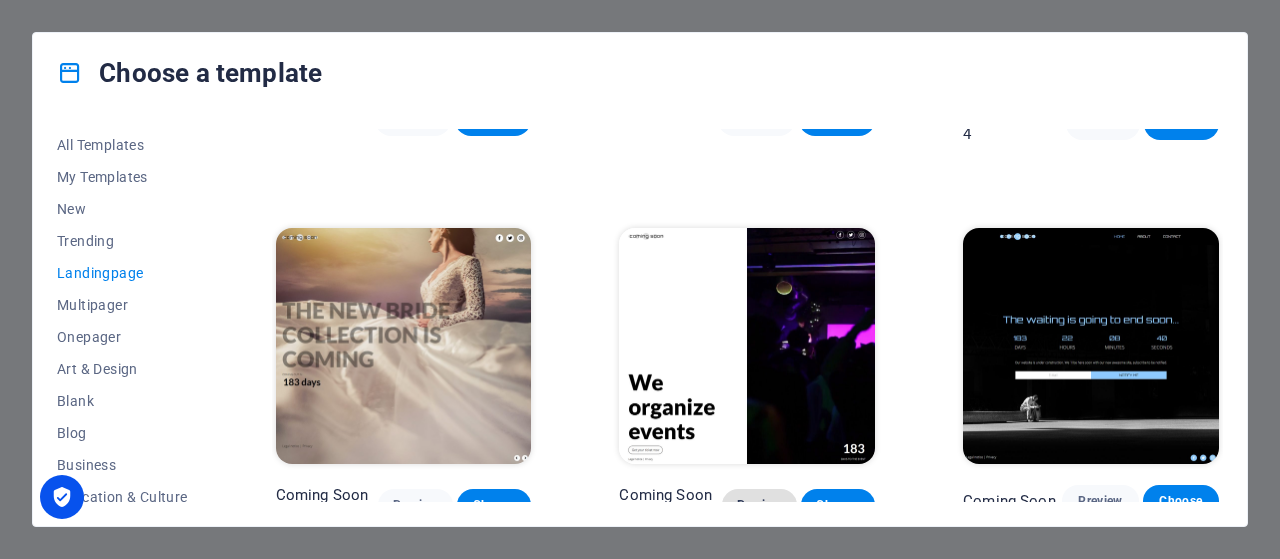 click on "Preview" at bounding box center (759, 505) 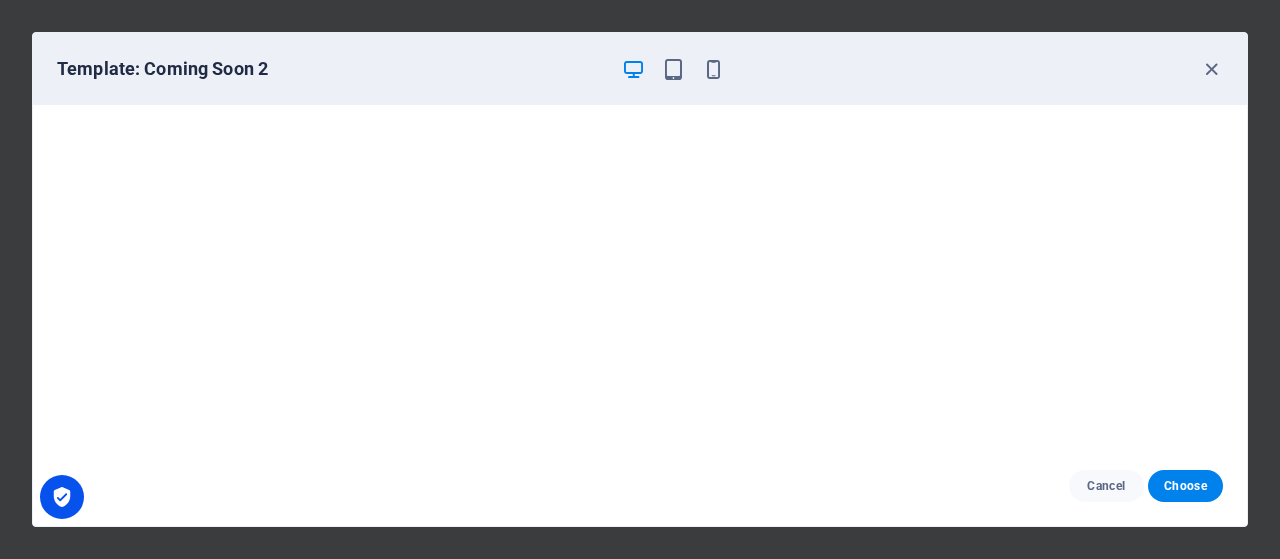 scroll, scrollTop: 4, scrollLeft: 0, axis: vertical 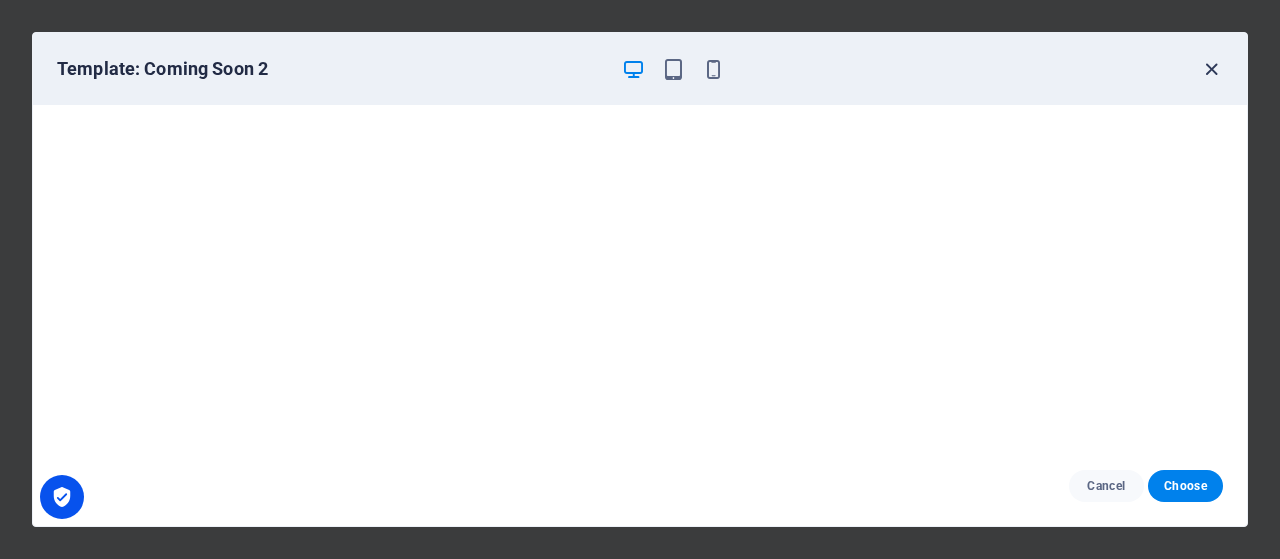 click at bounding box center (1211, 69) 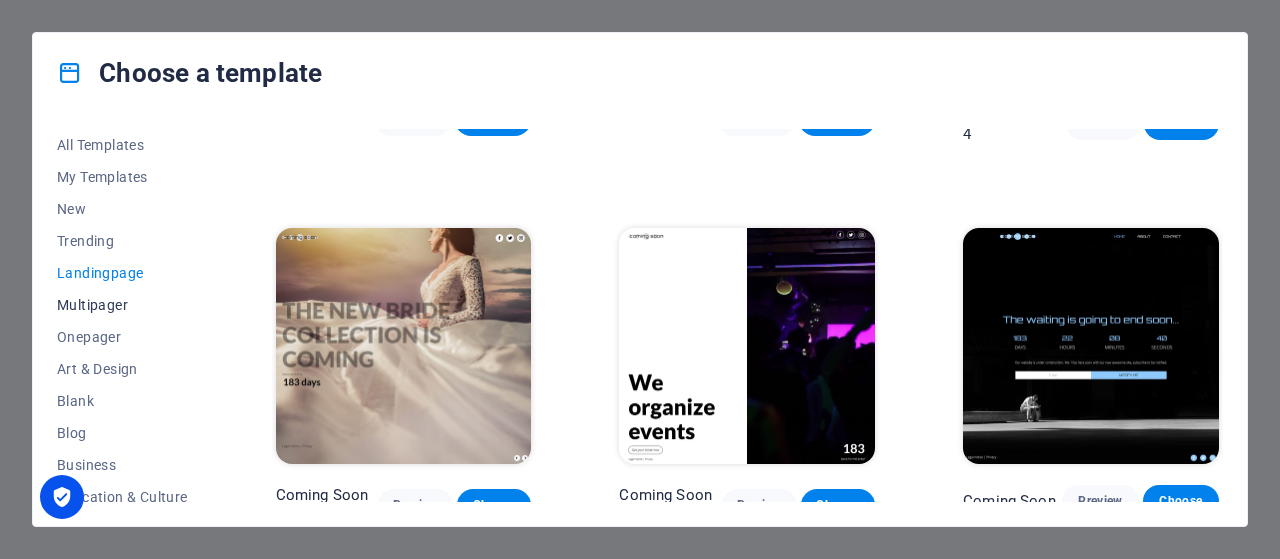 click on "Multipager" at bounding box center (122, 305) 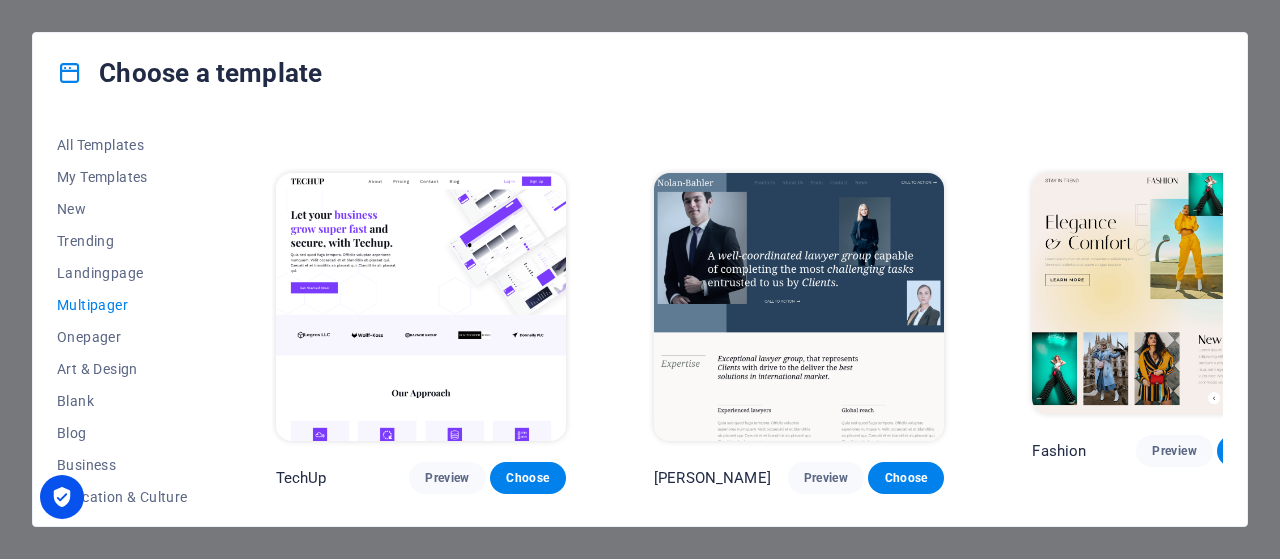 scroll, scrollTop: 3200, scrollLeft: 0, axis: vertical 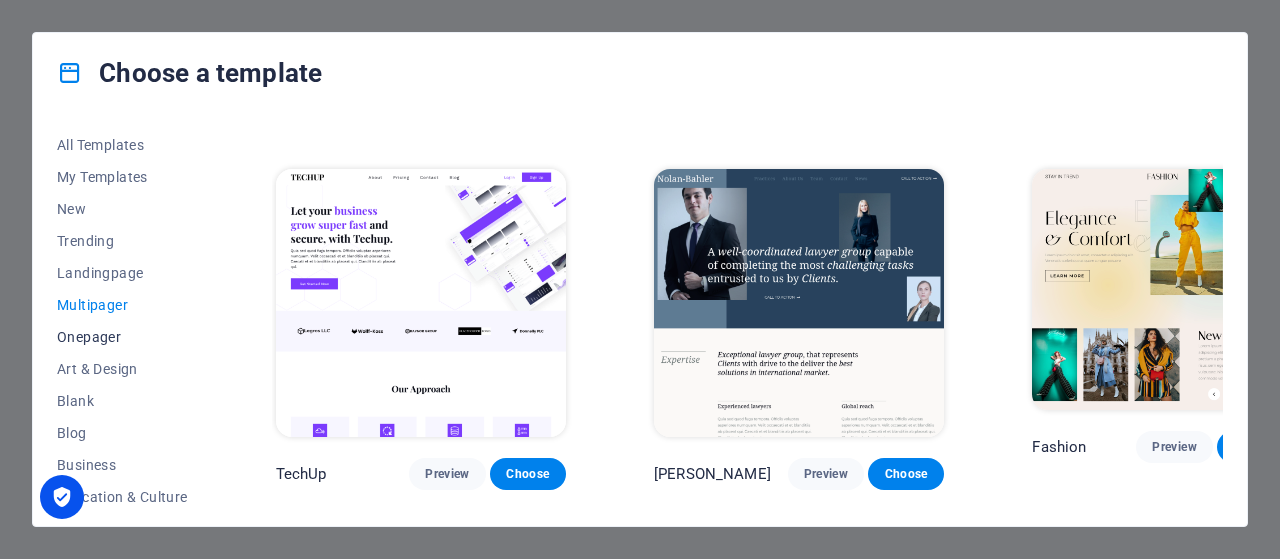 click on "Onepager" at bounding box center [122, 337] 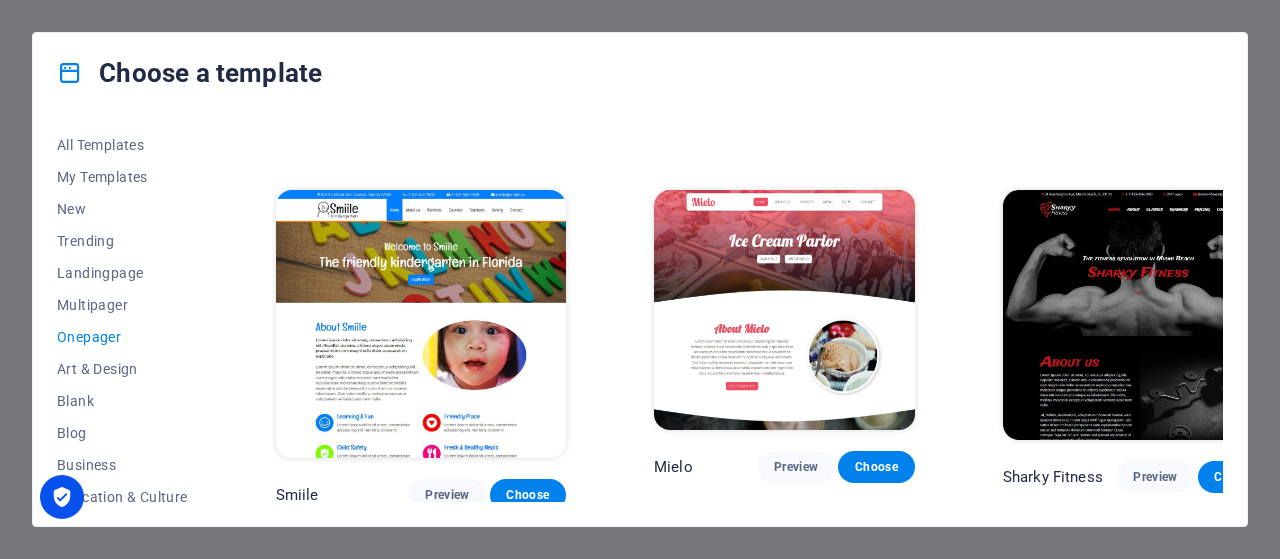 scroll, scrollTop: 5222, scrollLeft: 0, axis: vertical 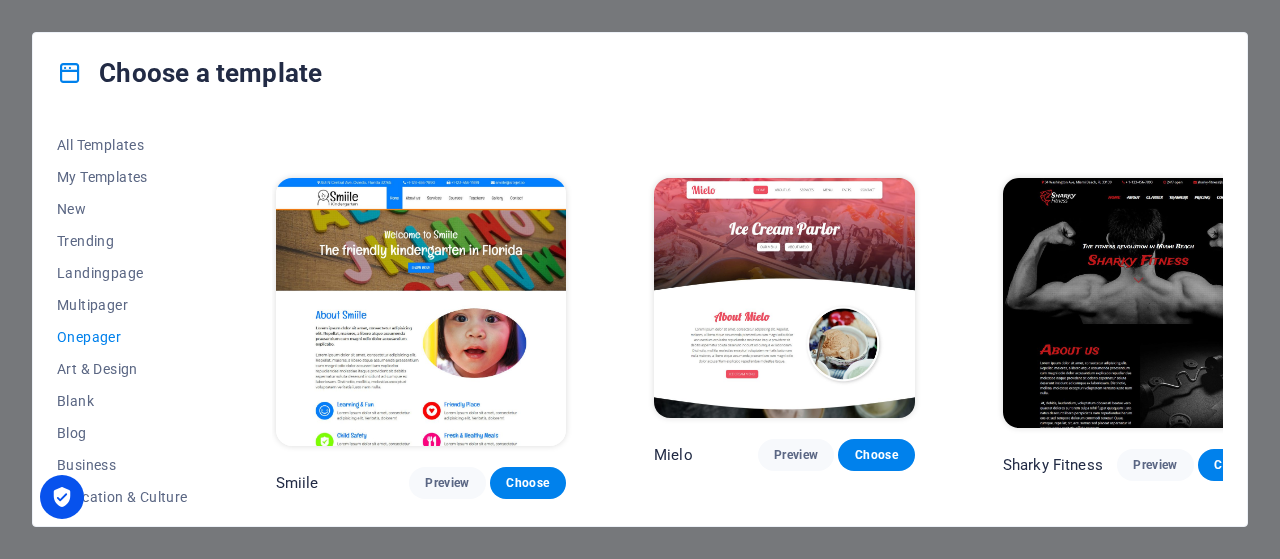 click at bounding box center (1138, 708) 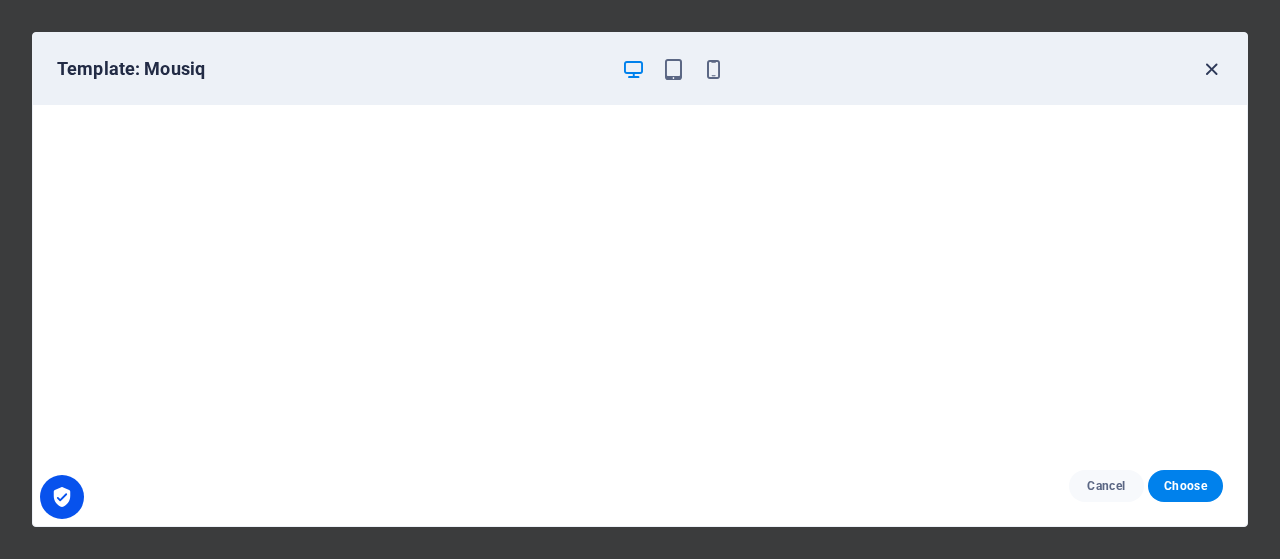 click at bounding box center (1211, 69) 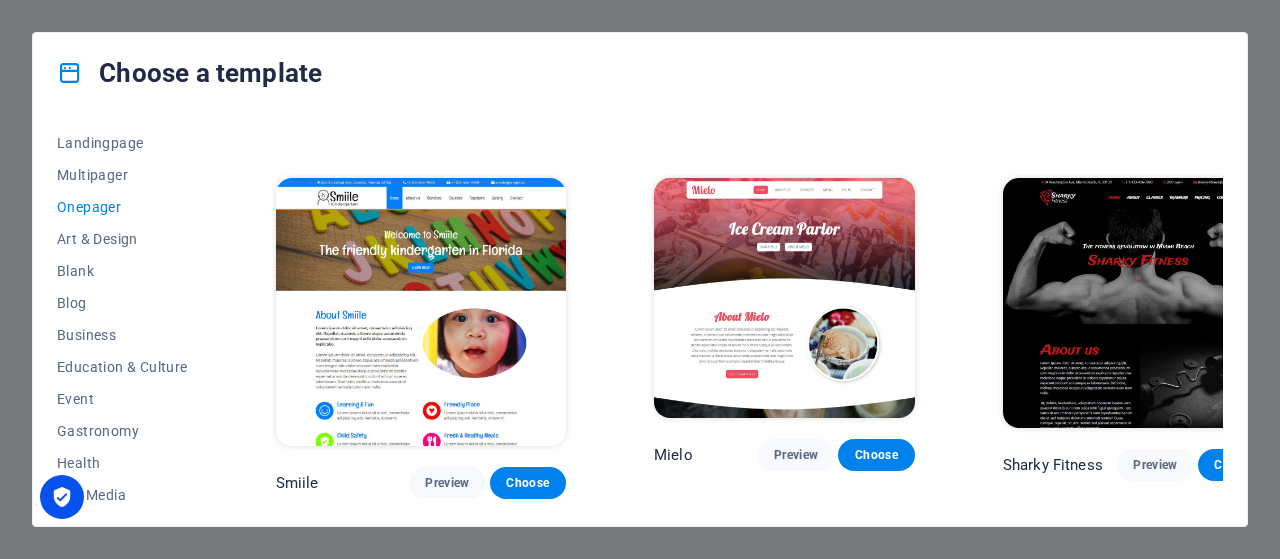 scroll, scrollTop: 130, scrollLeft: 0, axis: vertical 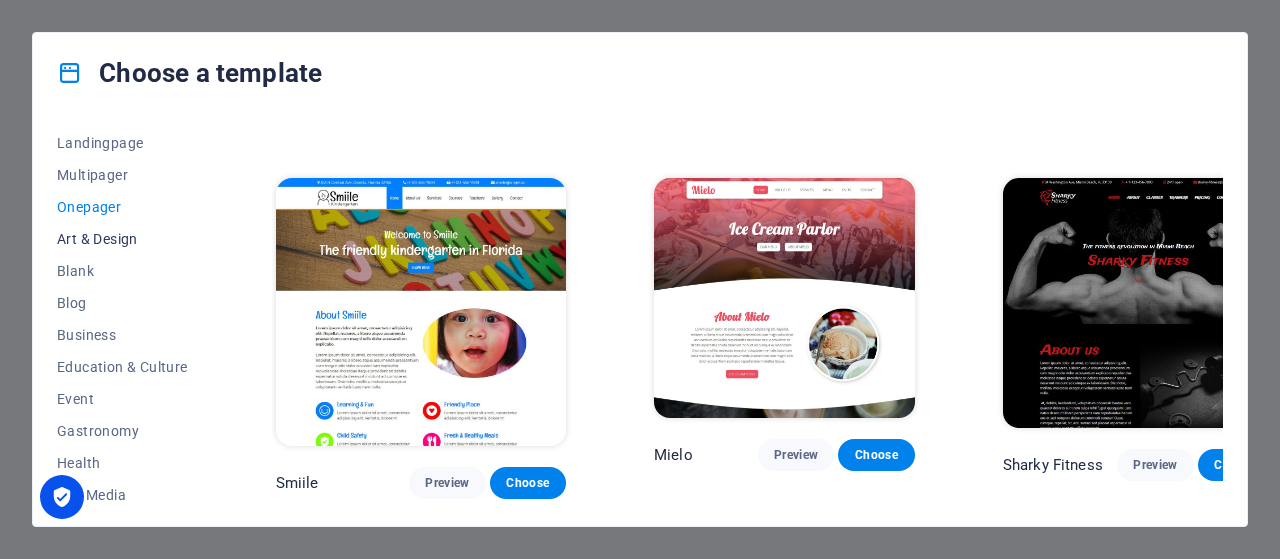 click on "Art & Design" at bounding box center [122, 239] 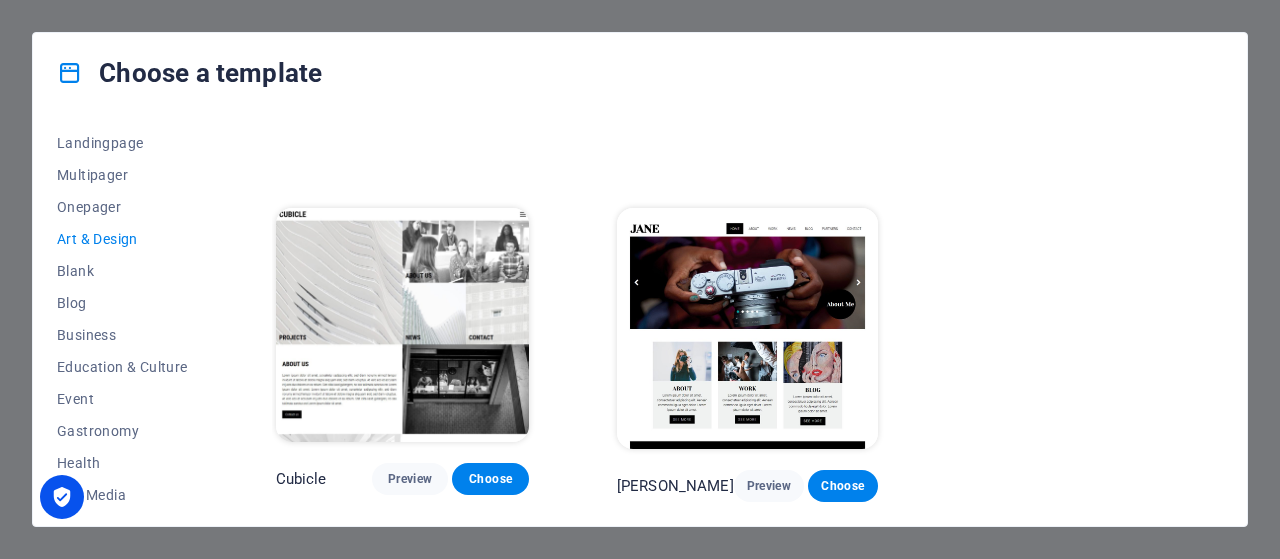scroll, scrollTop: 739, scrollLeft: 0, axis: vertical 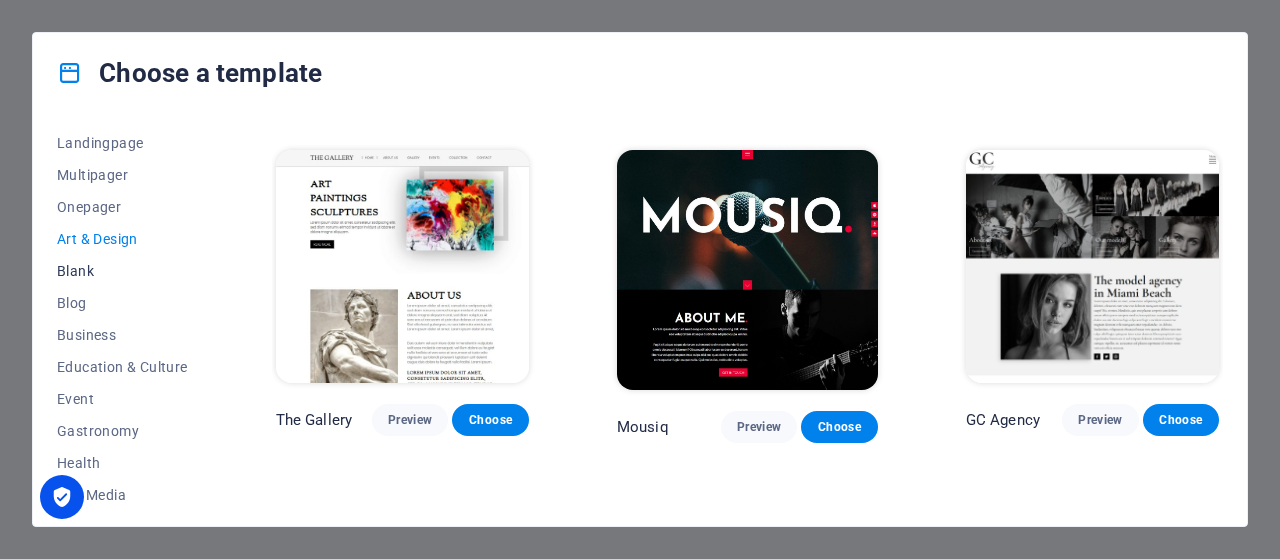 click on "Blank" at bounding box center (122, 271) 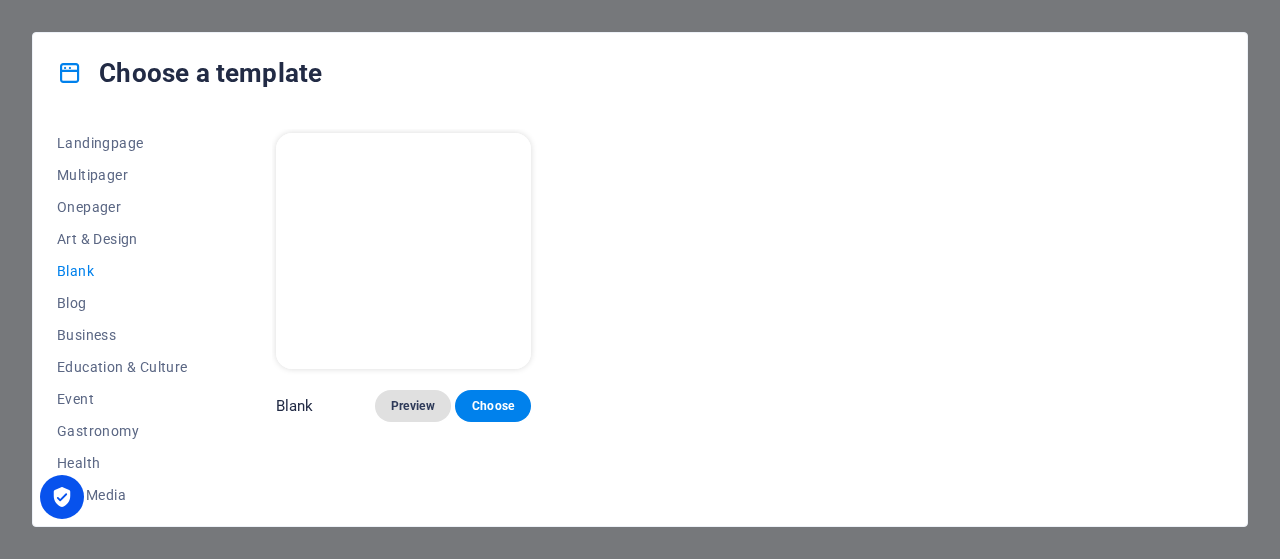 click on "Preview" at bounding box center [413, 406] 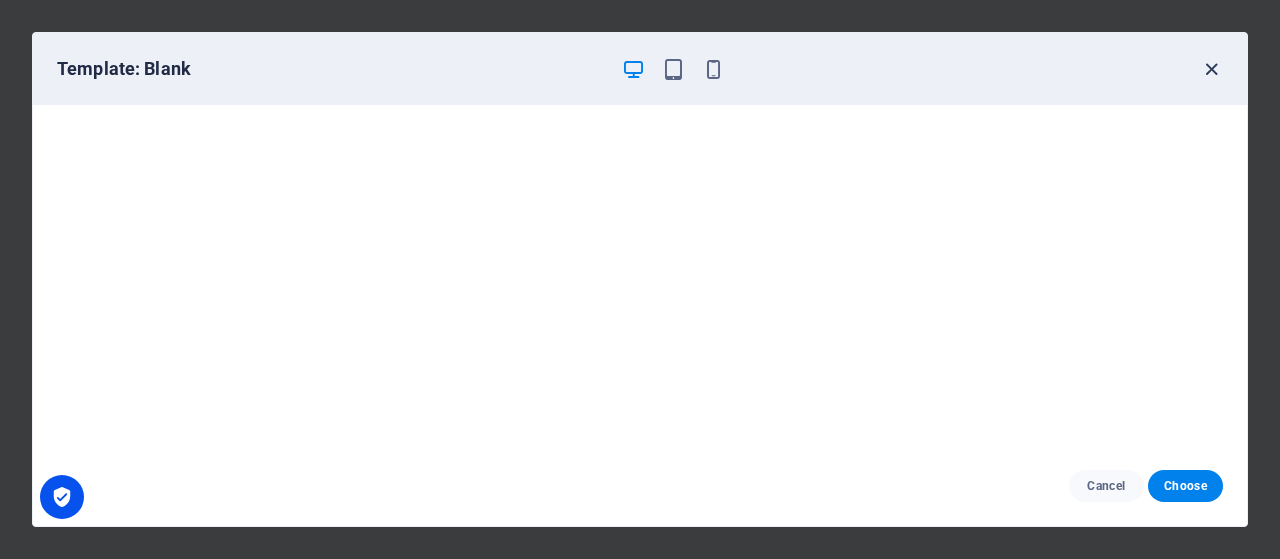 click at bounding box center [1211, 69] 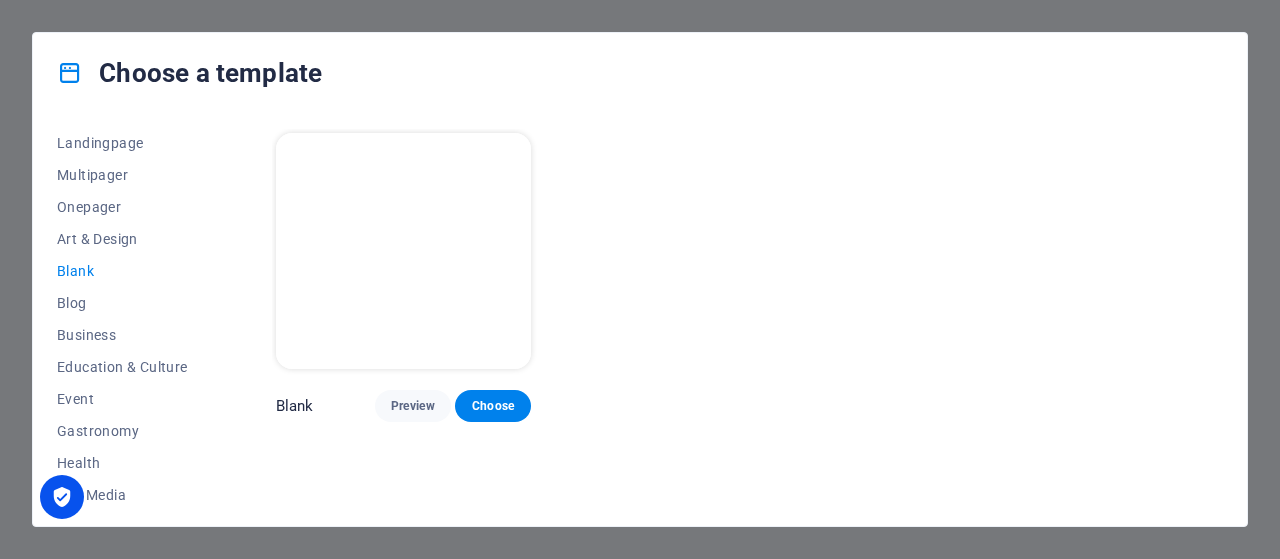 type 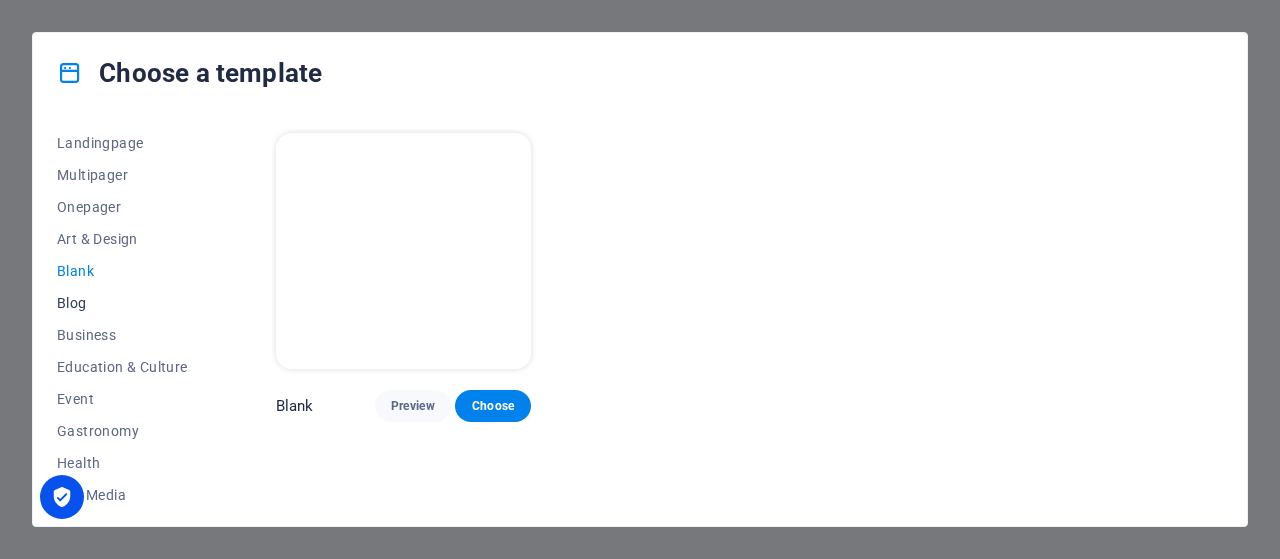 click on "Blog" at bounding box center (122, 303) 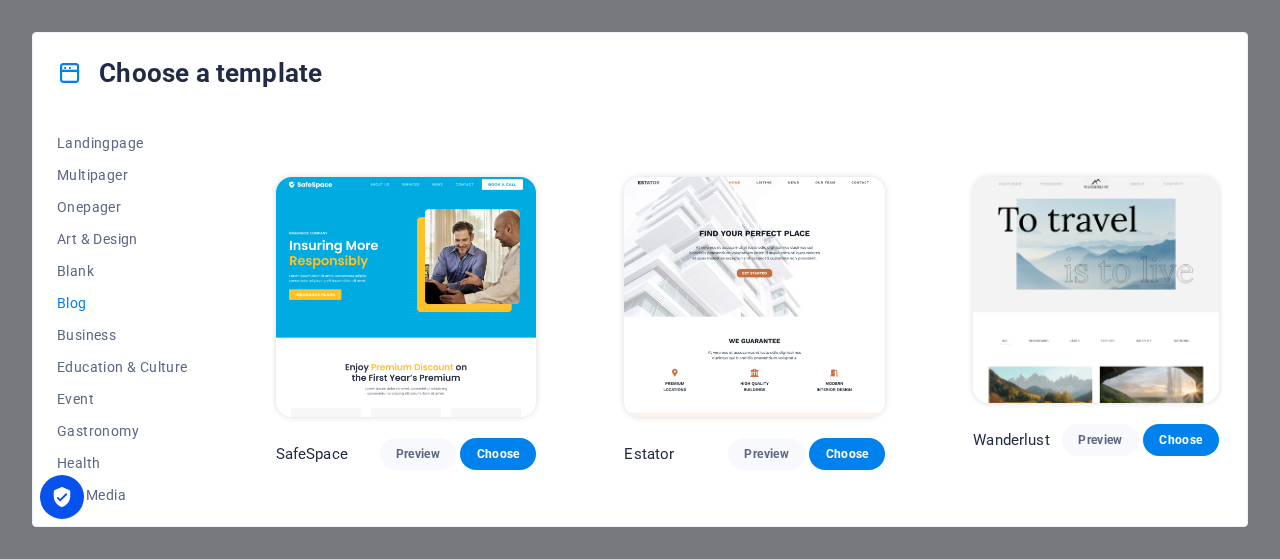 scroll, scrollTop: 705, scrollLeft: 0, axis: vertical 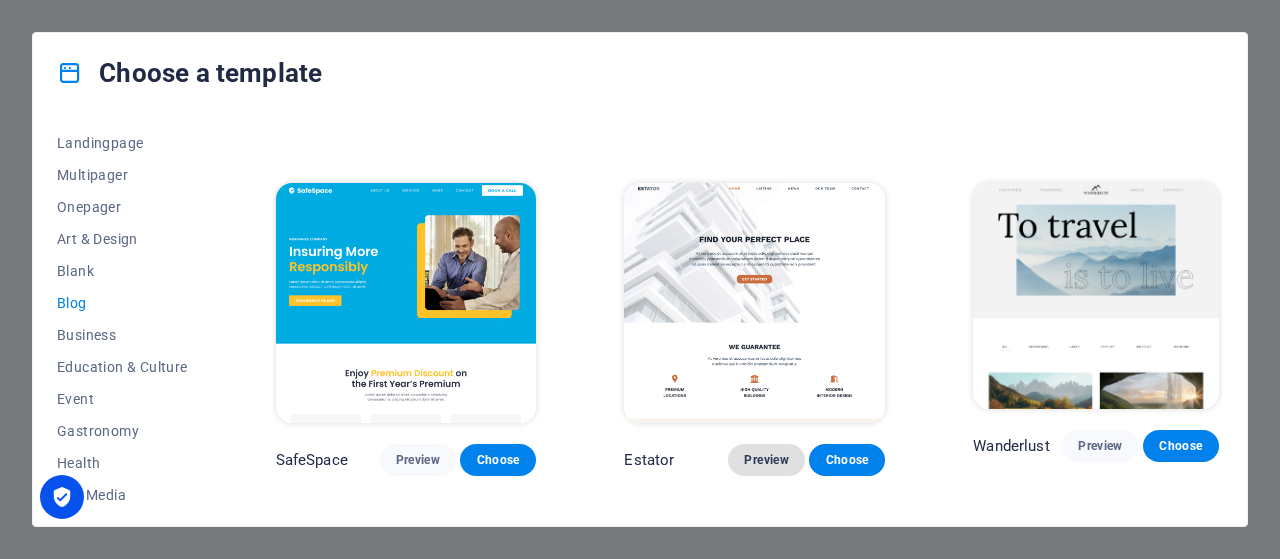 click on "Preview" at bounding box center (766, 460) 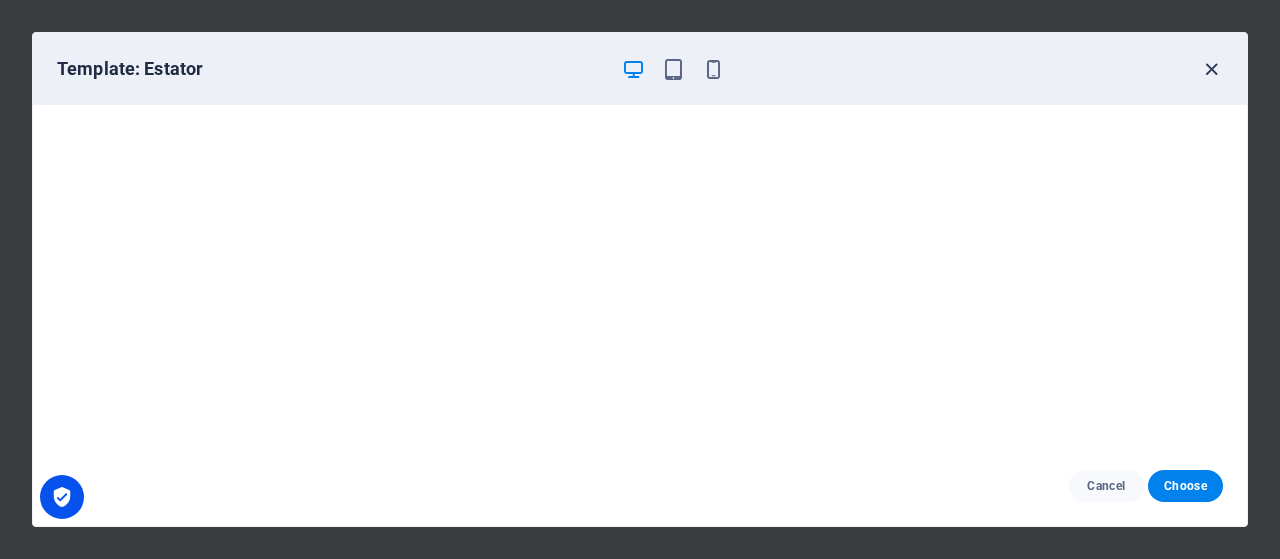 click at bounding box center [1211, 69] 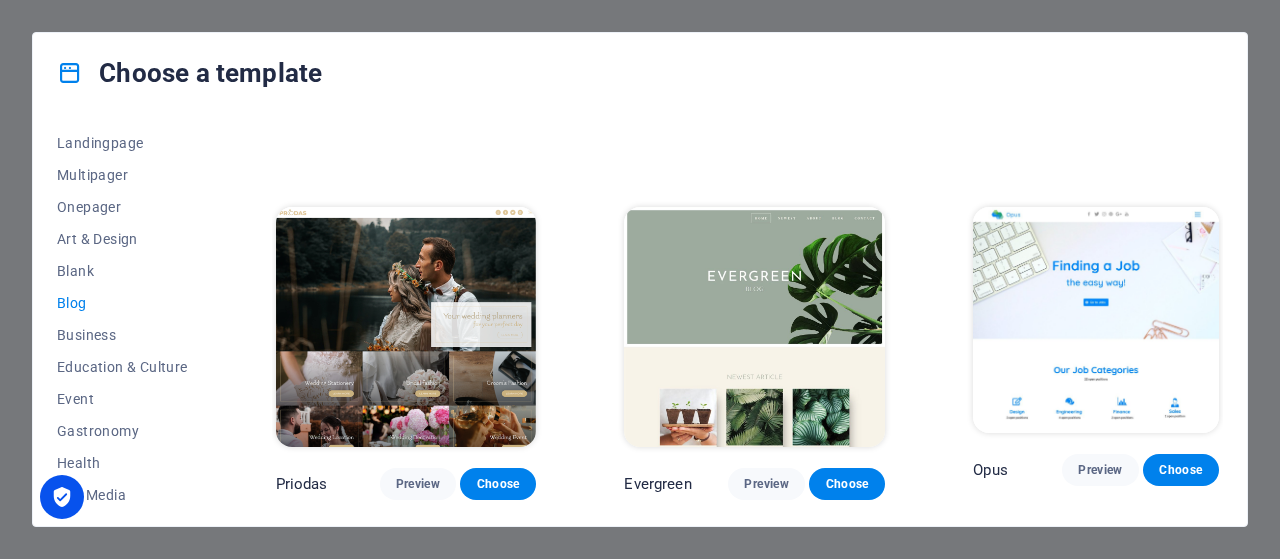 scroll, scrollTop: 2187, scrollLeft: 0, axis: vertical 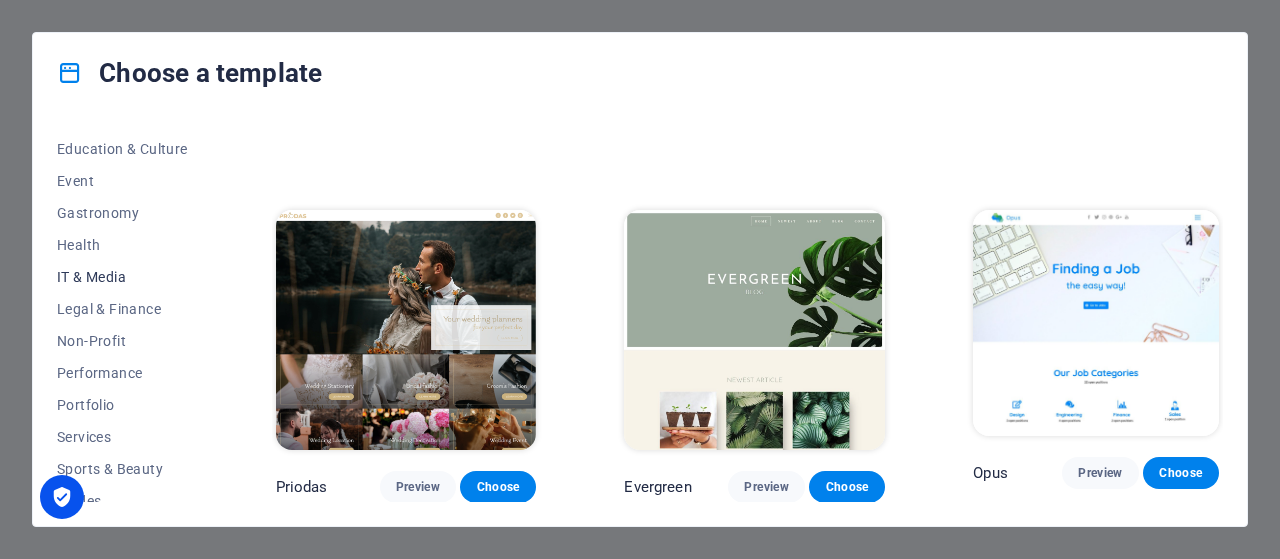 click on "IT & Media" at bounding box center (122, 277) 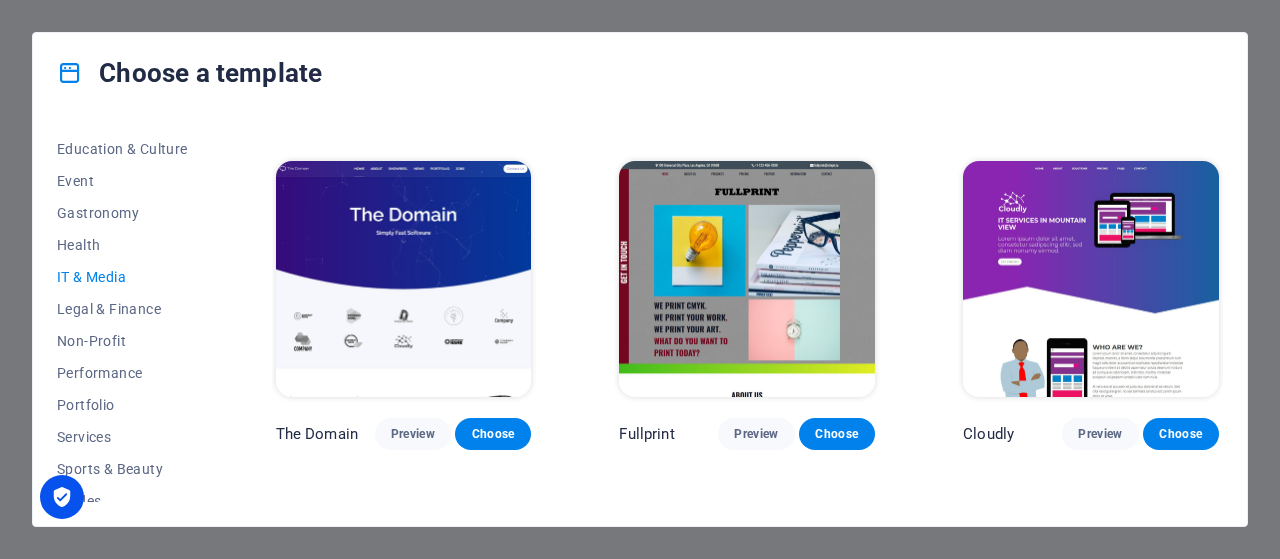 scroll, scrollTop: 724, scrollLeft: 0, axis: vertical 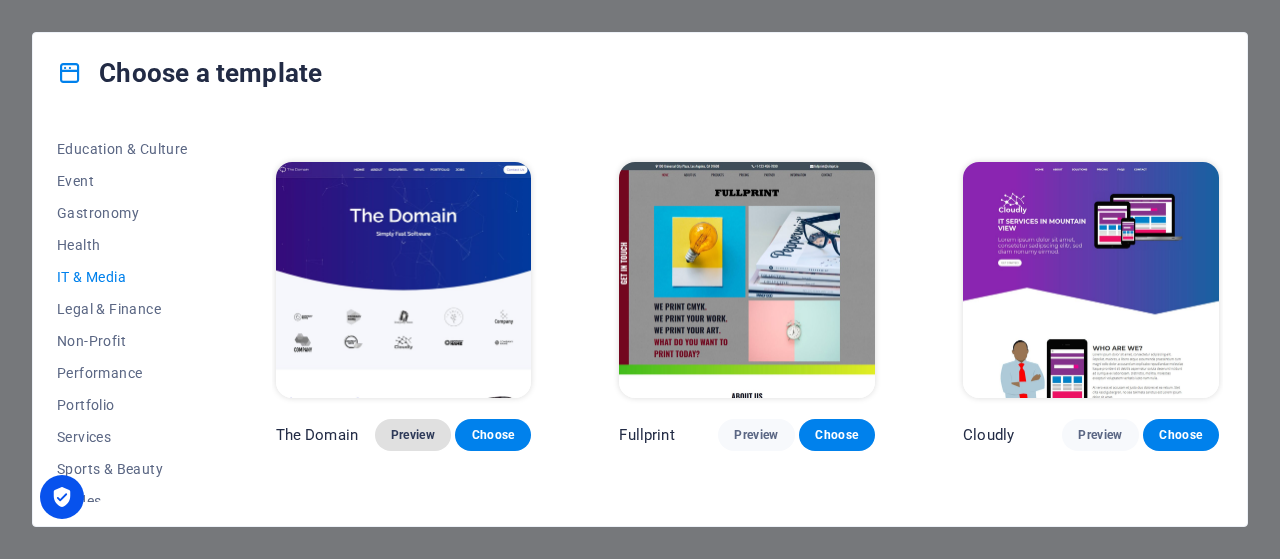 click on "Preview" at bounding box center (413, 435) 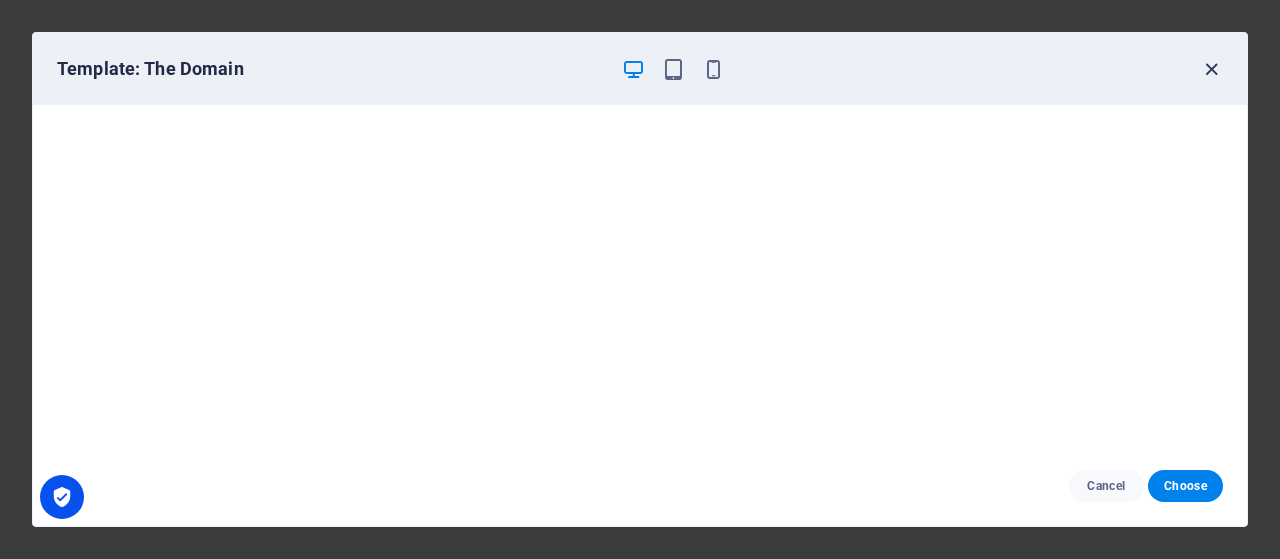 click at bounding box center [1211, 69] 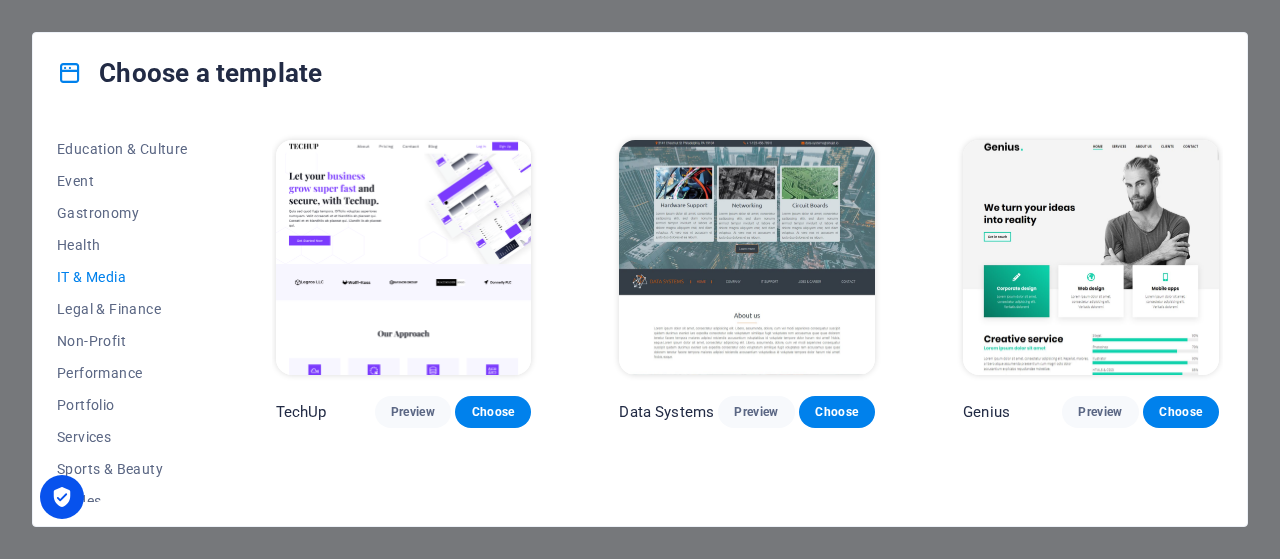 scroll, scrollTop: 352, scrollLeft: 0, axis: vertical 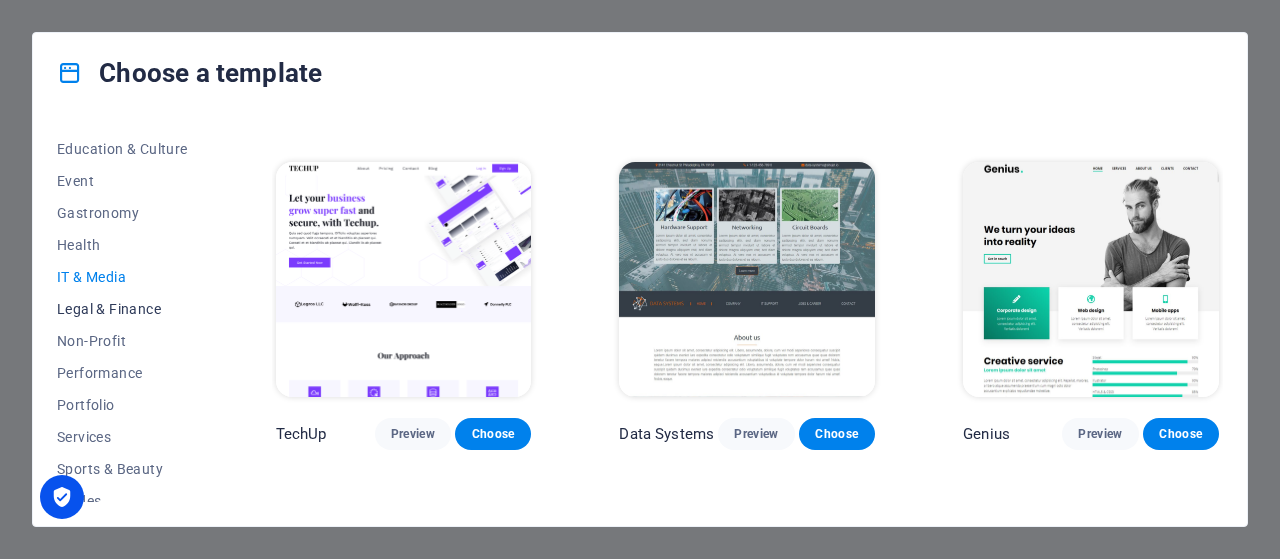 click on "Legal & Finance" at bounding box center (122, 309) 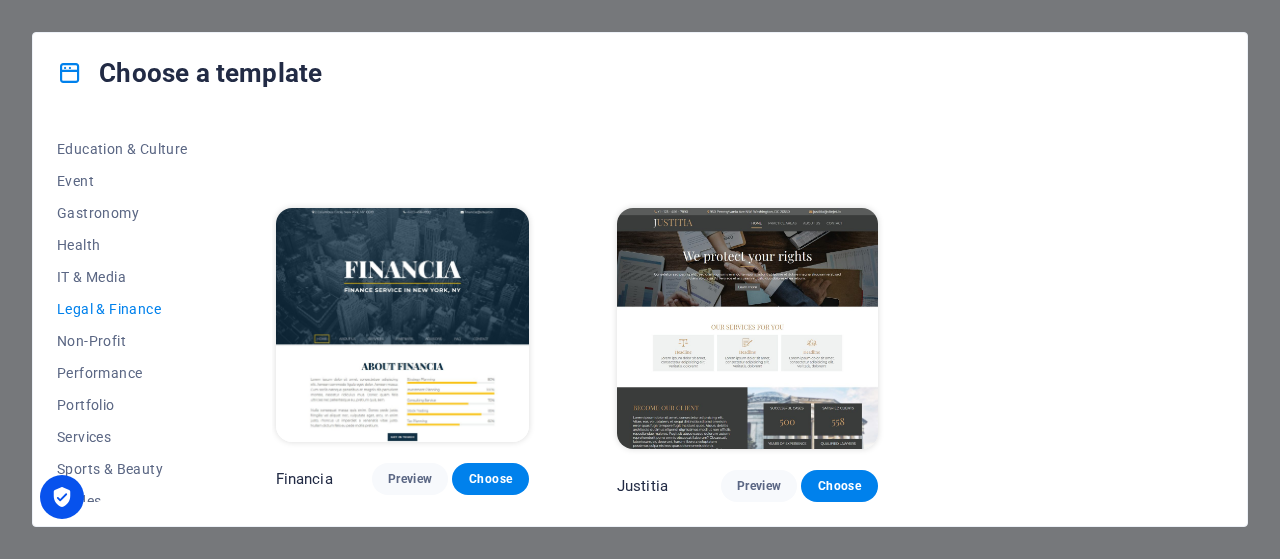 scroll, scrollTop: 0, scrollLeft: 0, axis: both 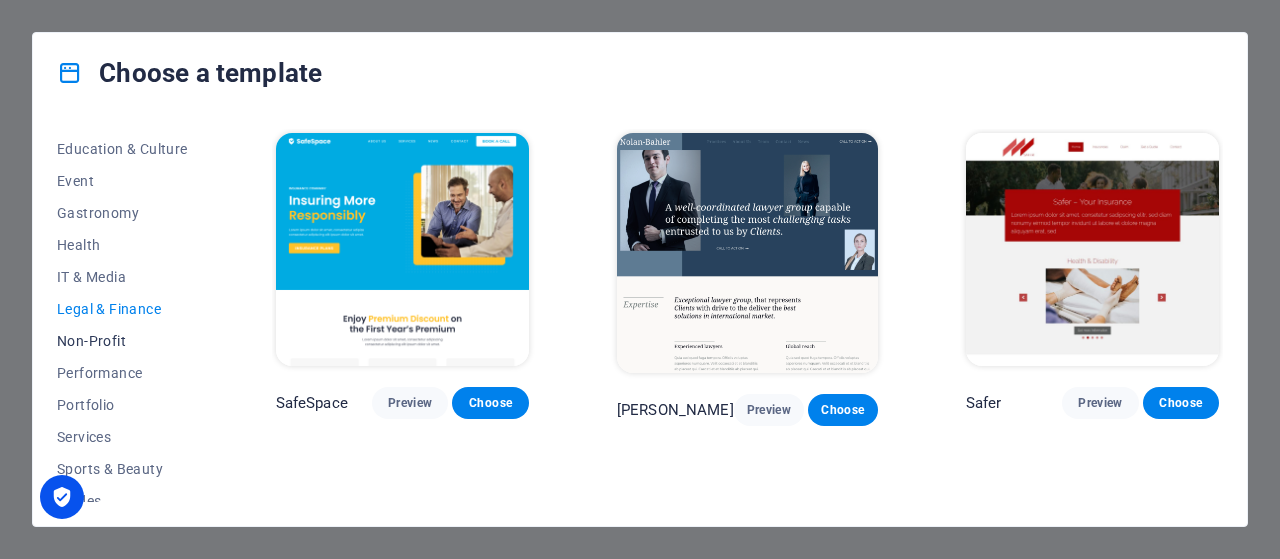 click on "Non-Profit" at bounding box center (122, 341) 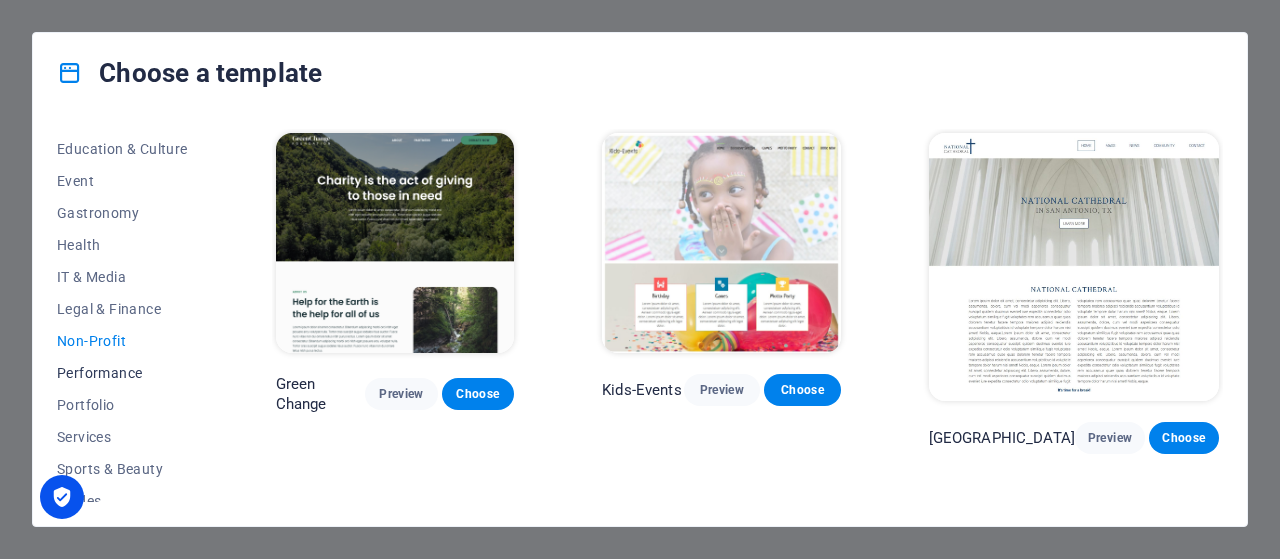 click on "Performance" at bounding box center (122, 373) 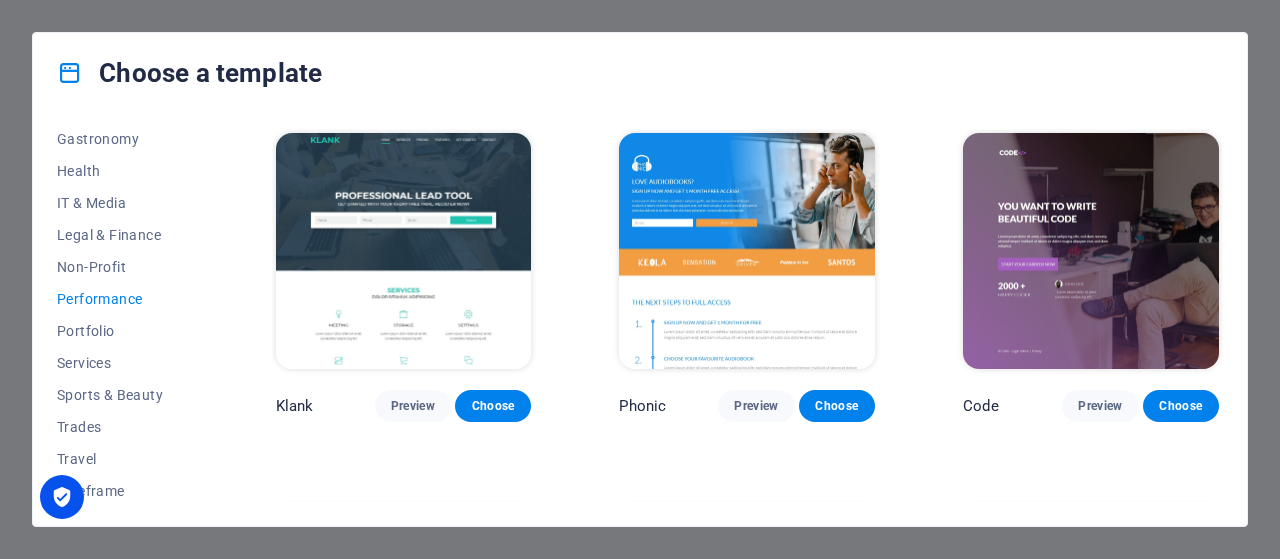scroll, scrollTop: 424, scrollLeft: 0, axis: vertical 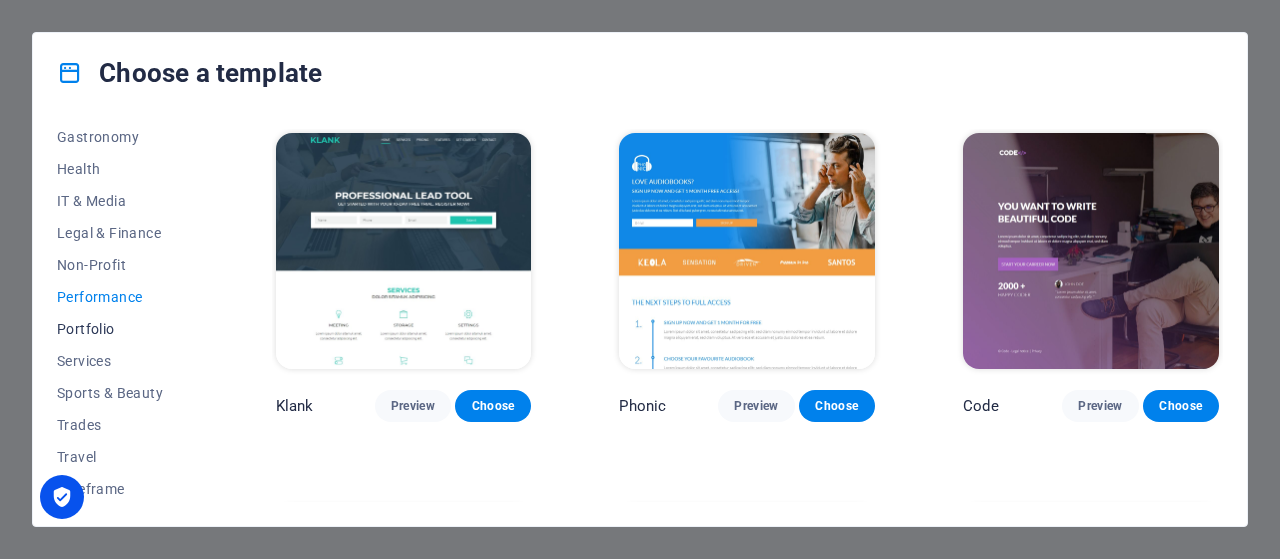 click on "Portfolio" at bounding box center [122, 329] 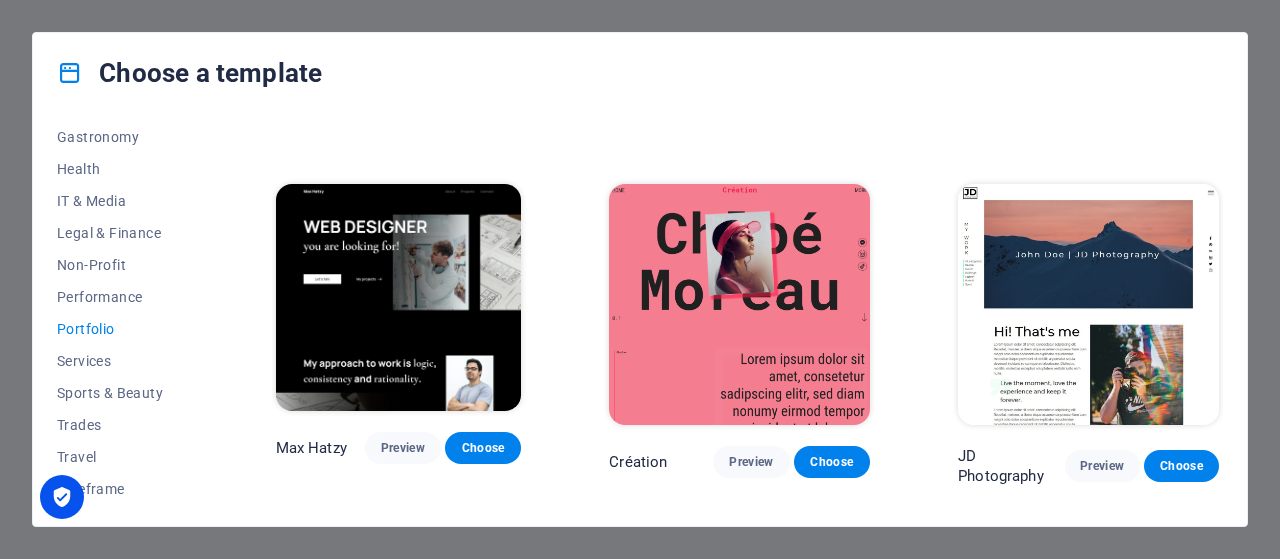 scroll, scrollTop: 340, scrollLeft: 0, axis: vertical 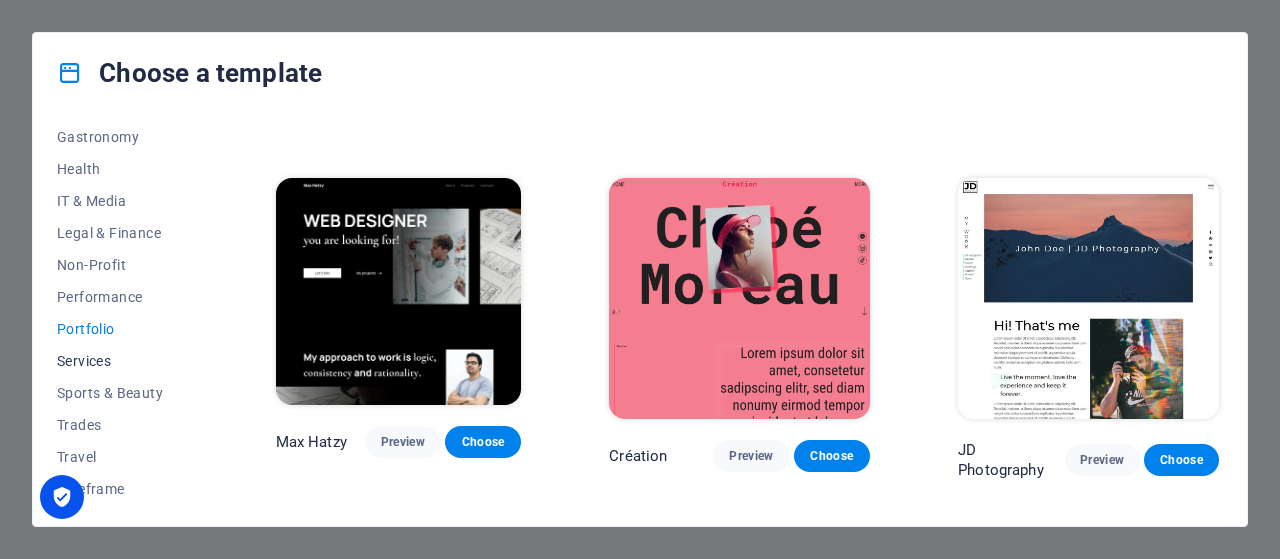 click on "Services" at bounding box center (122, 361) 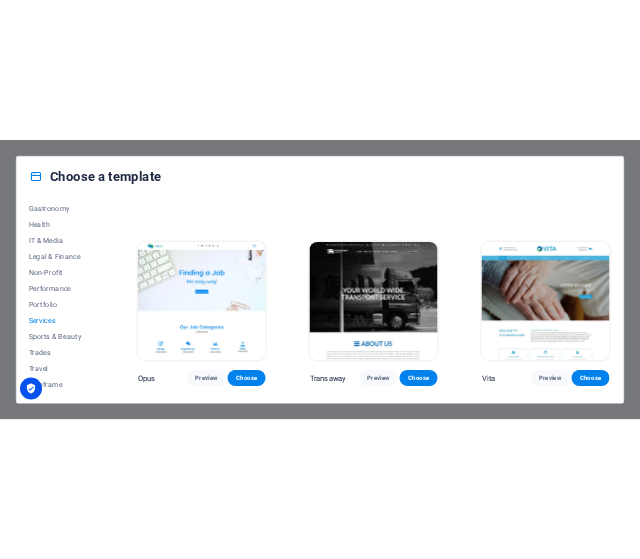scroll, scrollTop: 1807, scrollLeft: 0, axis: vertical 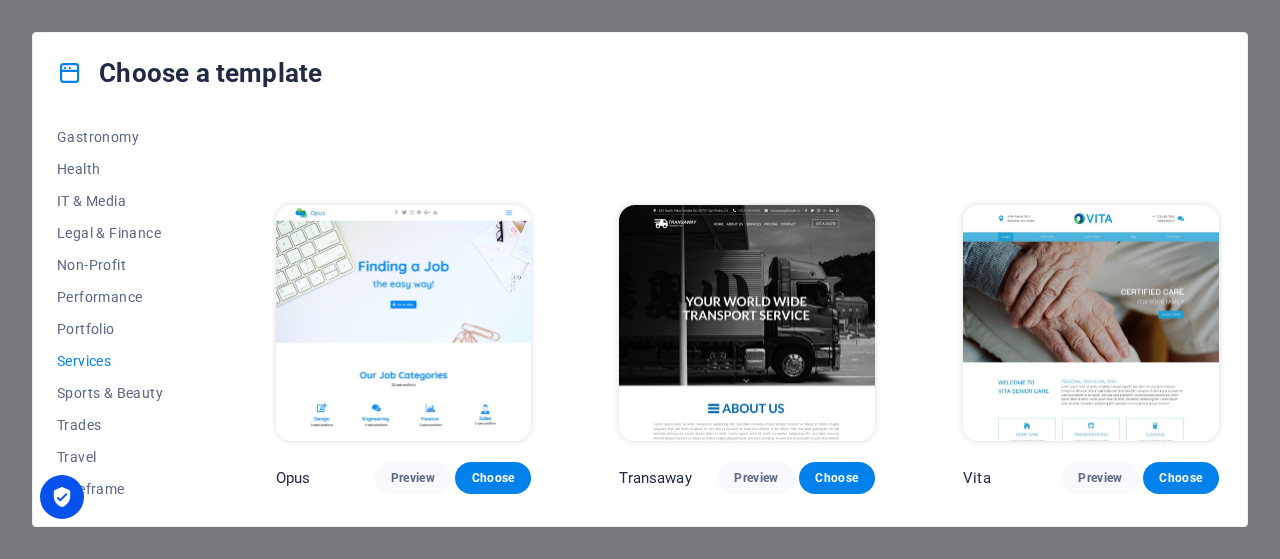 click at bounding box center [747, 323] 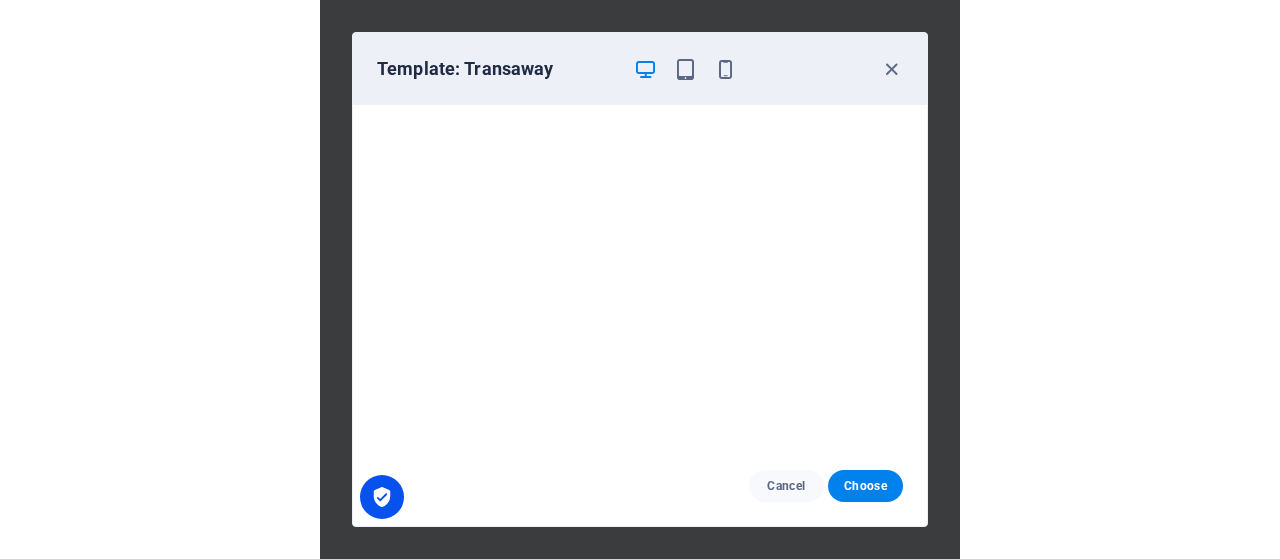 scroll, scrollTop: 1807, scrollLeft: 0, axis: vertical 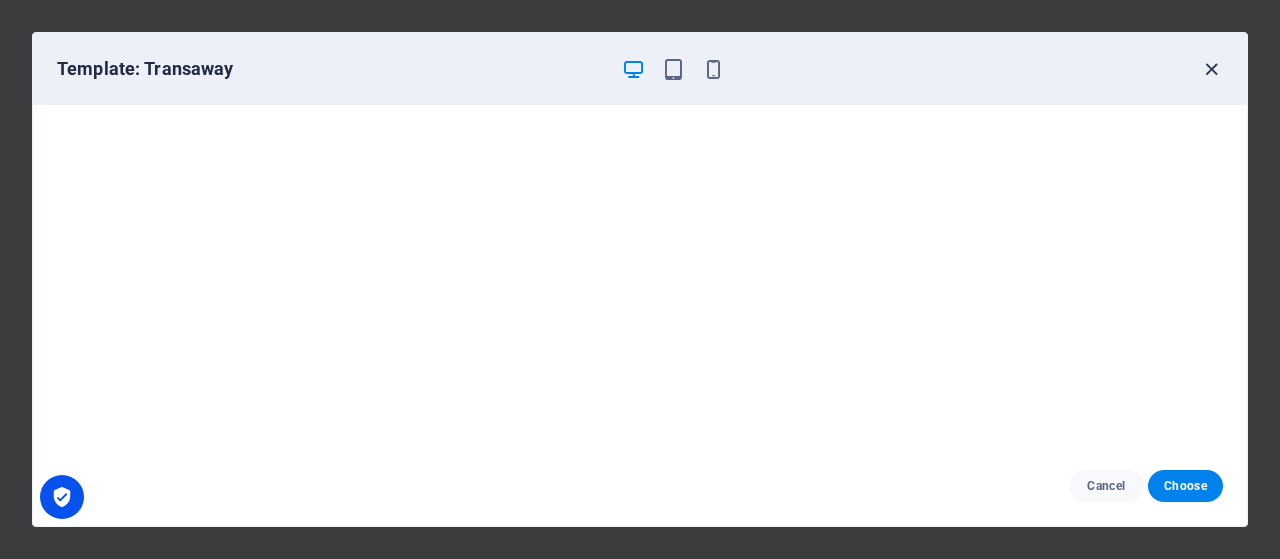 click at bounding box center (1211, 69) 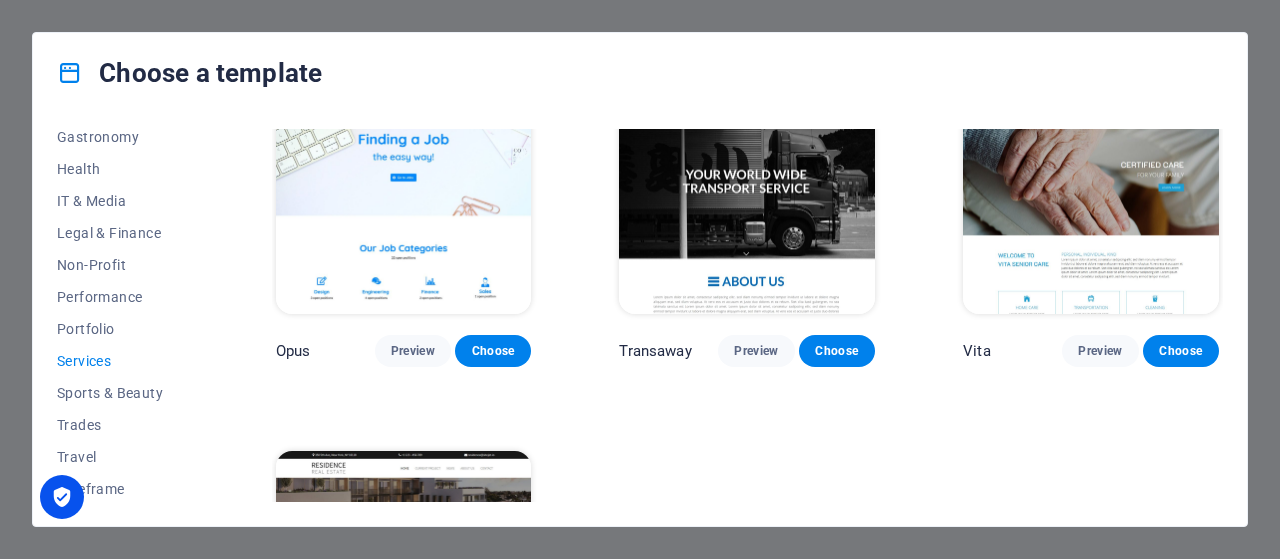 scroll, scrollTop: 1945, scrollLeft: 0, axis: vertical 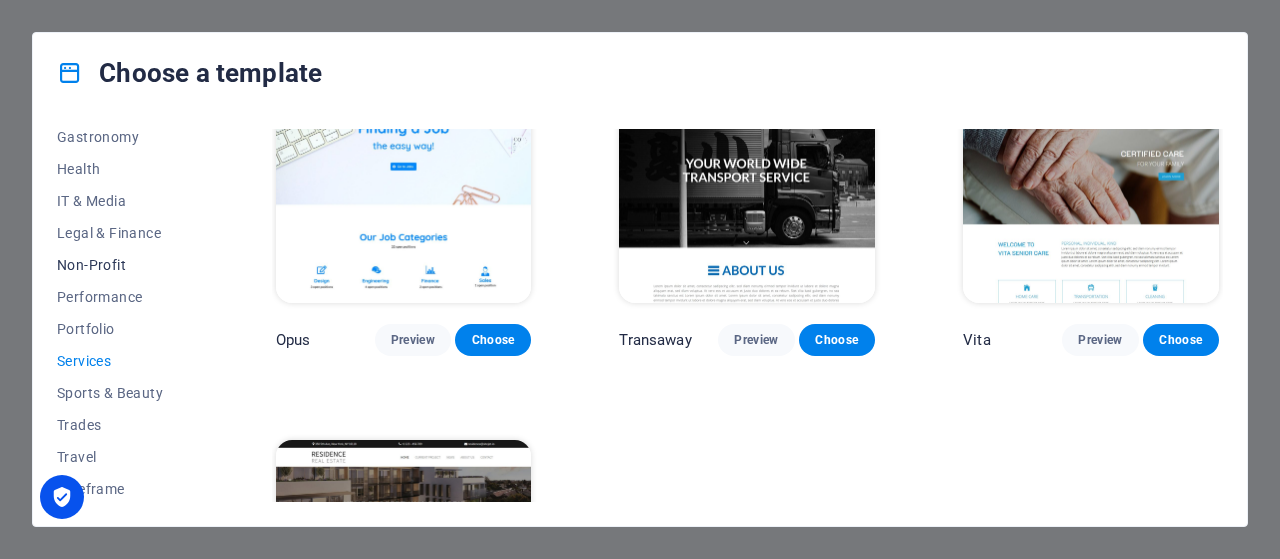 click on "Non-Profit" at bounding box center [122, 265] 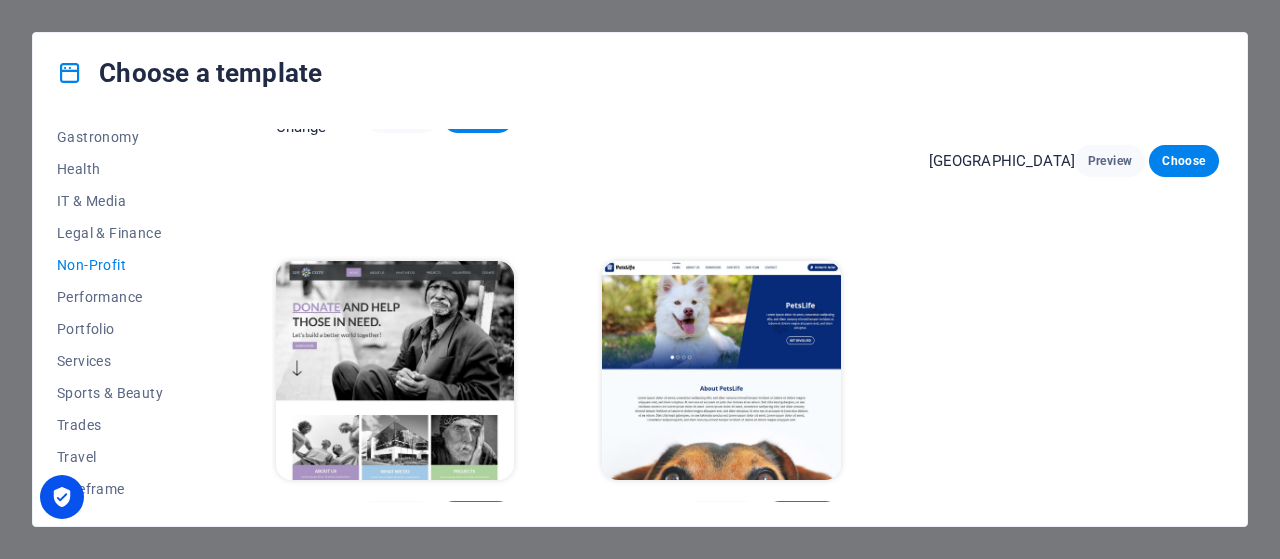 scroll, scrollTop: 294, scrollLeft: 0, axis: vertical 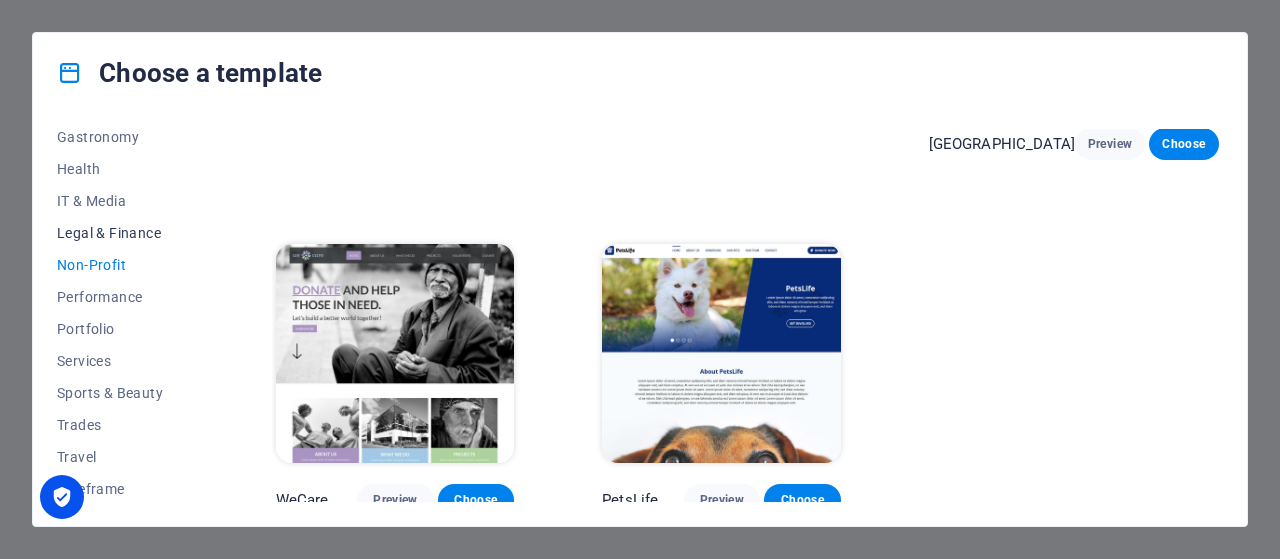 click on "Legal & Finance" at bounding box center [122, 233] 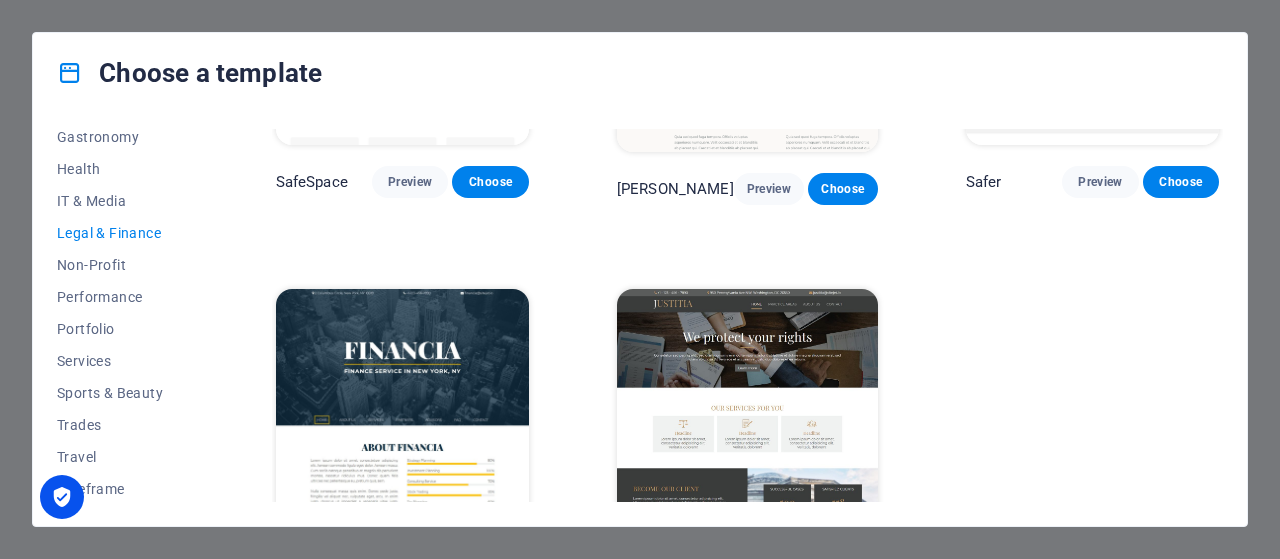 scroll, scrollTop: 286, scrollLeft: 0, axis: vertical 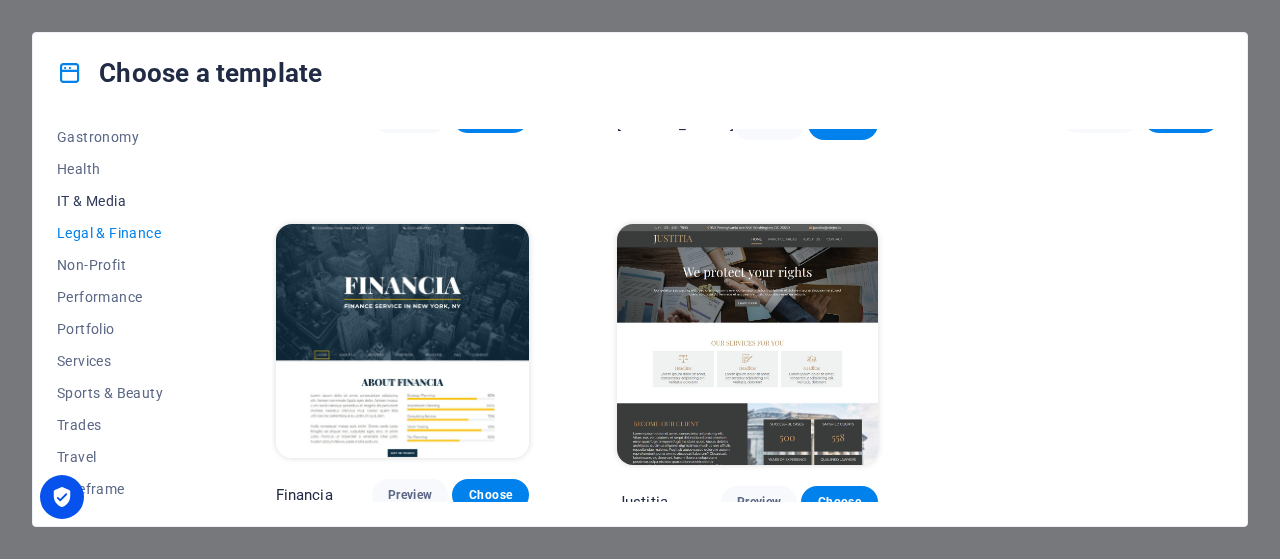 click on "IT & Media" at bounding box center [122, 201] 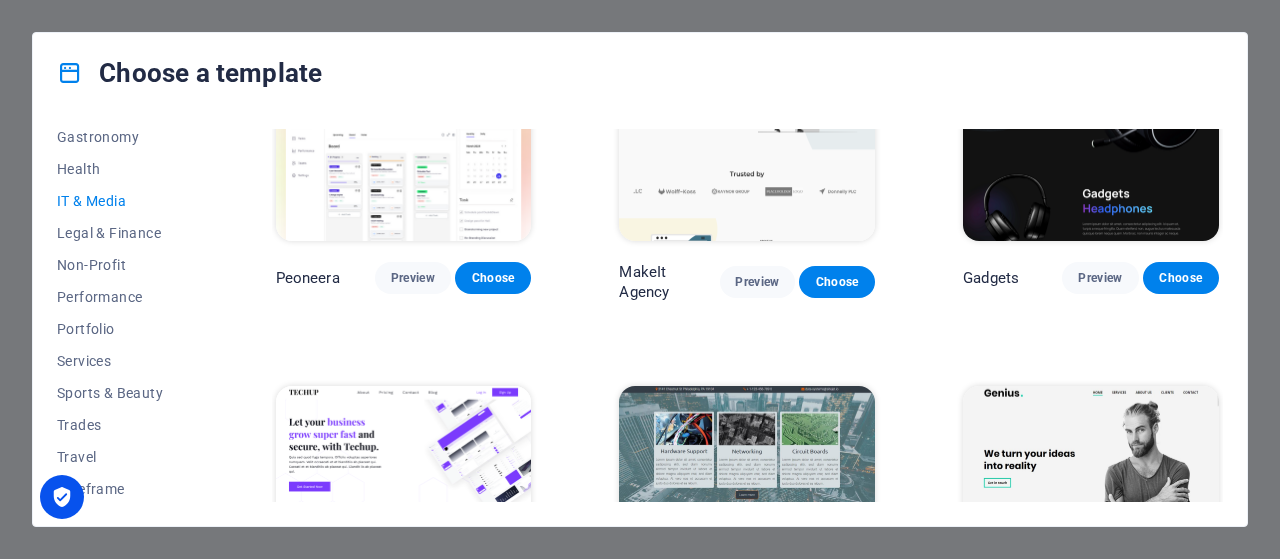scroll, scrollTop: 0, scrollLeft: 0, axis: both 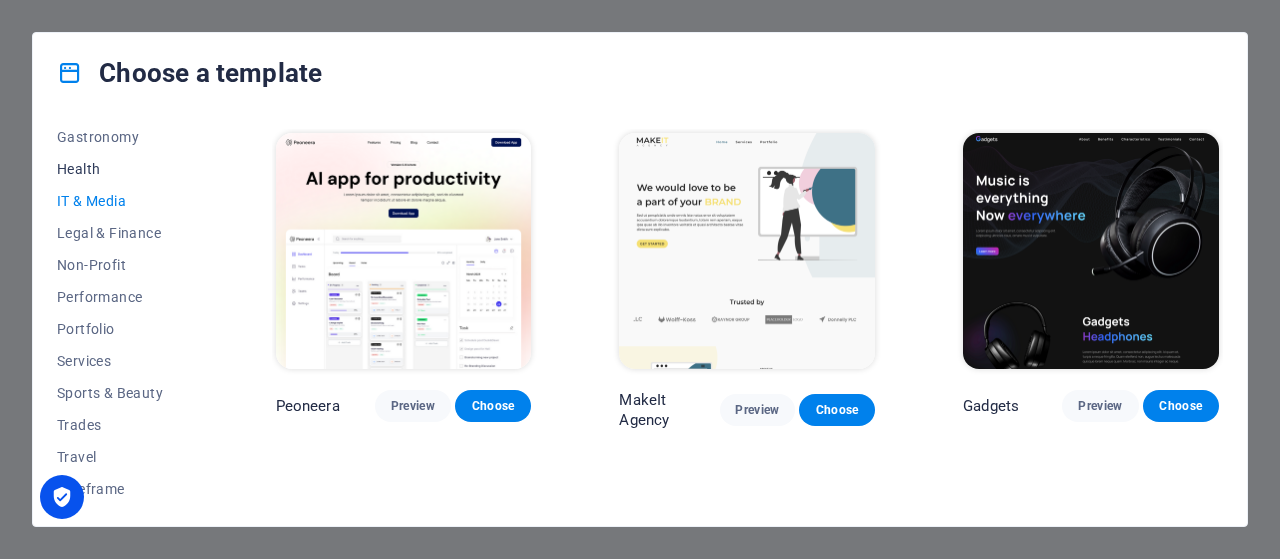 click on "Health" at bounding box center [122, 169] 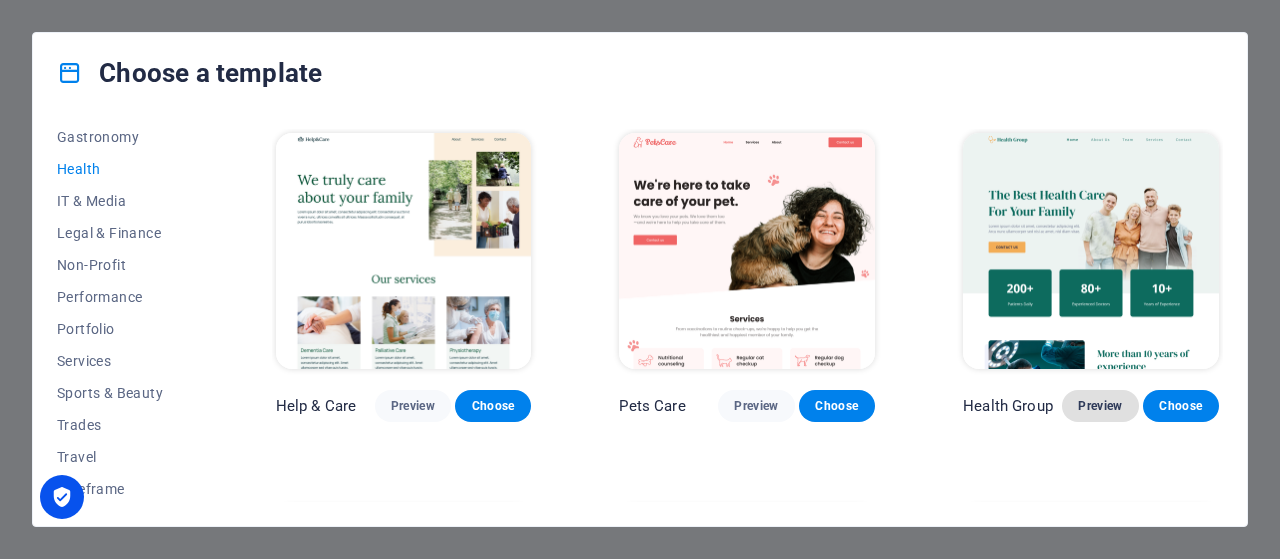 click on "Preview" at bounding box center (1100, 406) 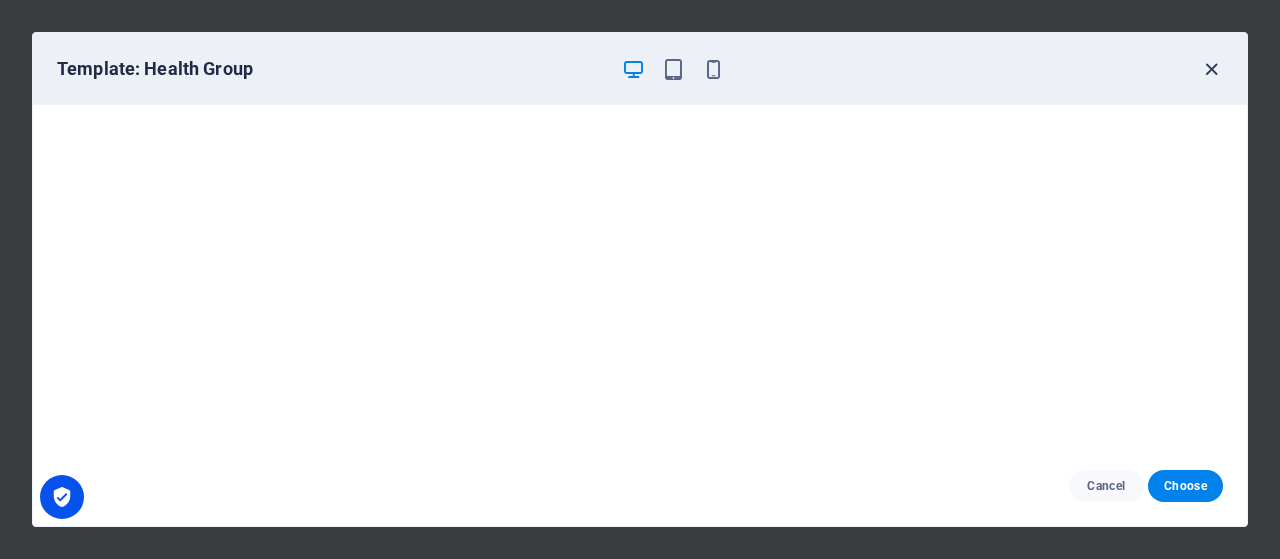 click at bounding box center (1211, 69) 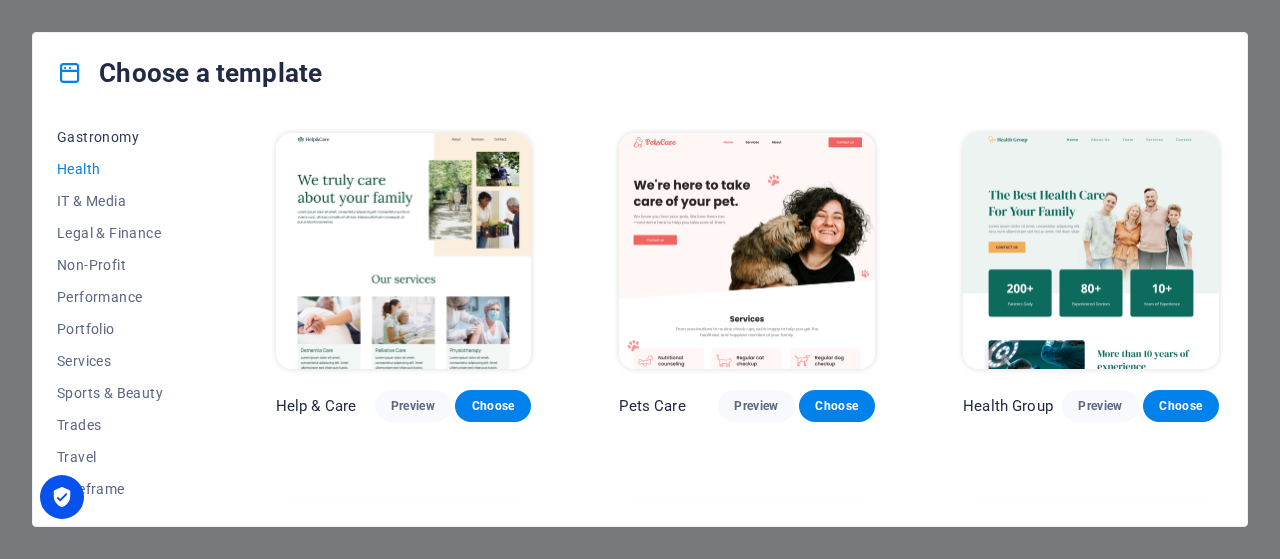 click on "Gastronomy" at bounding box center (122, 137) 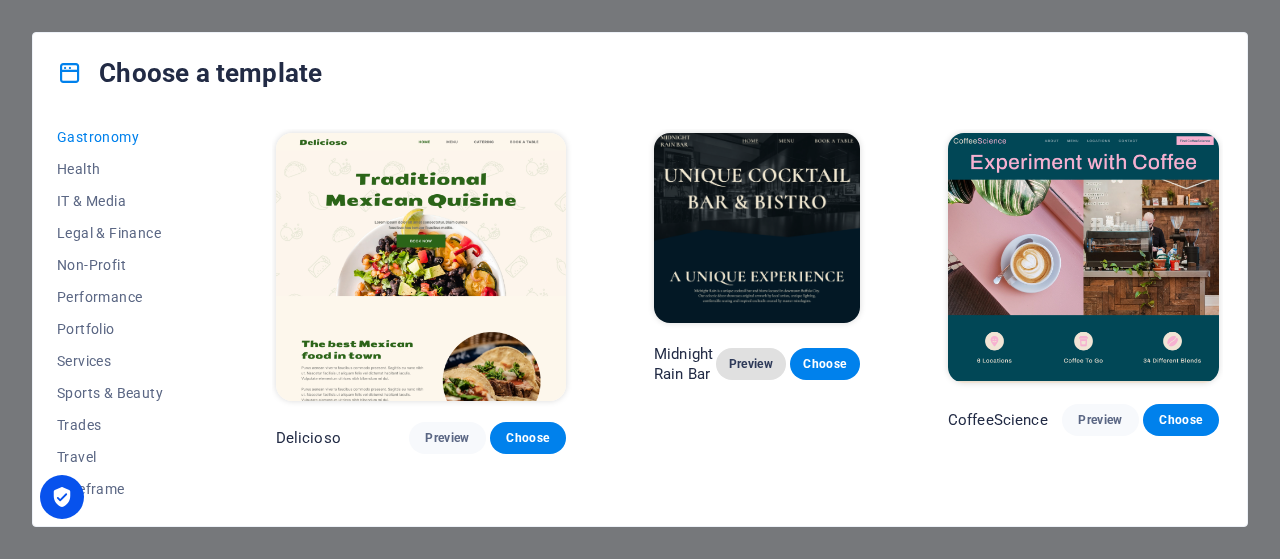 click on "Preview" at bounding box center [751, 364] 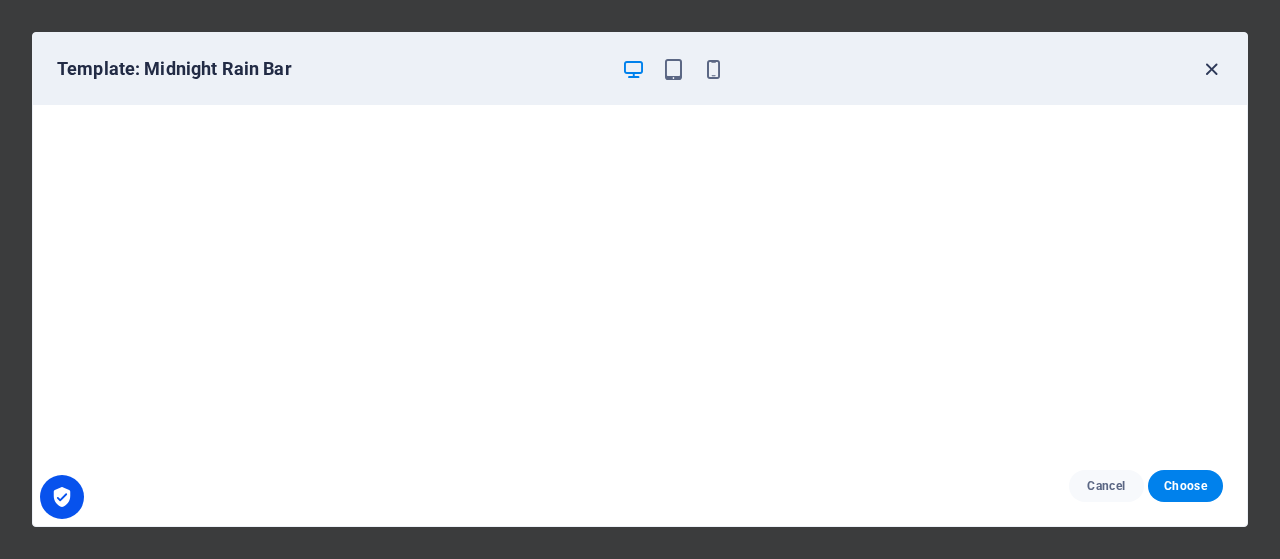 click at bounding box center (1211, 69) 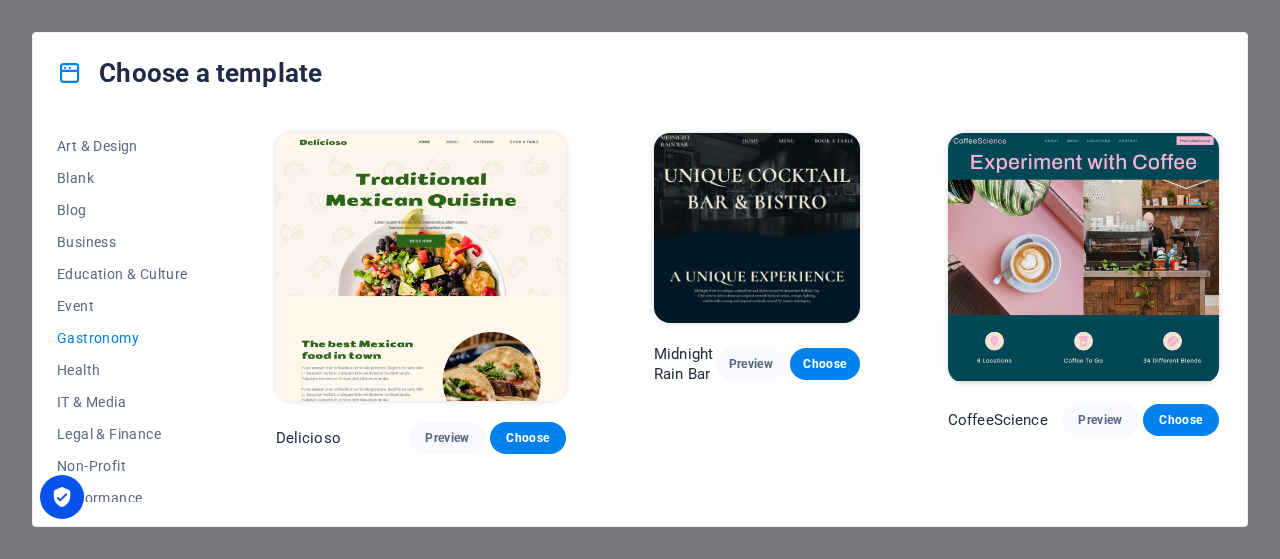 scroll, scrollTop: 218, scrollLeft: 0, axis: vertical 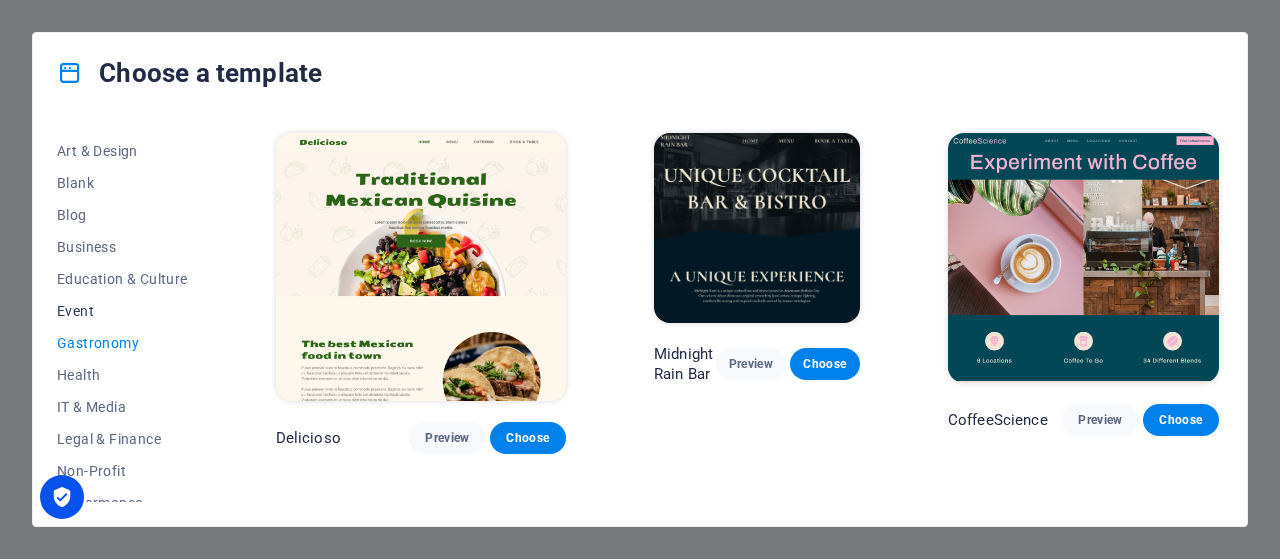click on "Event" at bounding box center (122, 311) 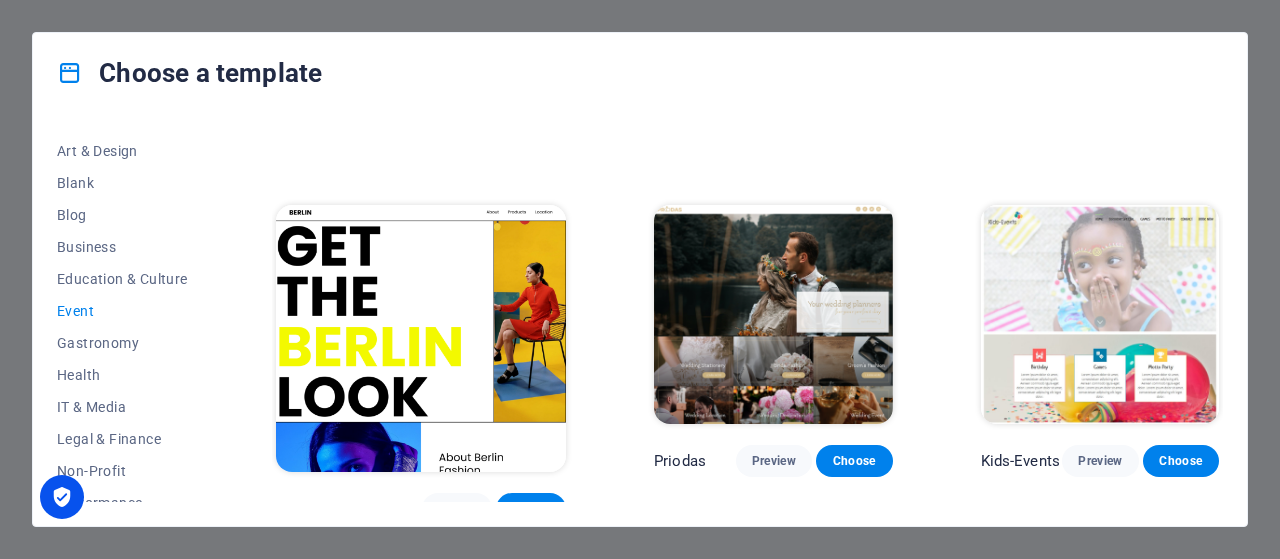 scroll, scrollTop: 347, scrollLeft: 0, axis: vertical 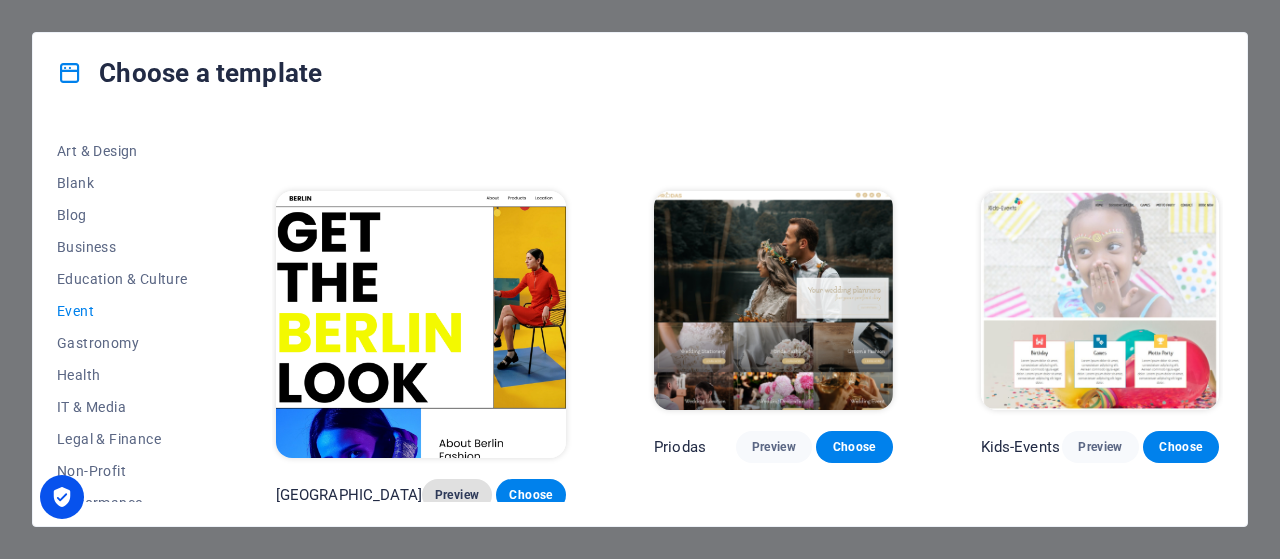 click on "Preview" at bounding box center (457, 495) 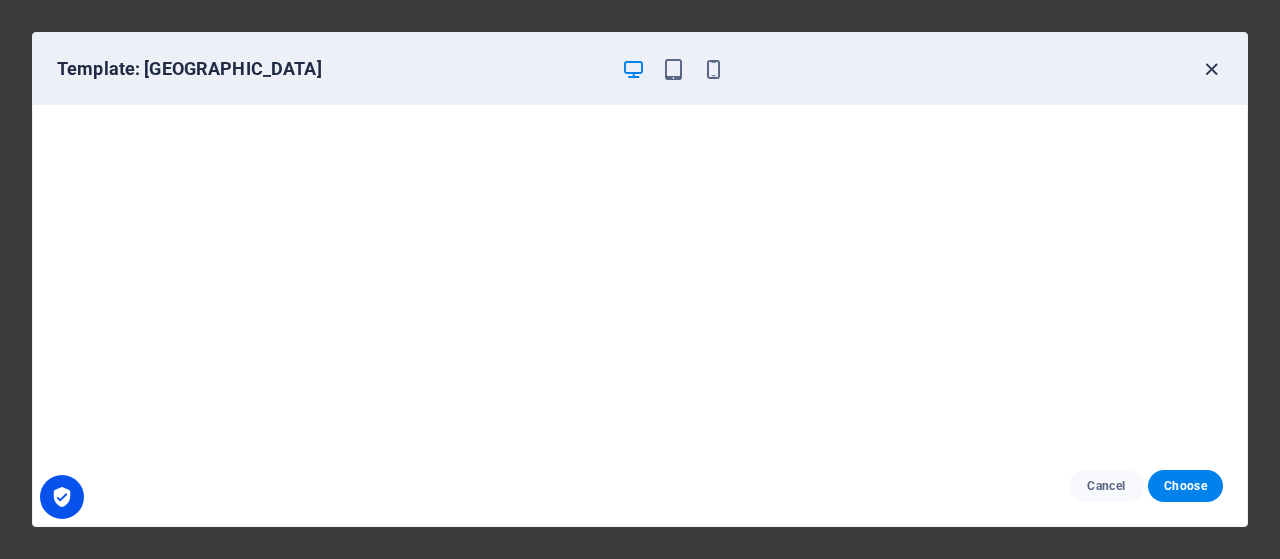 click at bounding box center [1211, 69] 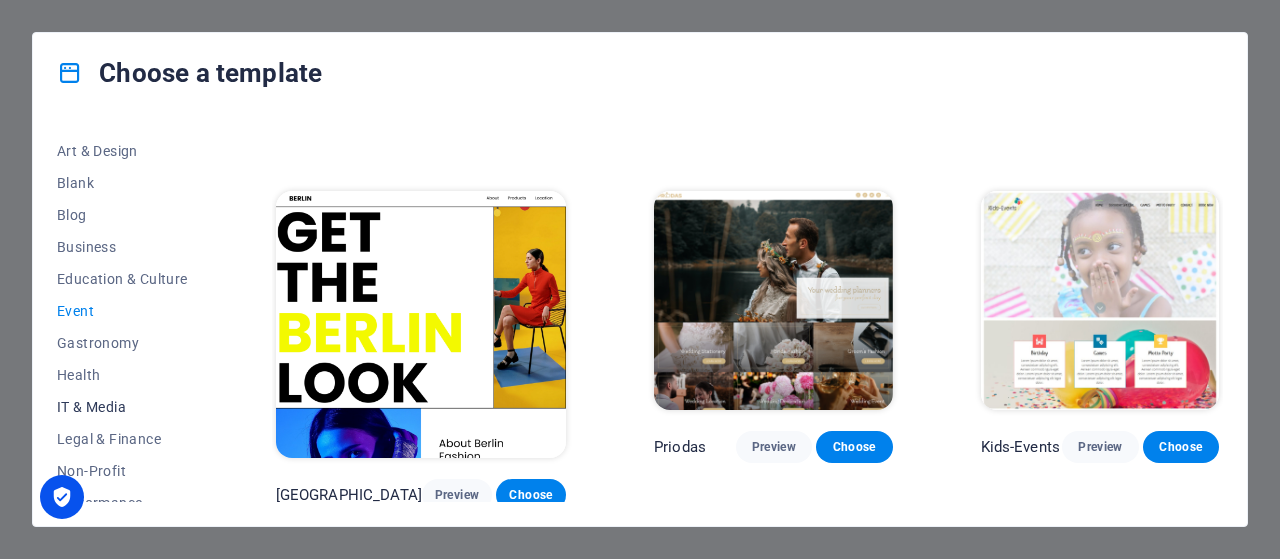 click on "IT & Media" at bounding box center (122, 407) 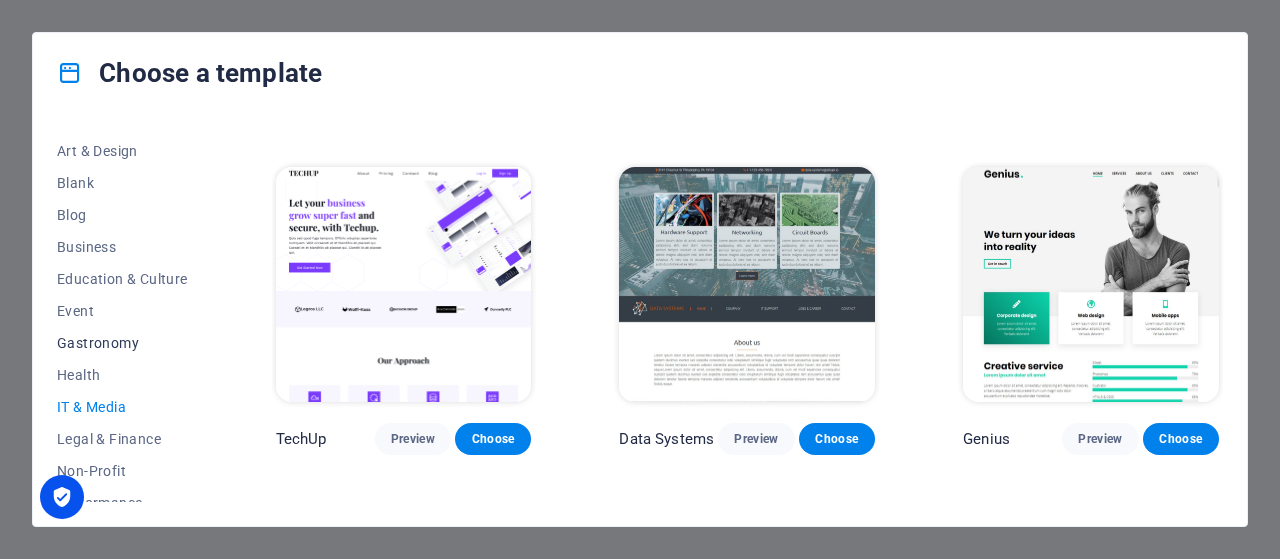 click on "Gastronomy" at bounding box center (122, 343) 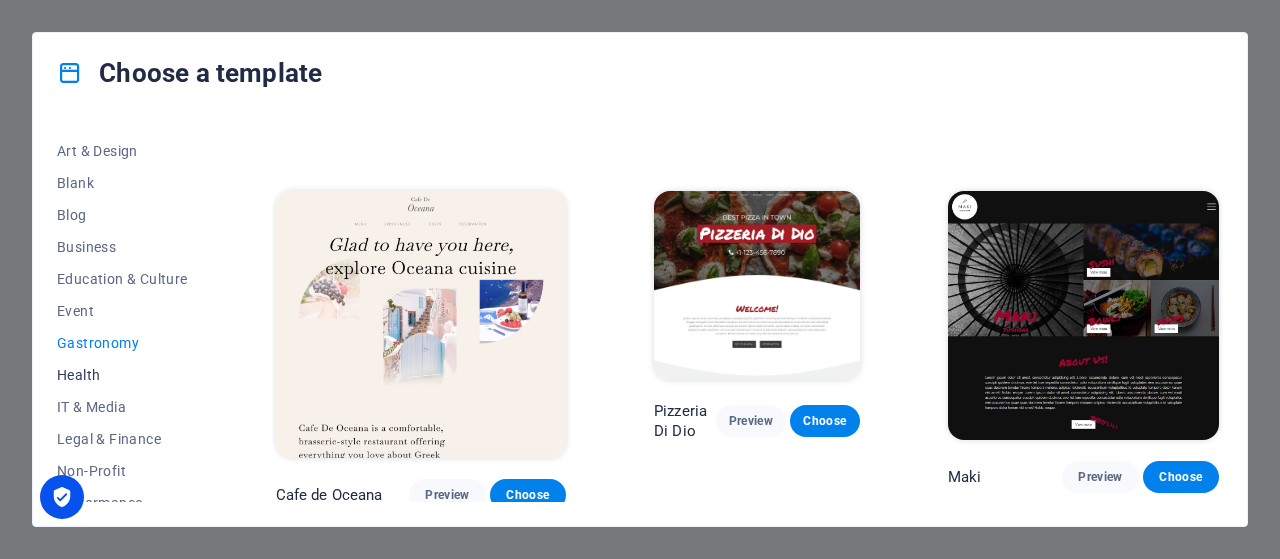 click on "Health" at bounding box center (122, 375) 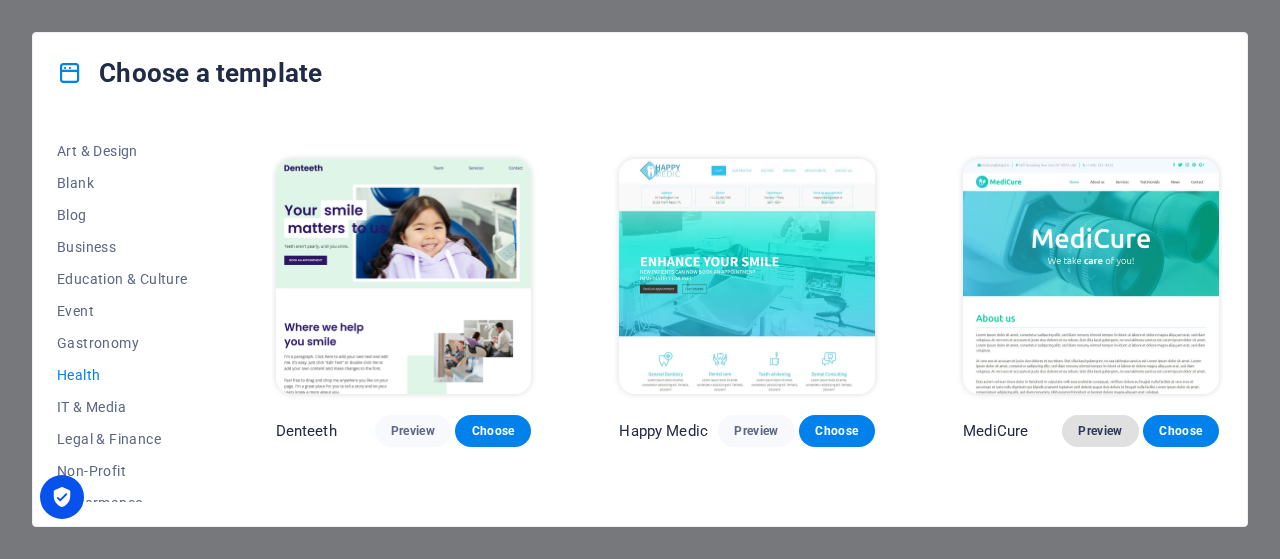 click on "Preview" at bounding box center [1100, 431] 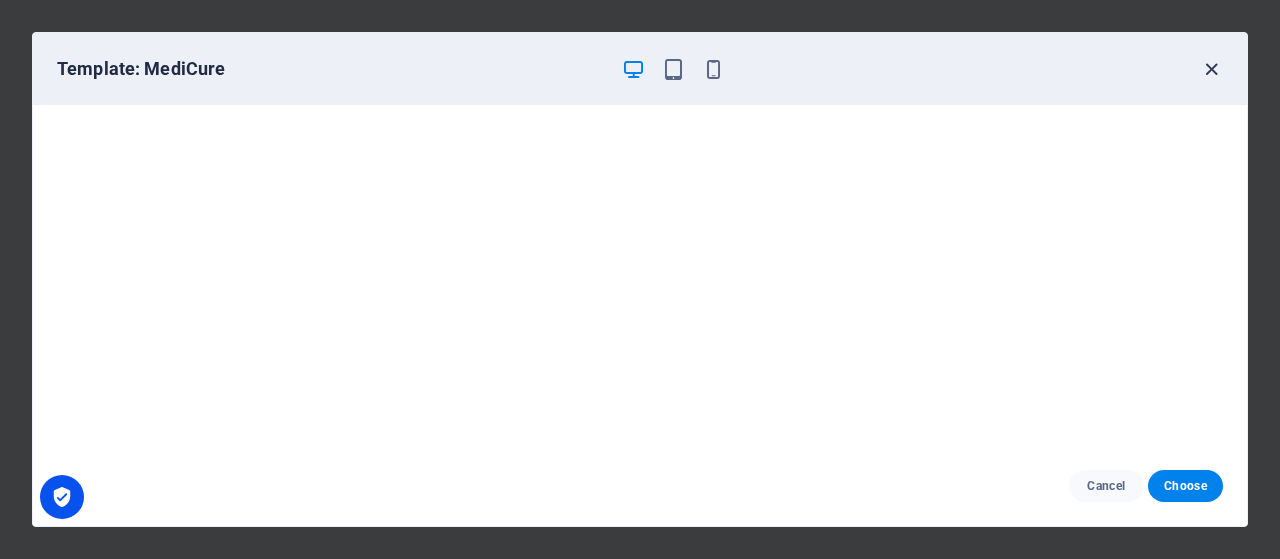 click at bounding box center [1211, 69] 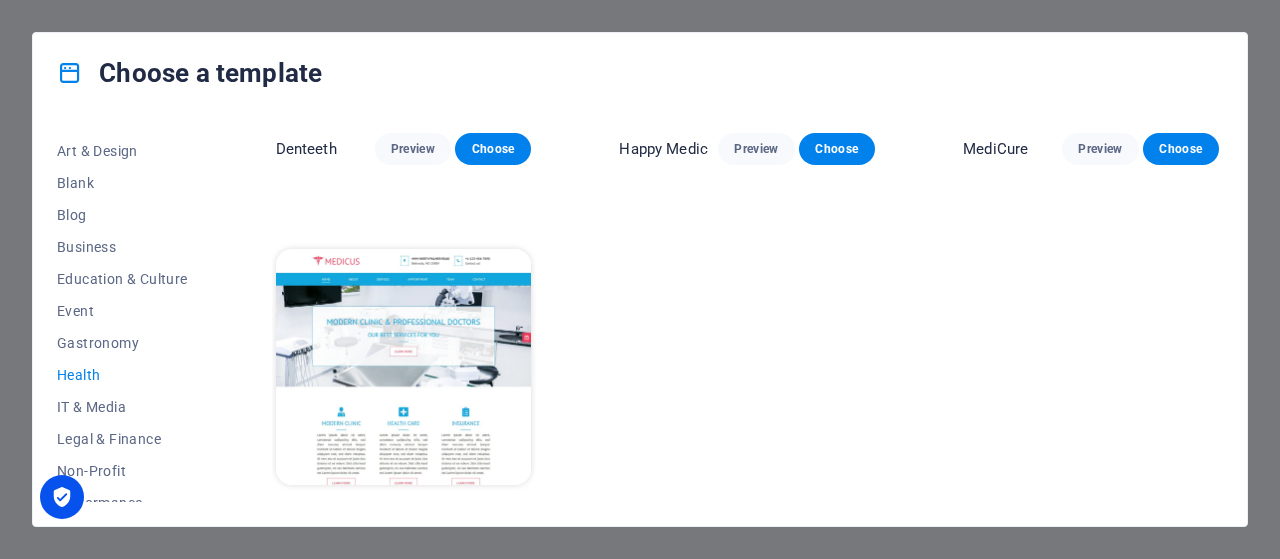 scroll, scrollTop: 656, scrollLeft: 0, axis: vertical 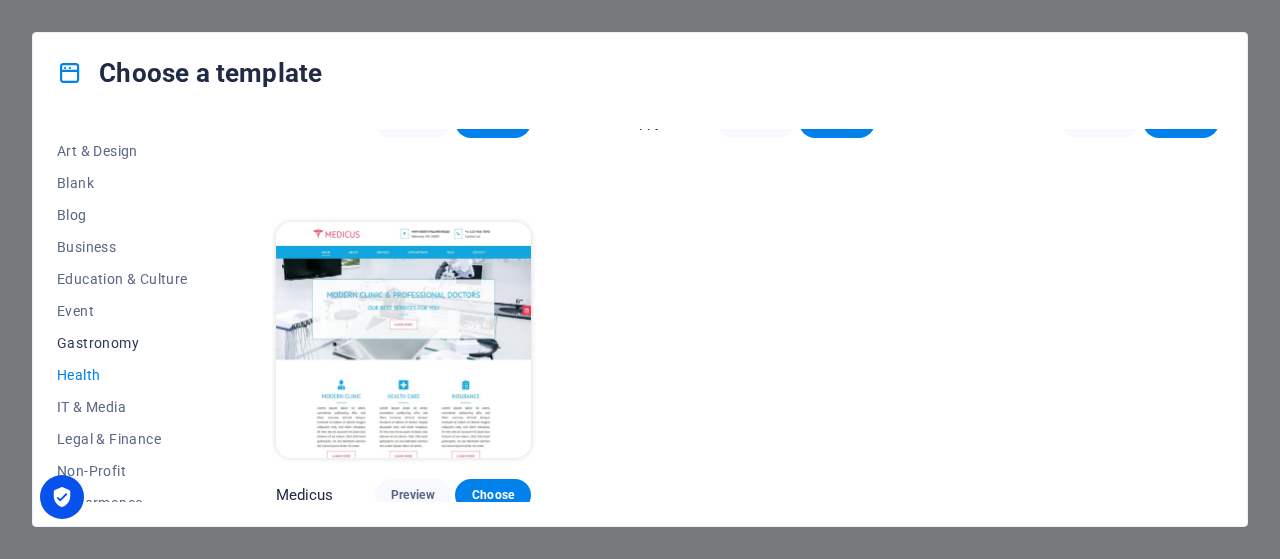 click on "Gastronomy" at bounding box center [122, 343] 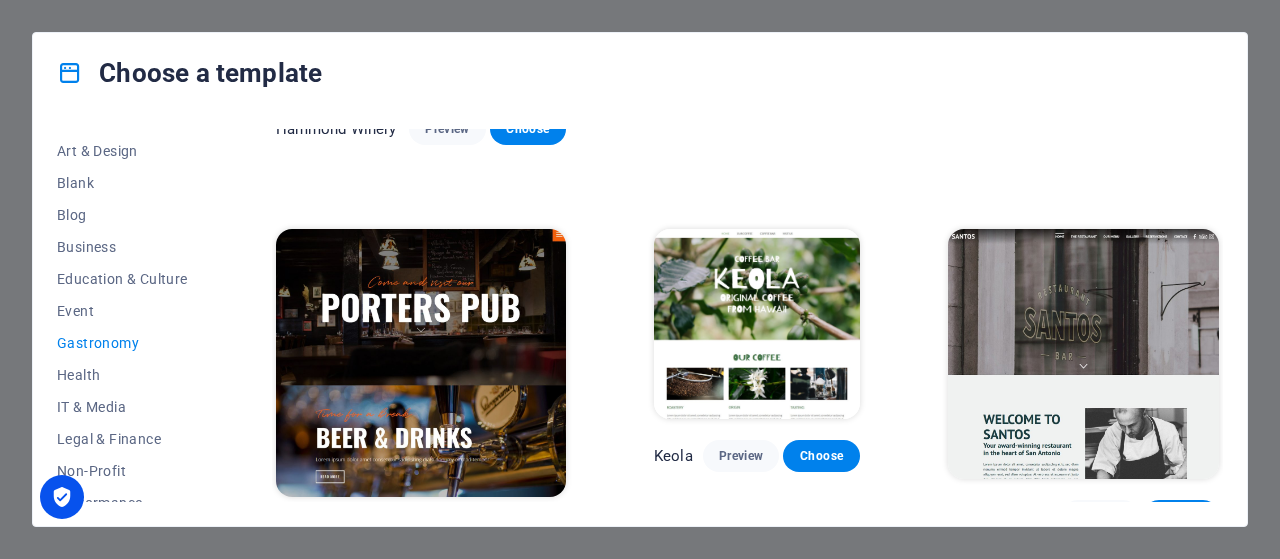 scroll, scrollTop: 1533, scrollLeft: 0, axis: vertical 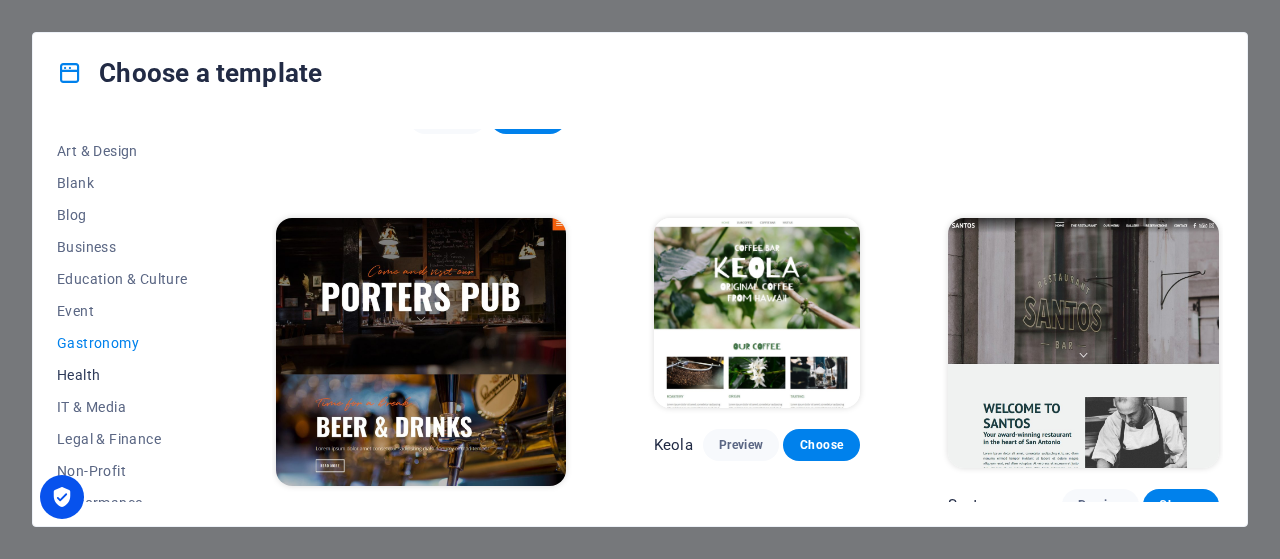 click on "Health" at bounding box center [122, 375] 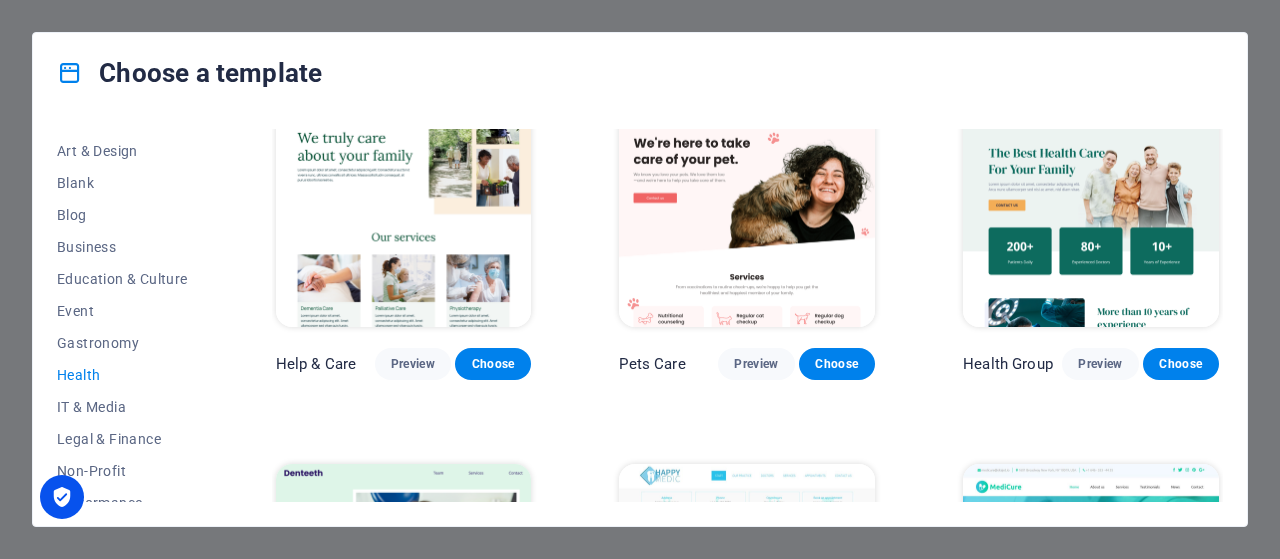scroll, scrollTop: 0, scrollLeft: 0, axis: both 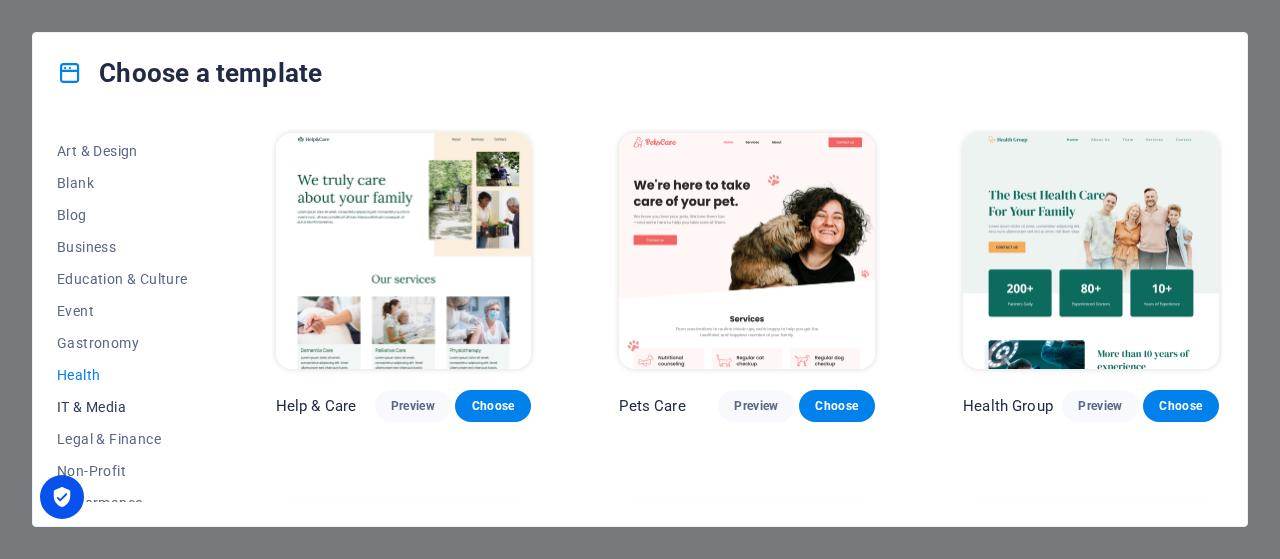 click on "IT & Media" at bounding box center (122, 407) 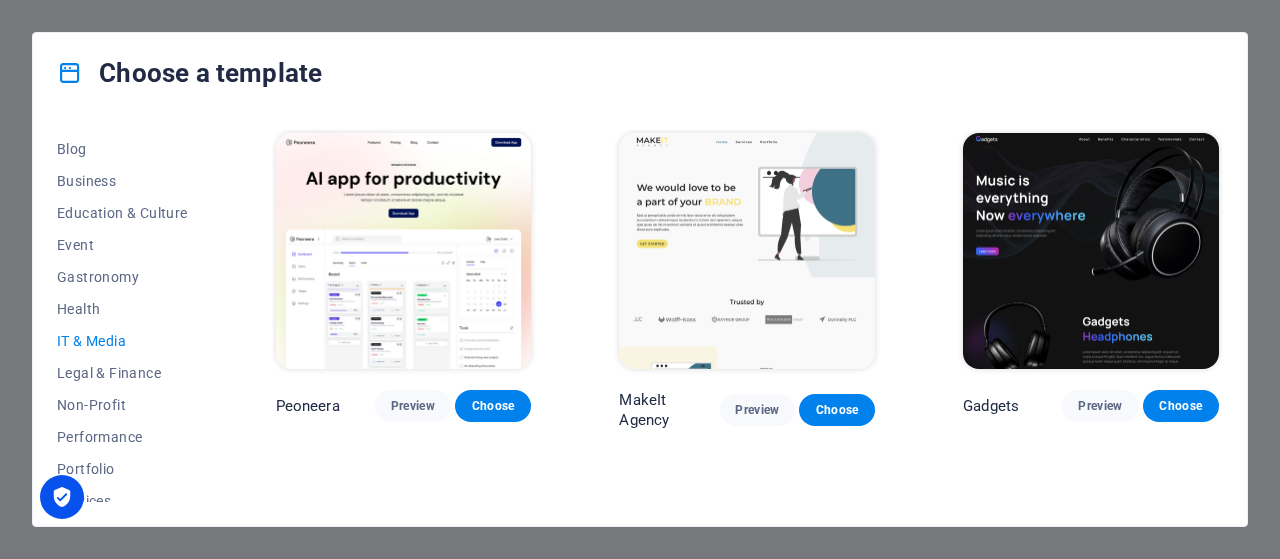 scroll, scrollTop: 299, scrollLeft: 0, axis: vertical 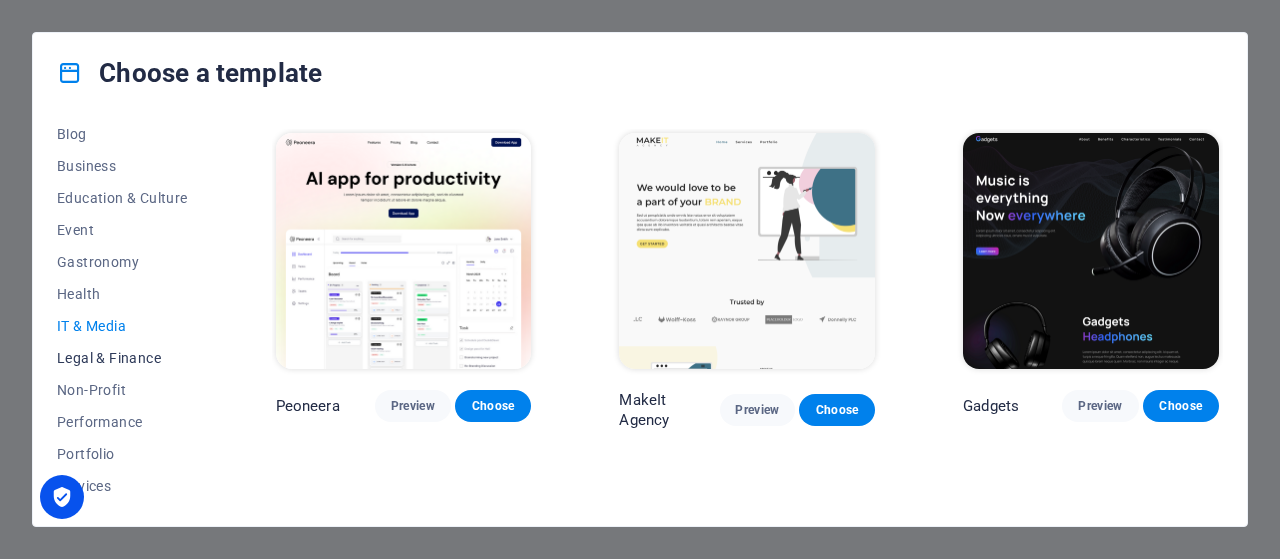 click on "Legal & Finance" at bounding box center [122, 358] 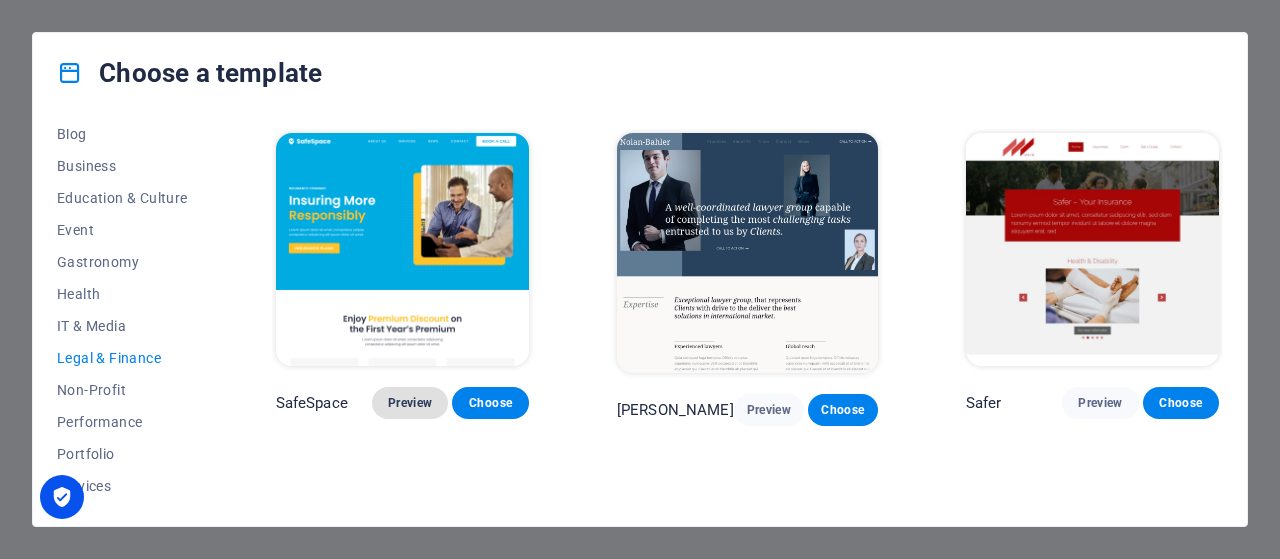 click on "Preview" at bounding box center (410, 403) 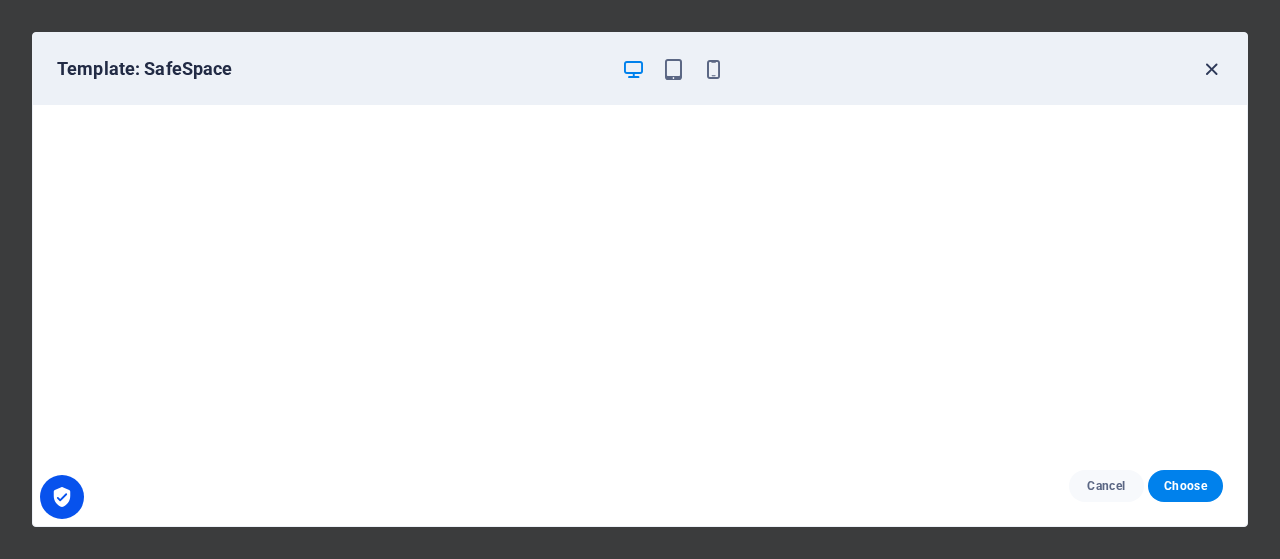click at bounding box center (1211, 69) 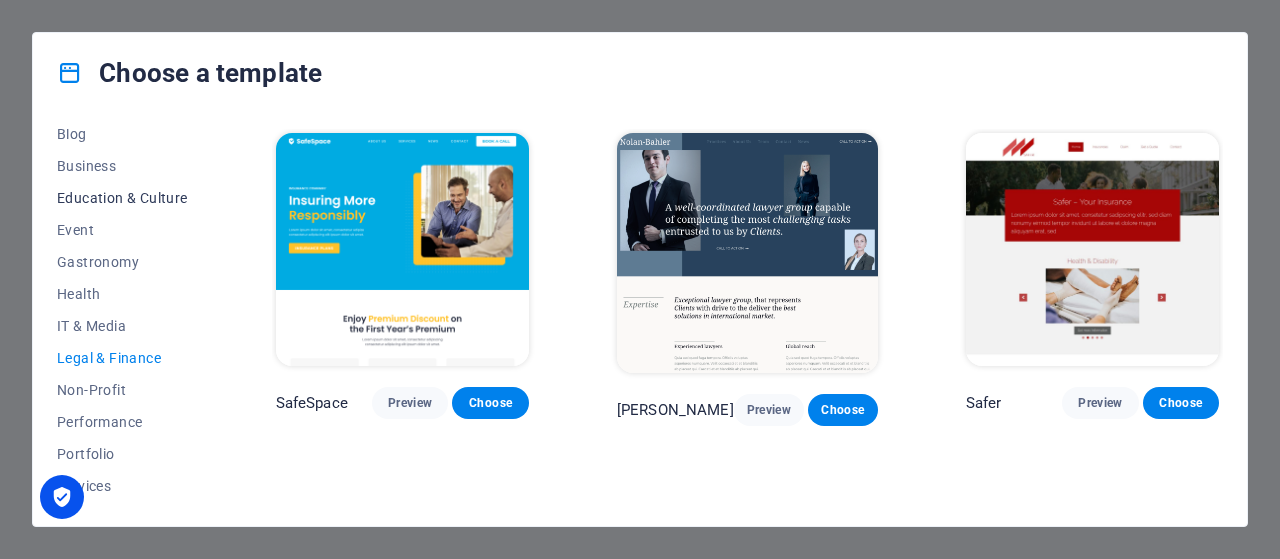 click on "Education & Culture" at bounding box center (122, 198) 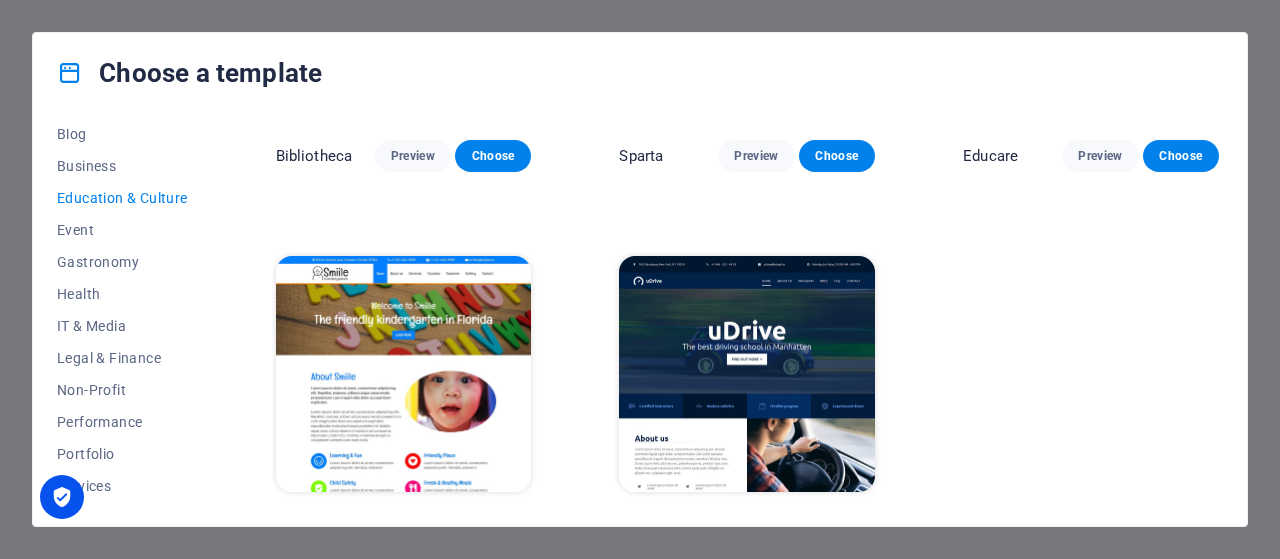 scroll, scrollTop: 656, scrollLeft: 0, axis: vertical 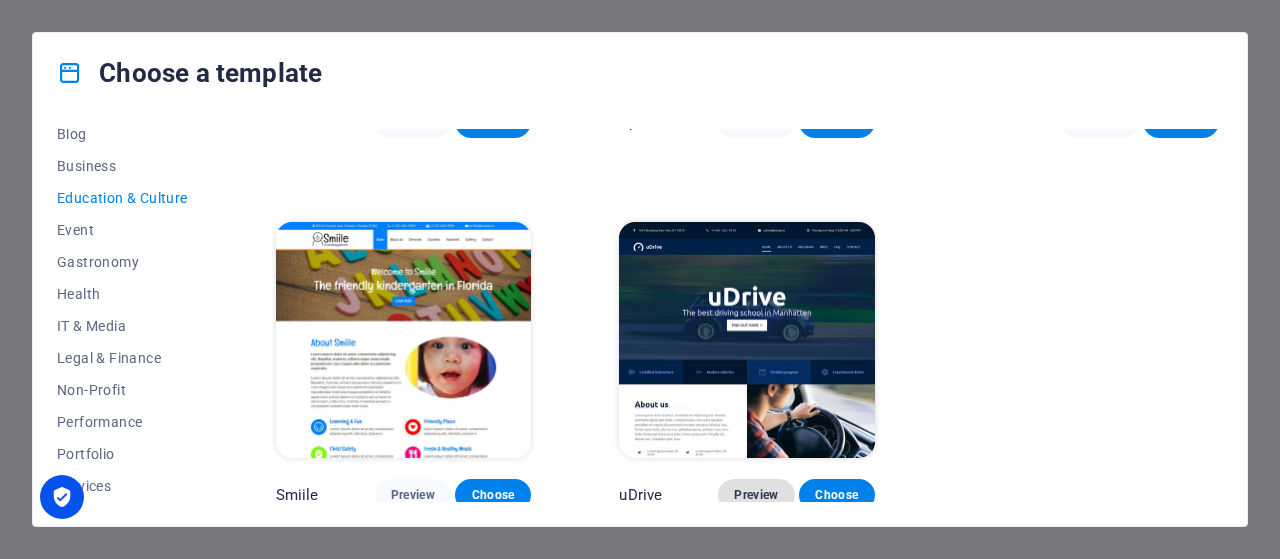 click on "Preview" at bounding box center (756, 495) 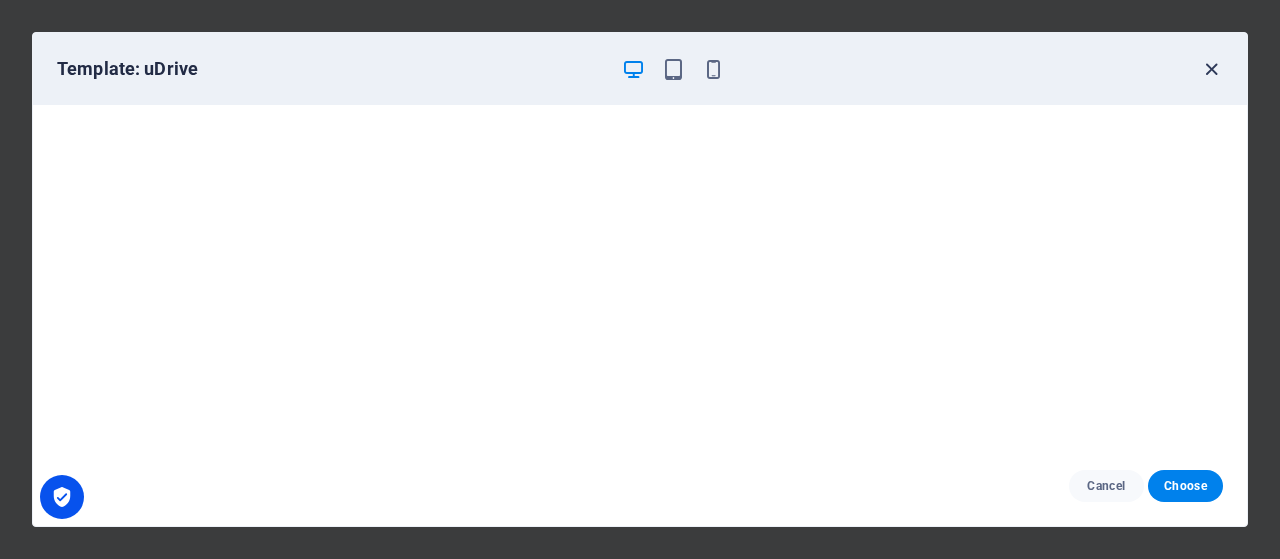 click at bounding box center [1211, 69] 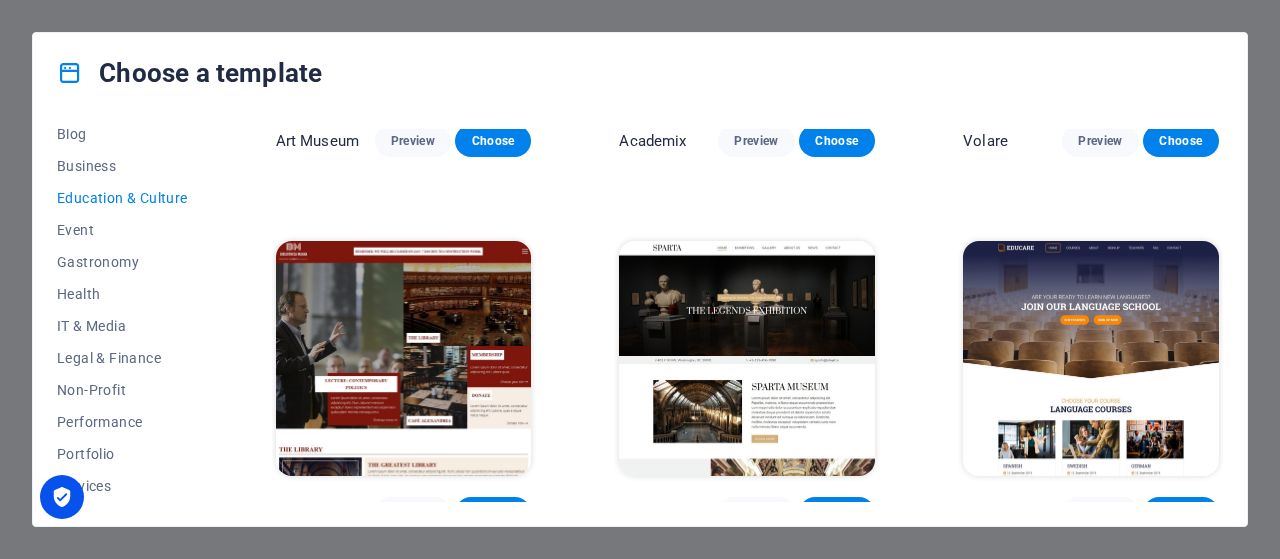 scroll, scrollTop: 198, scrollLeft: 0, axis: vertical 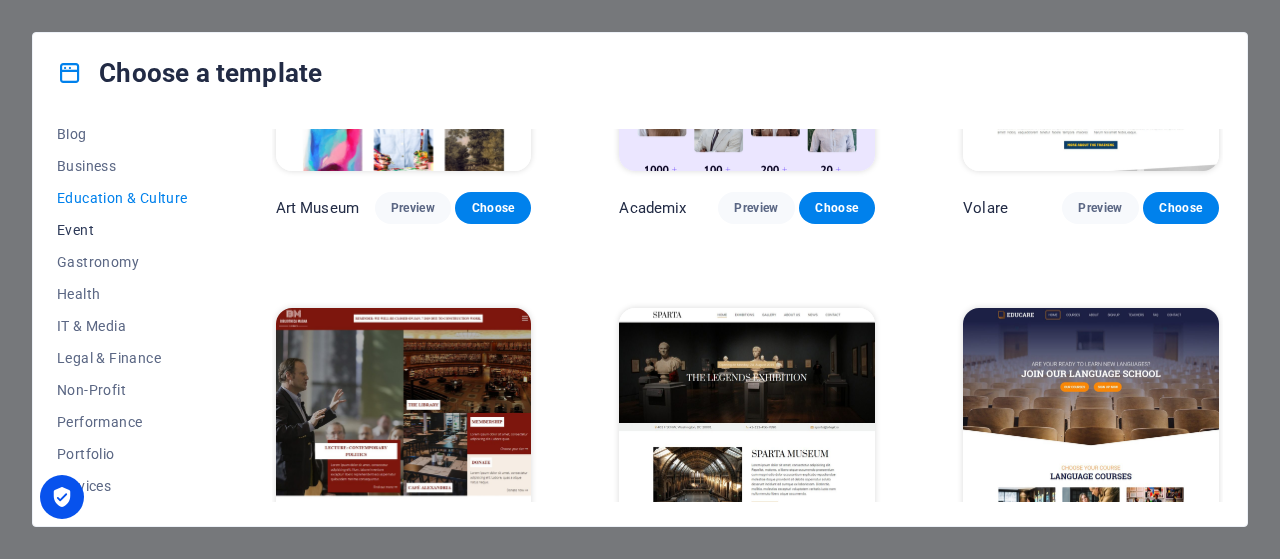 click on "Event" at bounding box center [122, 230] 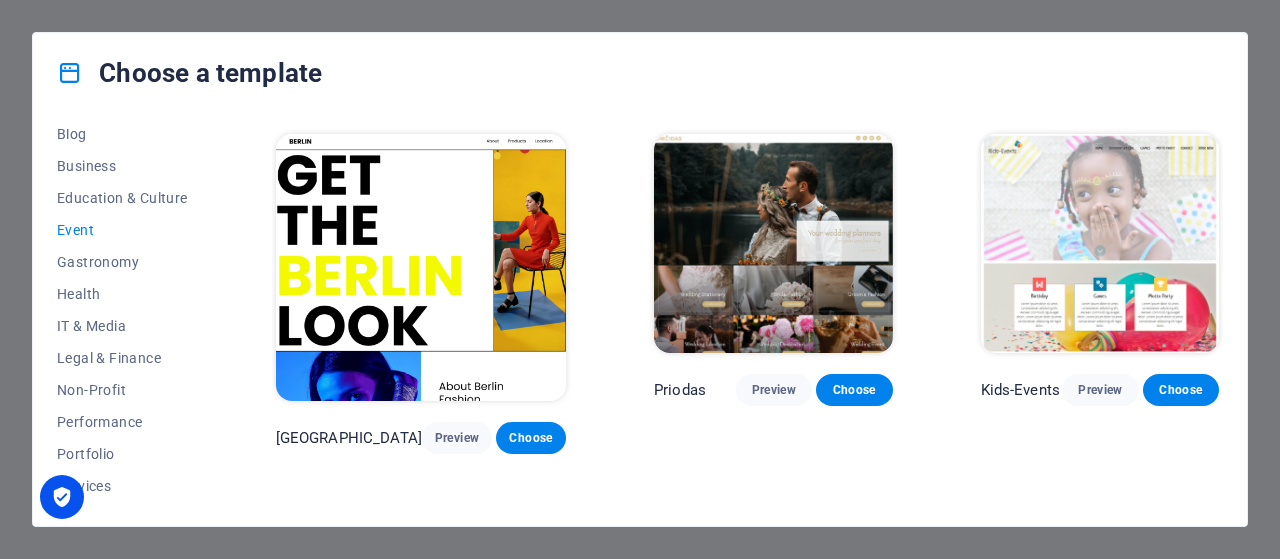 scroll, scrollTop: 664, scrollLeft: 0, axis: vertical 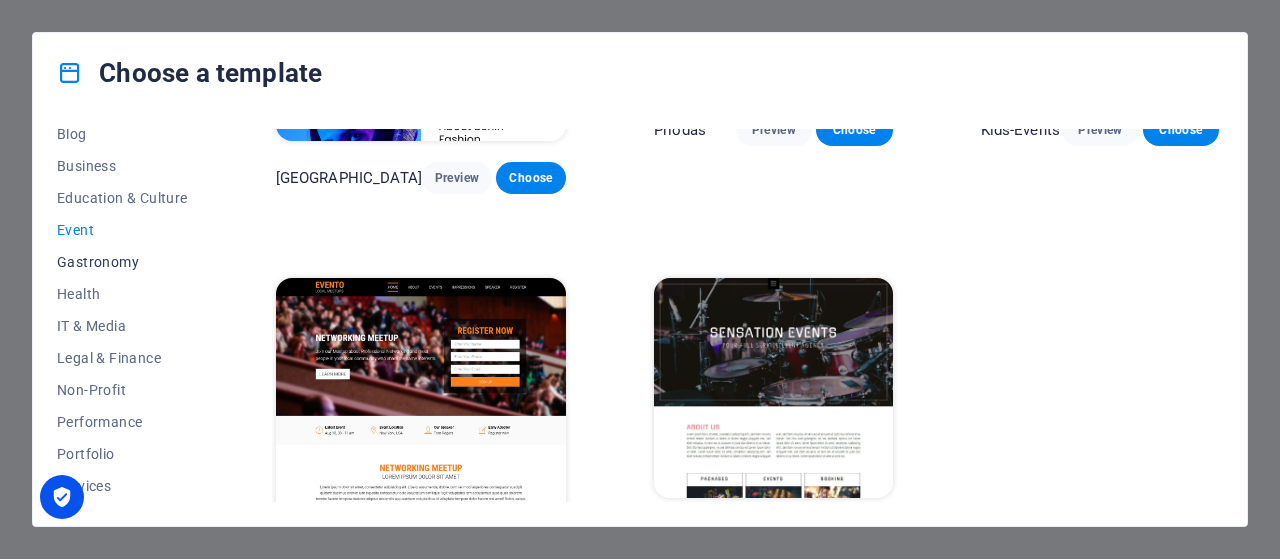 click on "Gastronomy" at bounding box center [122, 262] 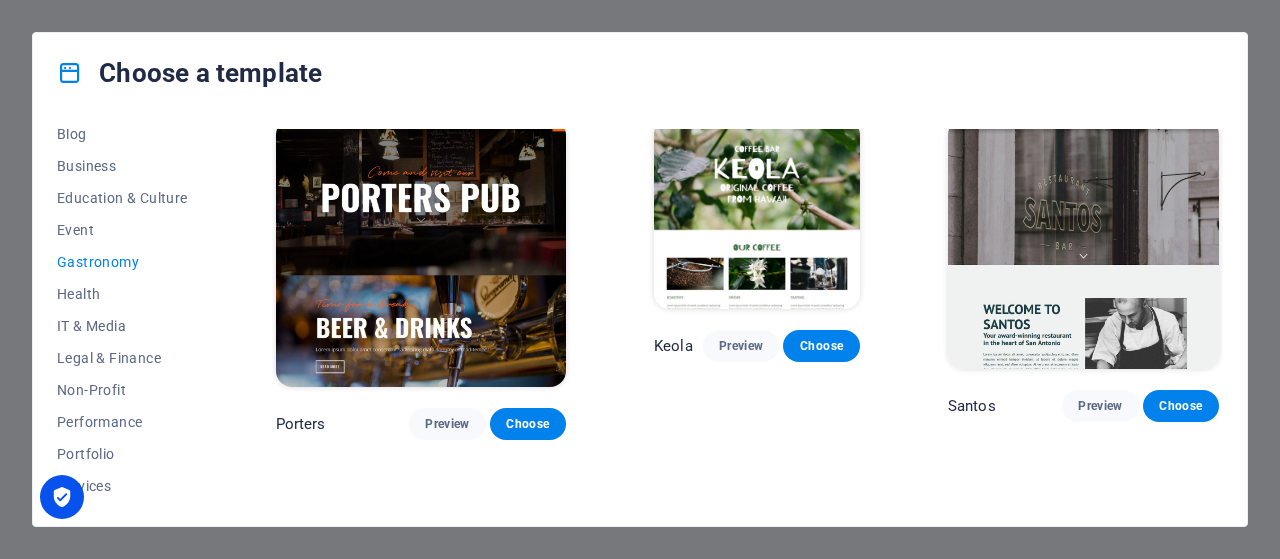 scroll, scrollTop: 1792, scrollLeft: 0, axis: vertical 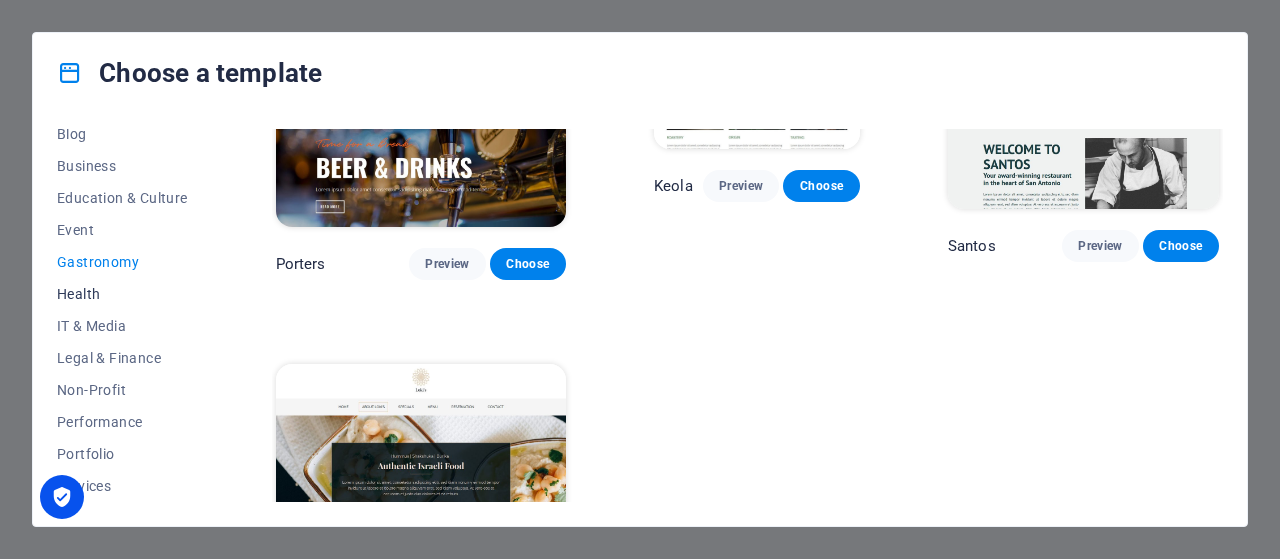 click on "Health" at bounding box center [122, 294] 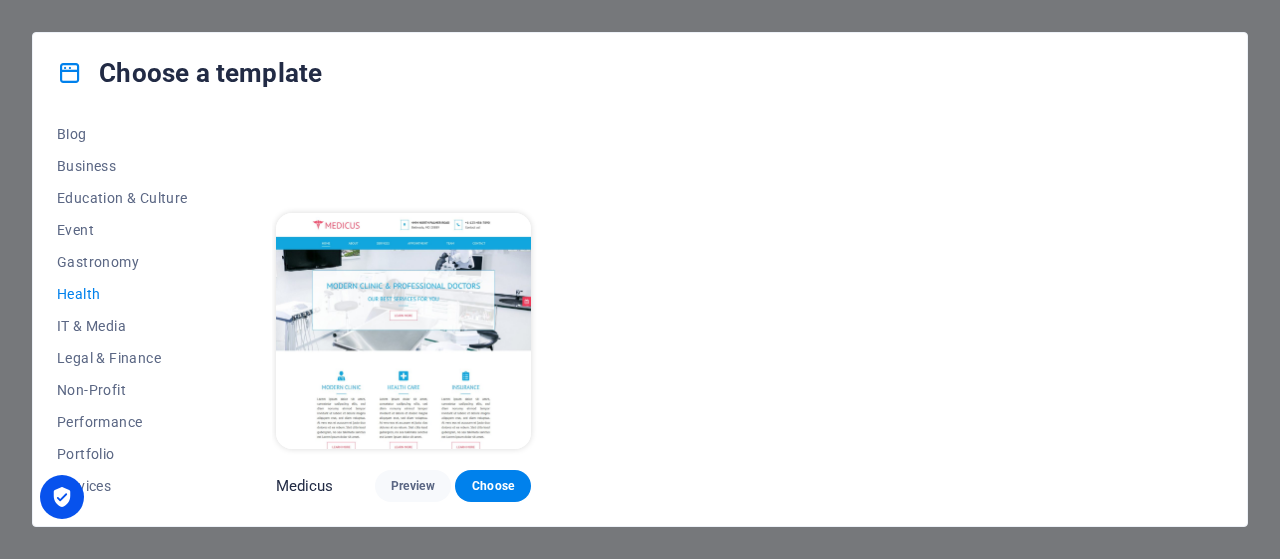 scroll, scrollTop: 656, scrollLeft: 0, axis: vertical 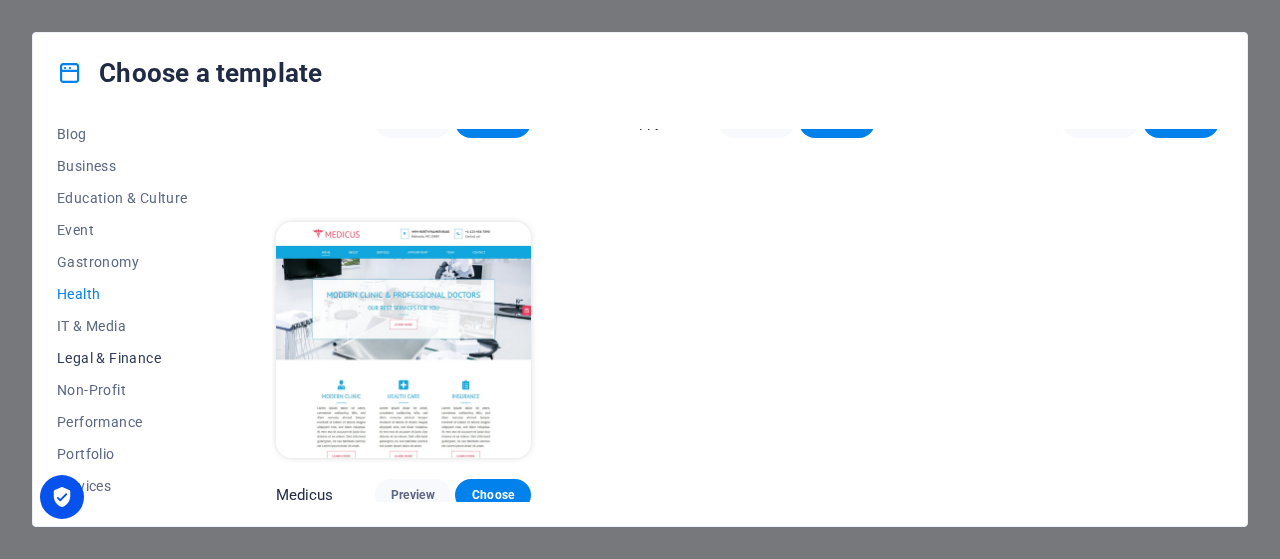 click on "Legal & Finance" at bounding box center [122, 358] 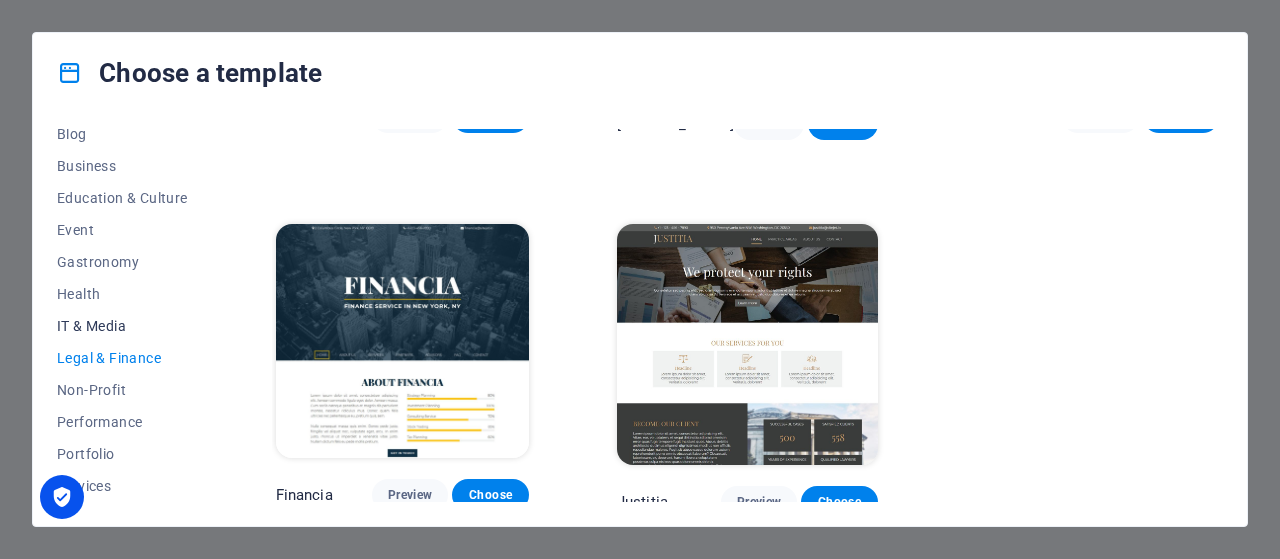 click on "IT & Media" at bounding box center (122, 326) 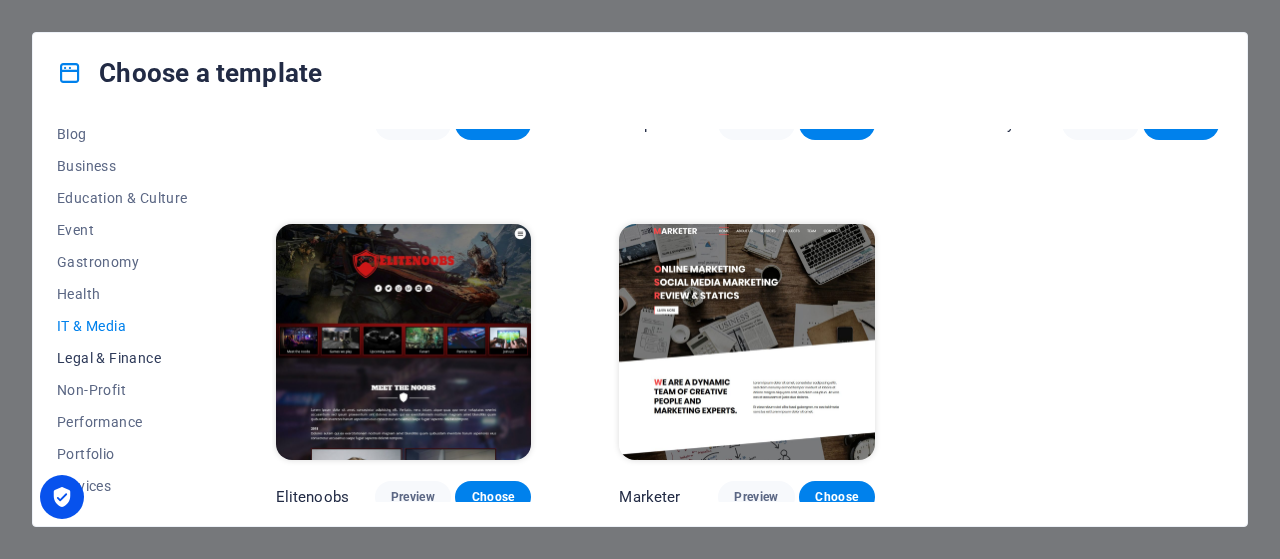 click on "Legal & Finance" at bounding box center (122, 358) 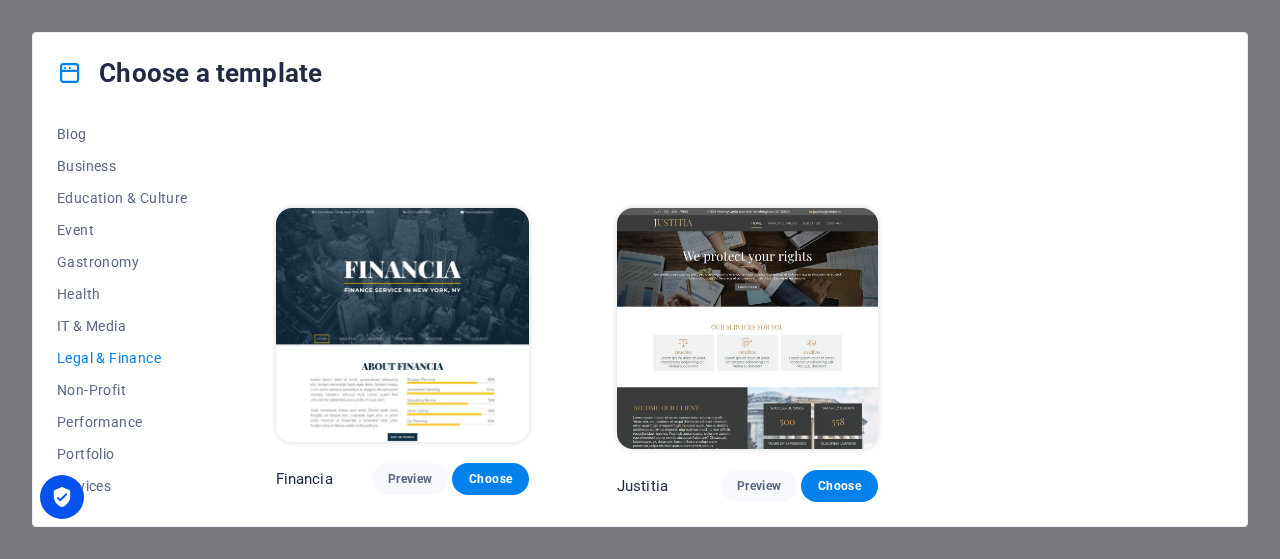 scroll, scrollTop: 286, scrollLeft: 0, axis: vertical 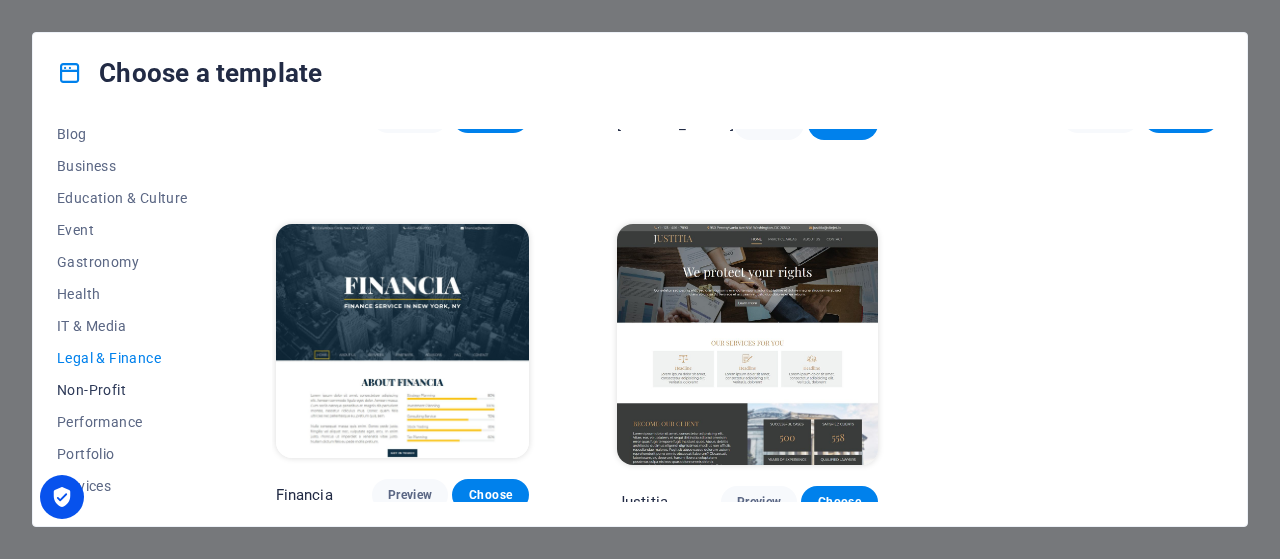 click on "Non-Profit" at bounding box center (122, 390) 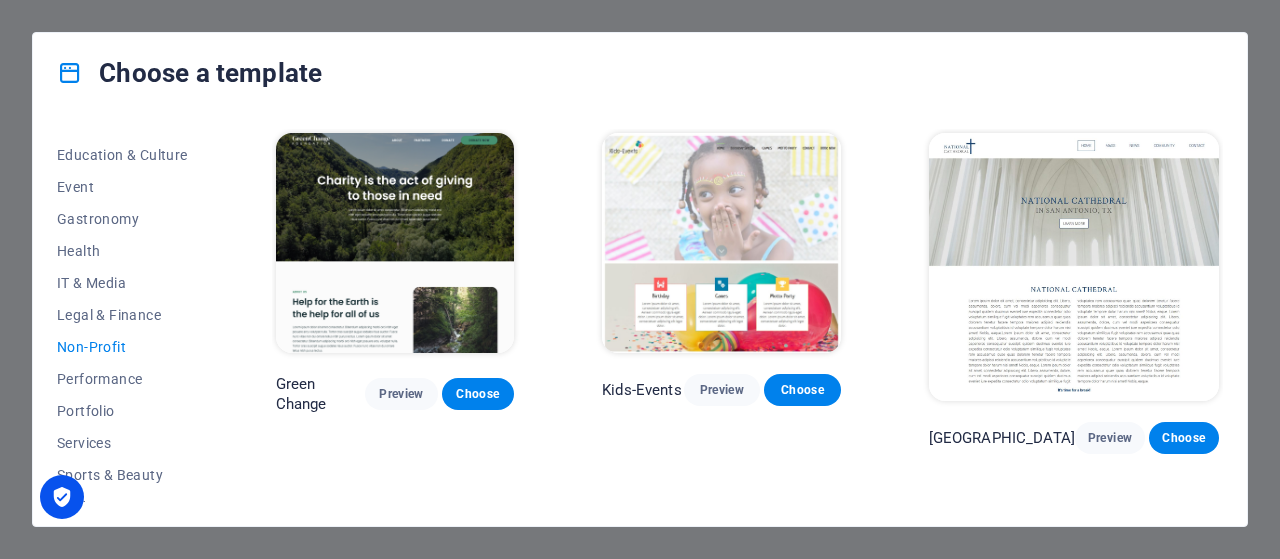 scroll, scrollTop: 346, scrollLeft: 0, axis: vertical 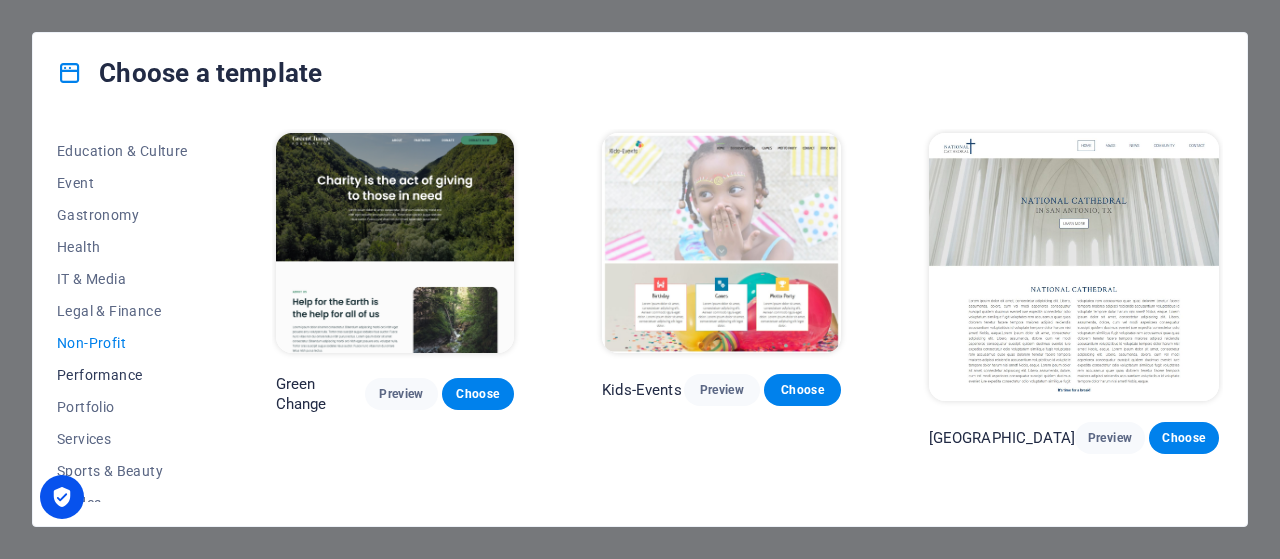 click on "Performance" at bounding box center [122, 375] 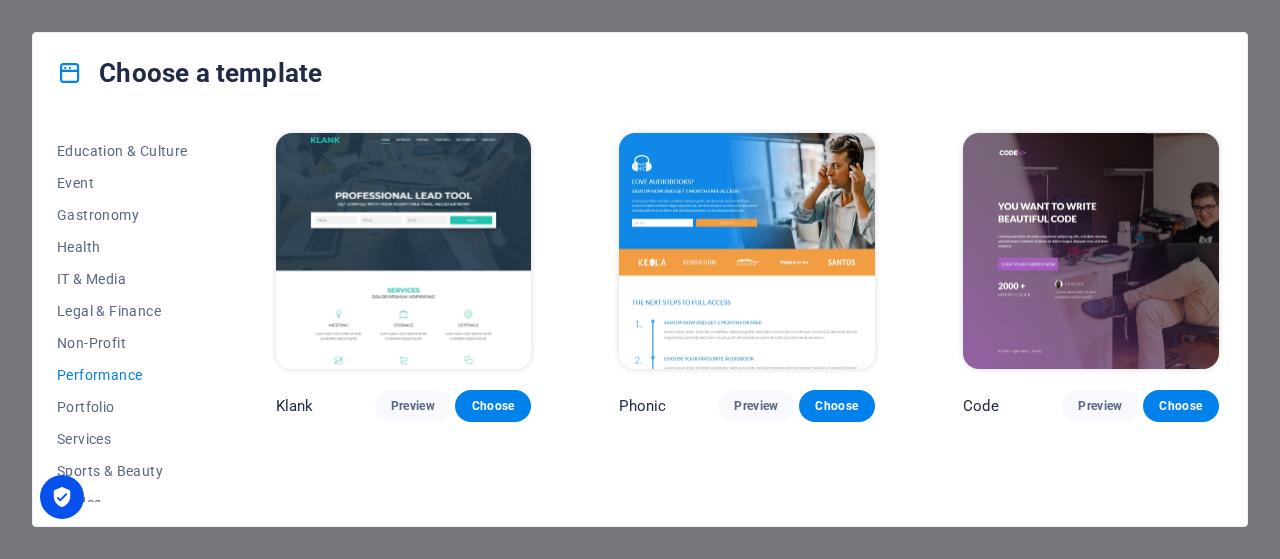 scroll, scrollTop: 426, scrollLeft: 0, axis: vertical 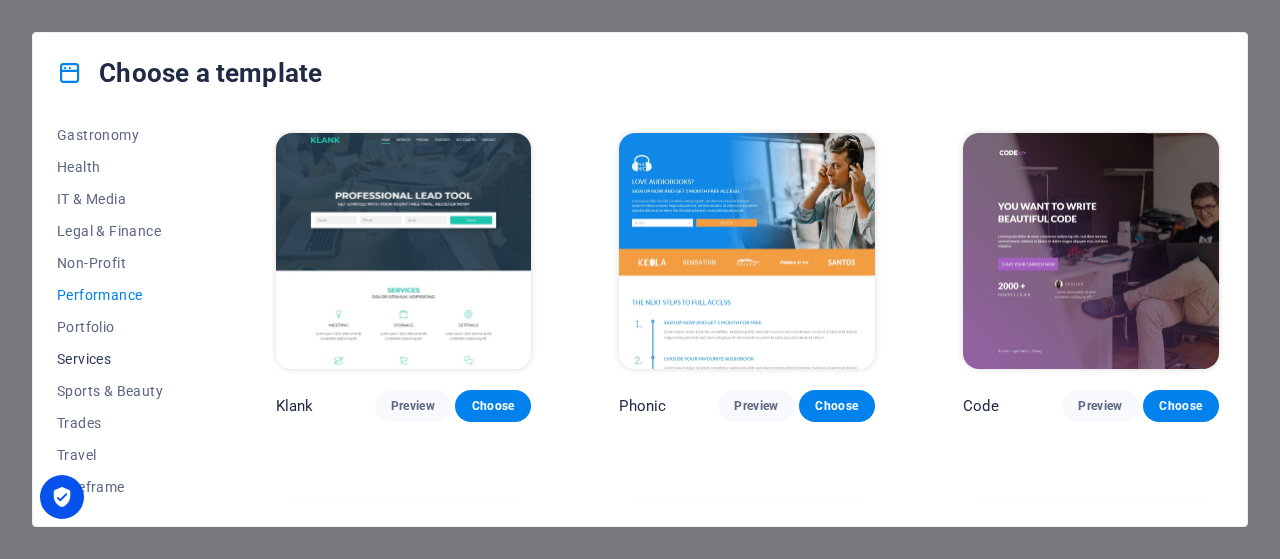 click on "Services" at bounding box center [122, 359] 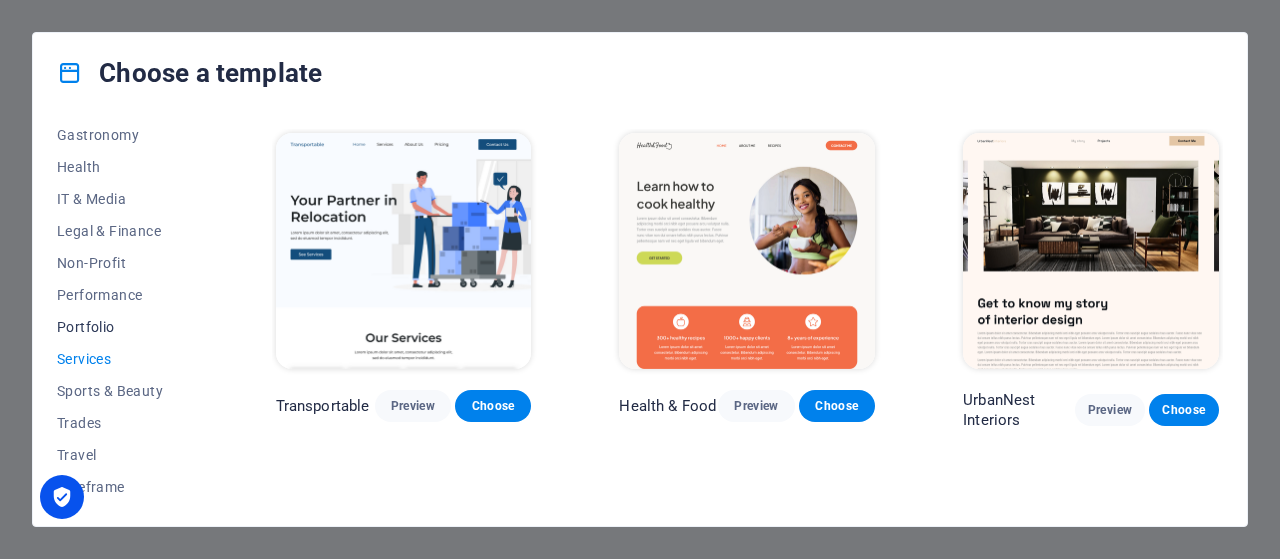 click on "Portfolio" at bounding box center (122, 327) 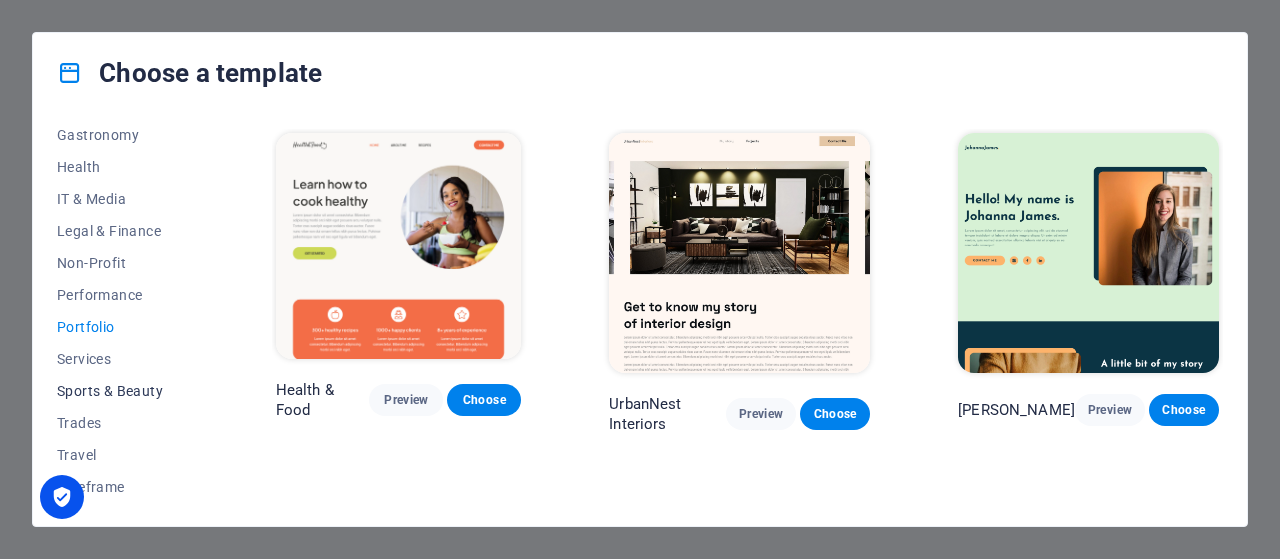 click on "Sports & Beauty" at bounding box center (122, 391) 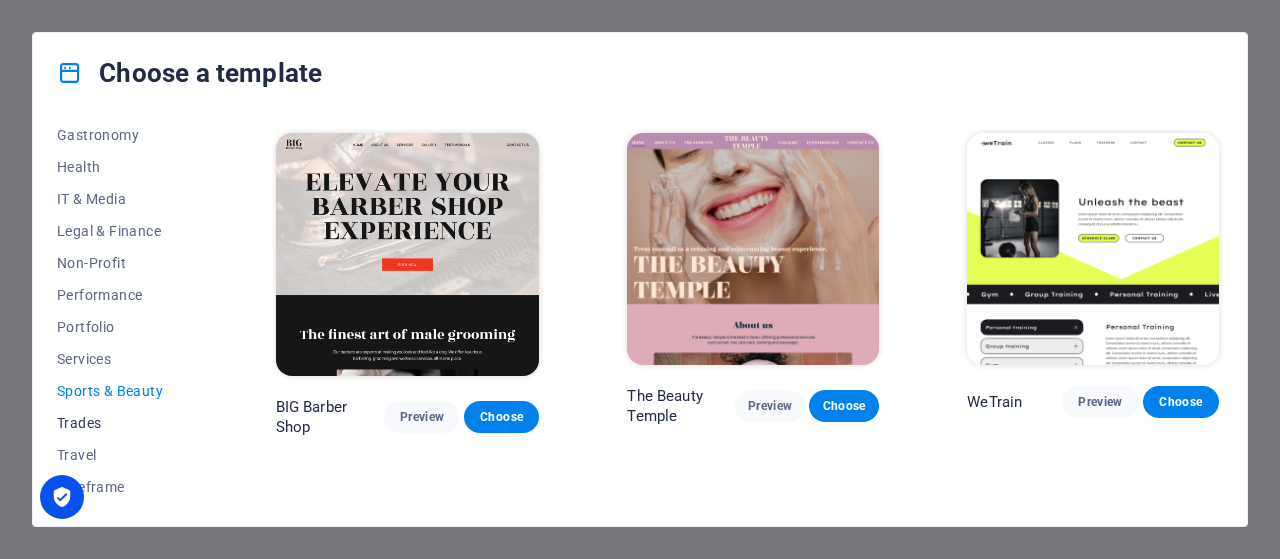 click on "Trades" at bounding box center [122, 423] 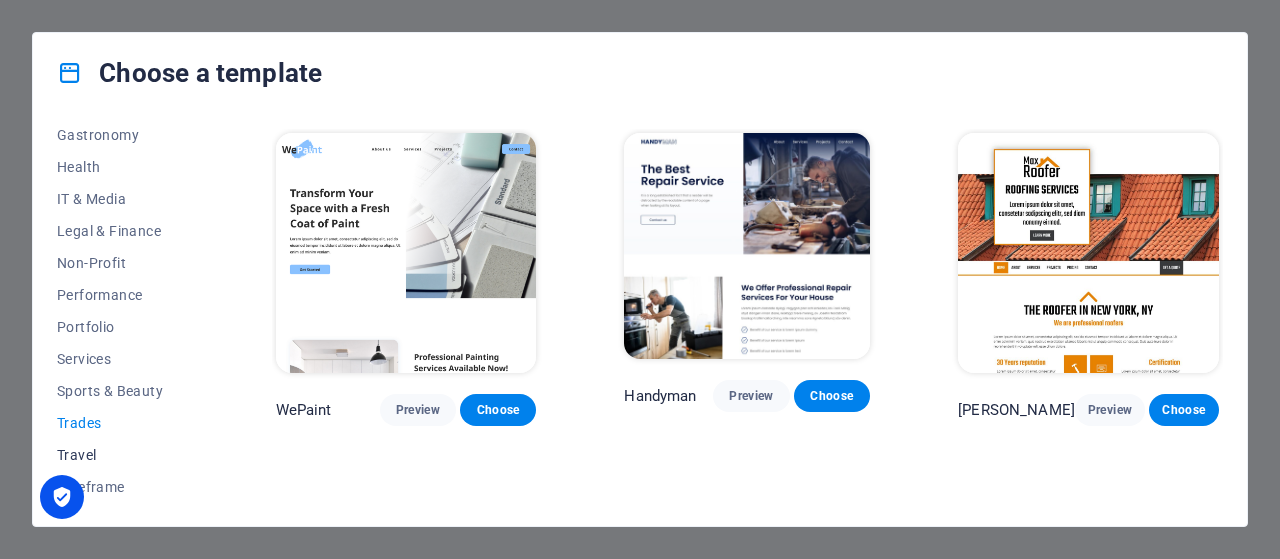 click on "Travel" at bounding box center [122, 455] 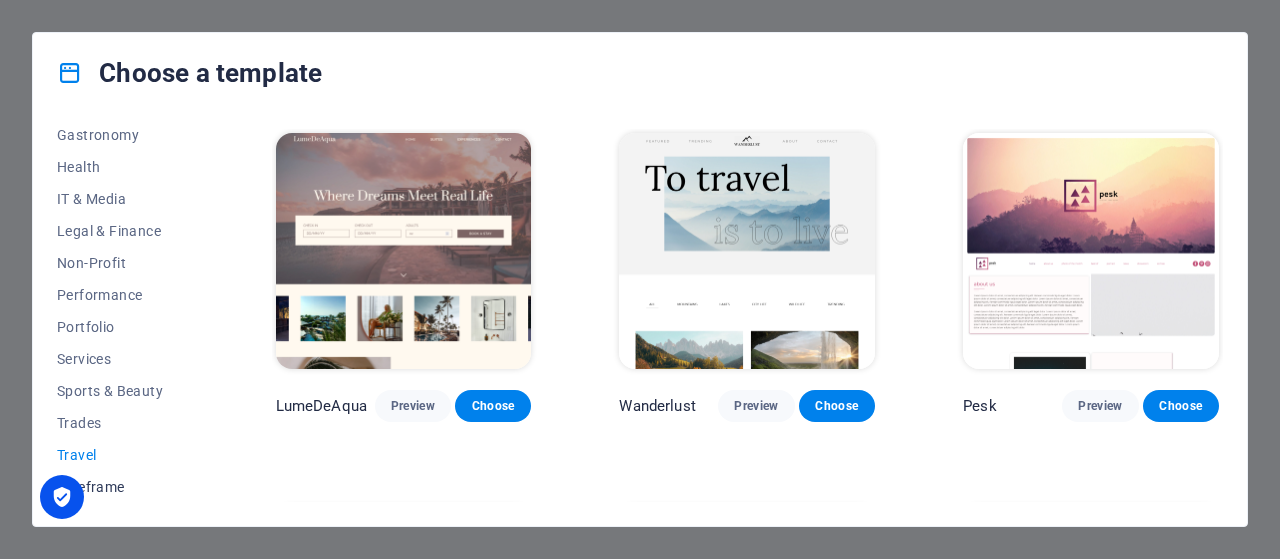 click on "Wireframe" at bounding box center (122, 487) 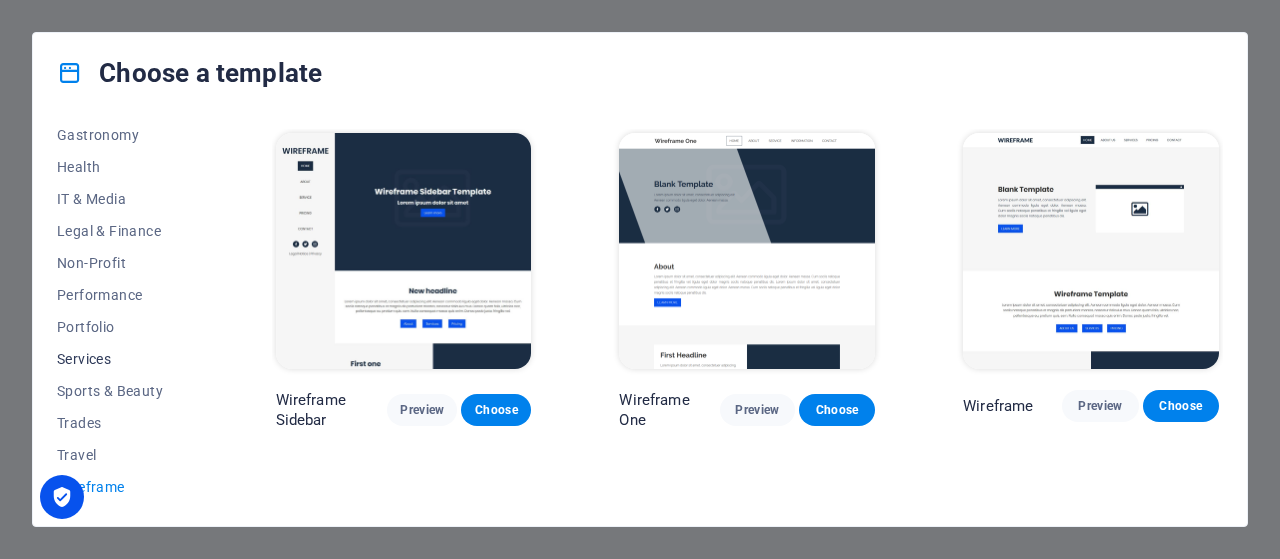 click on "Services" at bounding box center [122, 359] 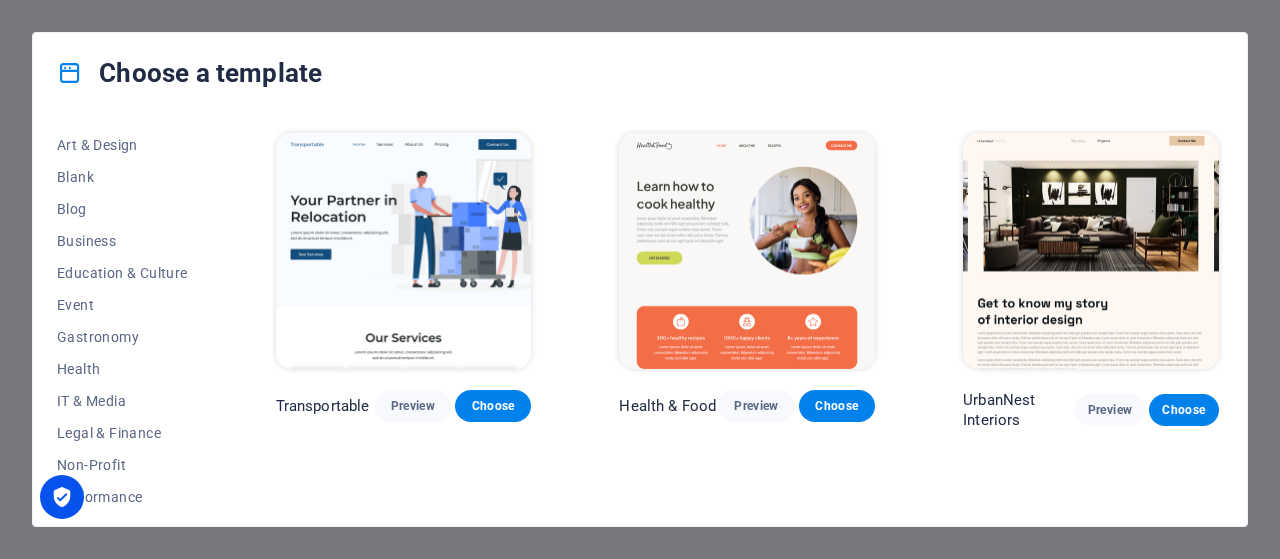 scroll, scrollTop: 220, scrollLeft: 0, axis: vertical 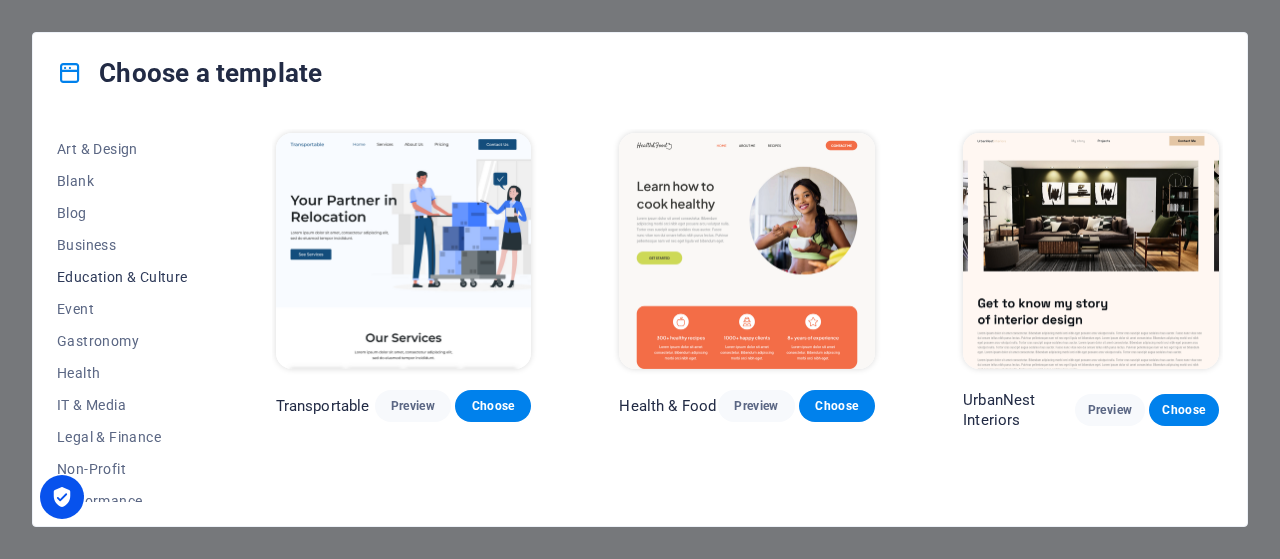 click on "Education & Culture" at bounding box center [122, 277] 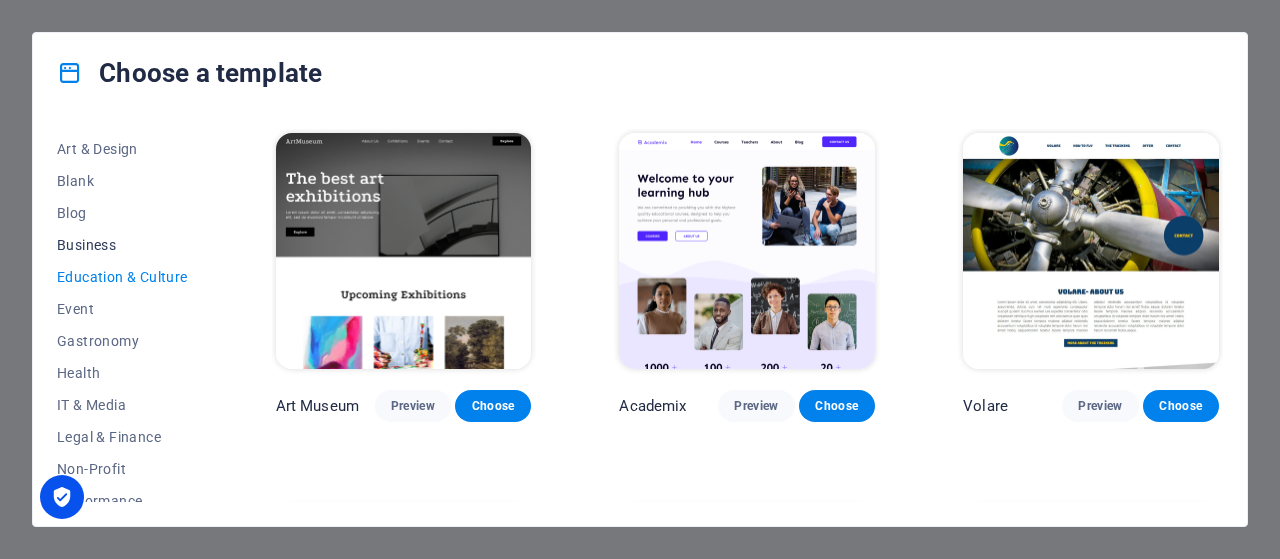 click on "Business" at bounding box center (122, 245) 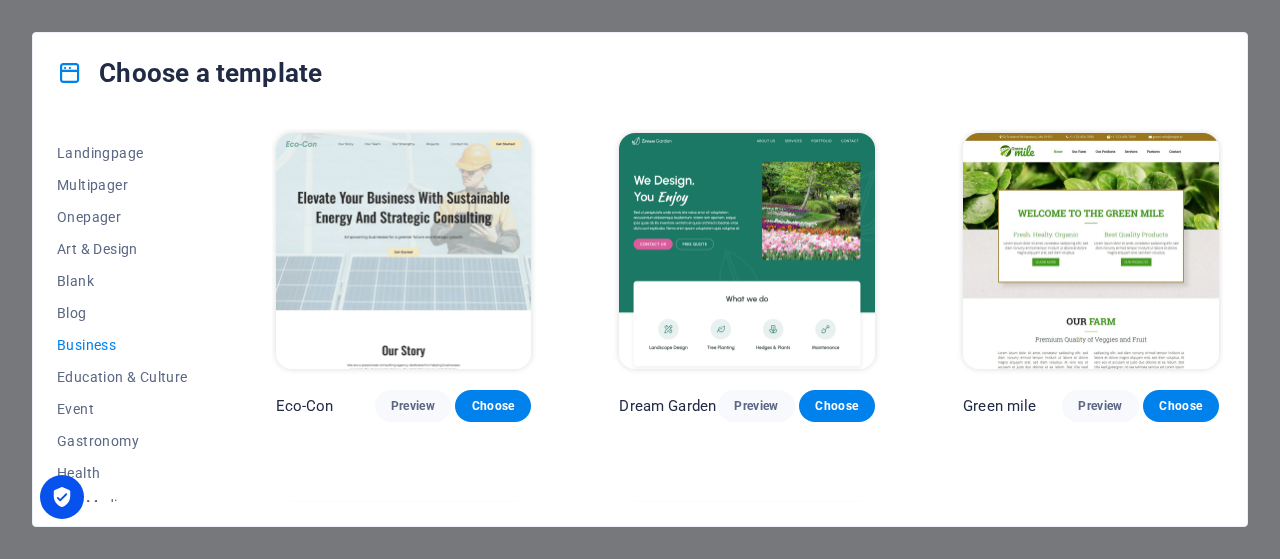 scroll, scrollTop: 120, scrollLeft: 0, axis: vertical 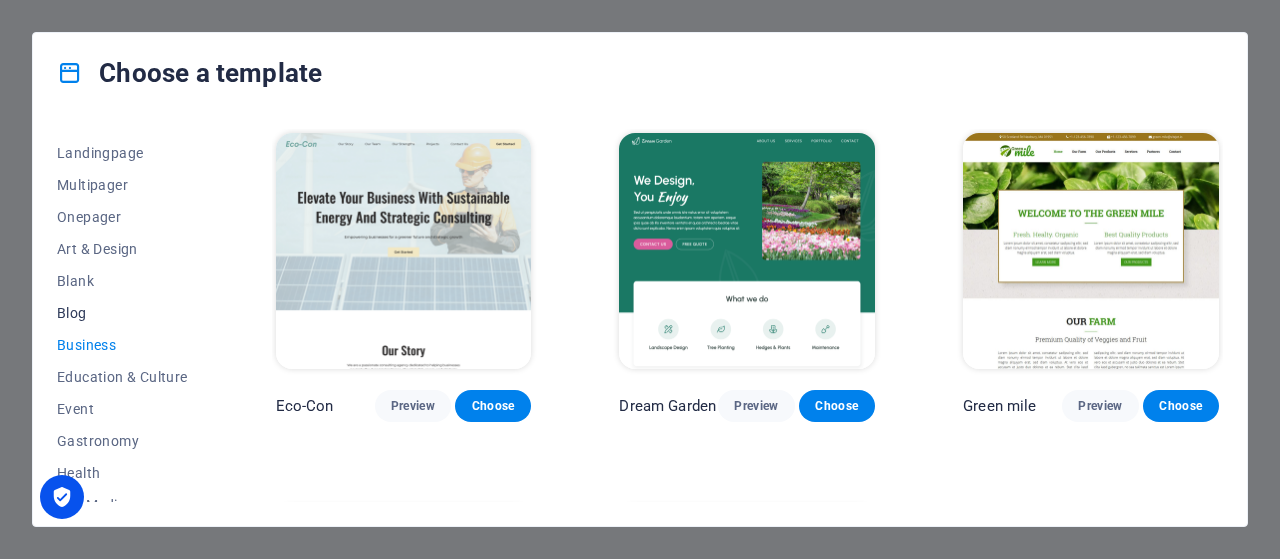 click on "Blog" at bounding box center [122, 313] 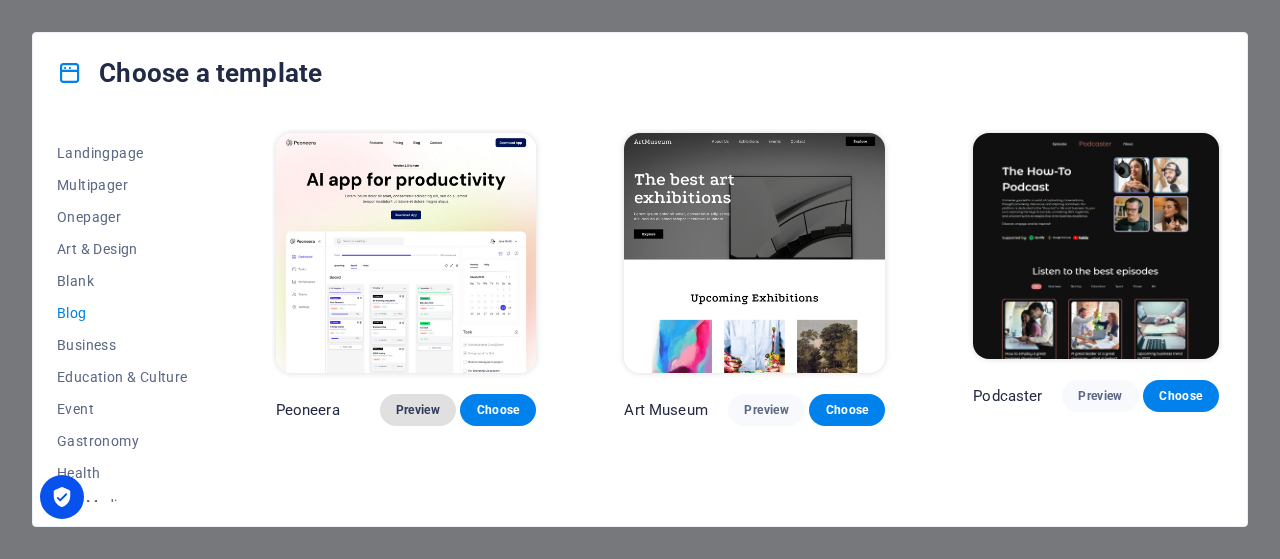 click on "Preview" at bounding box center (418, 410) 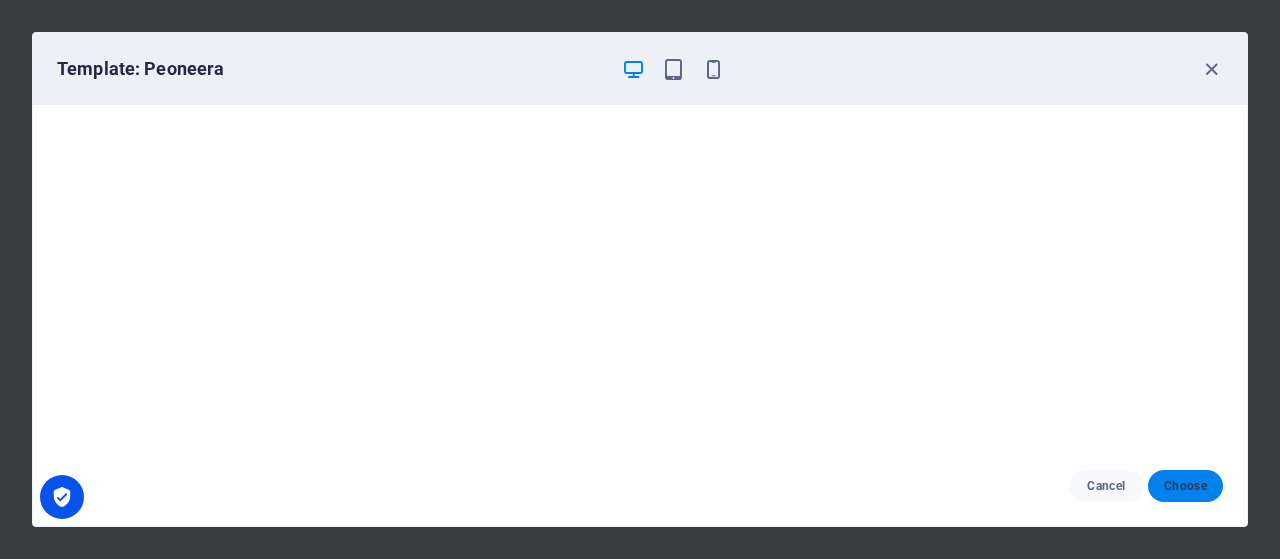 click on "Choose" at bounding box center (1185, 486) 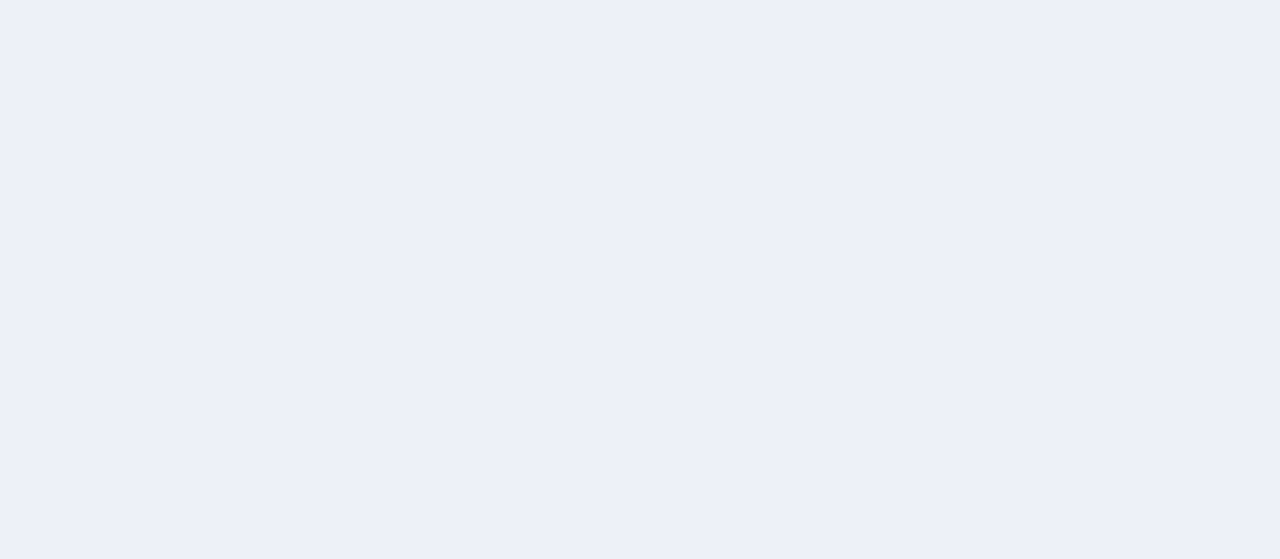 scroll, scrollTop: 0, scrollLeft: 0, axis: both 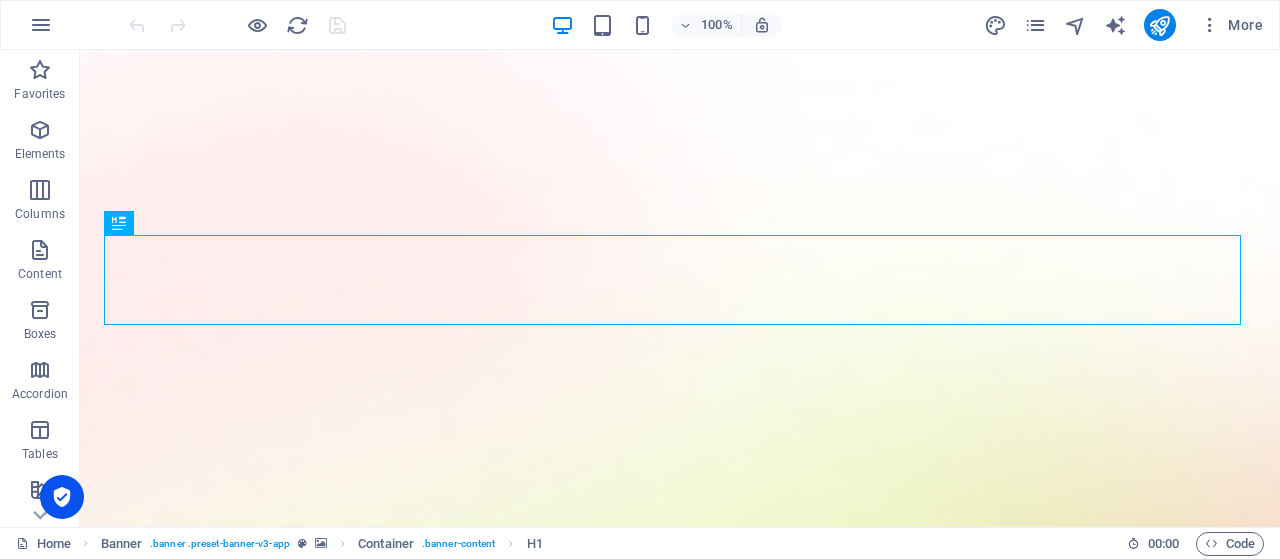 click on "AI app for productivity" at bounding box center [680, 1735] 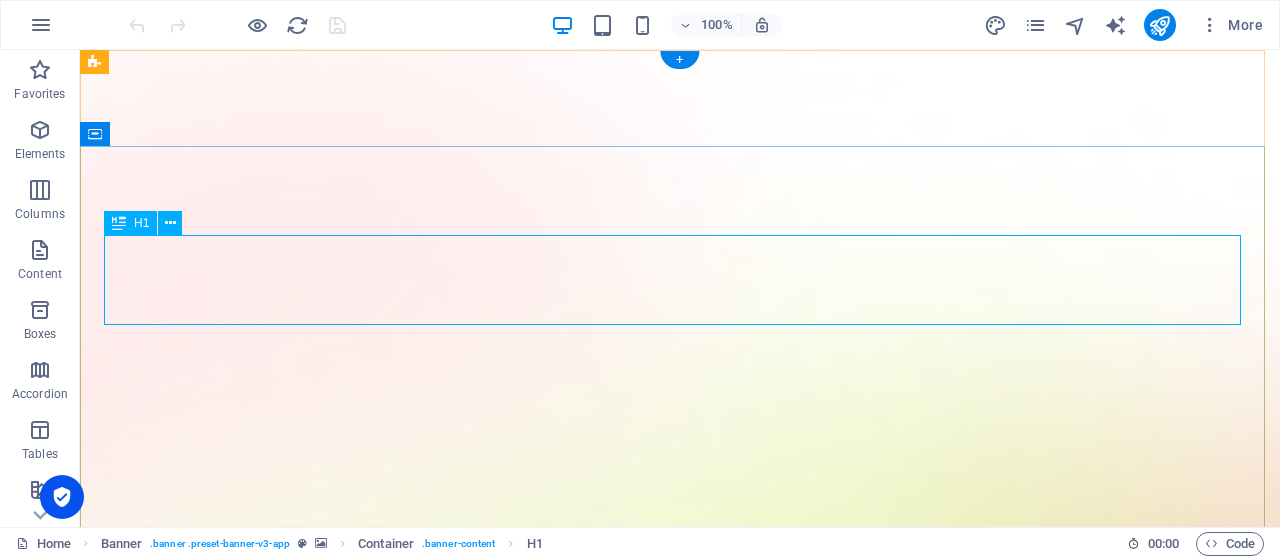 click on "AI app for productivity" at bounding box center (680, 1735) 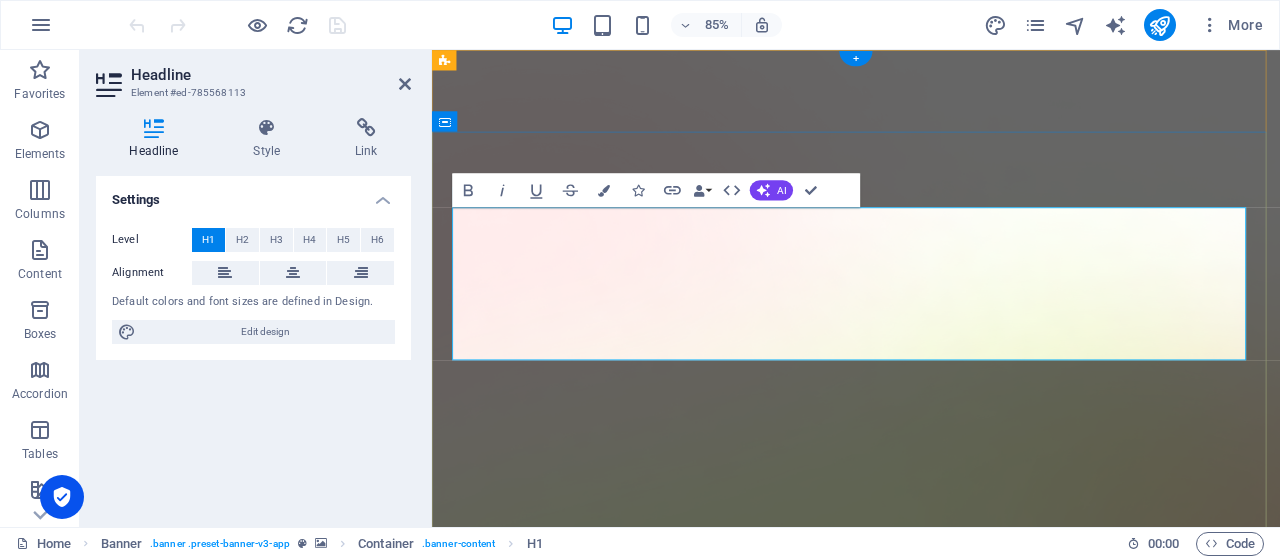 type 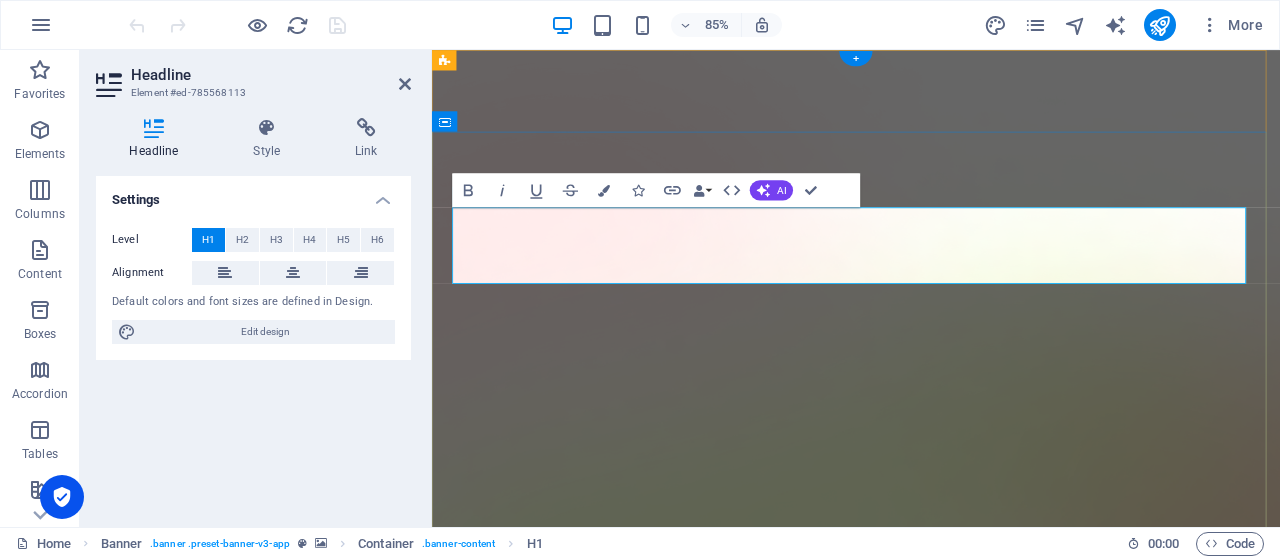 click at bounding box center [931, 1757] 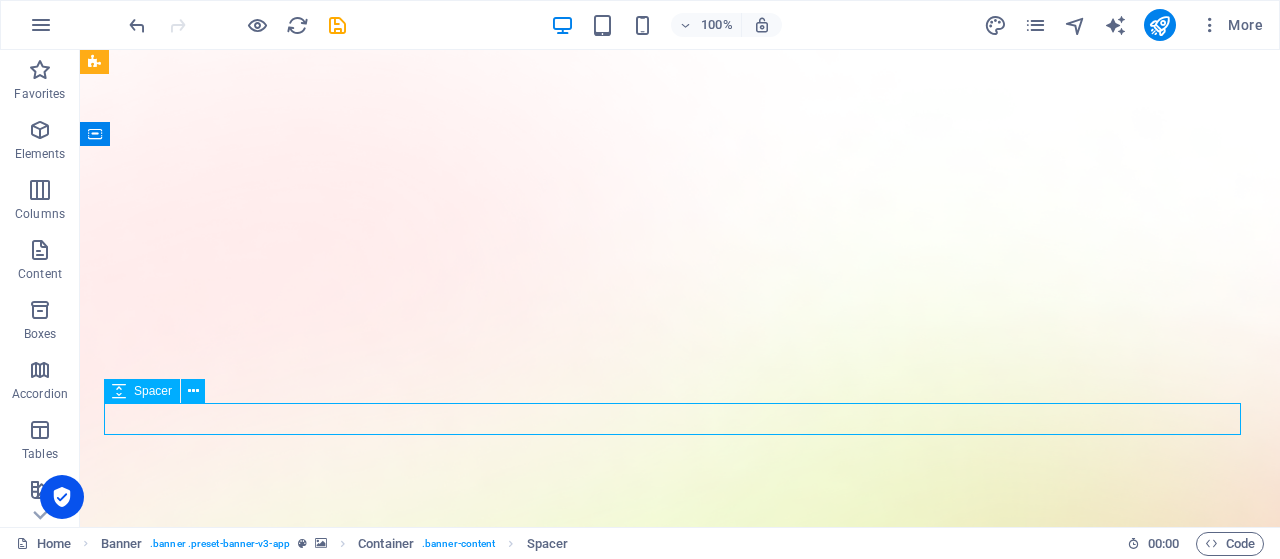 click on "JASTEL" at bounding box center [680, 1735] 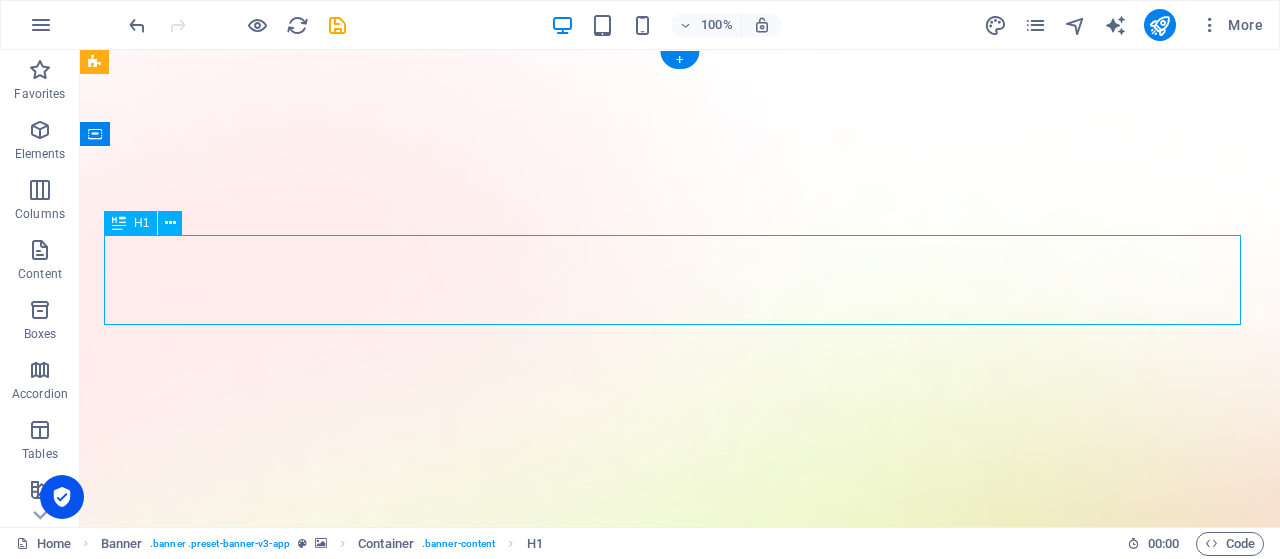 click on "JASTEL" at bounding box center [680, 1735] 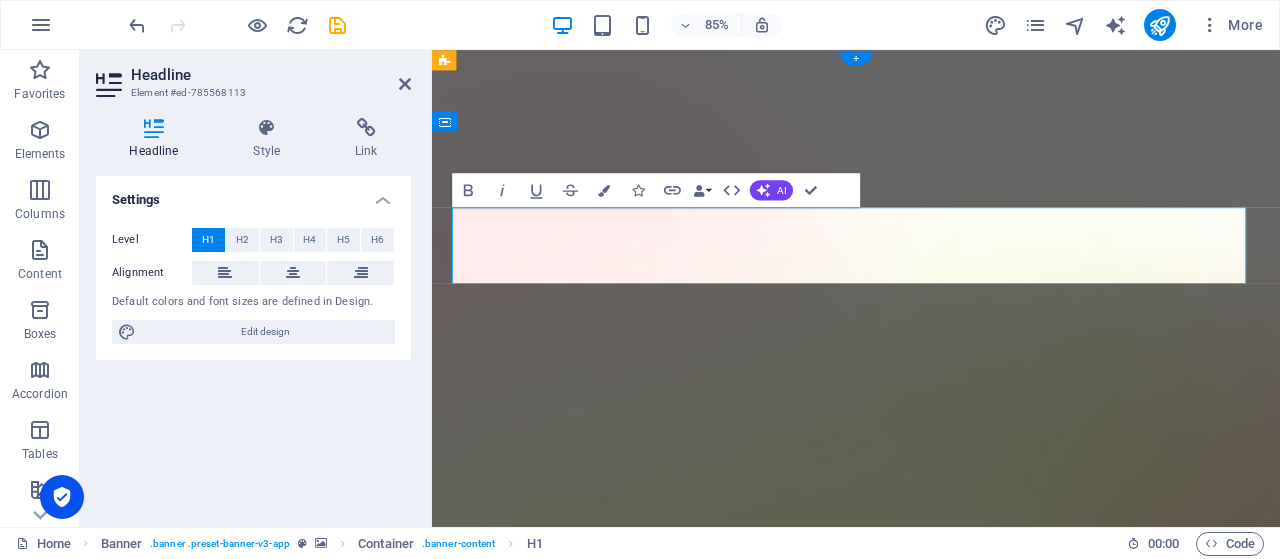 type 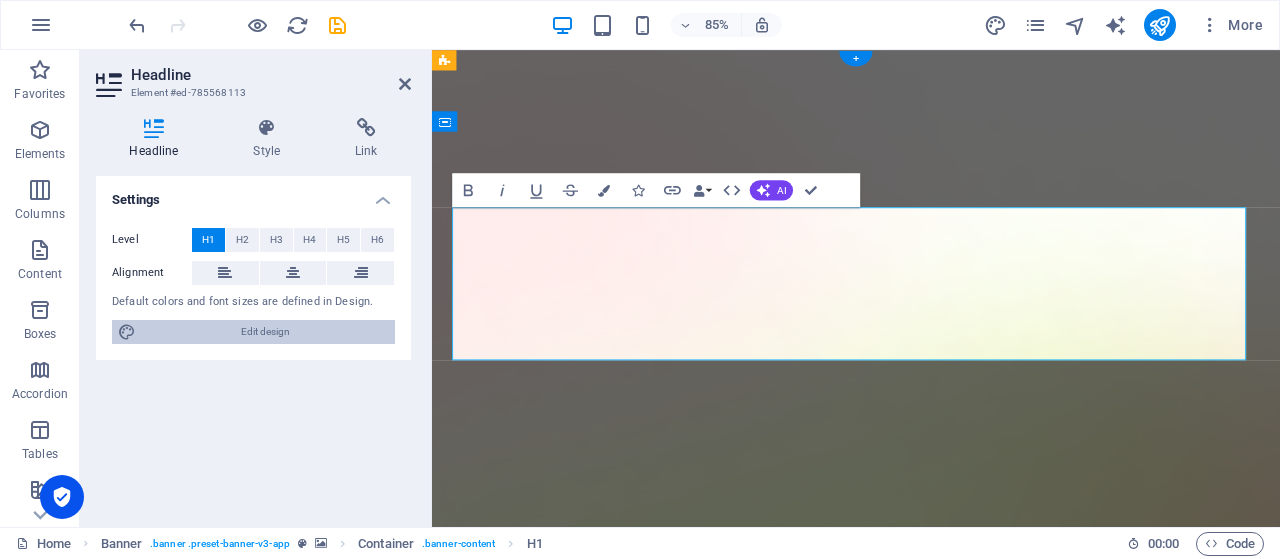 click on "Edit design" at bounding box center (265, 332) 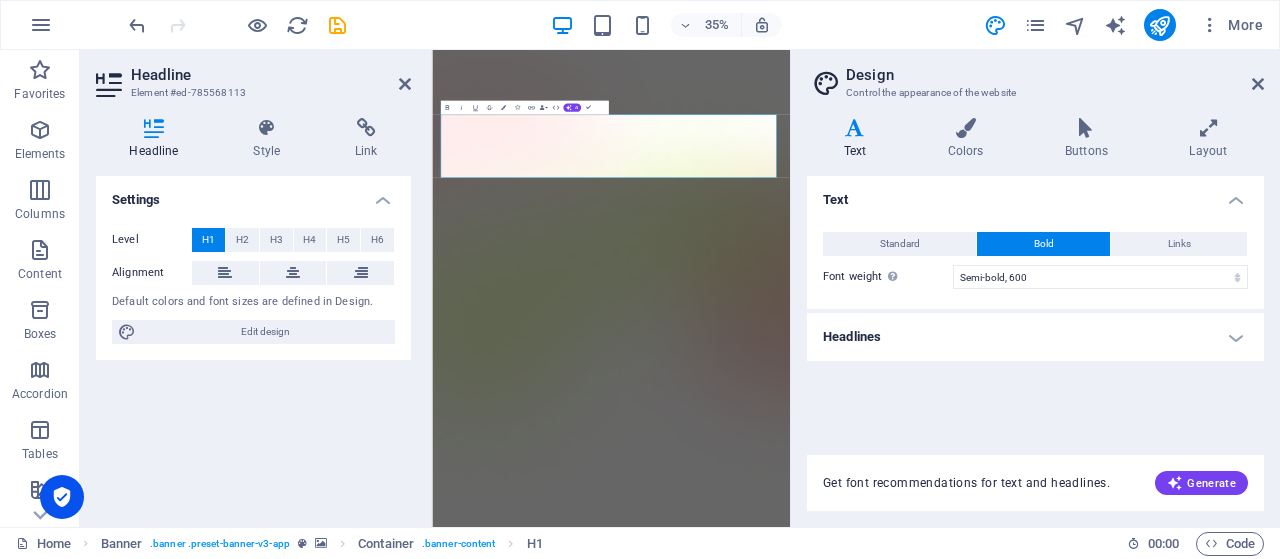 click on "Bold" at bounding box center [1043, 244] 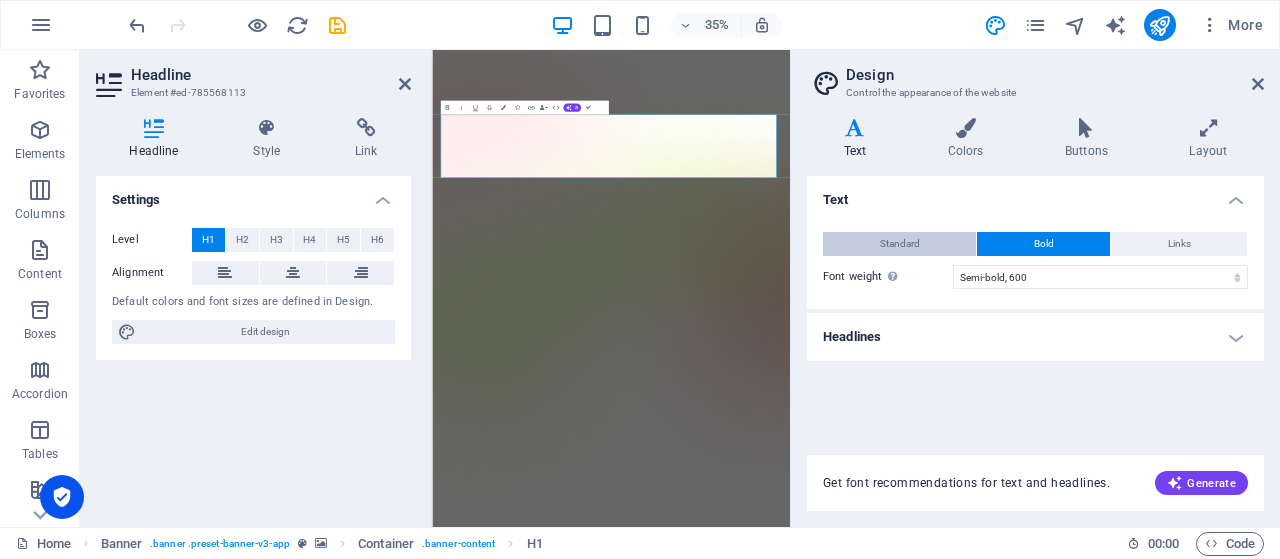 click on "Standard" at bounding box center (899, 244) 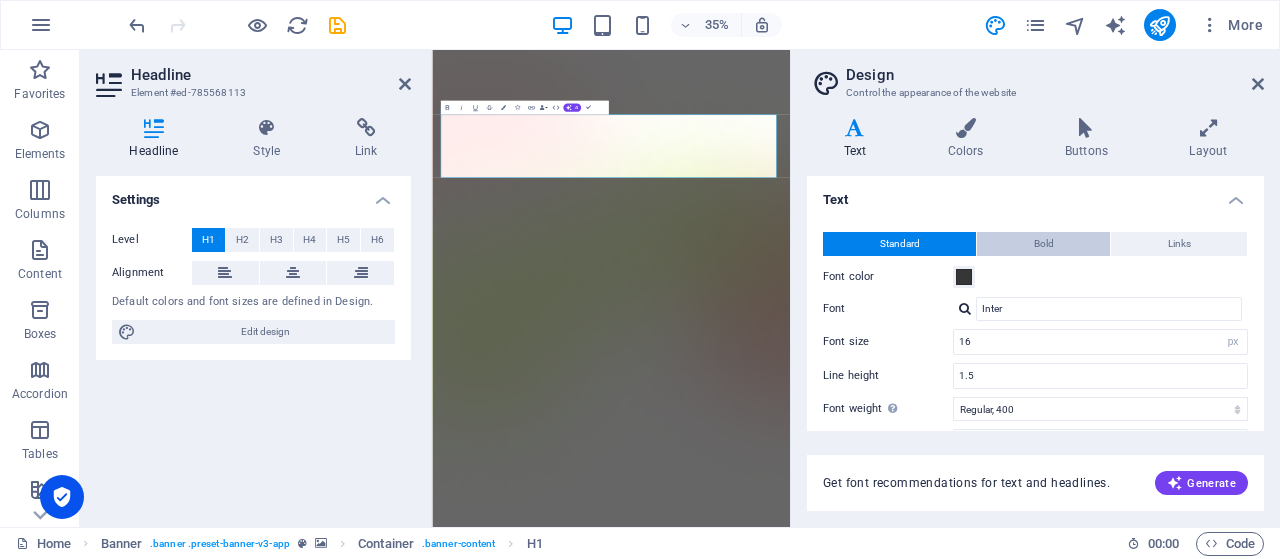 click on "Bold" at bounding box center (1043, 244) 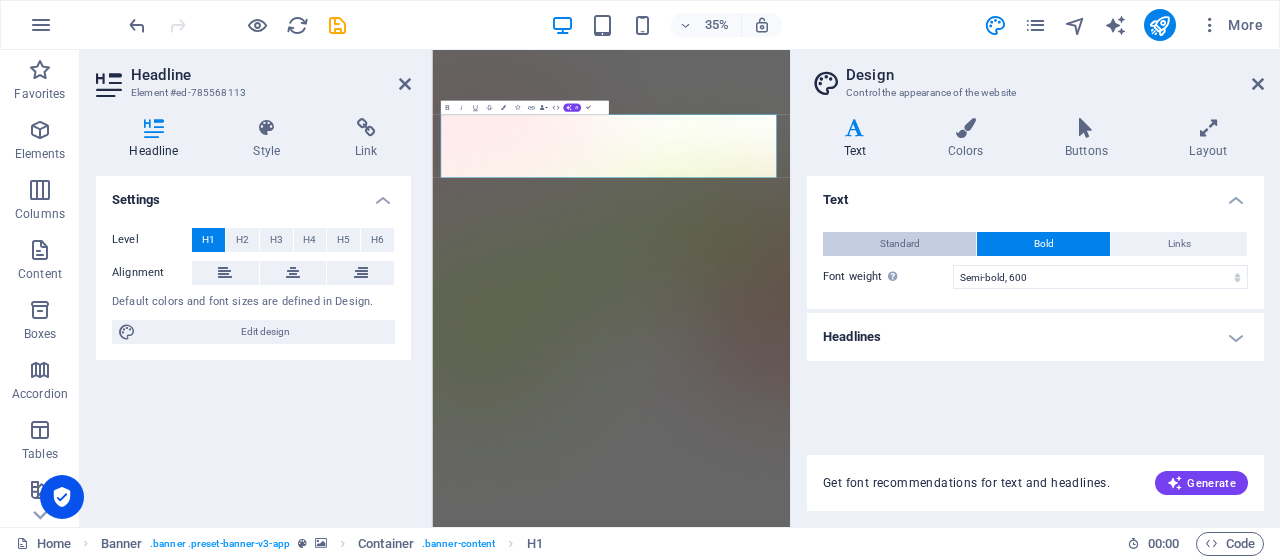 click on "Standard" at bounding box center (899, 244) 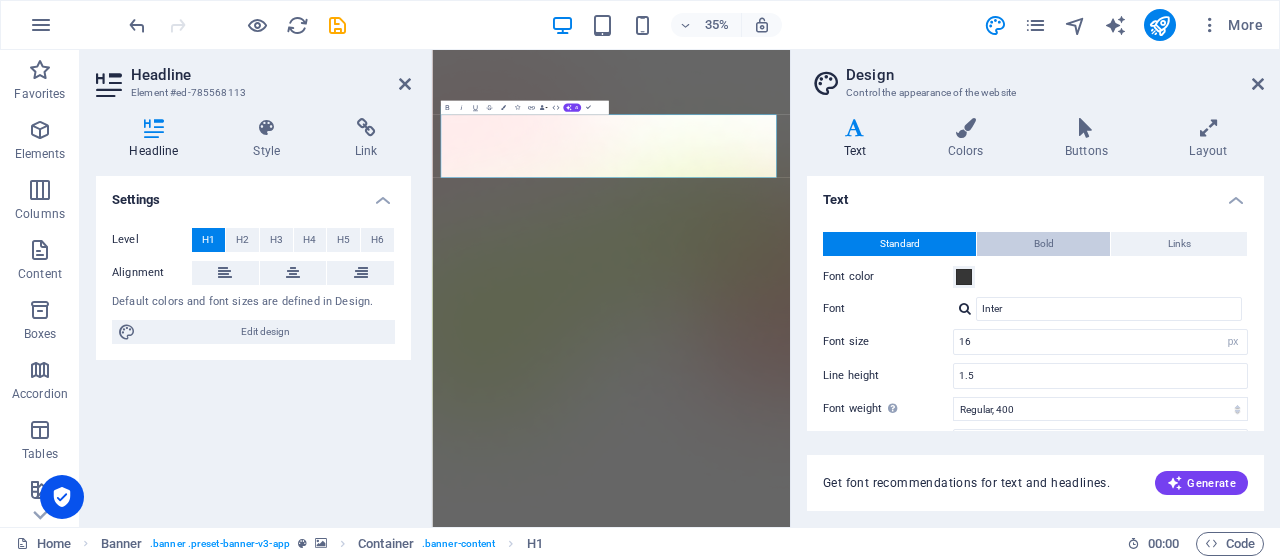 click on "Bold" at bounding box center [1043, 244] 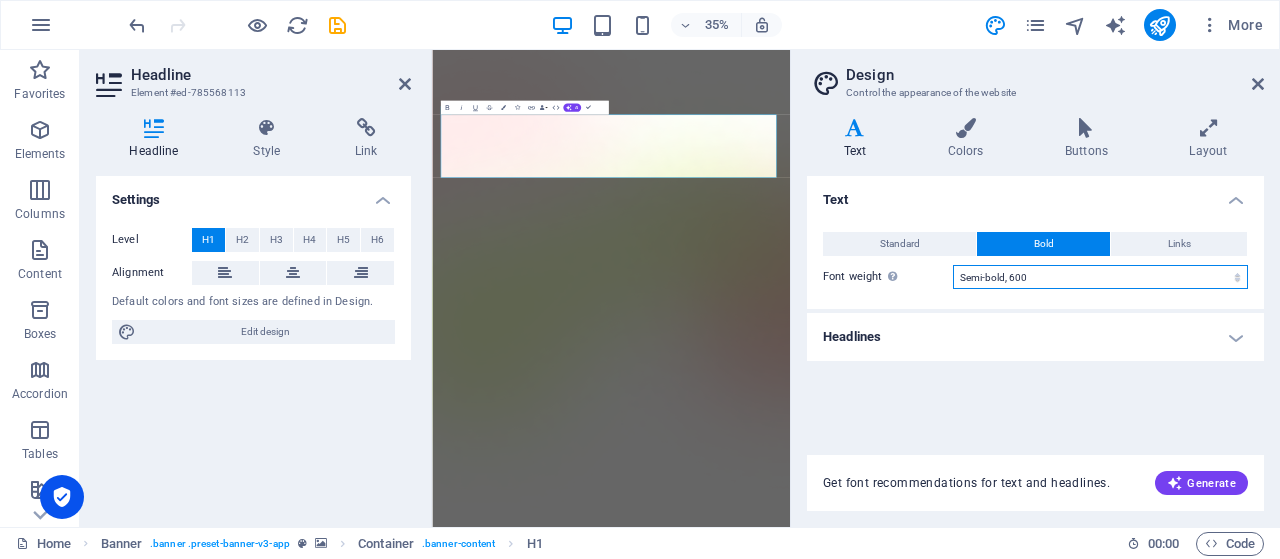 click on "Thin, 100 Extra-light, 200 Light, 300 Regular, 400 Medium, 500 Semi-bold, 600 Bold, 700 Extra-bold, 800 Black, 900" at bounding box center [1100, 277] 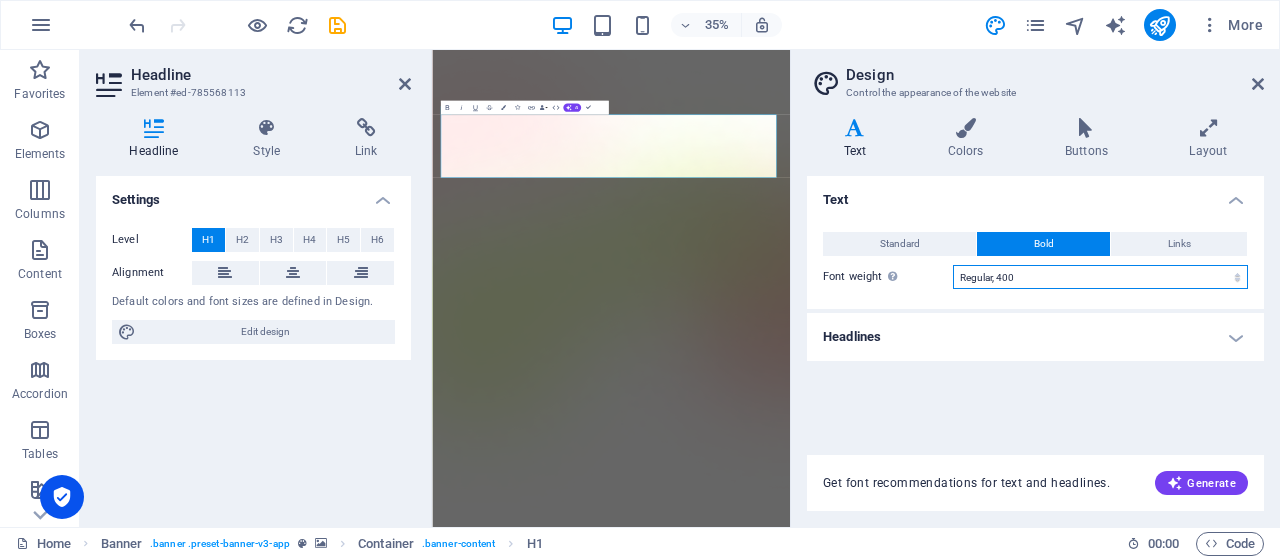 click on "Thin, 100 Extra-light, 200 Light, 300 Regular, 400 Medium, 500 Semi-bold, 600 Bold, 700 Extra-bold, 800 Black, 900" at bounding box center [1100, 277] 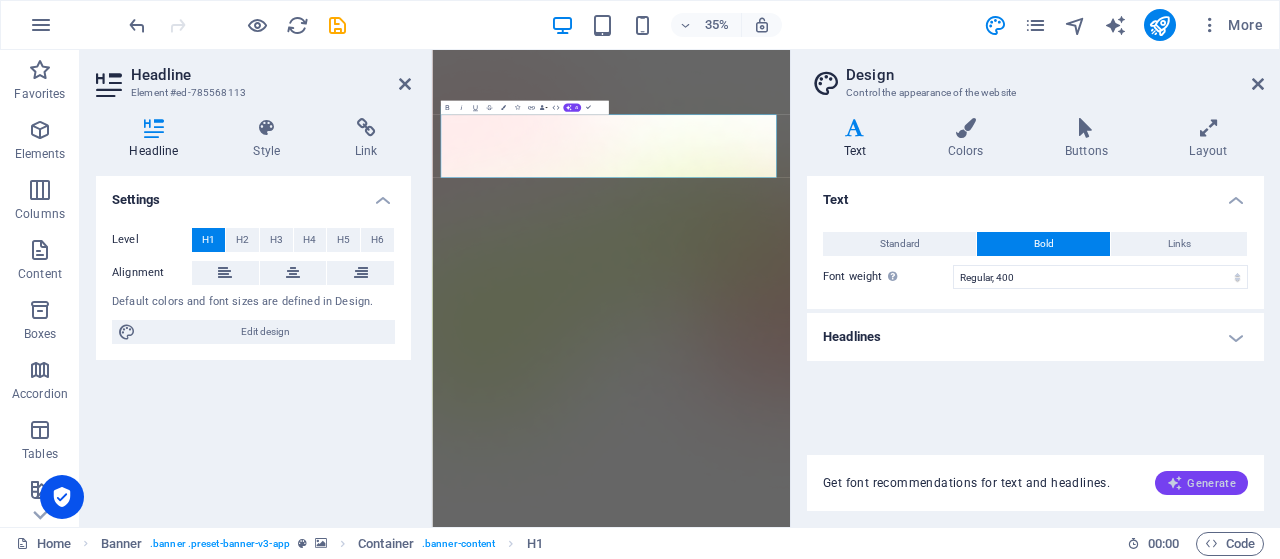 click on "Generate" at bounding box center (1201, 483) 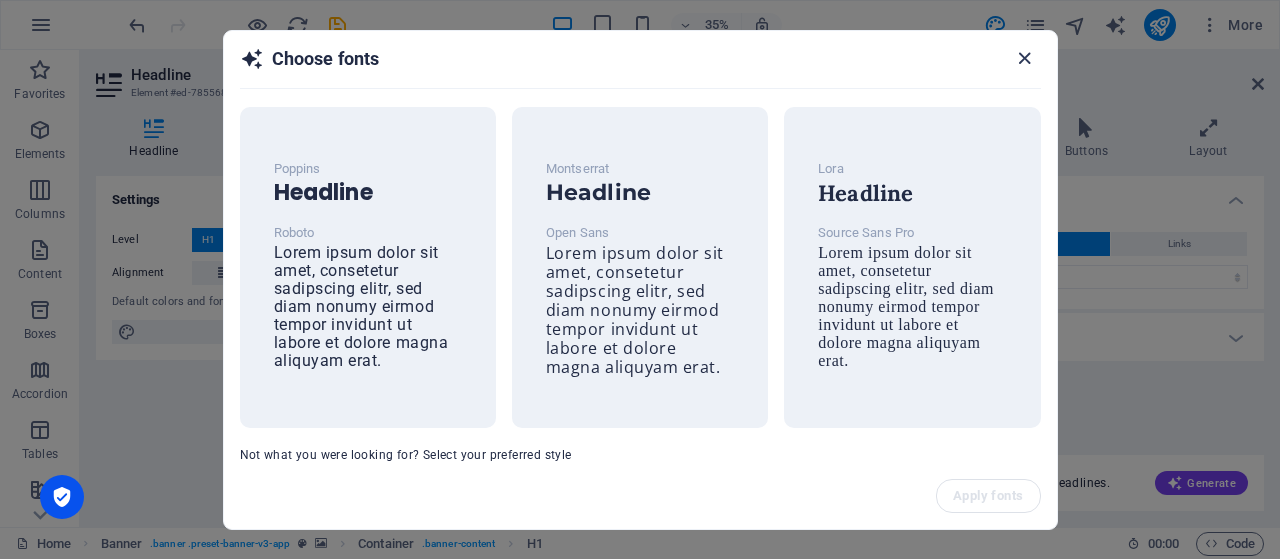 click at bounding box center (1024, 58) 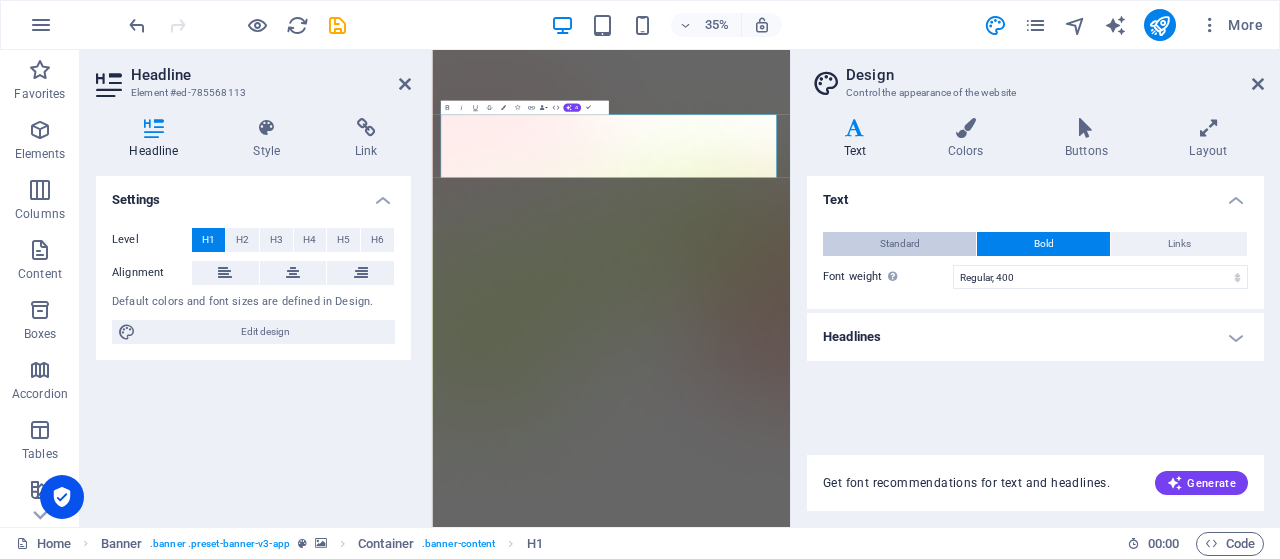 click on "Standard" at bounding box center [899, 244] 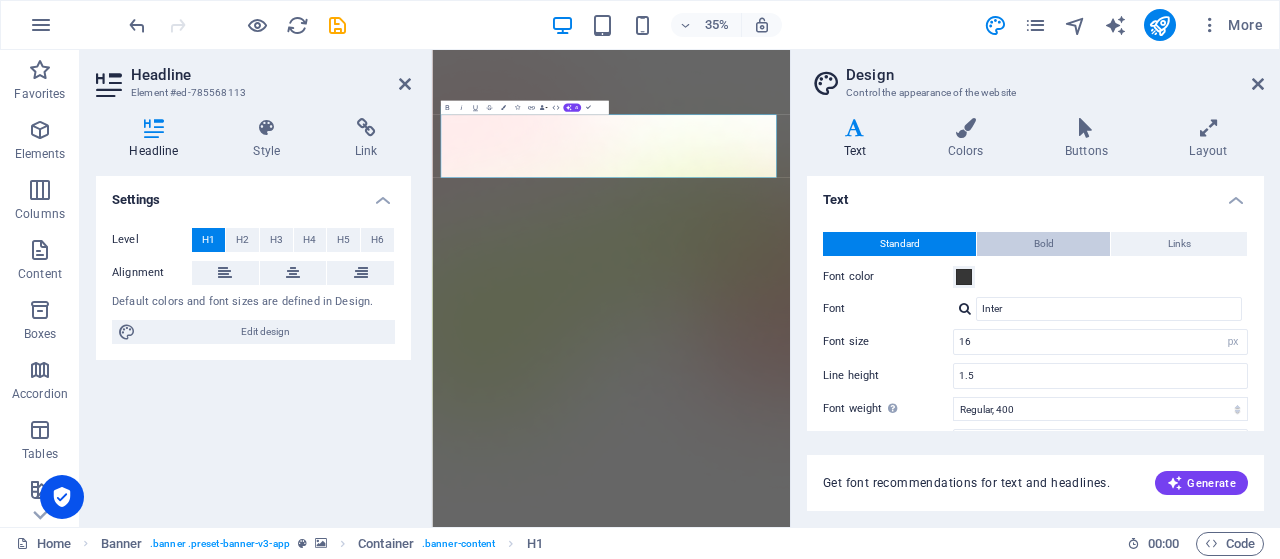 click on "Bold" at bounding box center [1043, 244] 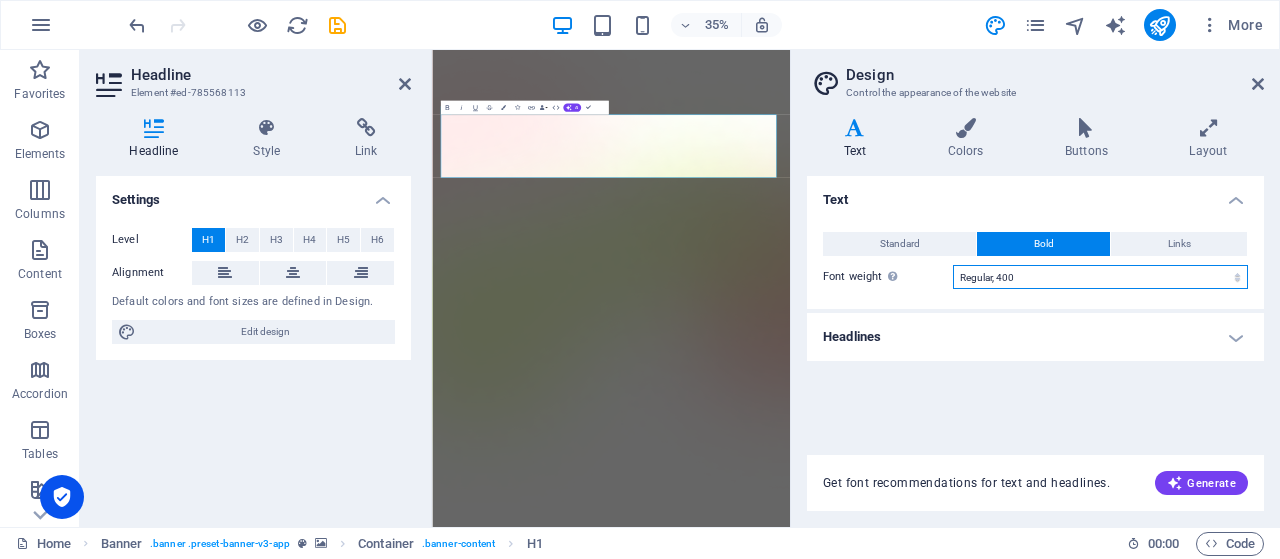 click on "Thin, 100 Extra-light, 200 Light, 300 Regular, 400 Medium, 500 Semi-bold, 600 Bold, 700 Extra-bold, 800 Black, 900" at bounding box center [1100, 277] 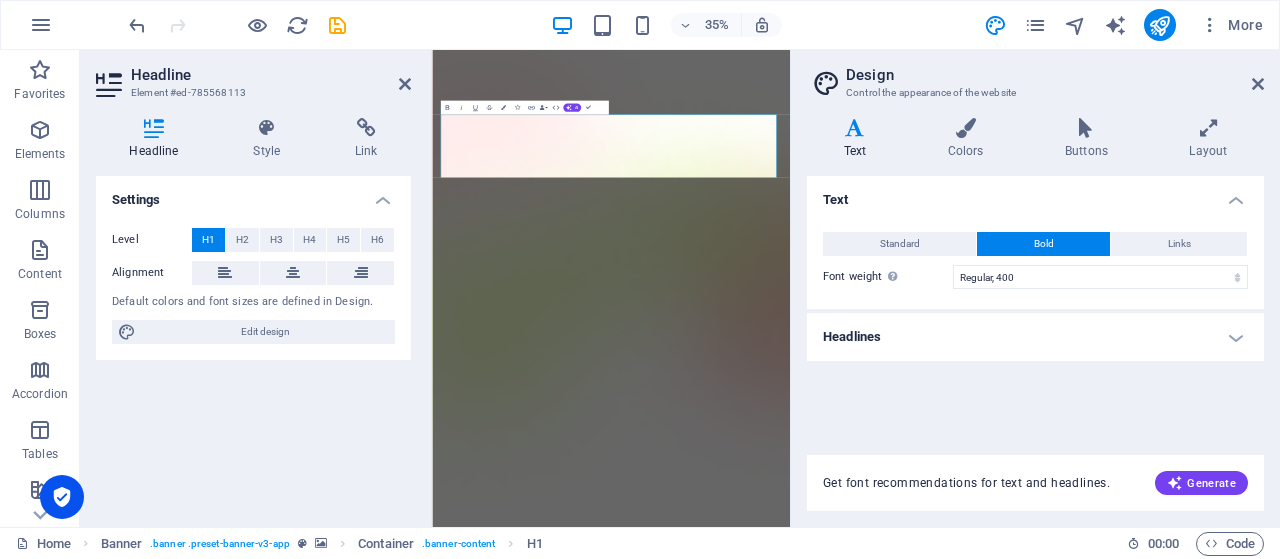 click on "Text Standard Bold Links Font color Font Inter Font size 16 rem px Line height 1.5 Font weight To display the font weight correctly, it may need to be enabled.  Manage Fonts Thin, 100 Extra-light, 200 Light, 300 Regular, 400 Medium, 500 Semi-bold, 600 Bold, 700 Extra-bold, 800 Black, 900 Letter spacing 0 rem px Font style Text transform Tt TT tt Text align Font weight To display the font weight correctly, it may need to be enabled.  Manage Fonts Thin, 100 Extra-light, 200 Light, 300 Regular, 400 Medium, 500 Semi-bold, 600 Bold, 700 Extra-bold, 800 Black, 900 Default Hover / Active Font color Font color Decoration None Decoration None Transition duration 0.3 s Transition function Ease Ease In Ease Out Ease In/Ease Out Linear Headlines All H1 / Textlogo H2 H3 H4 H5 H6 Font color Font DM Sans Line height 1 Font weight To display the font weight correctly, it may need to be enabled.  Manage Fonts Thin, 100 Extra-light, 200 Light, 300 Regular, 400 Medium, 500 Semi-bold, 600 Bold, 700 Extra-bold, 800 Black, 900 0 0" at bounding box center (1035, 303) 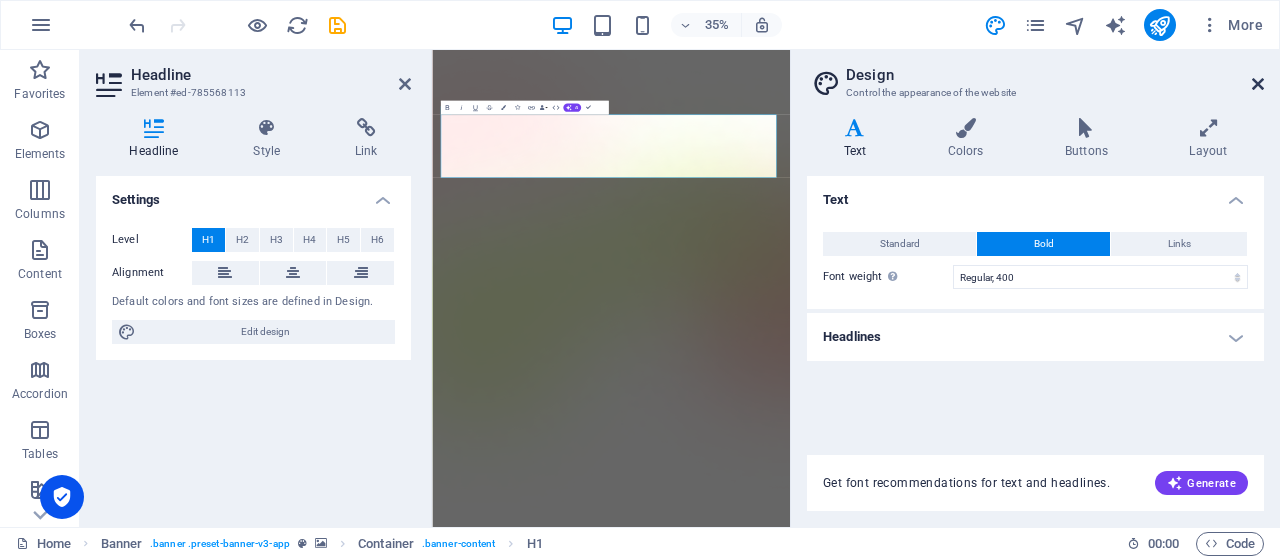 click at bounding box center [1258, 84] 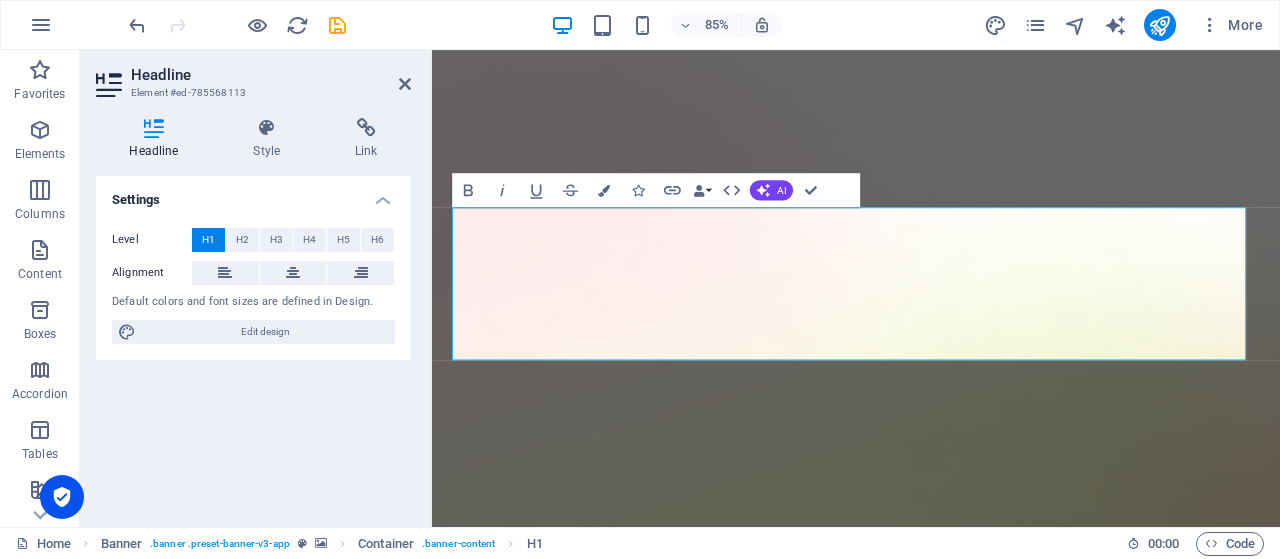 click on "Version 2.0 is here ​Jaringan Sinergi Teknologi Lorem ipsum dolor sit amet, consectetur adipiscing elit, sed do eiusmod tempor incididunt ut labore et dolore magna aliqua. Download App" at bounding box center [931, 2211] 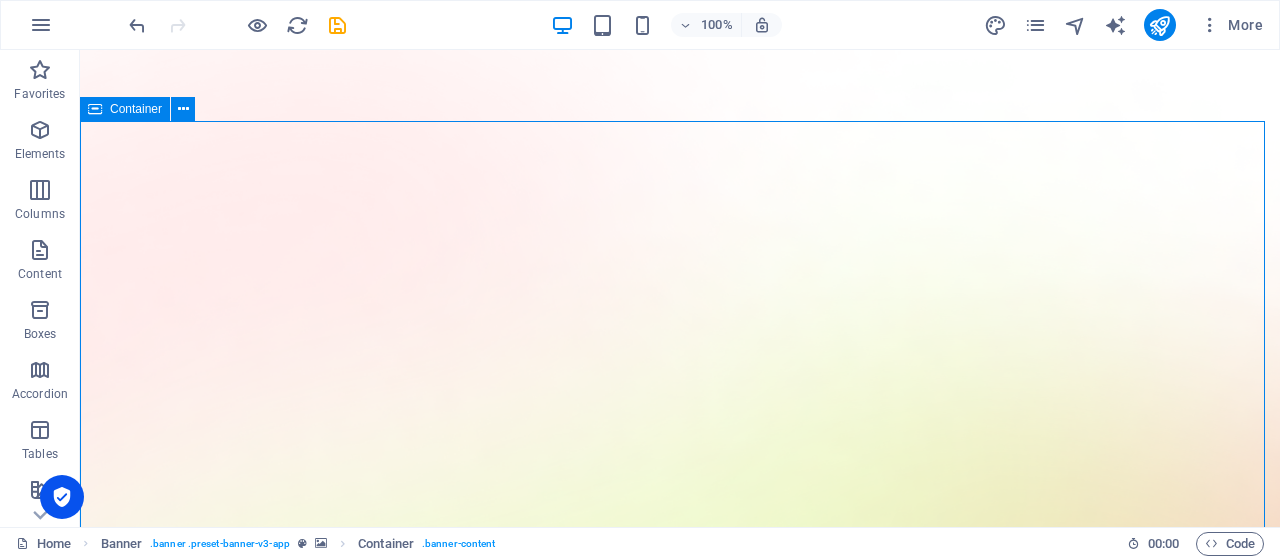 scroll, scrollTop: 14, scrollLeft: 0, axis: vertical 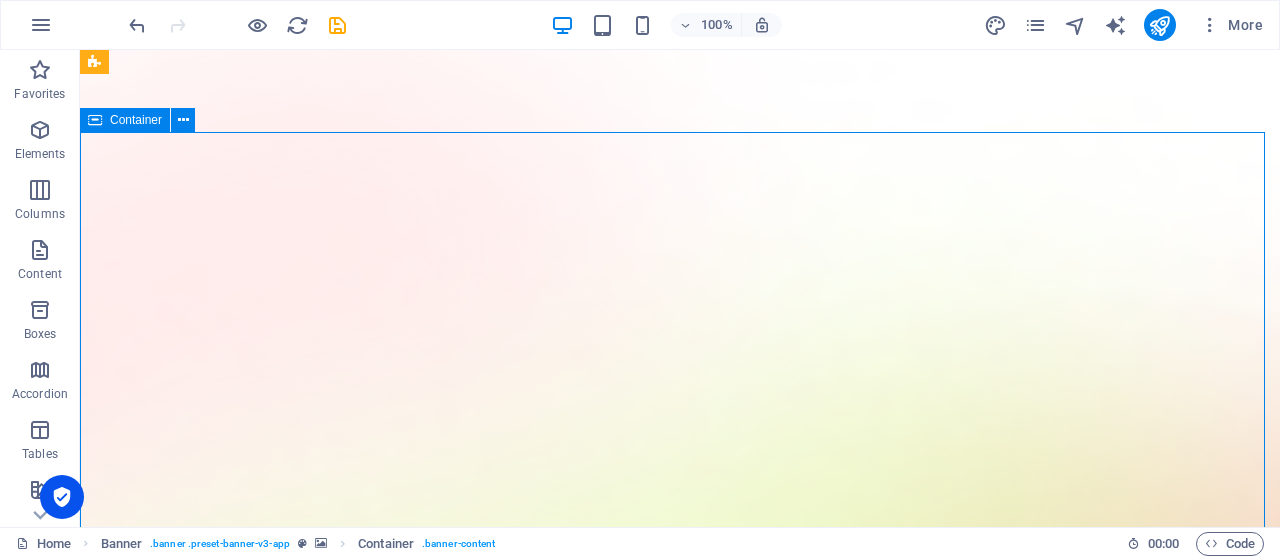 click at bounding box center [680, 1454] 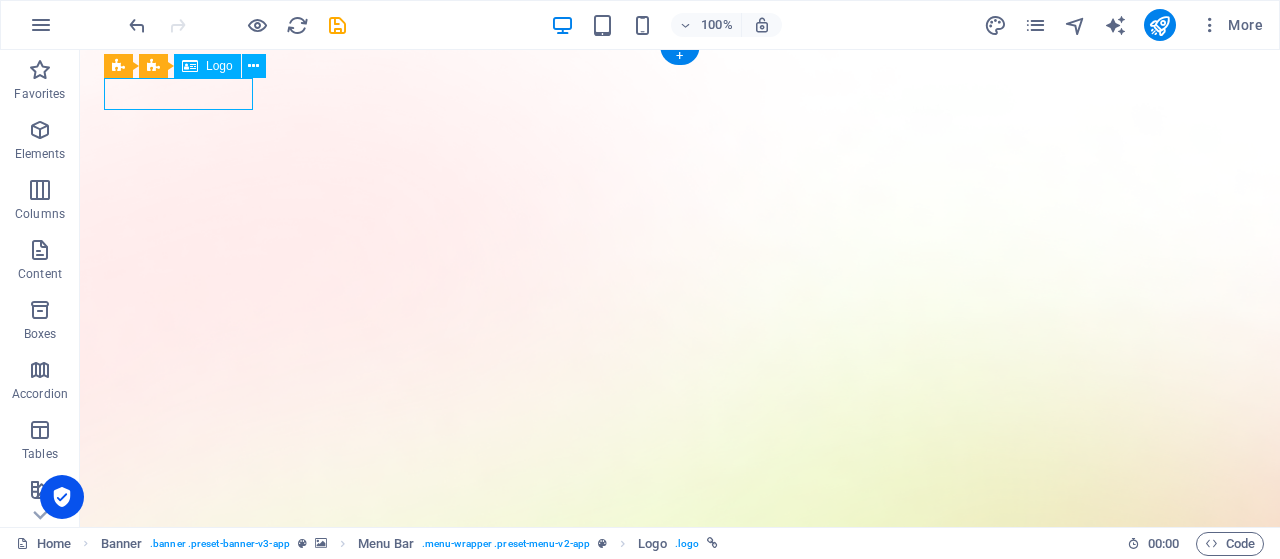 scroll, scrollTop: 3, scrollLeft: 0, axis: vertical 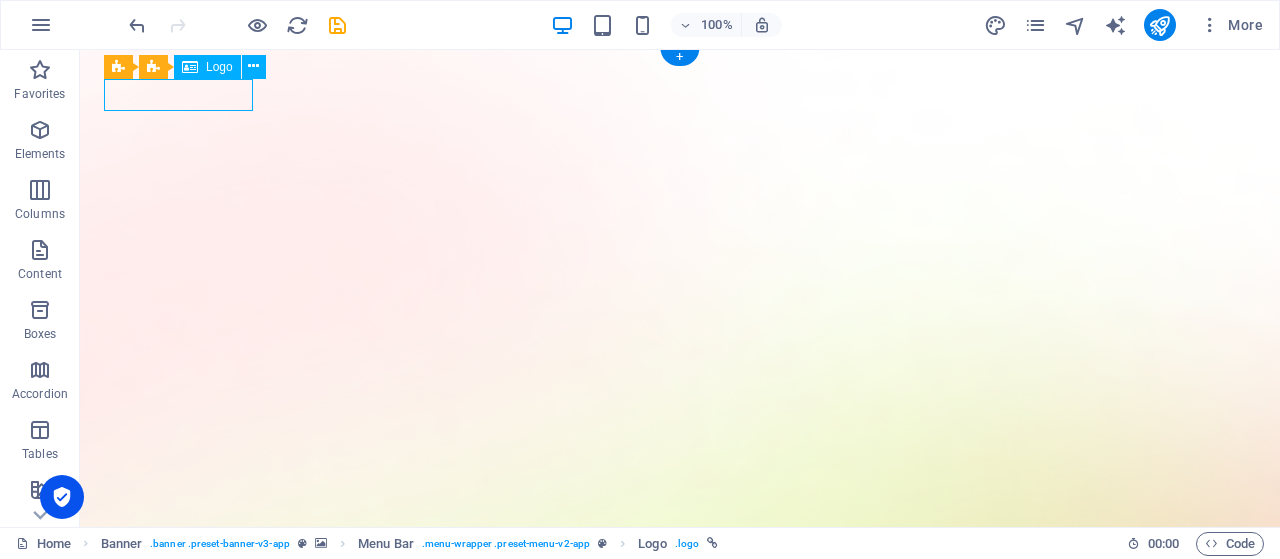 click on "Logo" at bounding box center (207, 67) 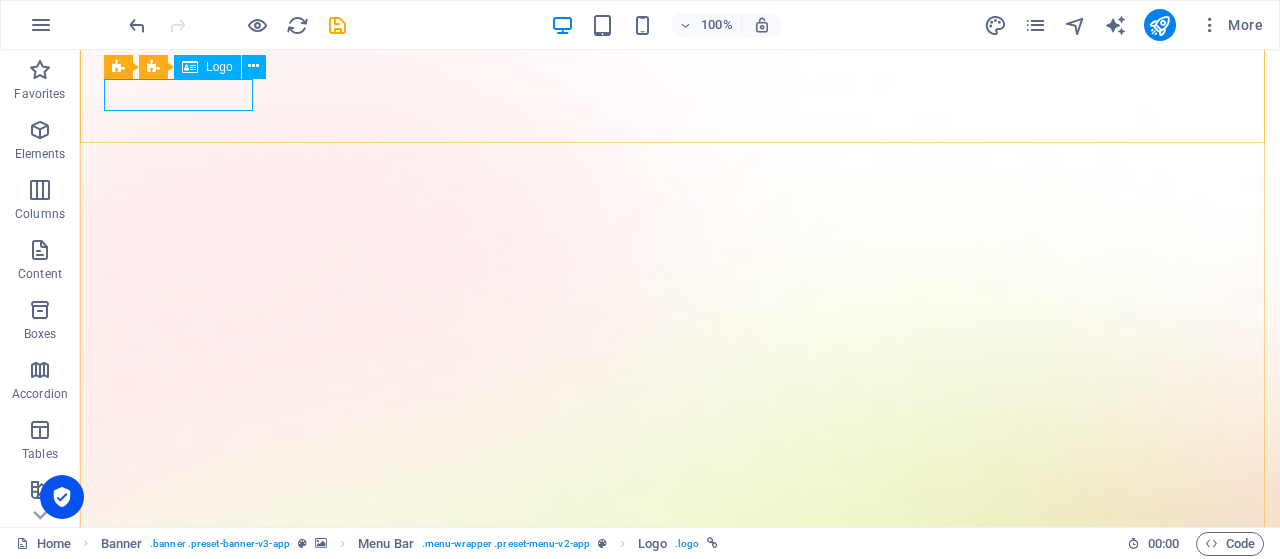 click on "Features Pricing Blog Contact Download App" at bounding box center [680, 1511] 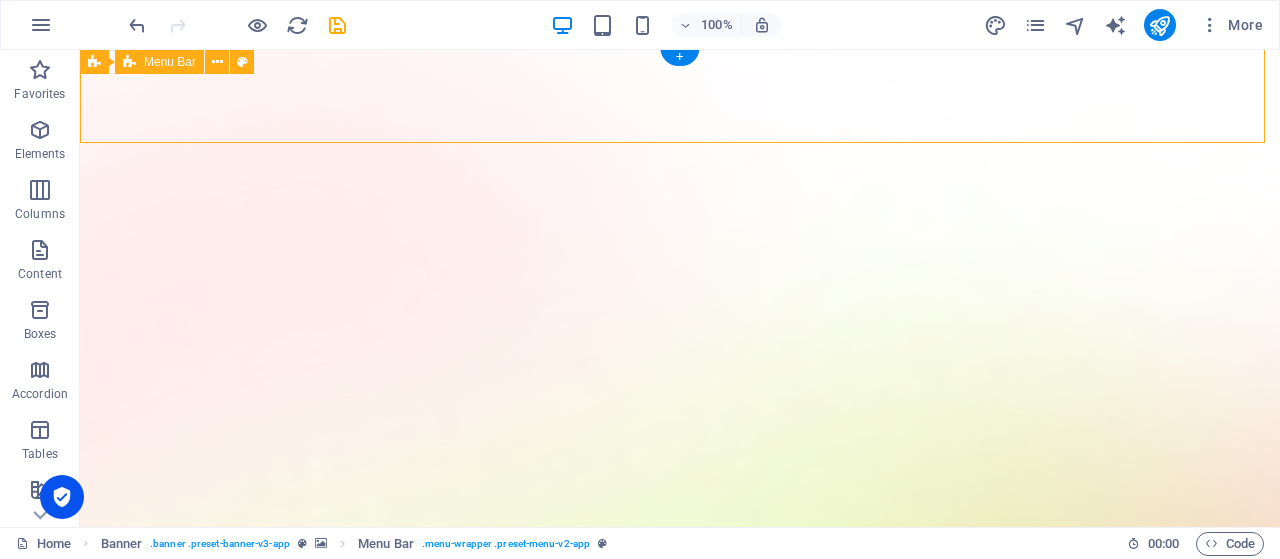 scroll, scrollTop: 0, scrollLeft: 0, axis: both 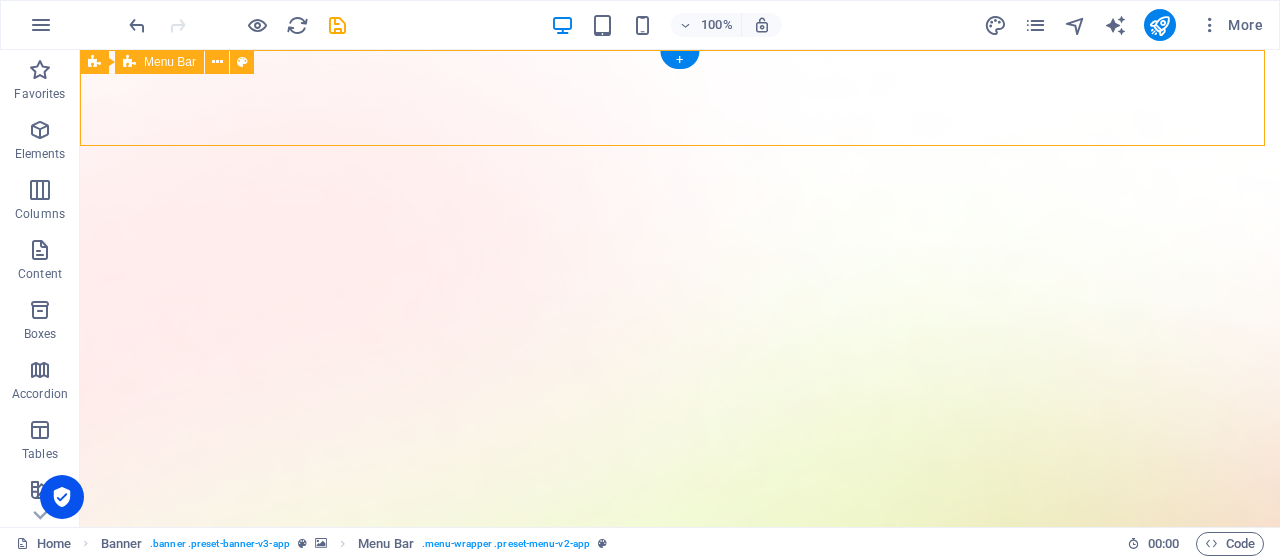 click at bounding box center [680, 1468] 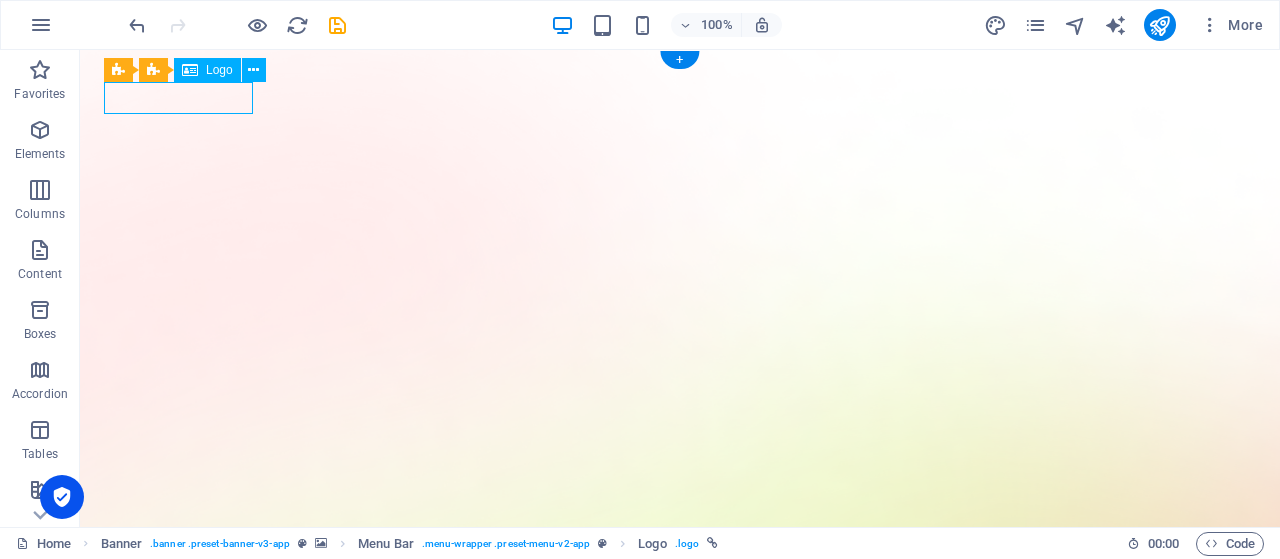 click at bounding box center (680, 1468) 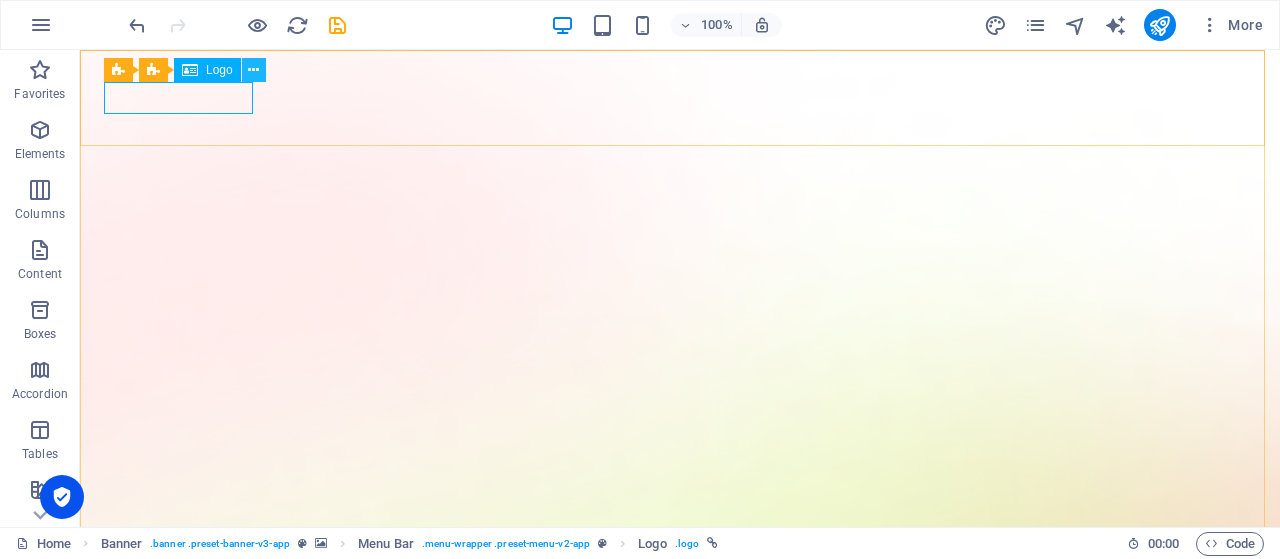 click at bounding box center (253, 70) 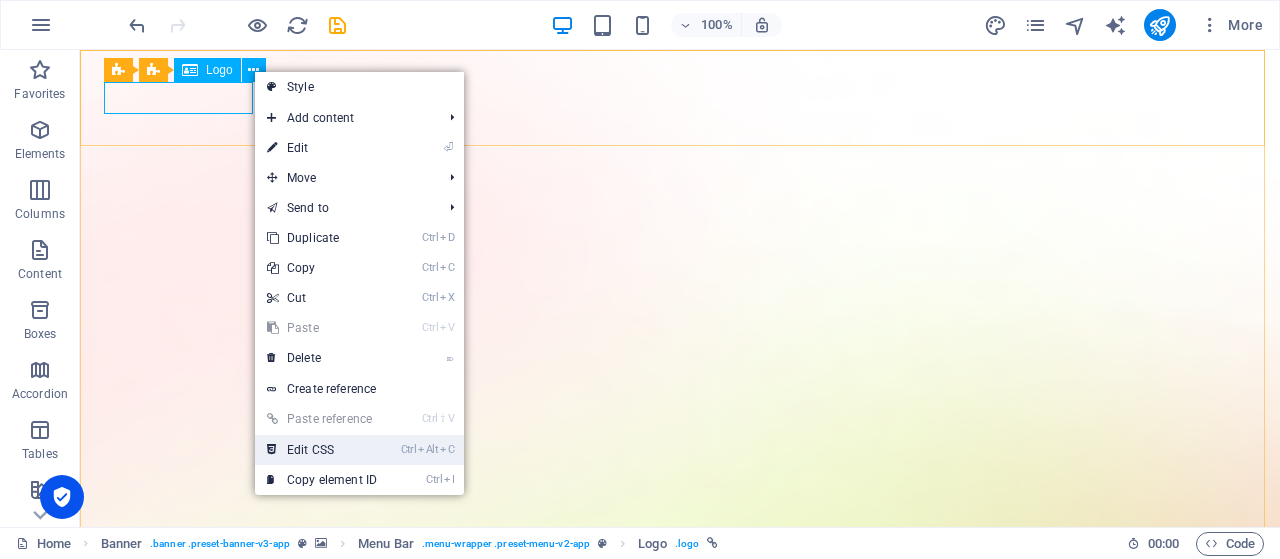 click on "Ctrl" at bounding box center (409, 449) 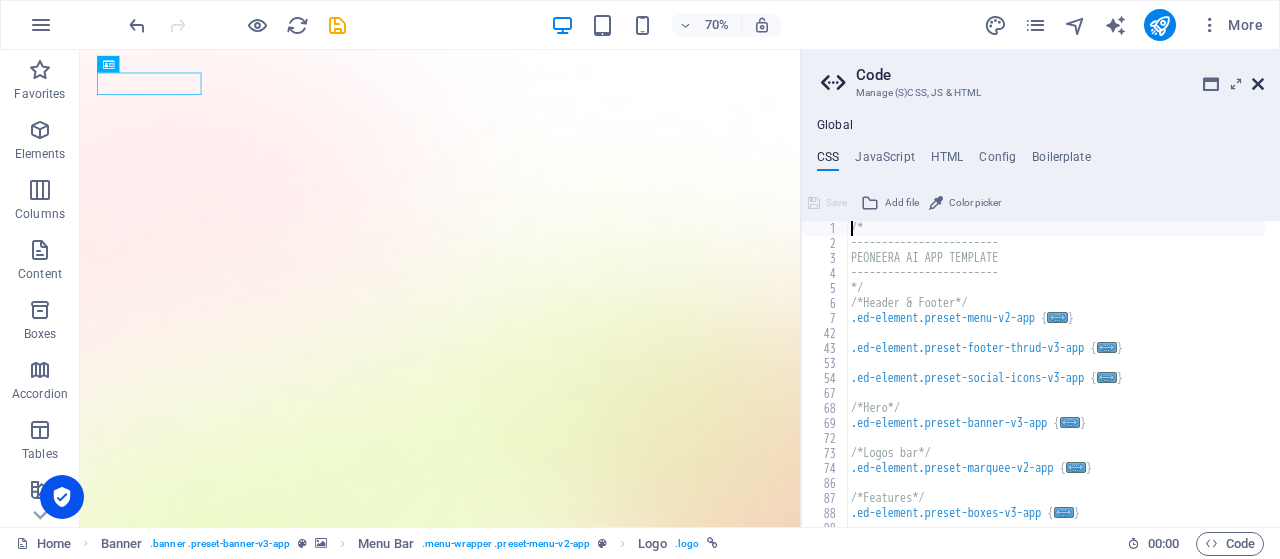 click at bounding box center (1258, 84) 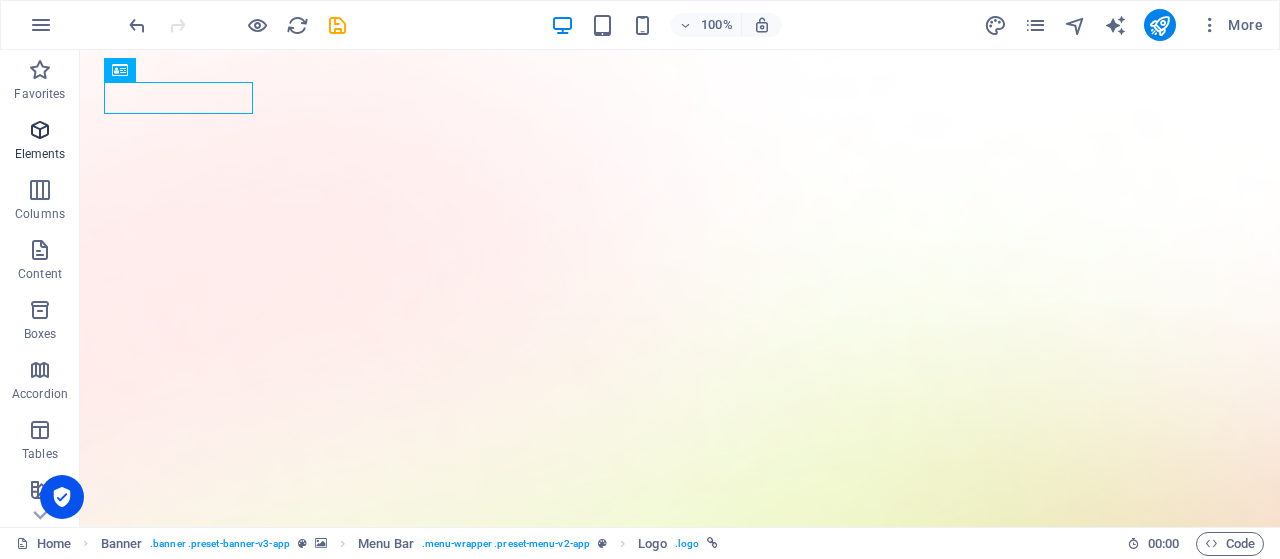 click on "Elements" at bounding box center [40, 154] 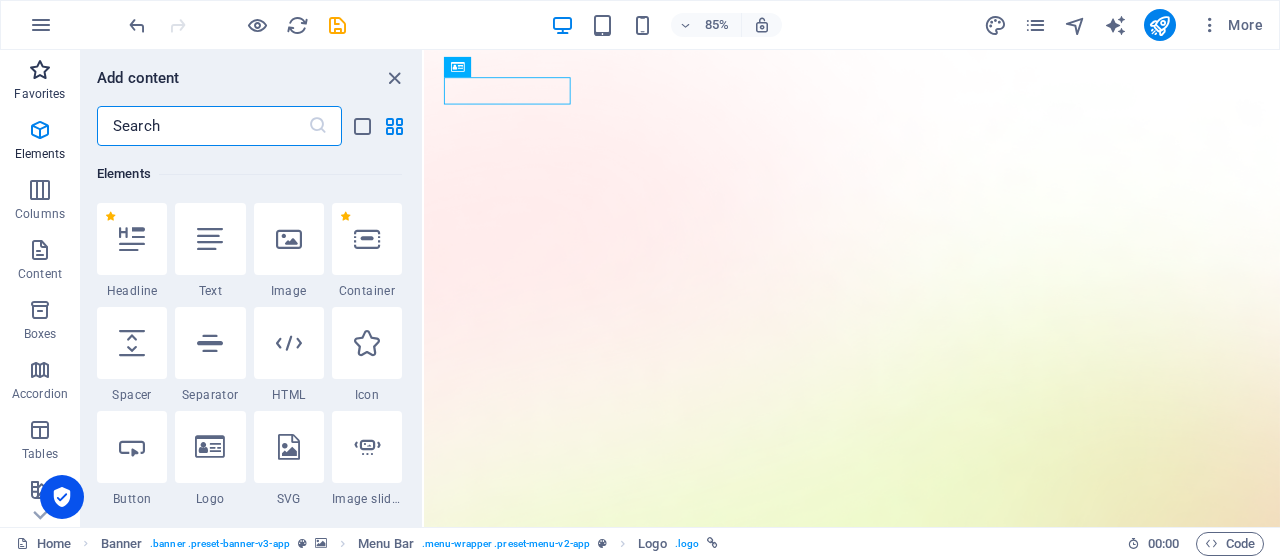 click at bounding box center [40, 70] 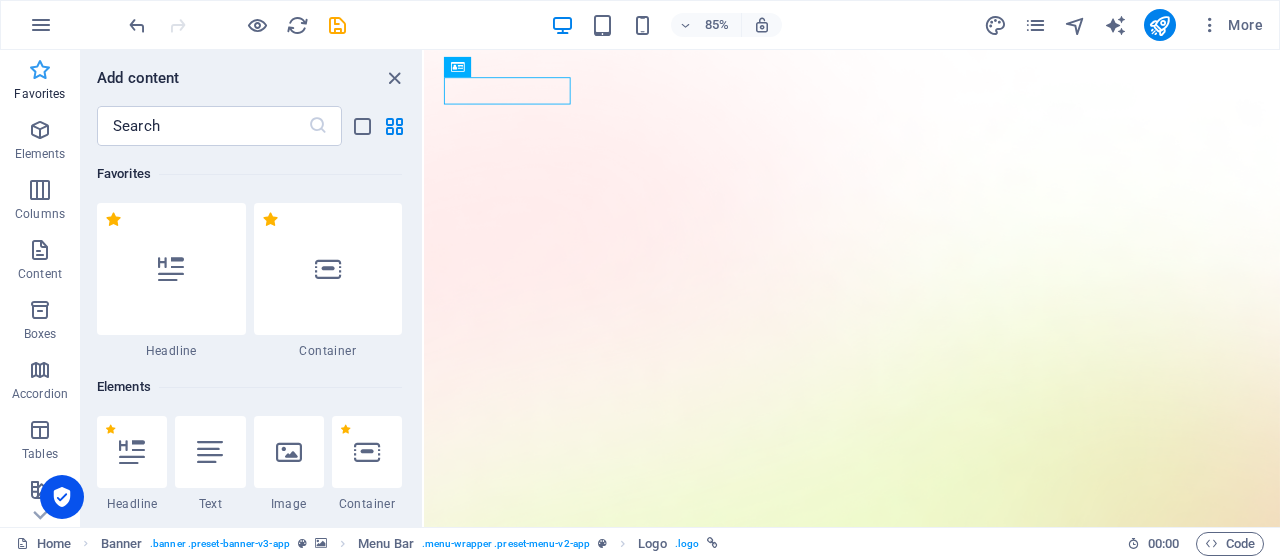 scroll, scrollTop: 0, scrollLeft: 0, axis: both 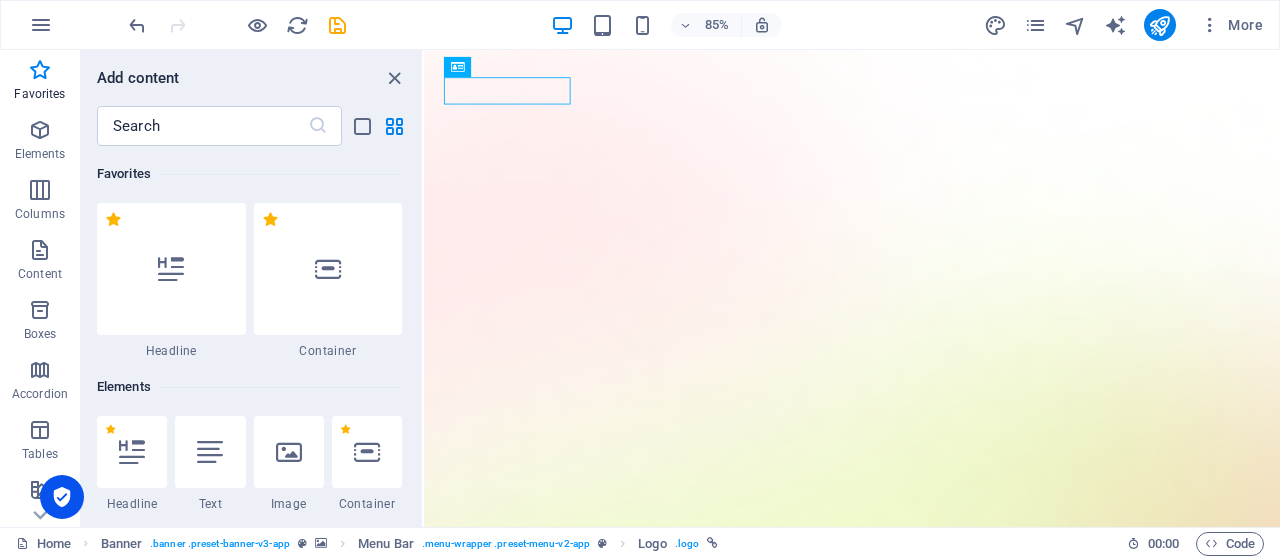 click on "Jaringan Sinergi Teknologi" at bounding box center [927, 1780] 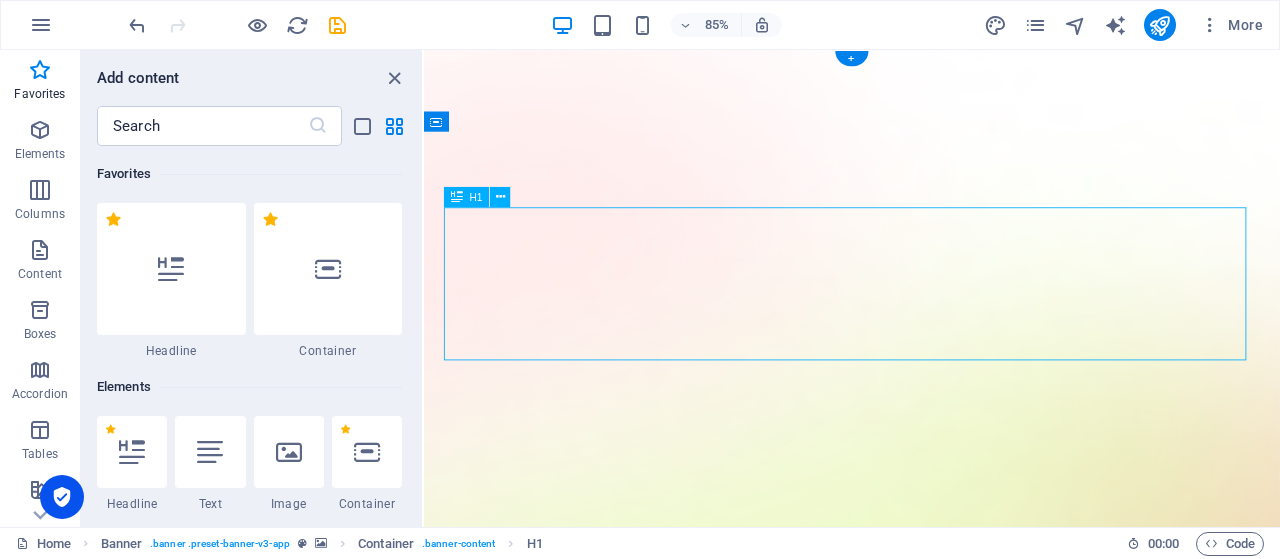 click on "Features Pricing Blog Contact Download App" at bounding box center [927, 1514] 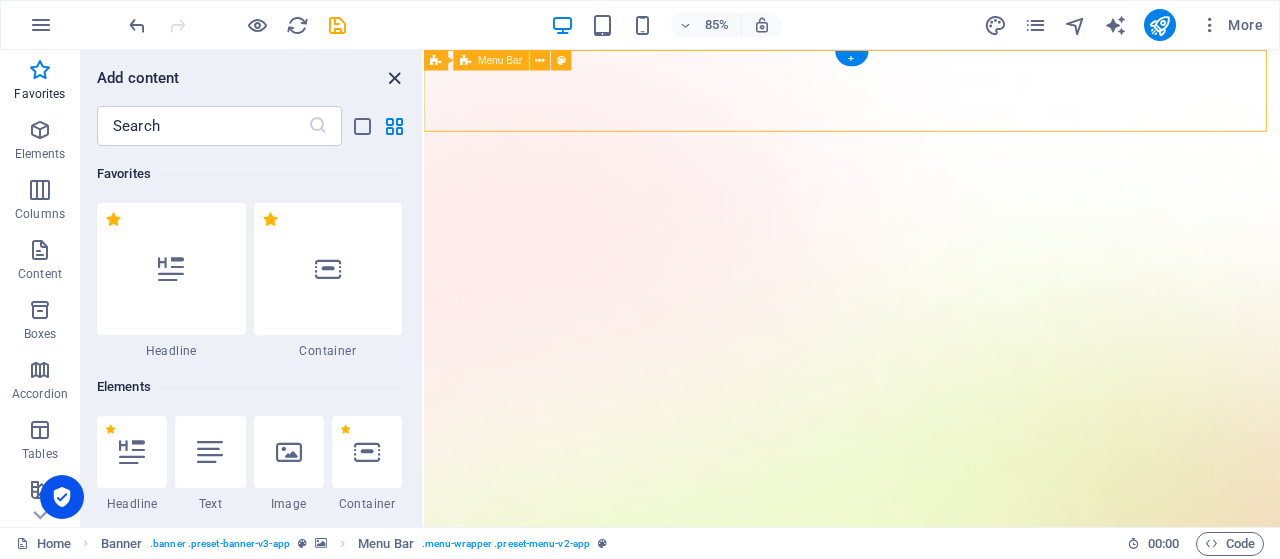 click at bounding box center (394, 78) 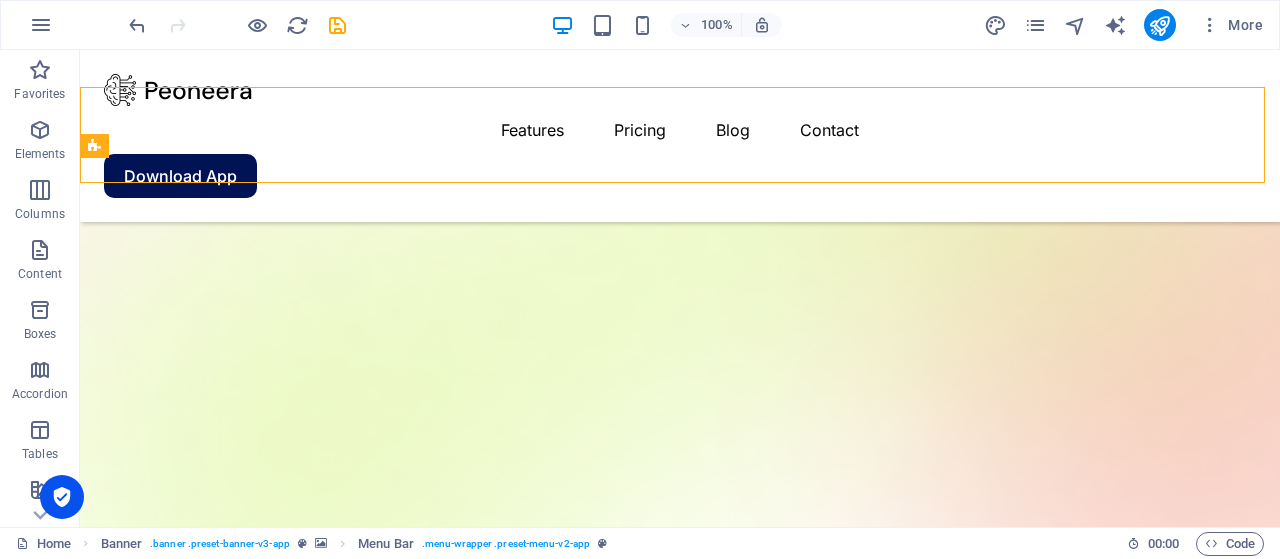 scroll, scrollTop: 392, scrollLeft: 0, axis: vertical 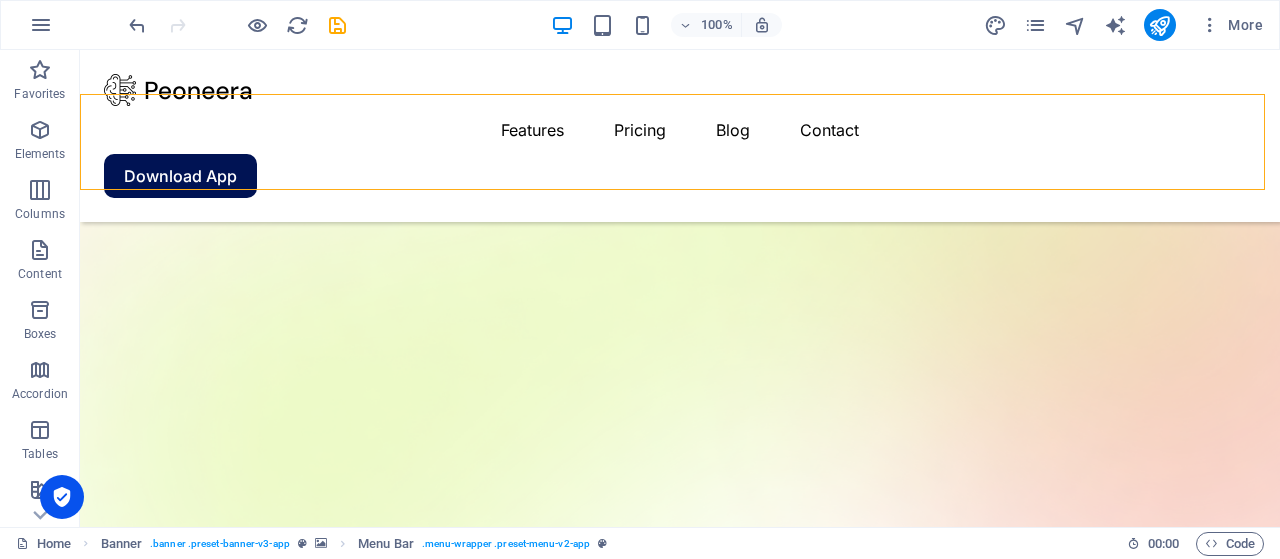 click at bounding box center [680, 1909] 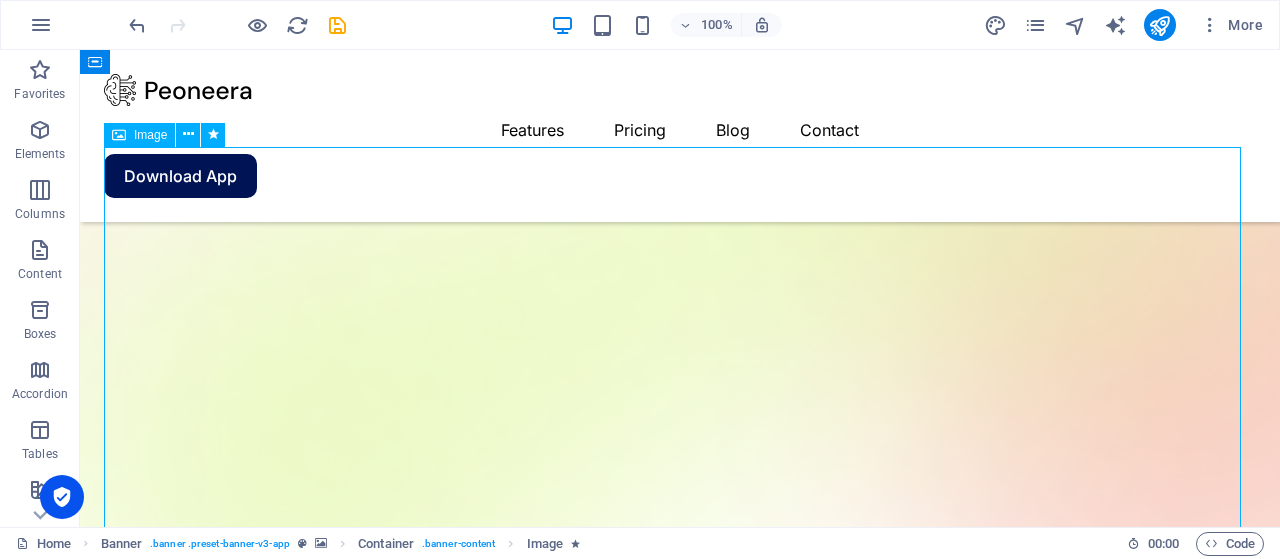 click at bounding box center (680, 1909) 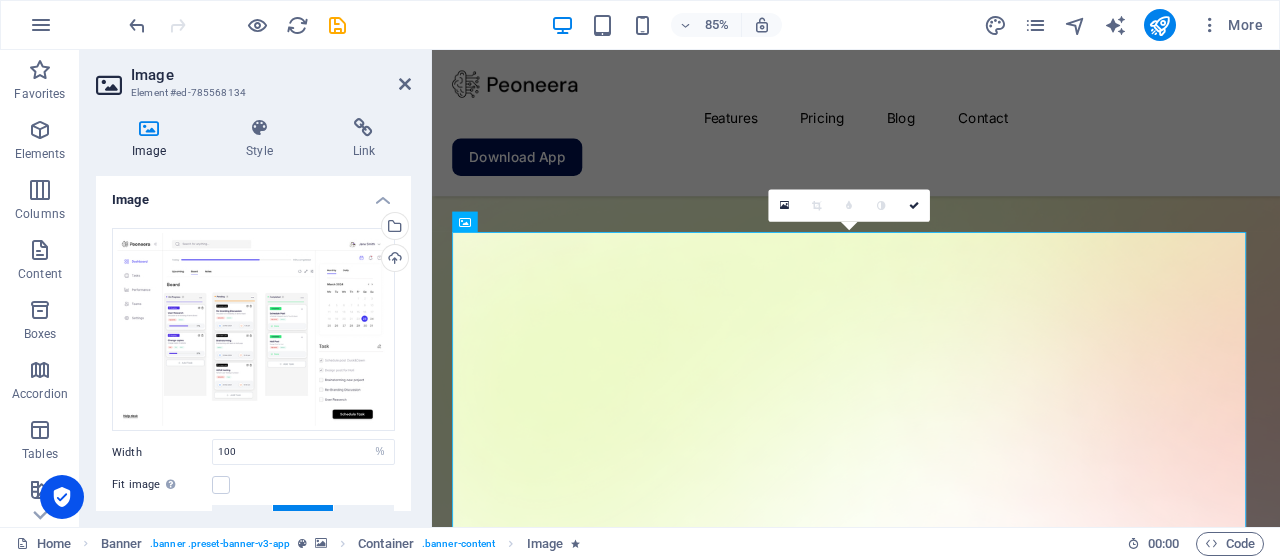 click at bounding box center [931, 1586] 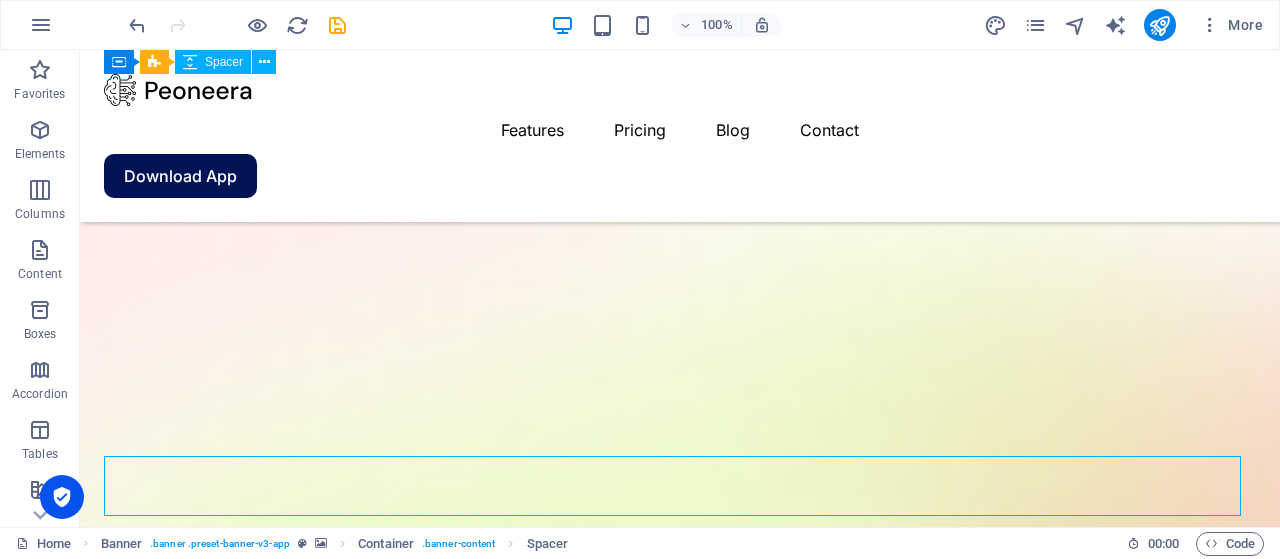 scroll, scrollTop: 0, scrollLeft: 0, axis: both 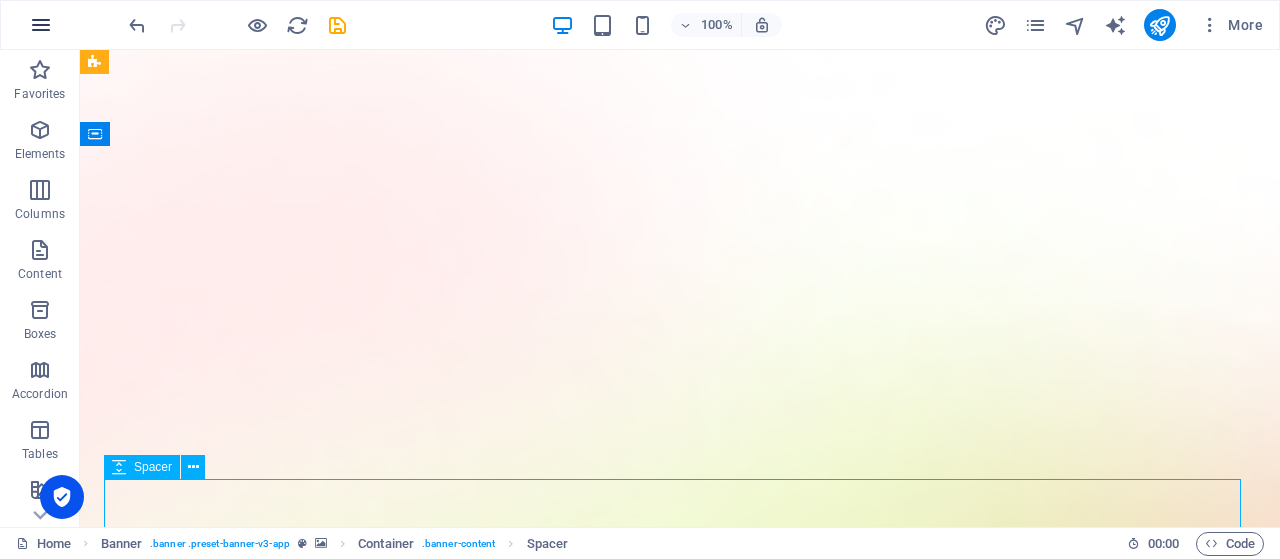 click at bounding box center [41, 25] 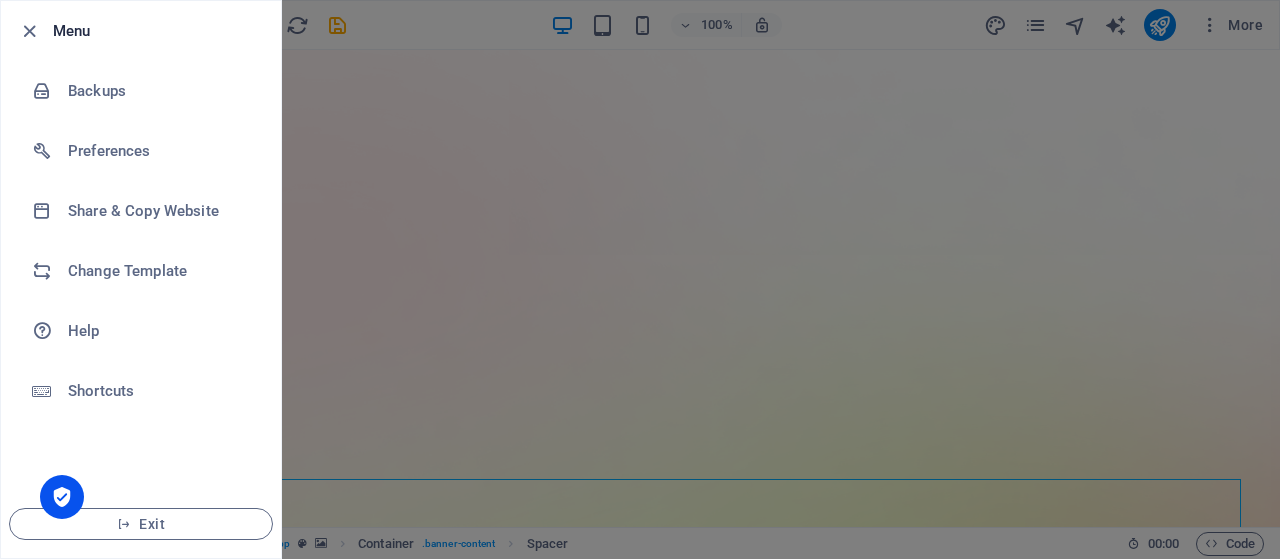 click at bounding box center (640, 279) 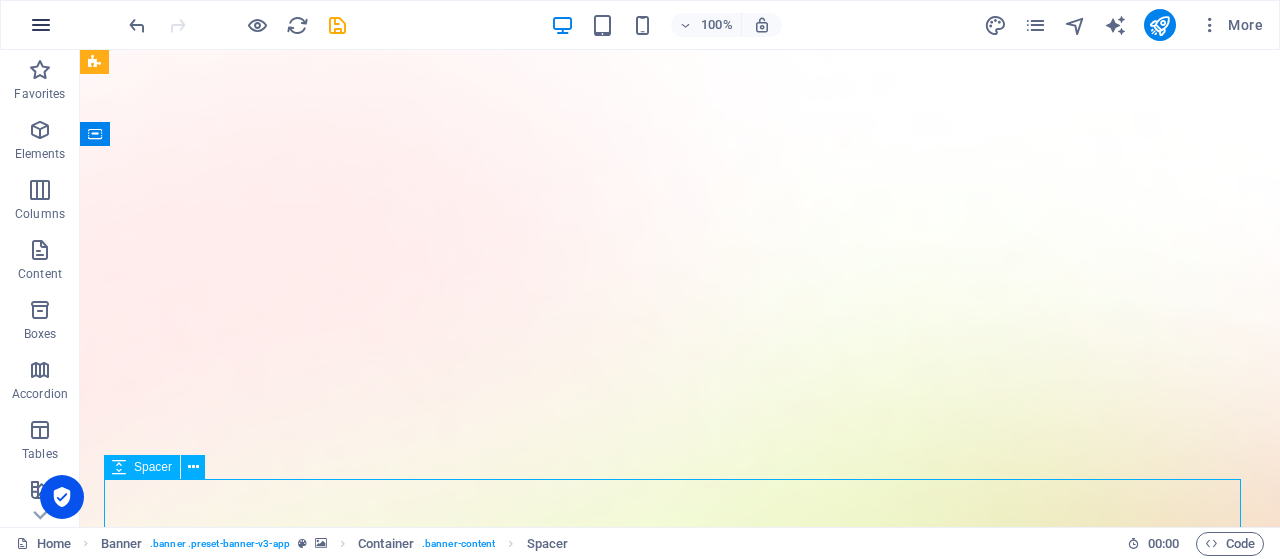 click at bounding box center [41, 25] 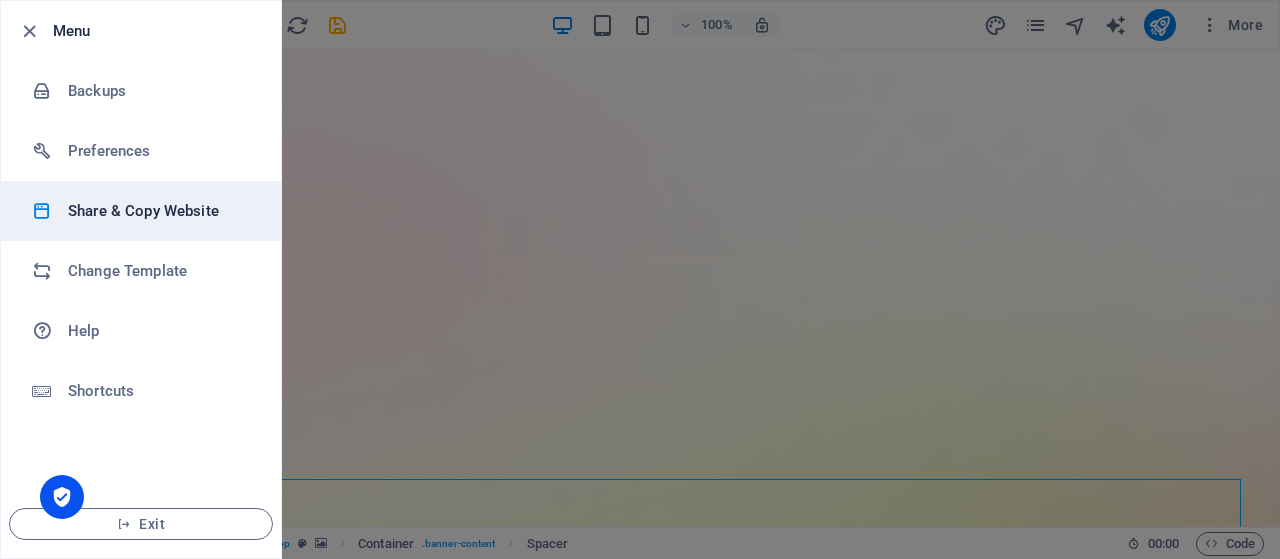 click on "Share & Copy Website" at bounding box center [160, 211] 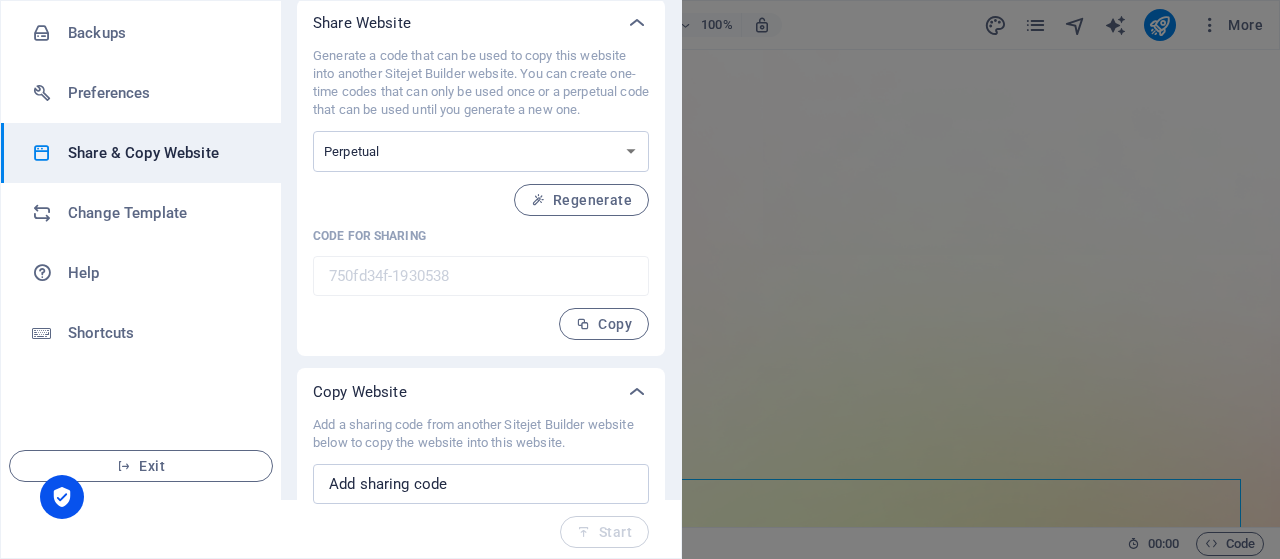 scroll, scrollTop: 63, scrollLeft: 0, axis: vertical 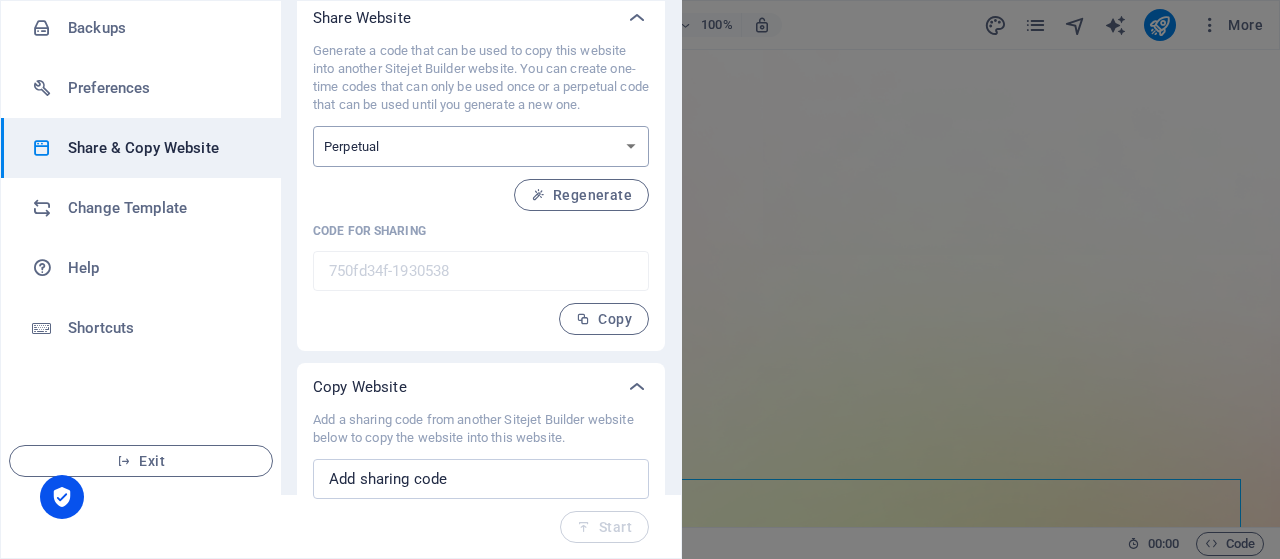 click on "One-time Perpetual" at bounding box center (481, 146) 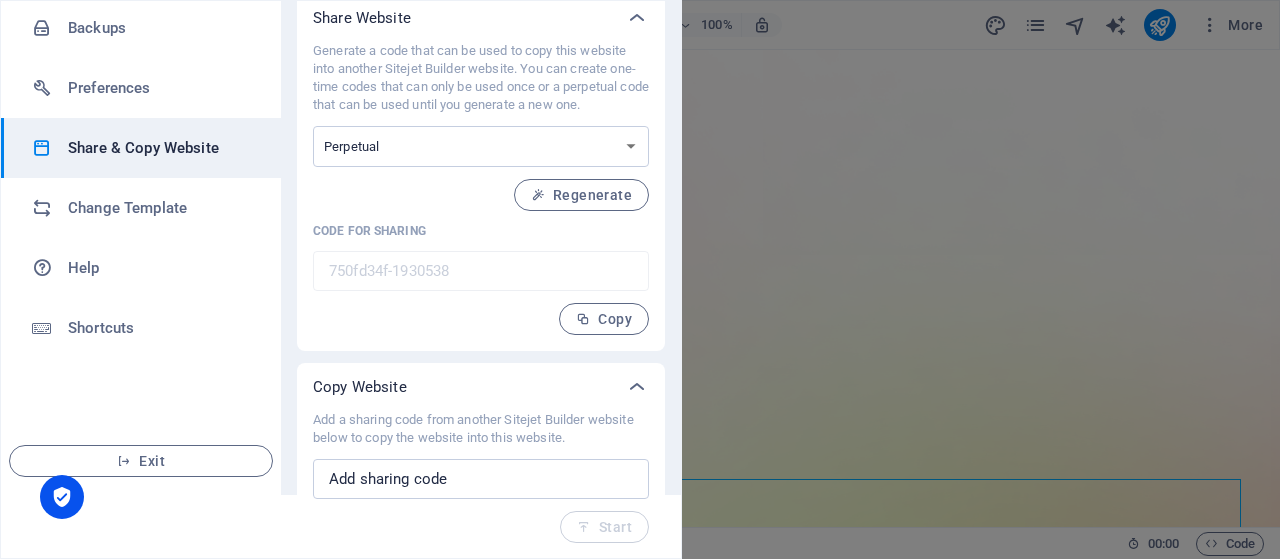 click on "Generate a code that can be used to copy this website into another Sitejet Builder website. You can create one-time codes that can only be used once or a perpetual code that can be used until you generate a new one." at bounding box center [481, 78] 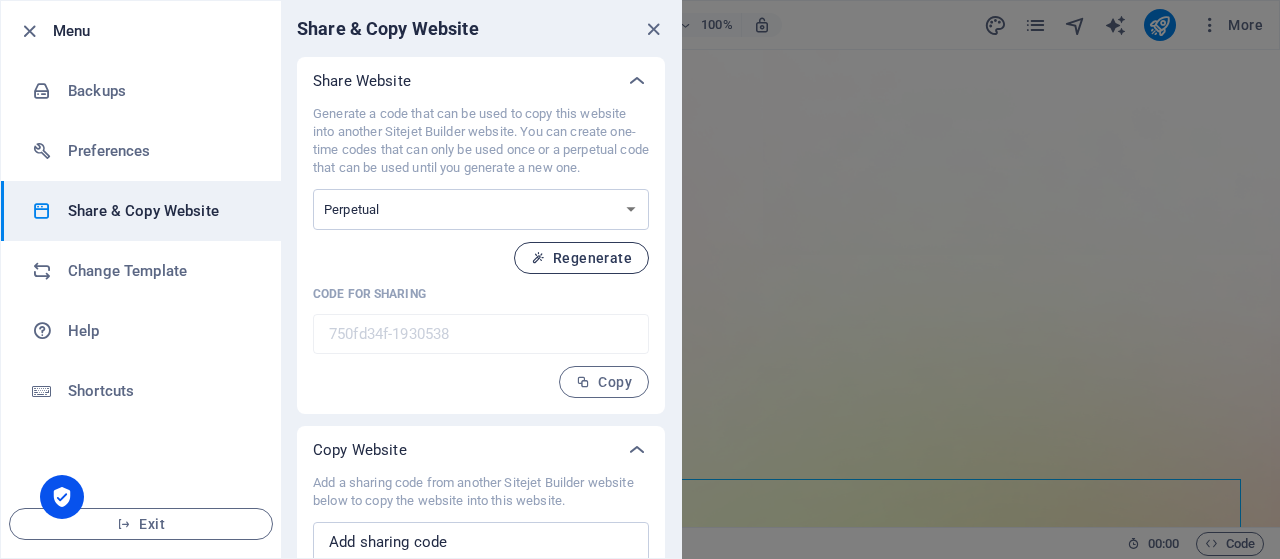 click at bounding box center (538, 258) 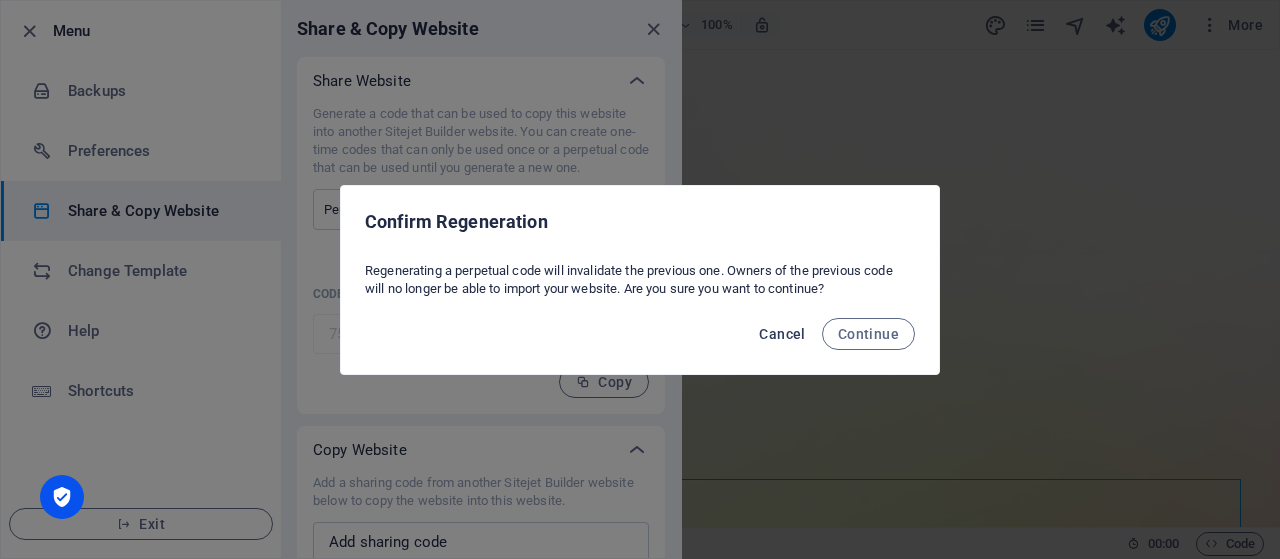 click on "Cancel" at bounding box center (782, 334) 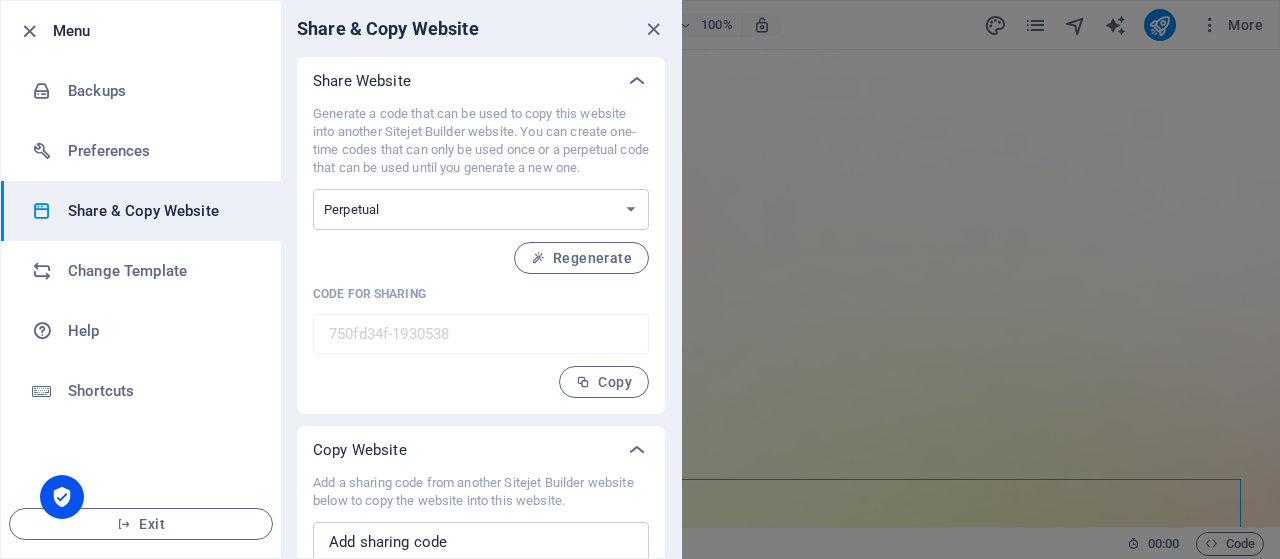 click at bounding box center (640, 279) 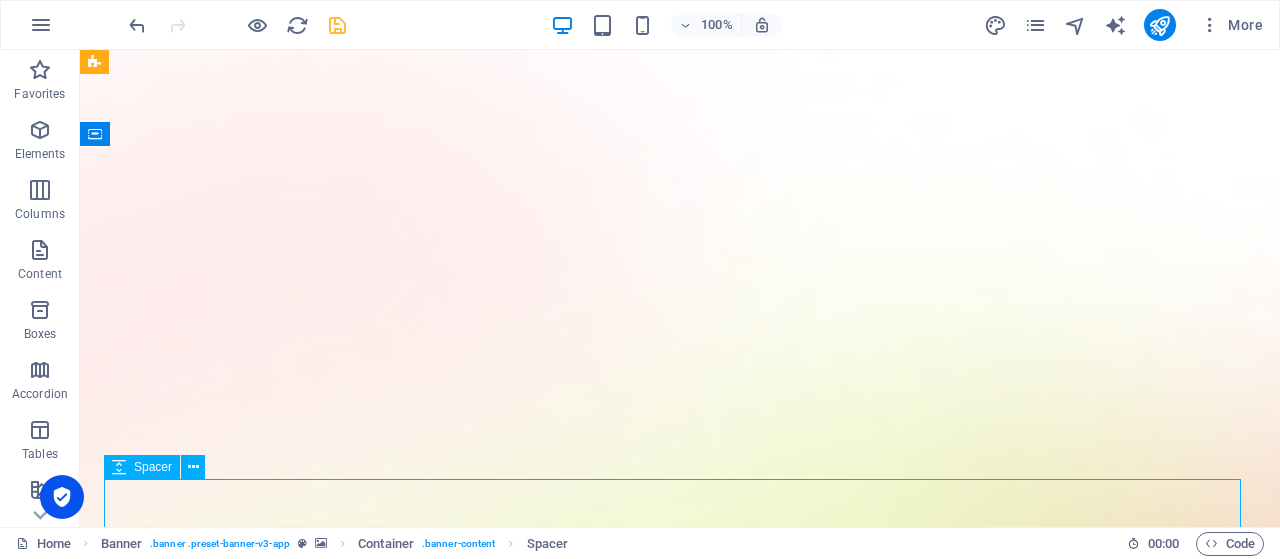 click at bounding box center [337, 25] 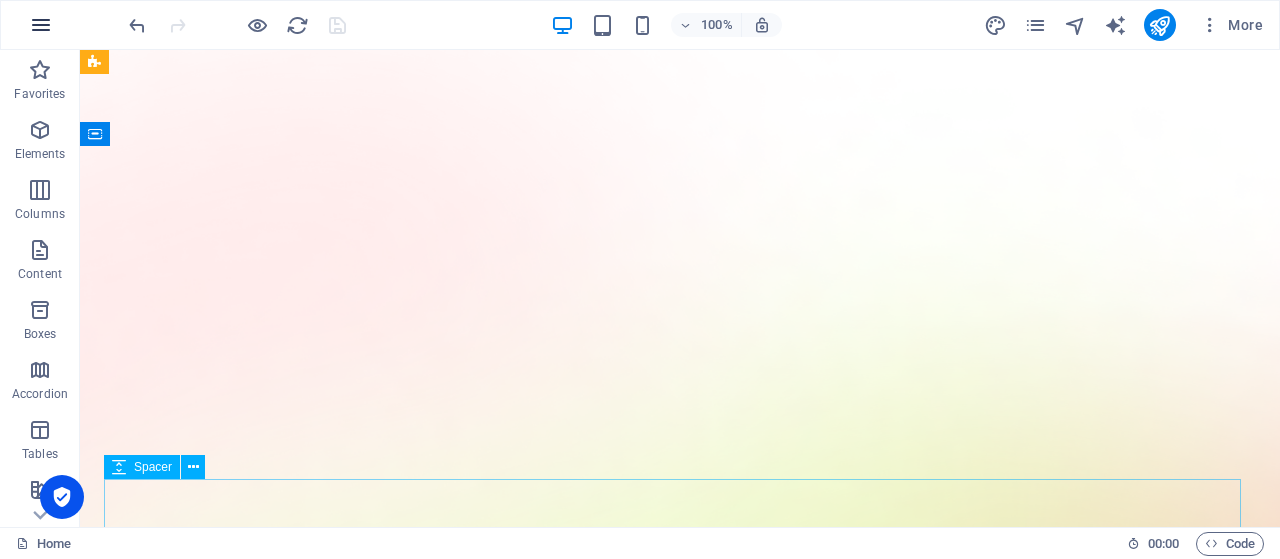 click at bounding box center (41, 25) 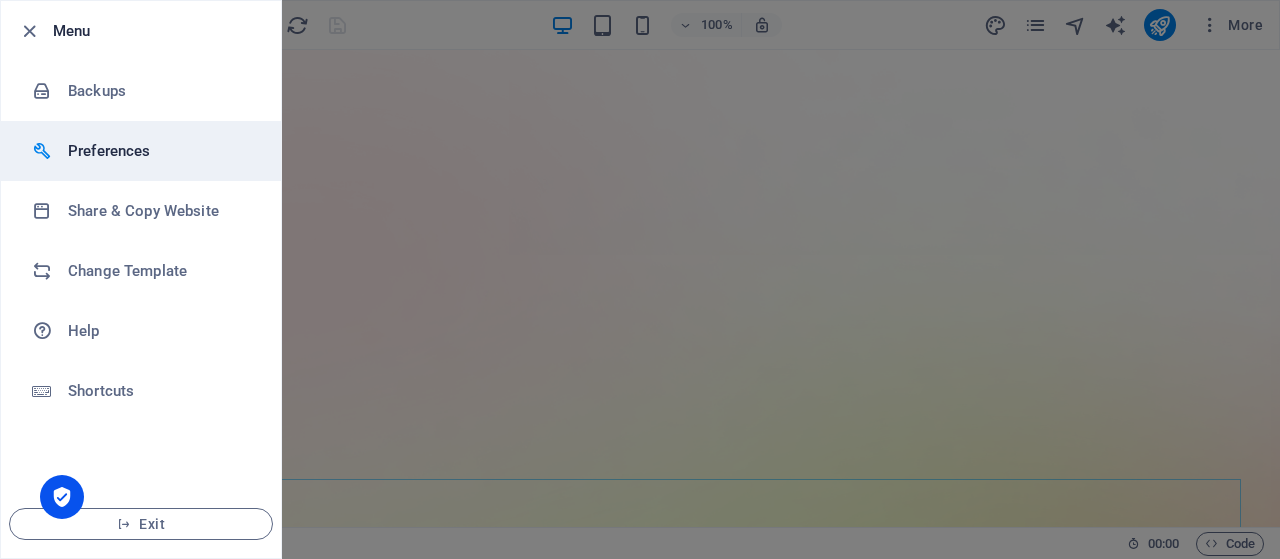 click on "Preferences" at bounding box center (141, 151) 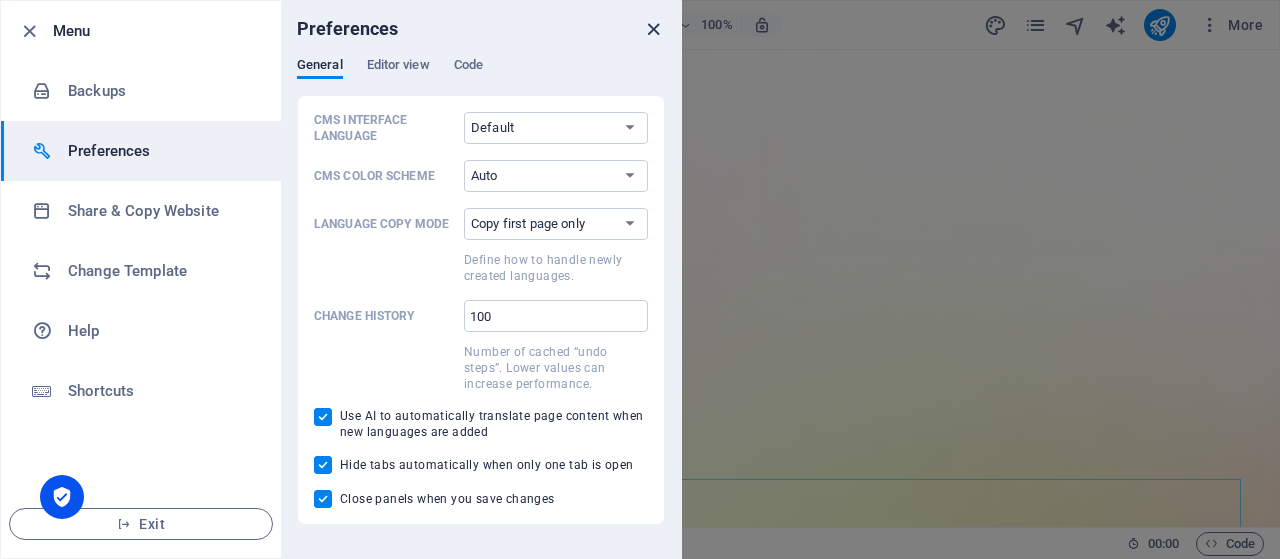 click at bounding box center (653, 29) 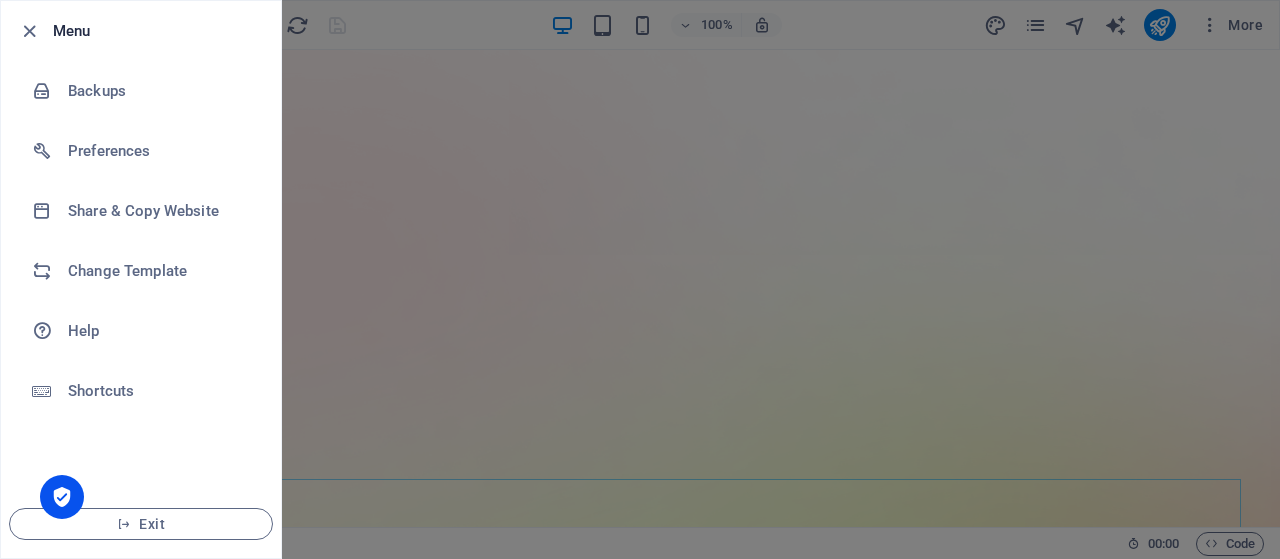 click at bounding box center [640, 279] 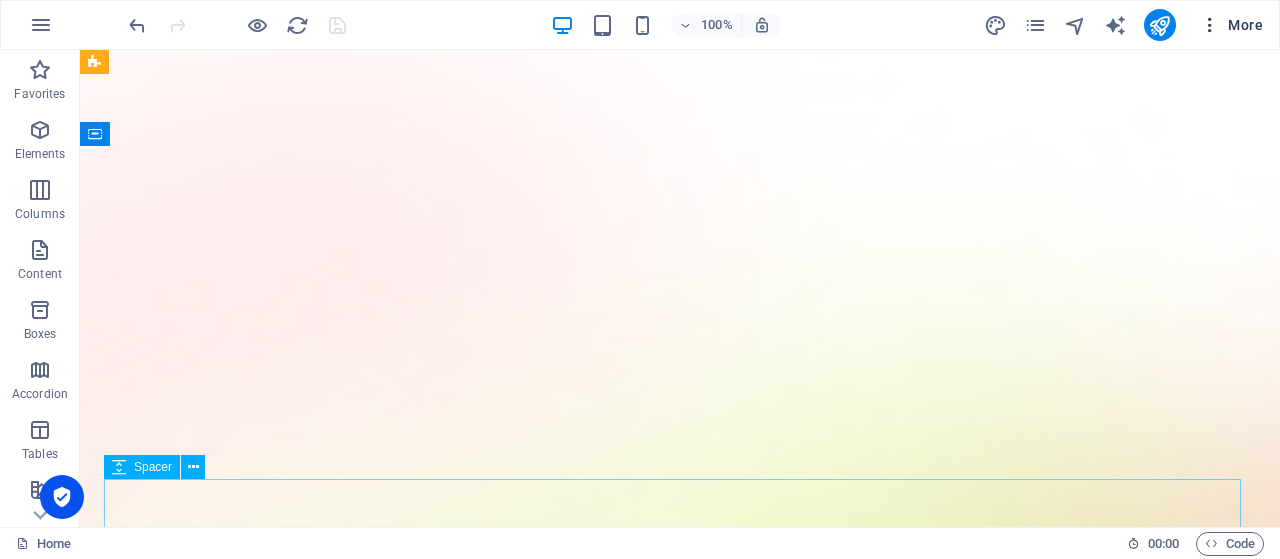 click on "More" at bounding box center (1231, 25) 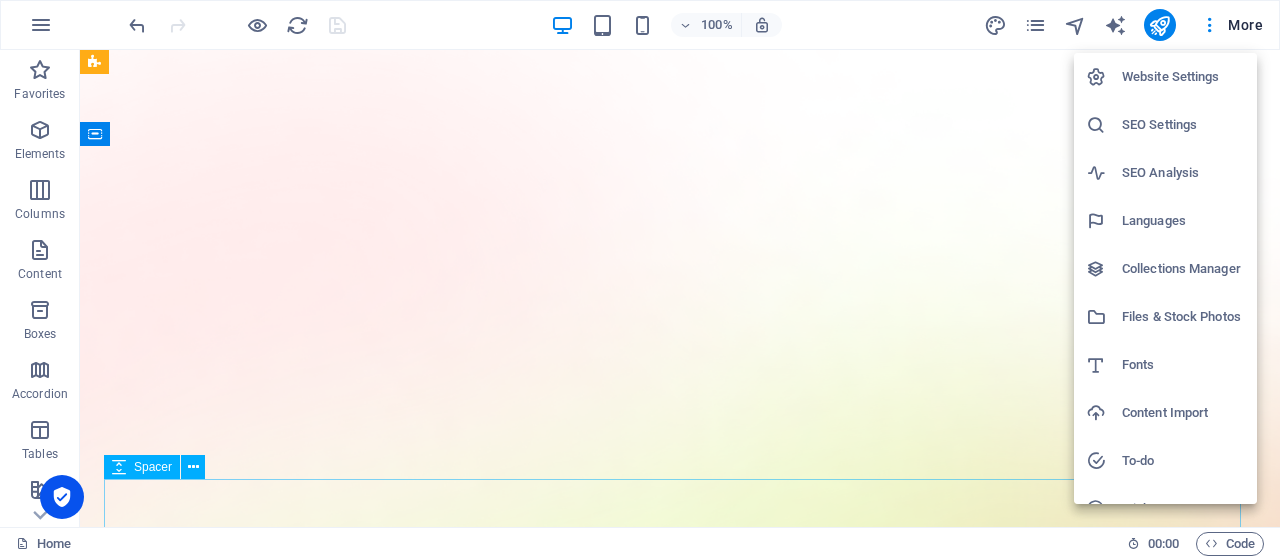 click on "Website Settings" at bounding box center (1165, 77) 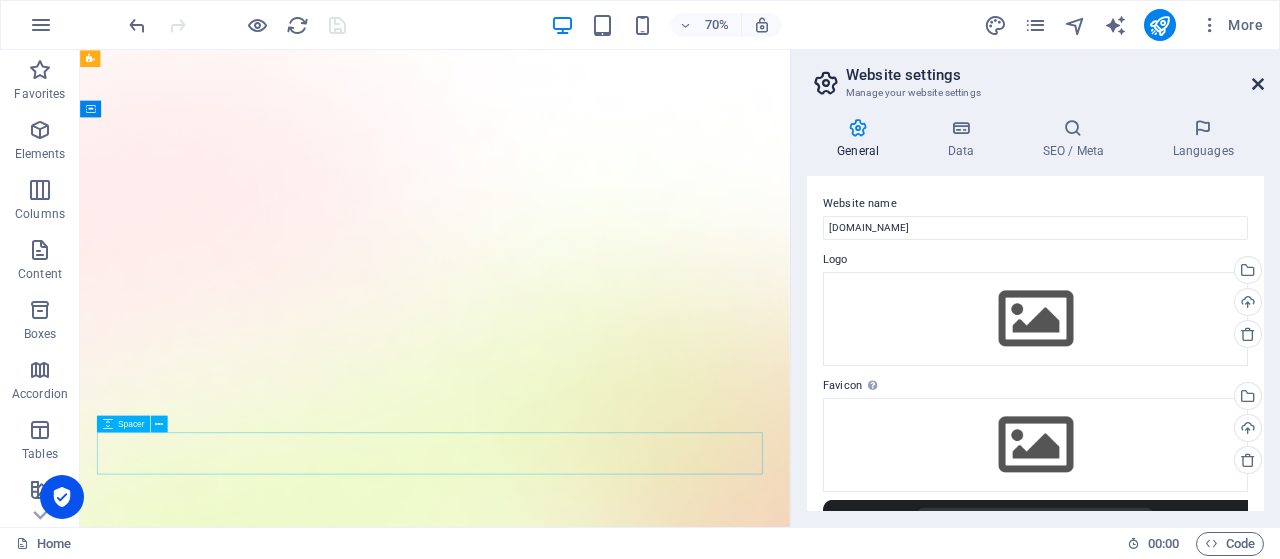 click at bounding box center [1258, 84] 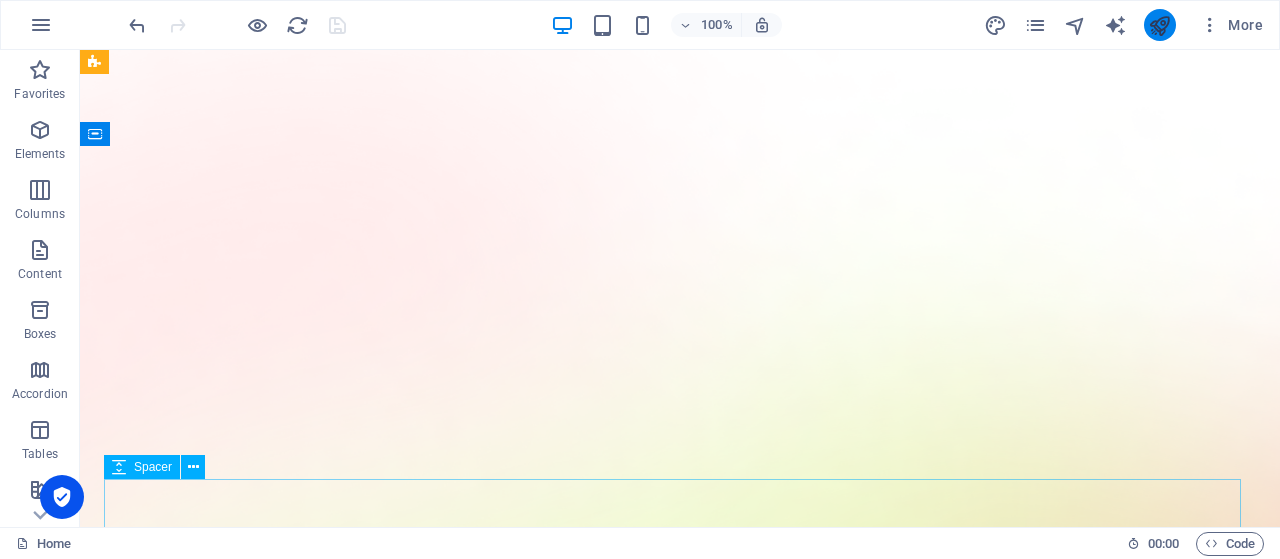 click at bounding box center (1159, 25) 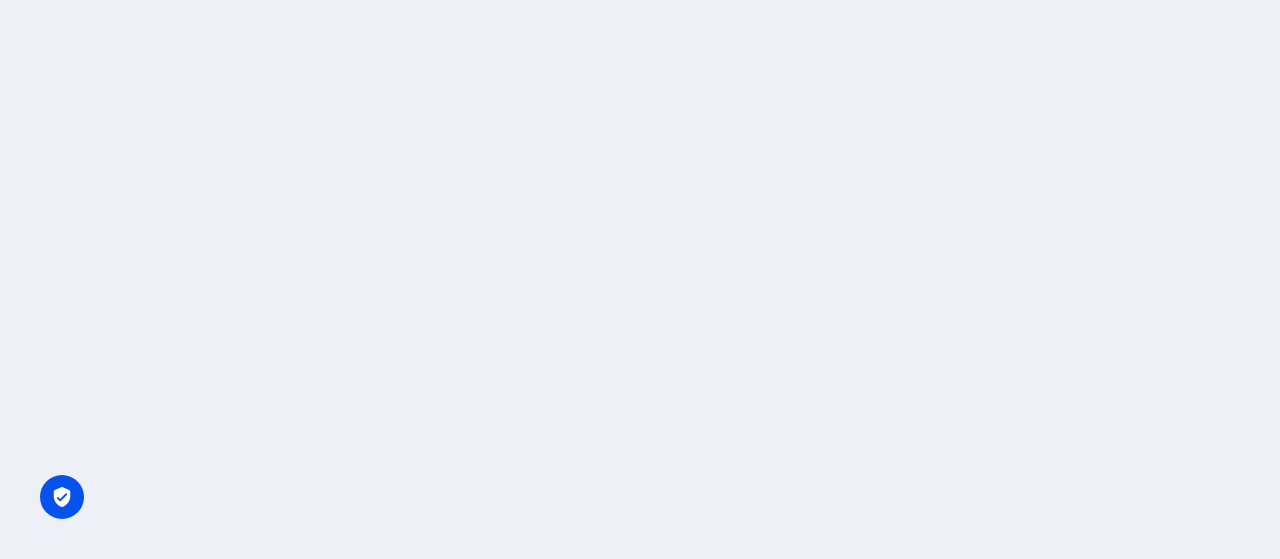 scroll, scrollTop: 0, scrollLeft: 0, axis: both 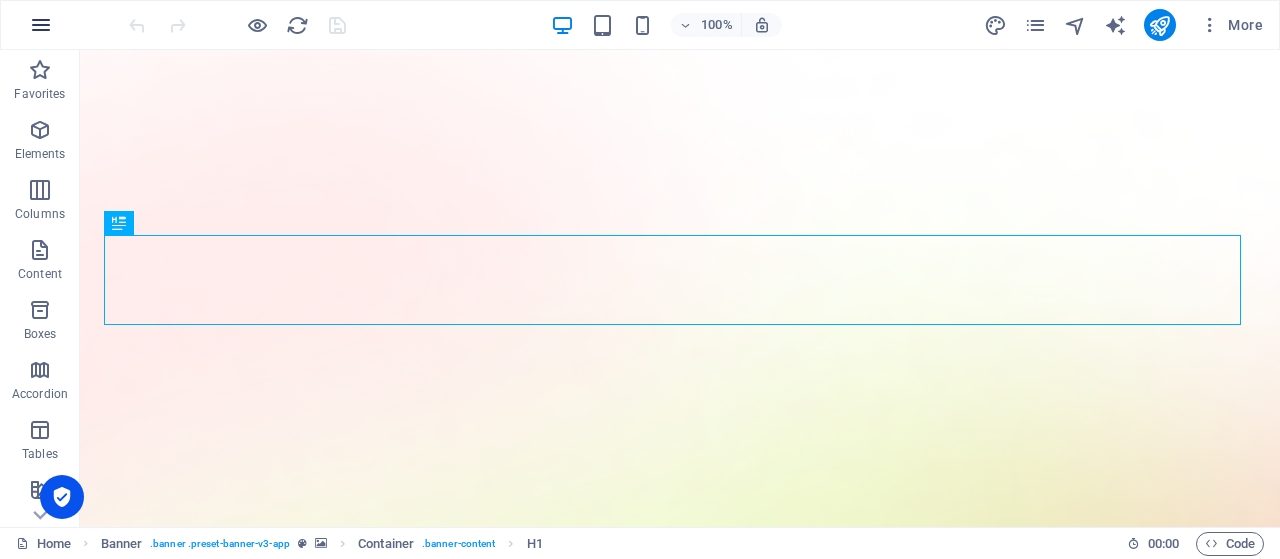 click at bounding box center (41, 25) 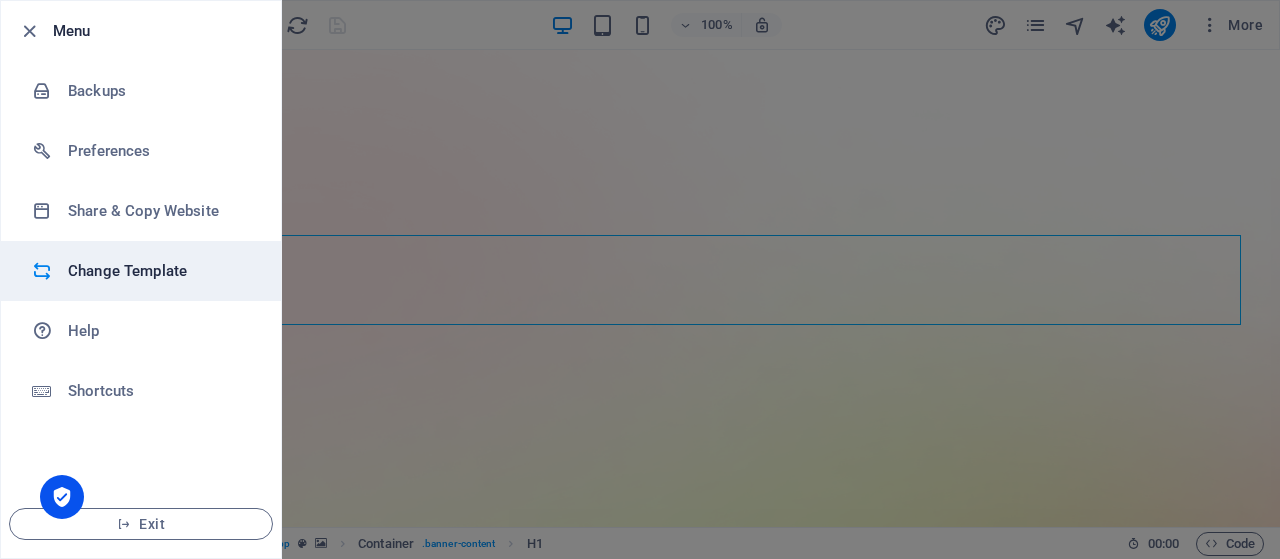 click on "Change Template" at bounding box center [160, 271] 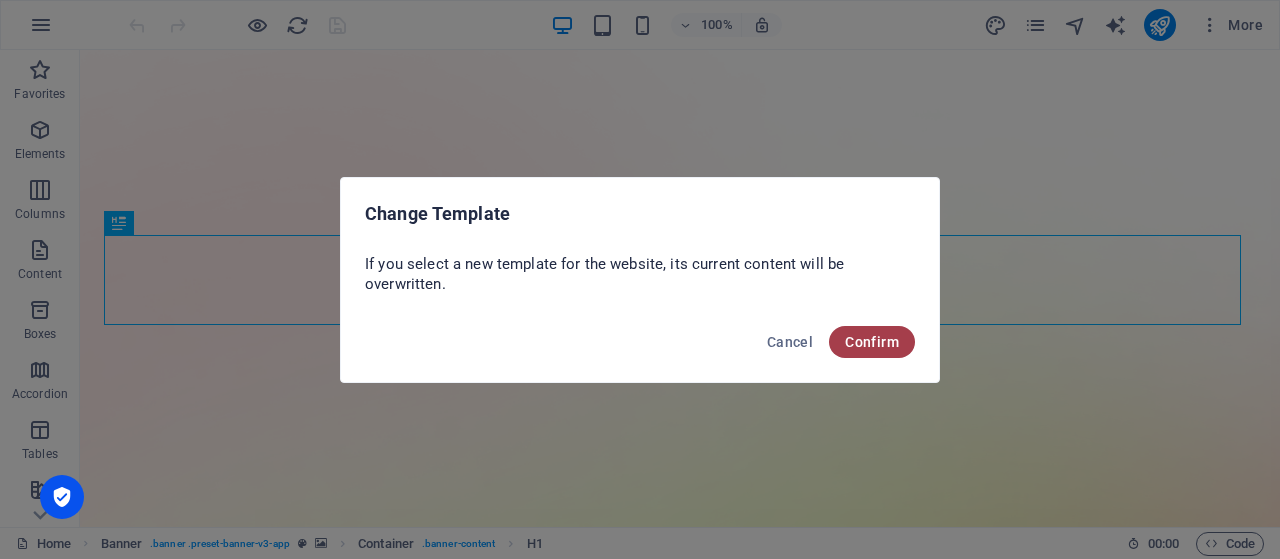 click on "Confirm" at bounding box center [872, 342] 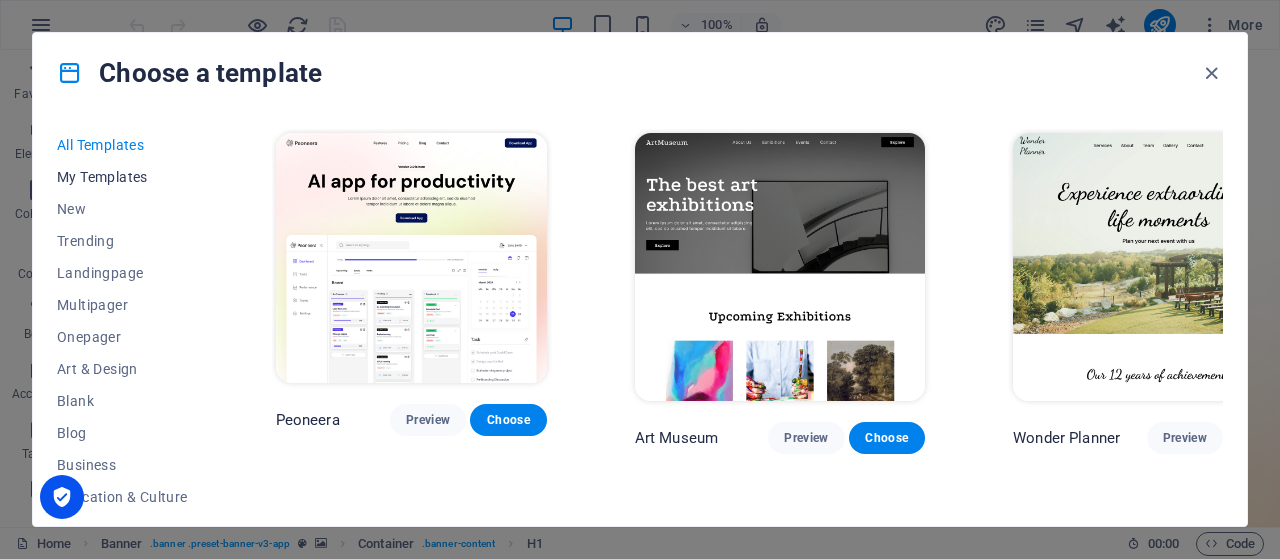 click on "My Templates" at bounding box center [122, 177] 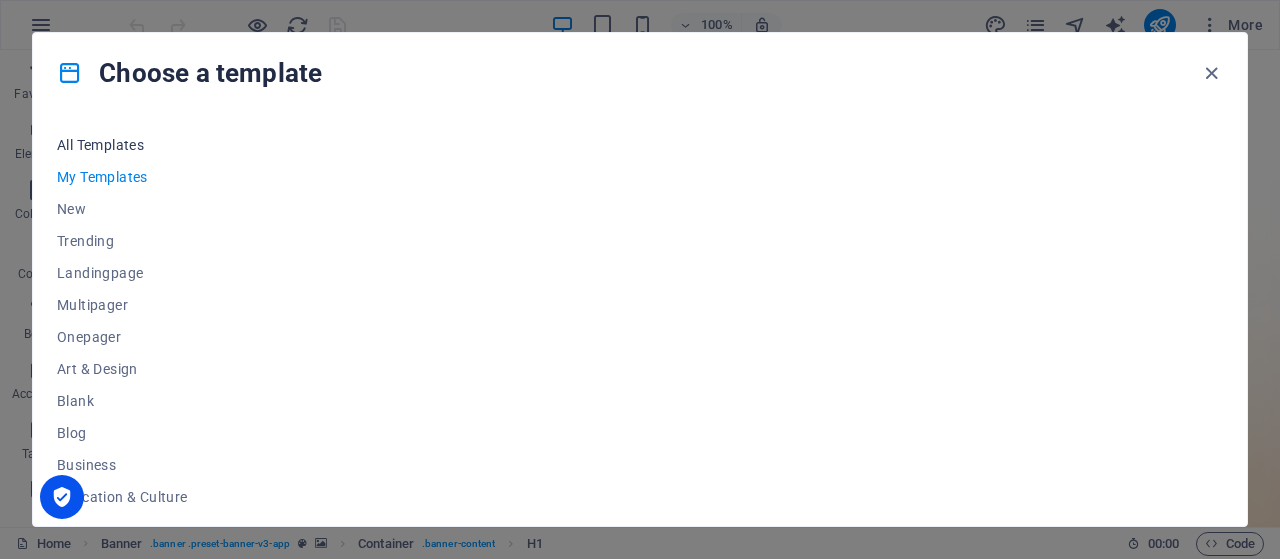 click on "All Templates" at bounding box center [122, 145] 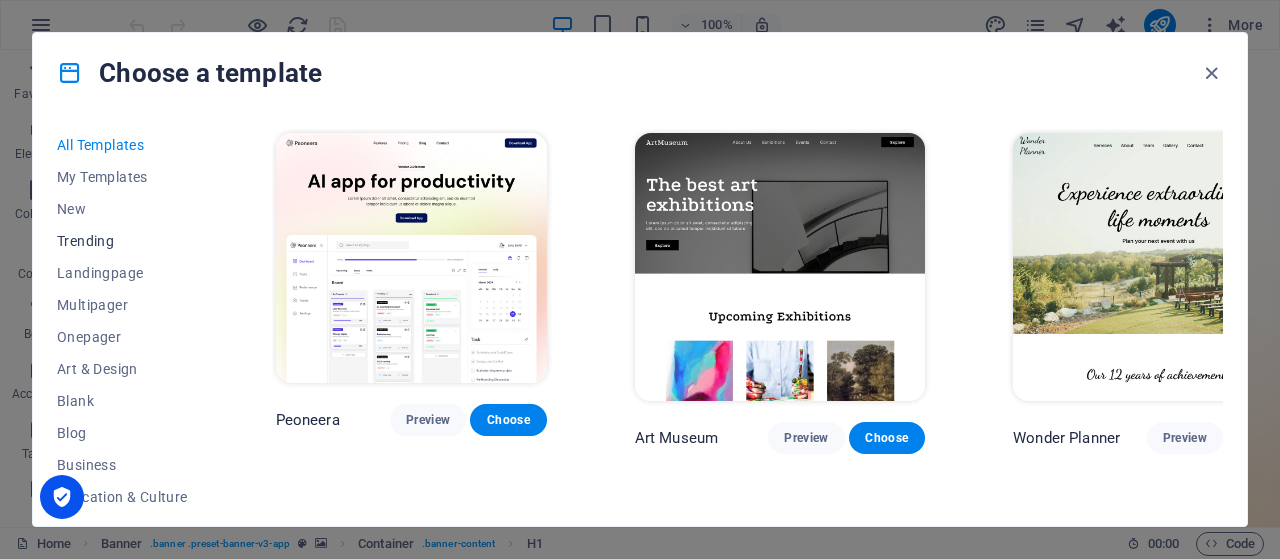 click on "Trending" at bounding box center [122, 241] 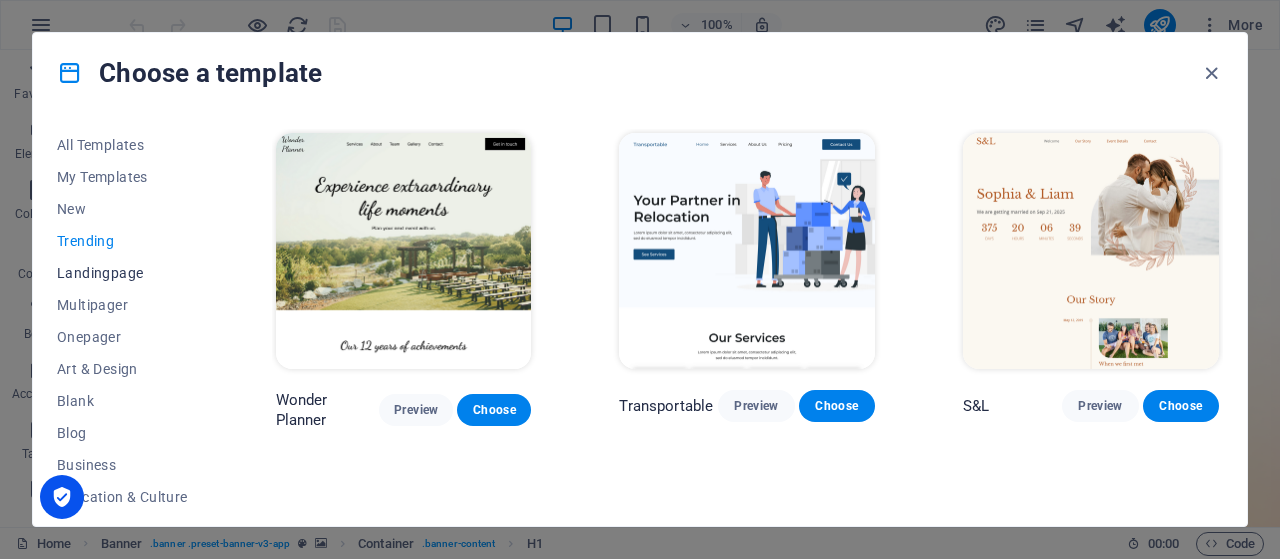 click on "Landingpage" at bounding box center (122, 273) 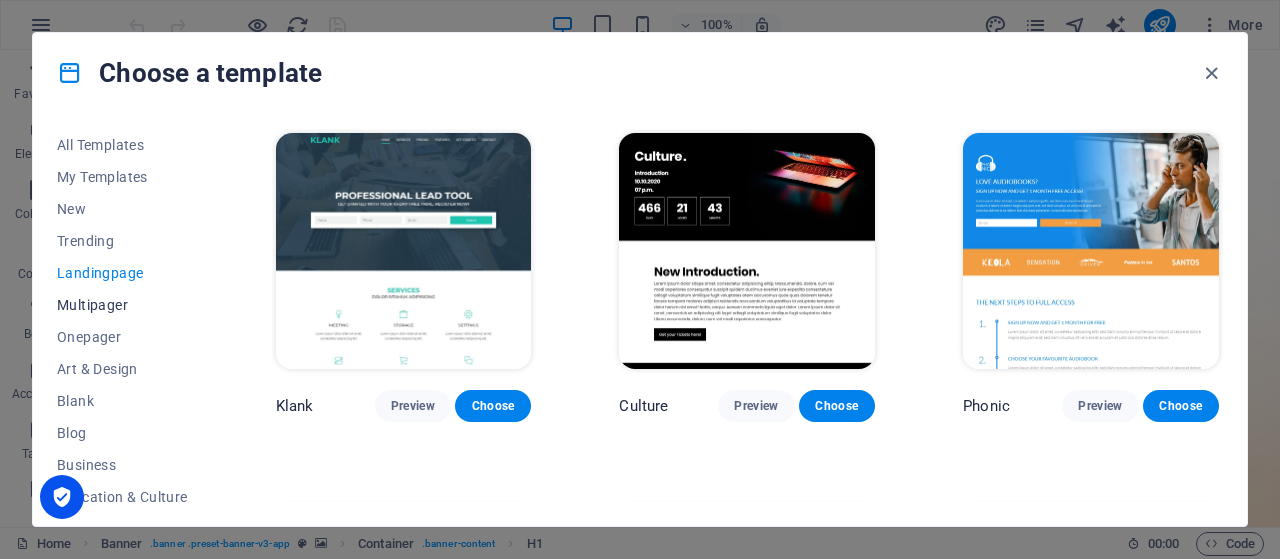 click on "Multipager" at bounding box center (122, 305) 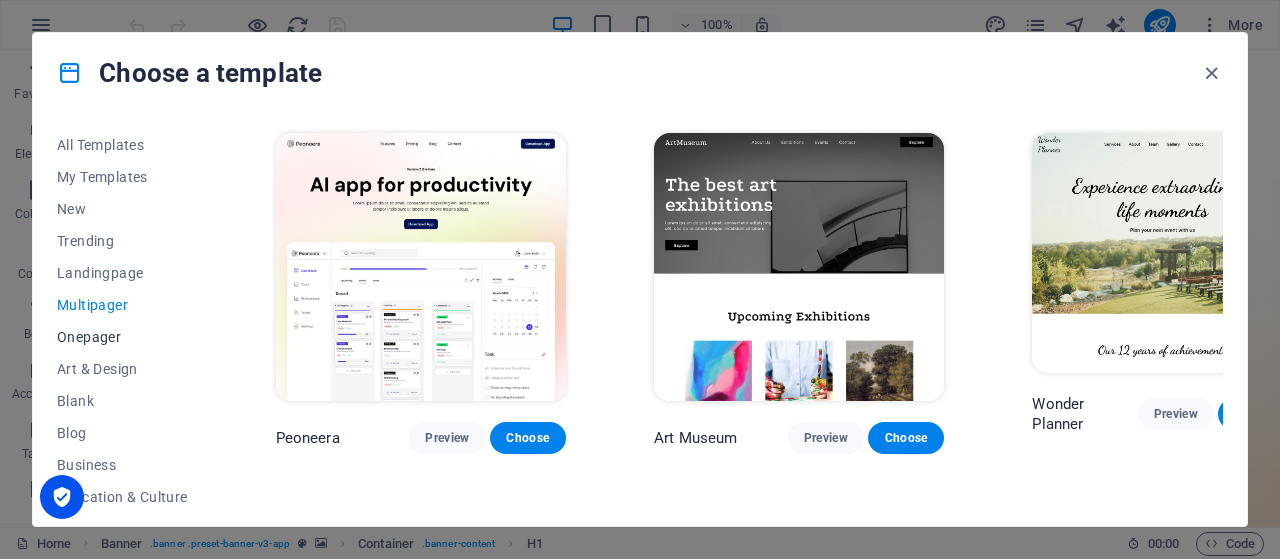 click on "Onepager" at bounding box center [122, 337] 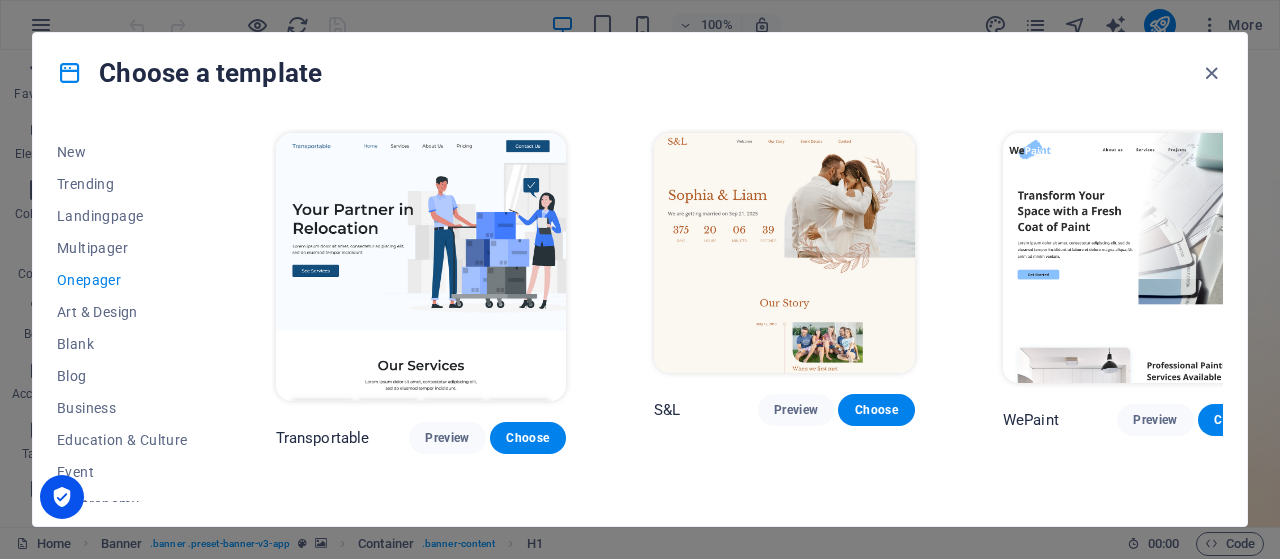 scroll, scrollTop: 124, scrollLeft: 0, axis: vertical 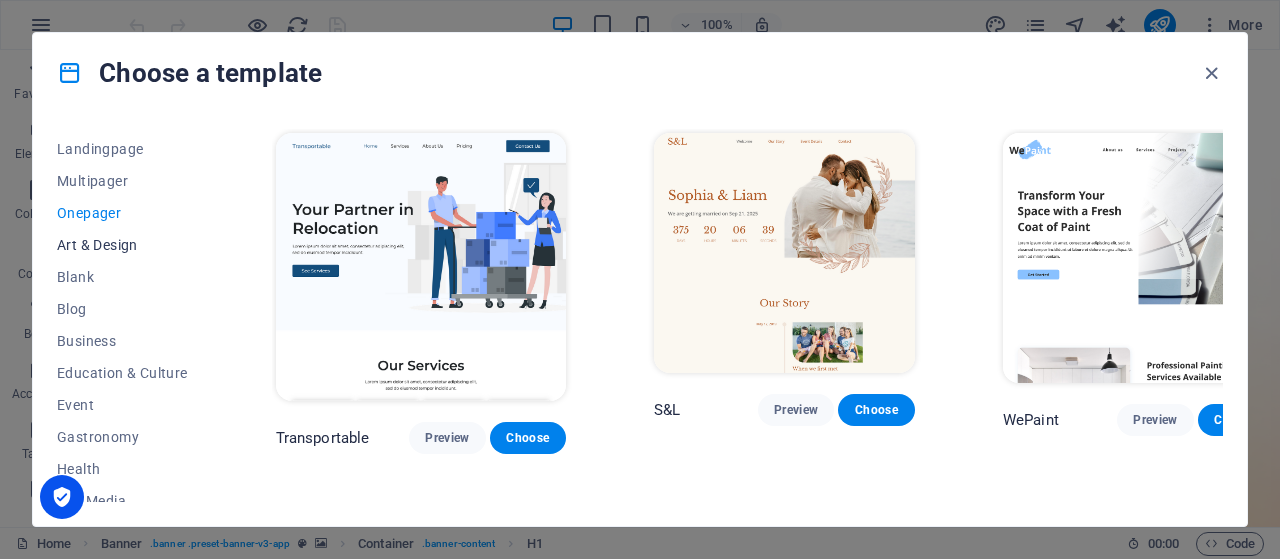 click on "Art & Design" at bounding box center (122, 245) 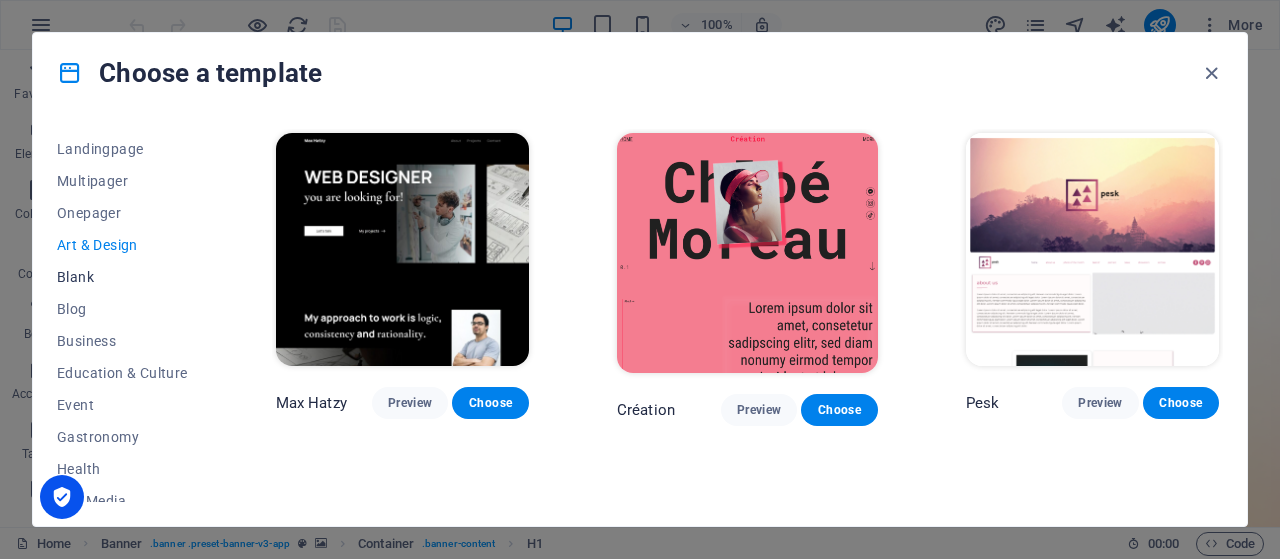 click on "Blank" at bounding box center (122, 277) 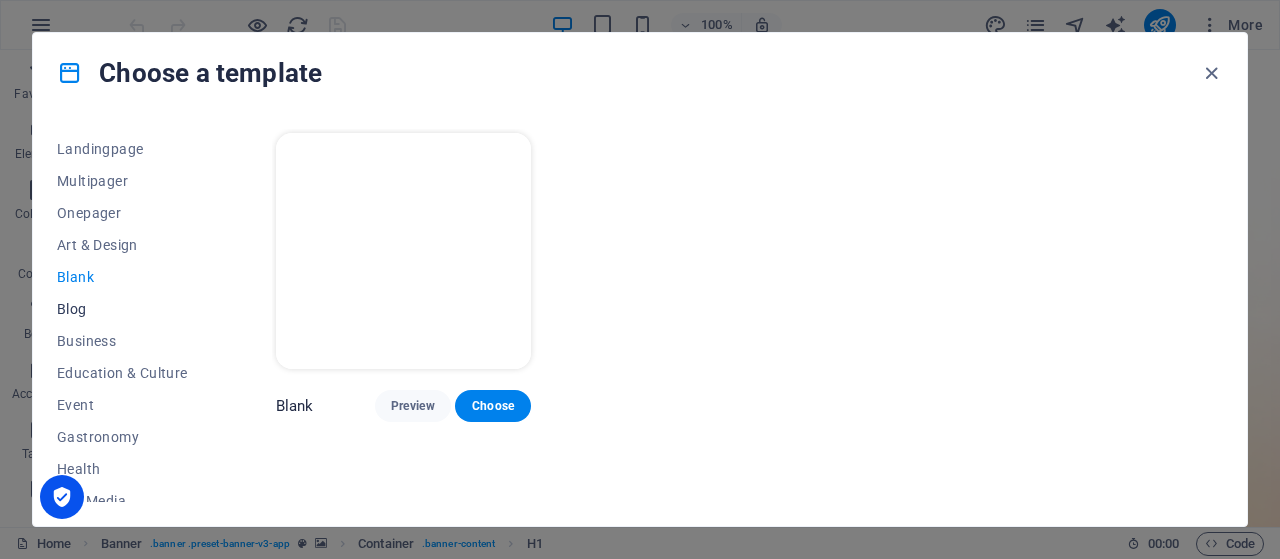 click on "Blog" at bounding box center (122, 309) 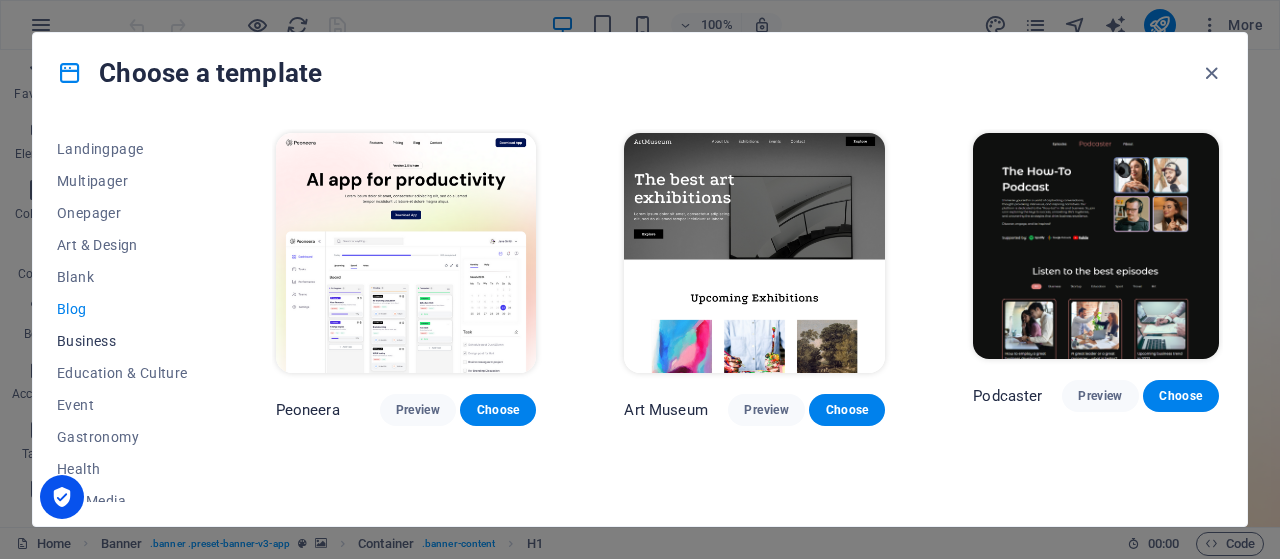 click on "Business" at bounding box center (122, 341) 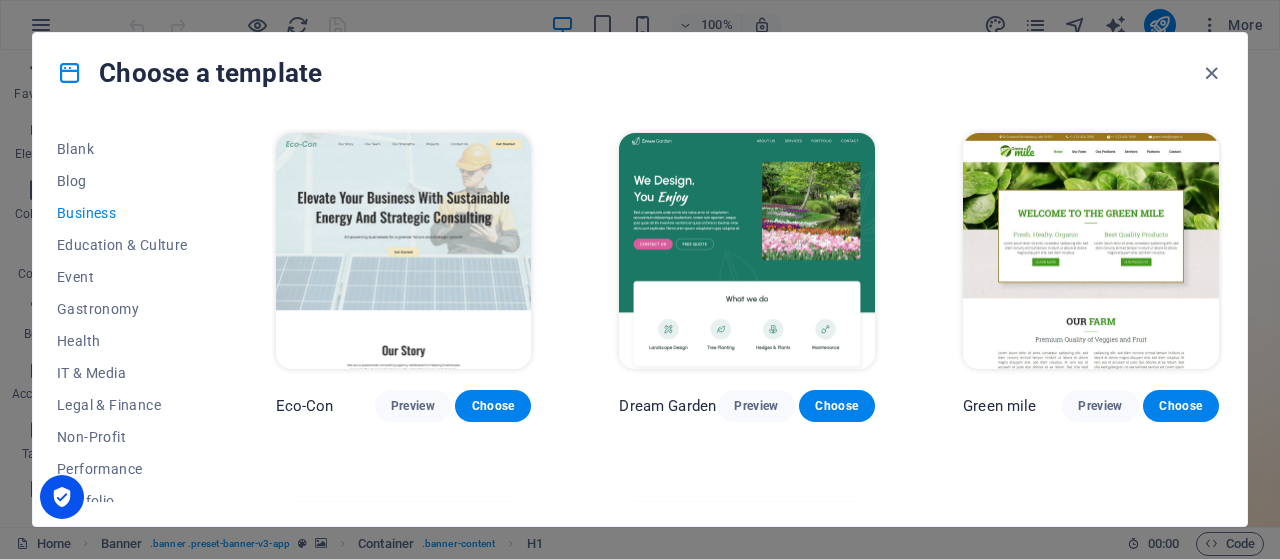 scroll, scrollTop: 255, scrollLeft: 0, axis: vertical 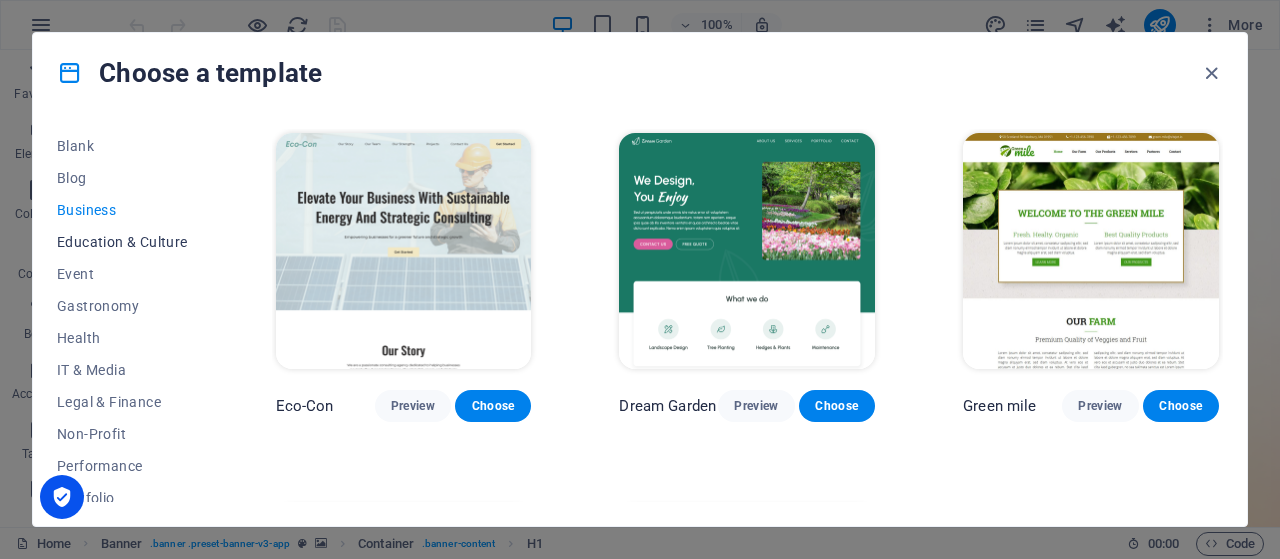 click on "Education & Culture" at bounding box center (122, 242) 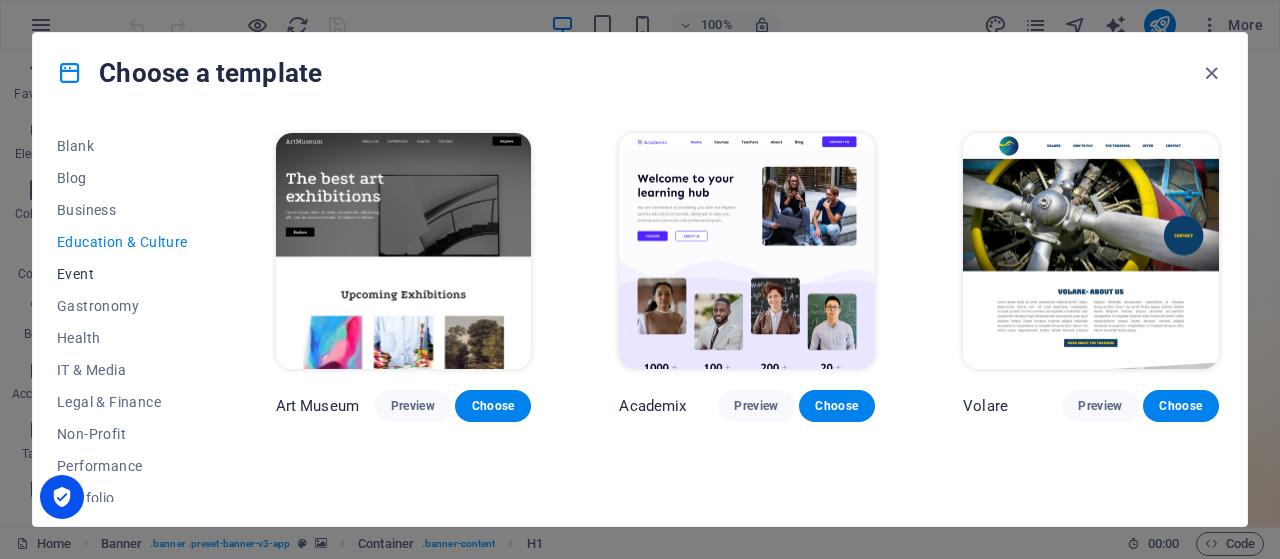 click on "Event" at bounding box center (122, 274) 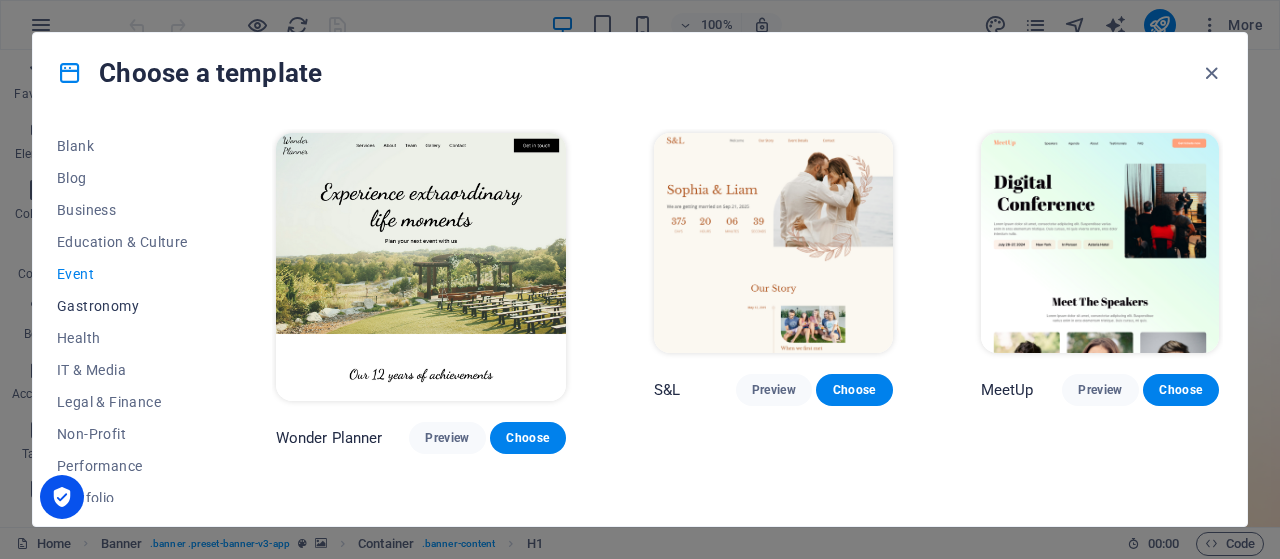 click on "Gastronomy" at bounding box center [122, 306] 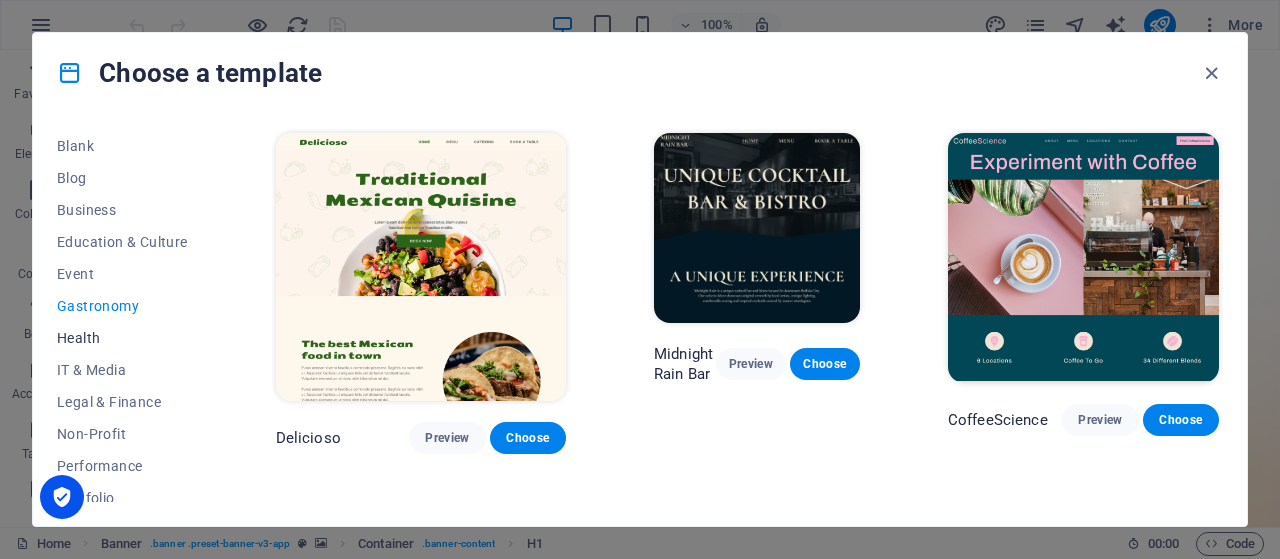 click on "Health" at bounding box center [122, 338] 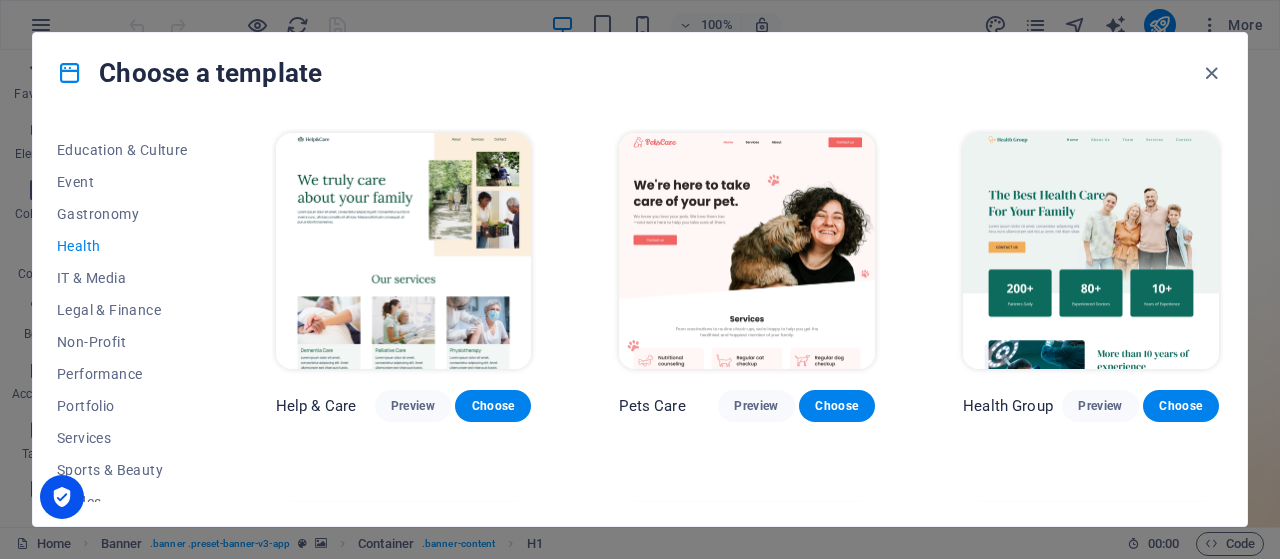 scroll, scrollTop: 353, scrollLeft: 0, axis: vertical 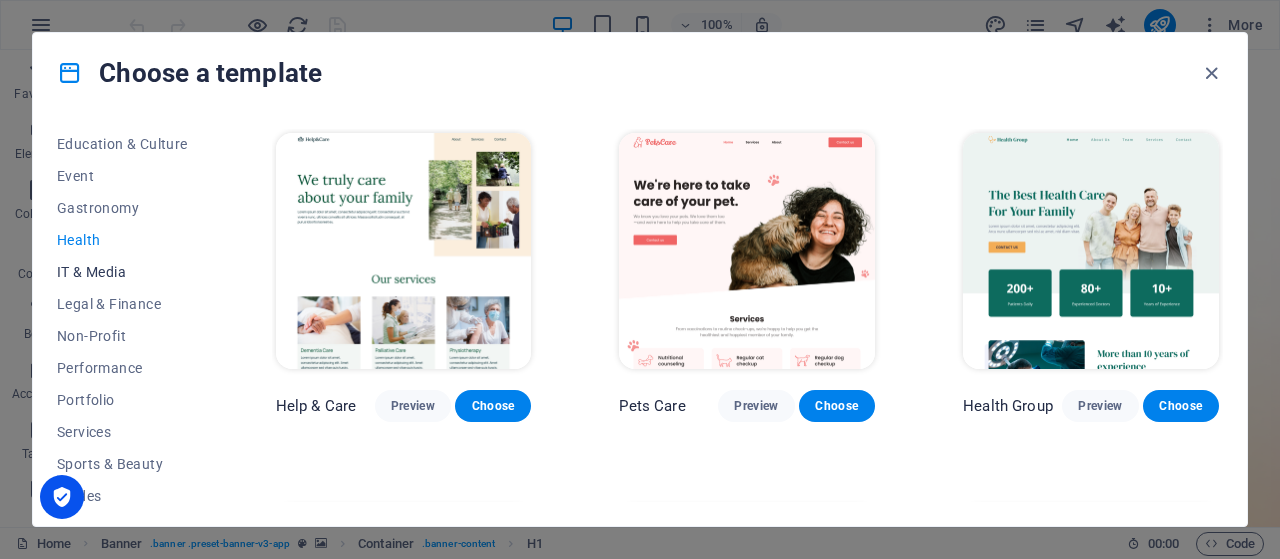 click on "IT & Media" at bounding box center (122, 272) 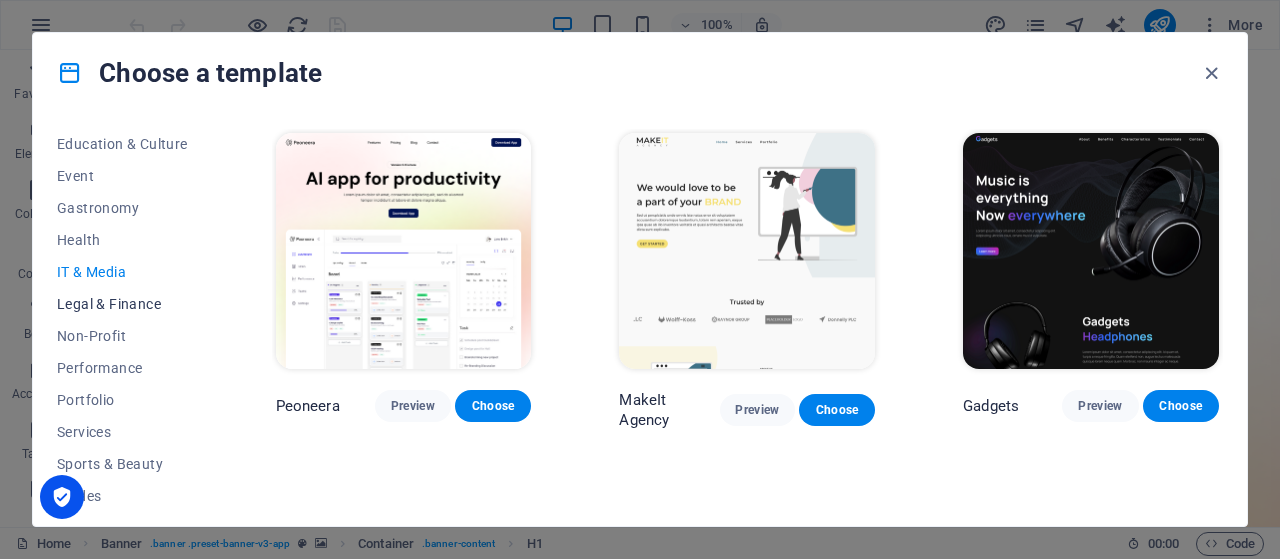 click on "Legal & Finance" at bounding box center [122, 304] 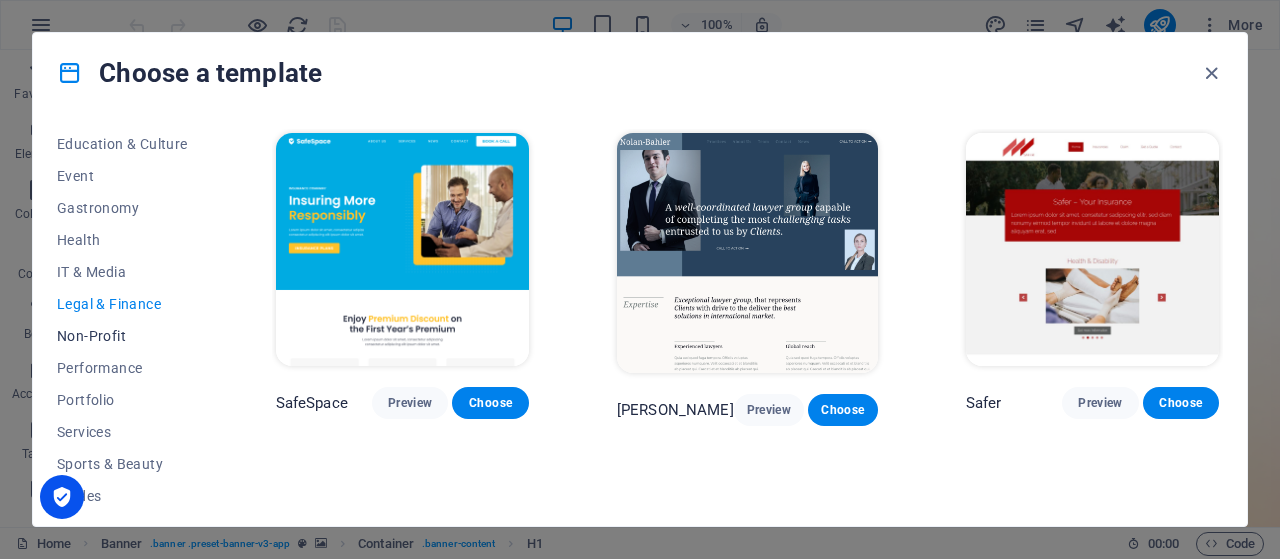 click on "Non-Profit" at bounding box center [122, 336] 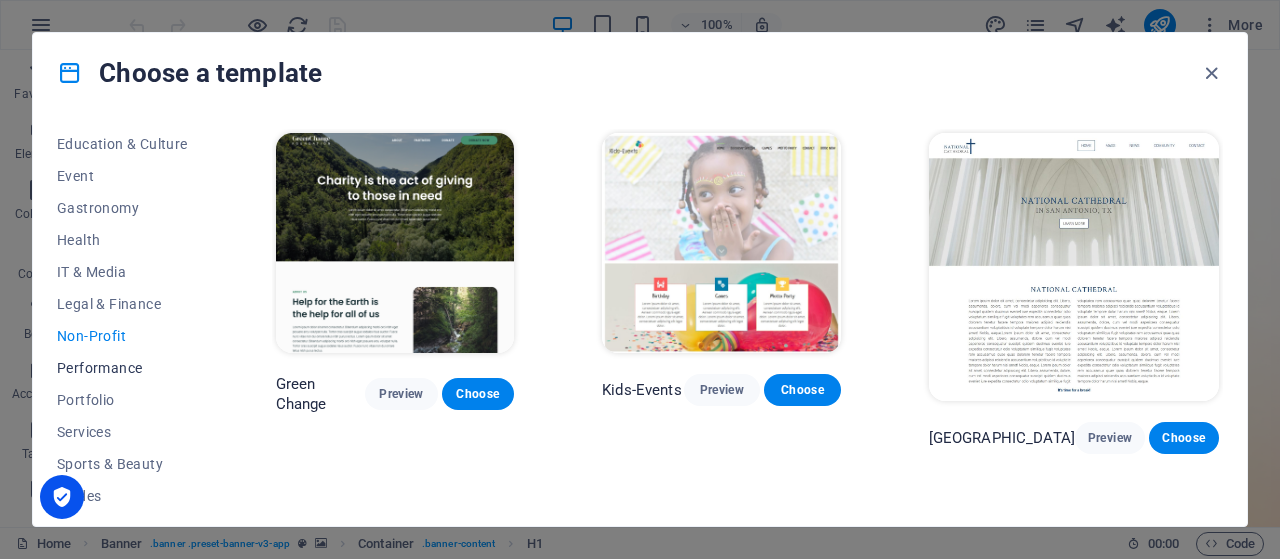 click on "Performance" at bounding box center [122, 368] 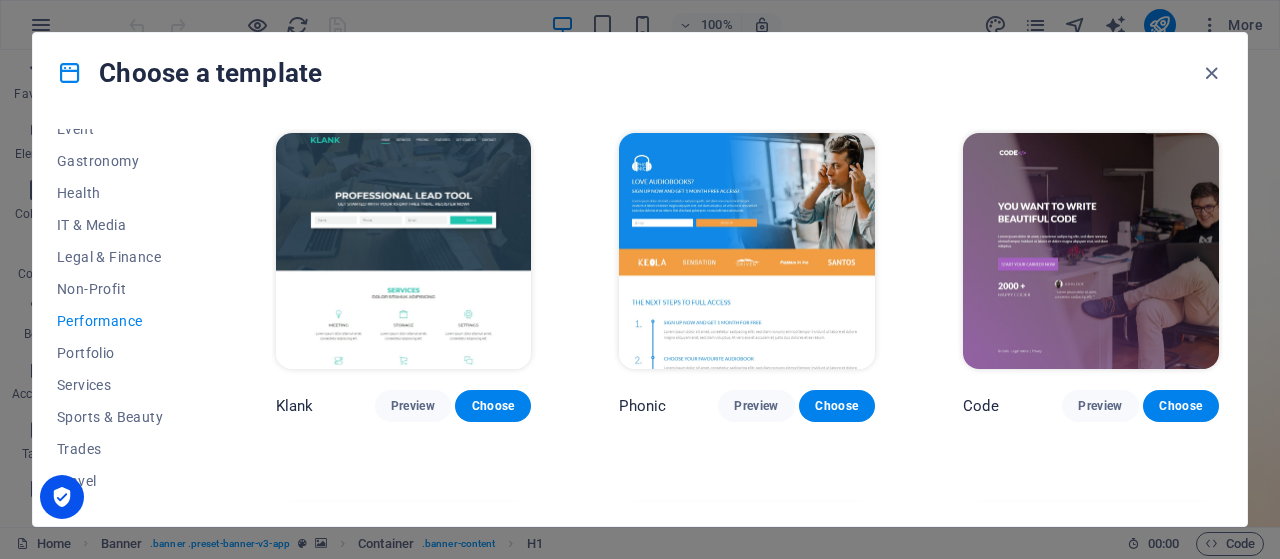 scroll, scrollTop: 426, scrollLeft: 0, axis: vertical 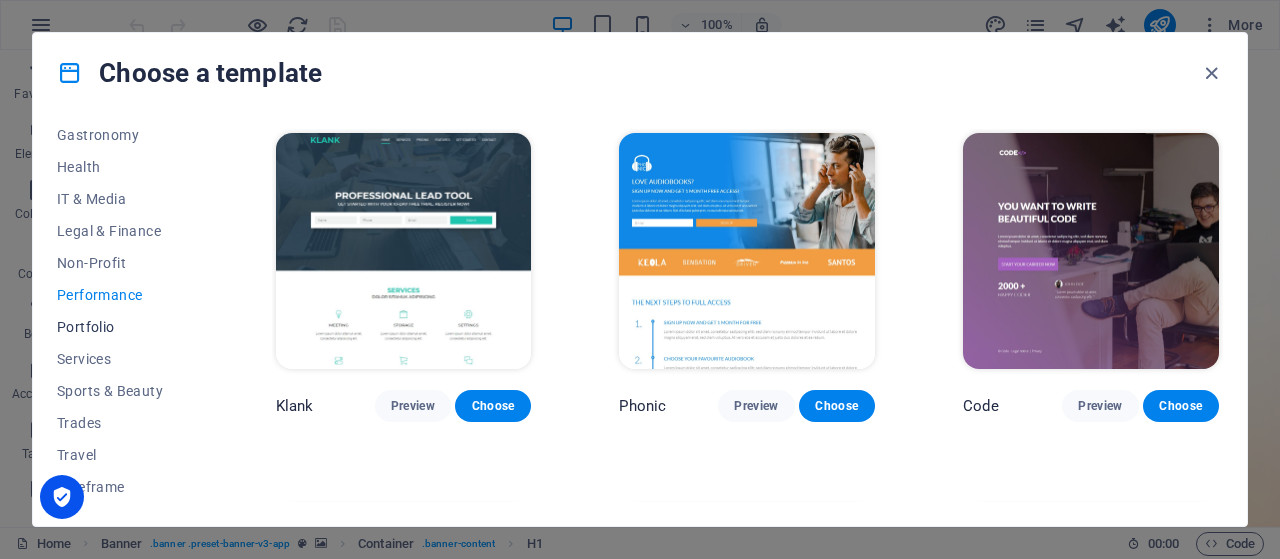 click on "Portfolio" at bounding box center (122, 327) 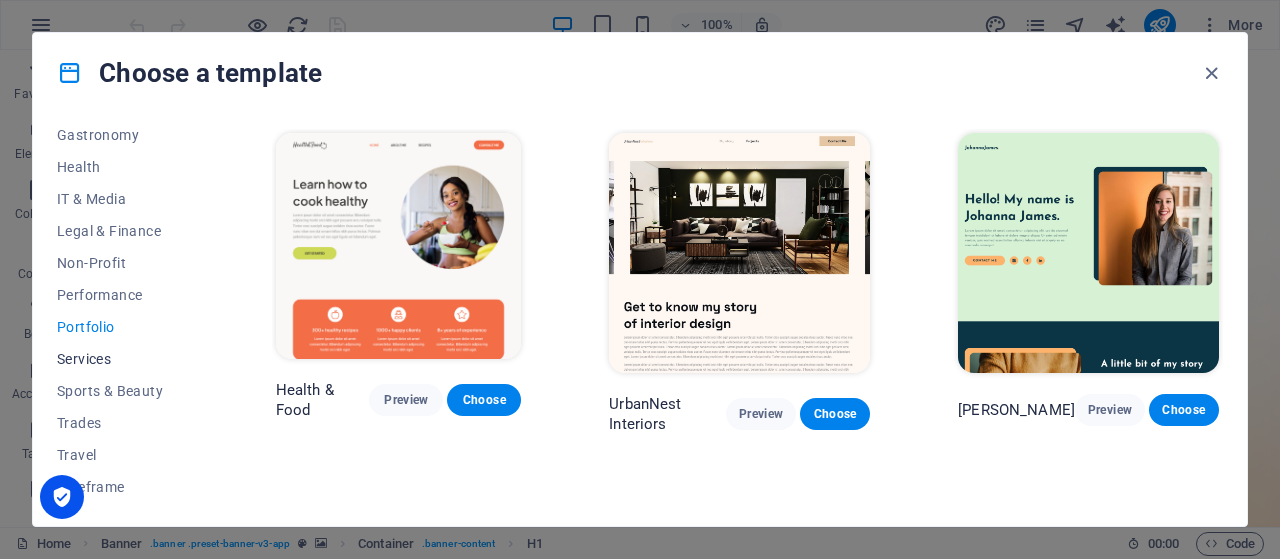 click on "Services" at bounding box center [122, 359] 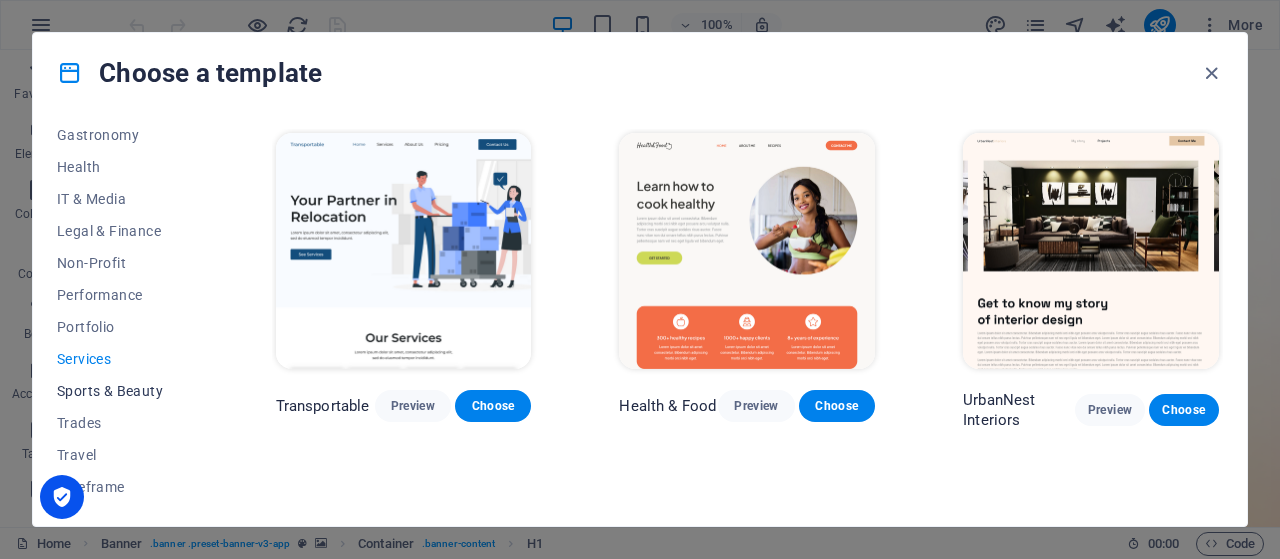 click on "Sports & Beauty" at bounding box center (122, 391) 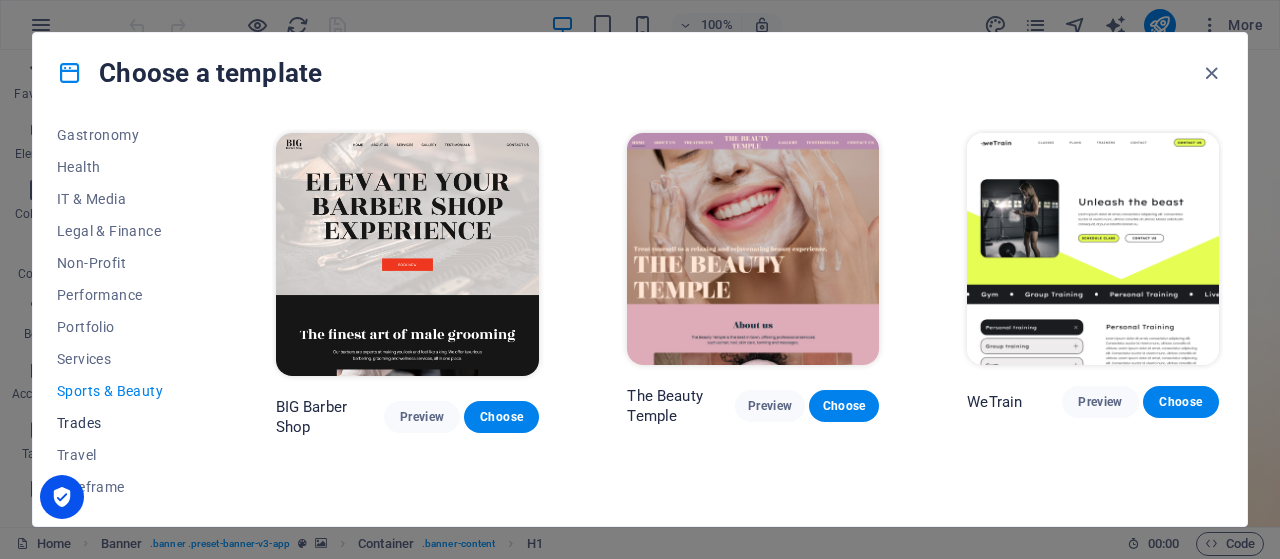 click on "Trades" at bounding box center [122, 423] 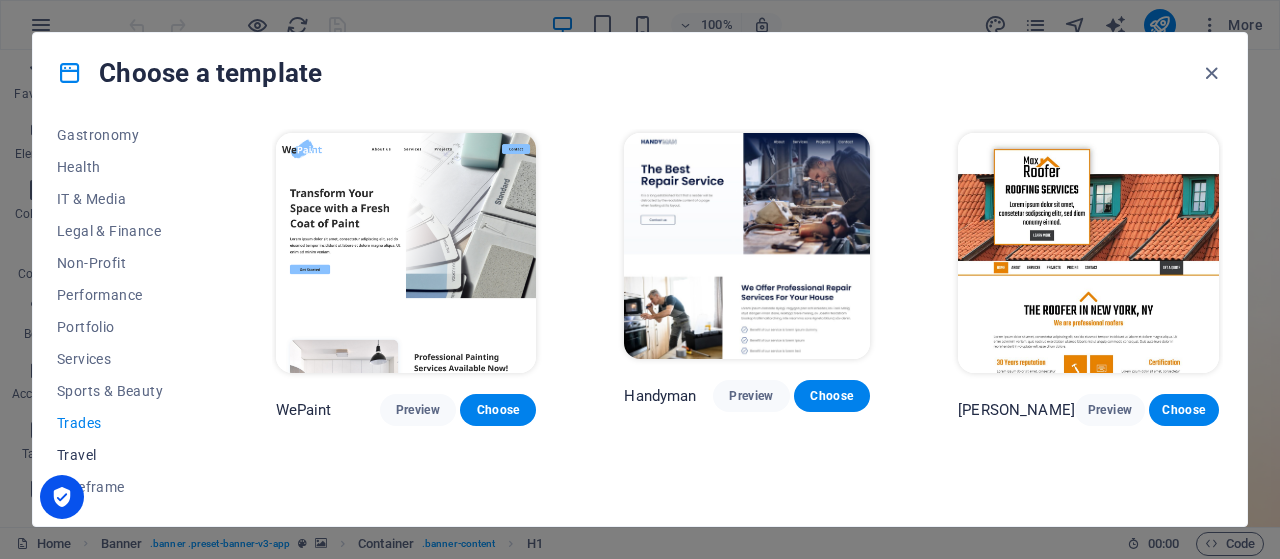 click on "Travel" at bounding box center [122, 455] 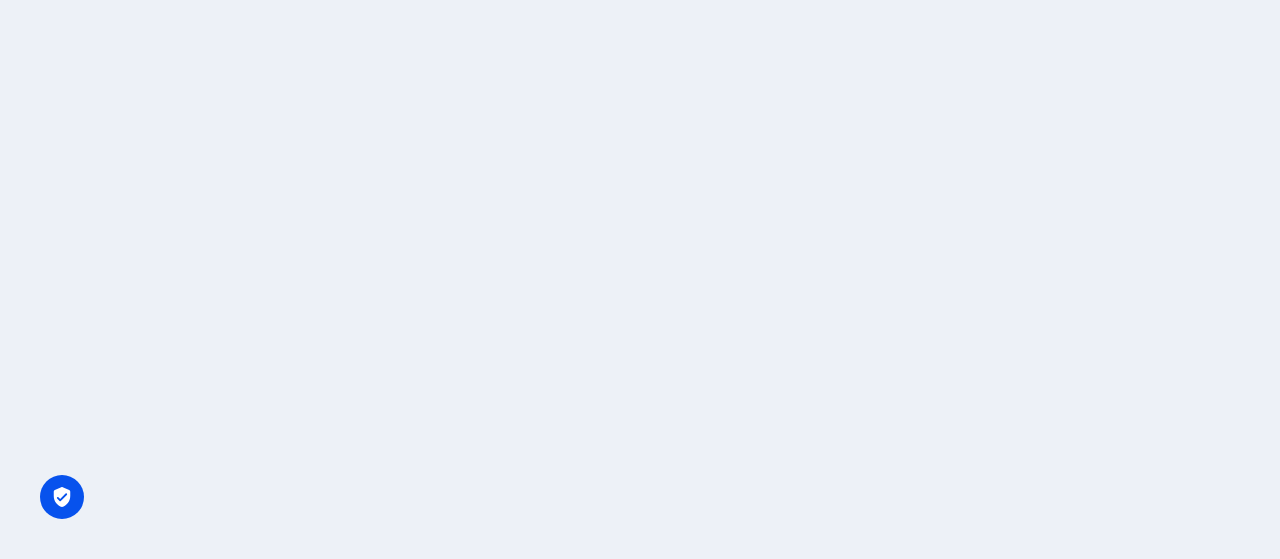 scroll, scrollTop: 0, scrollLeft: 0, axis: both 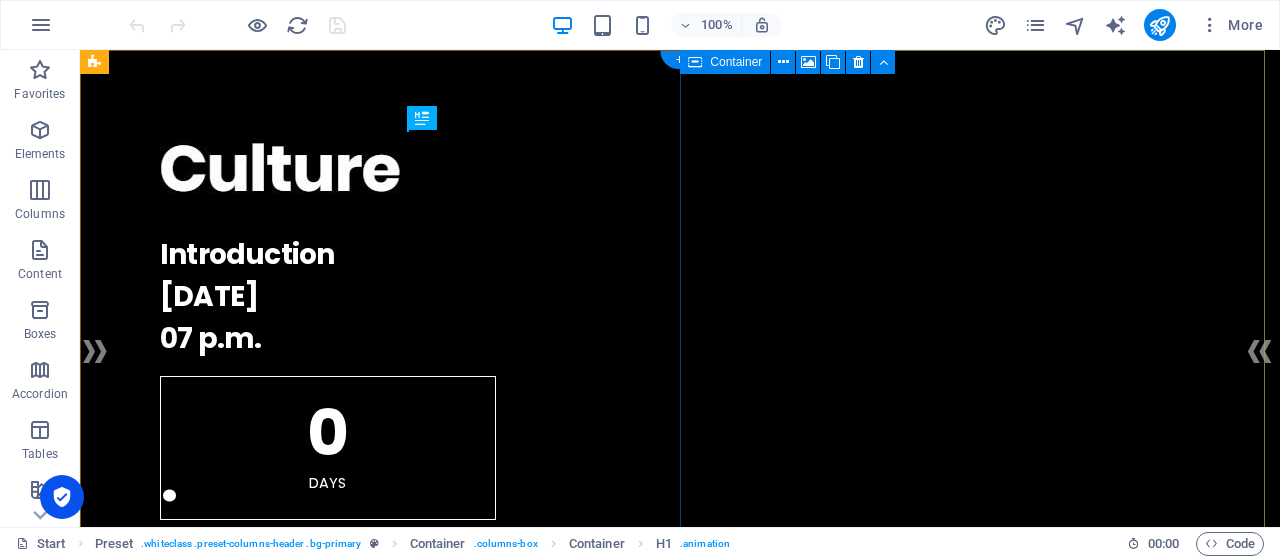 click on "Drop content here or  Add elements  Paste clipboard" at bounding box center (680, 1726) 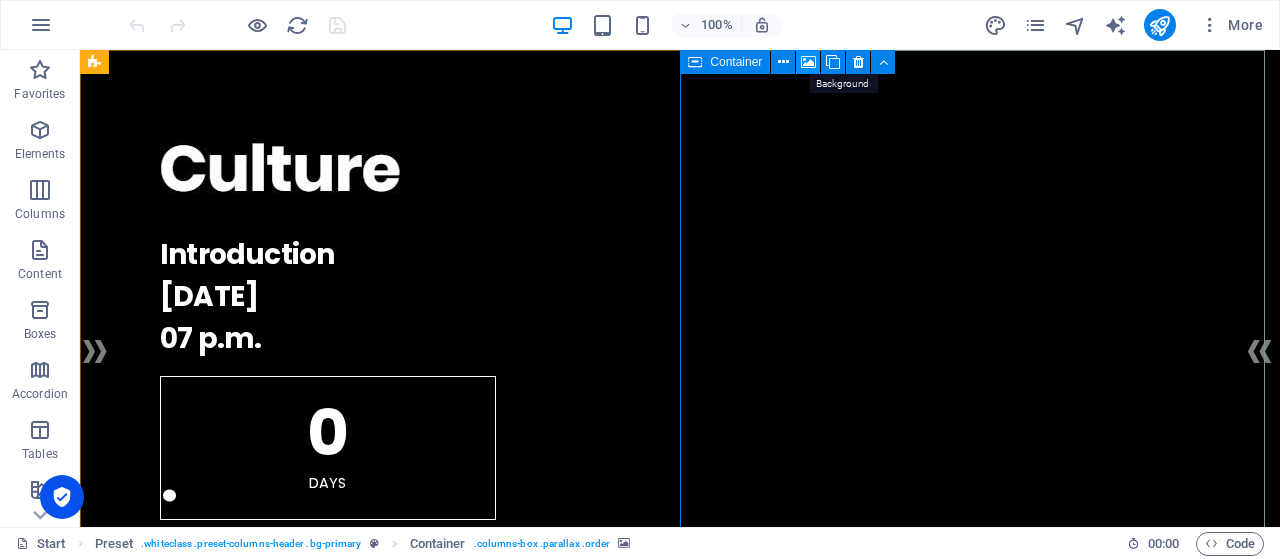 click at bounding box center [808, 62] 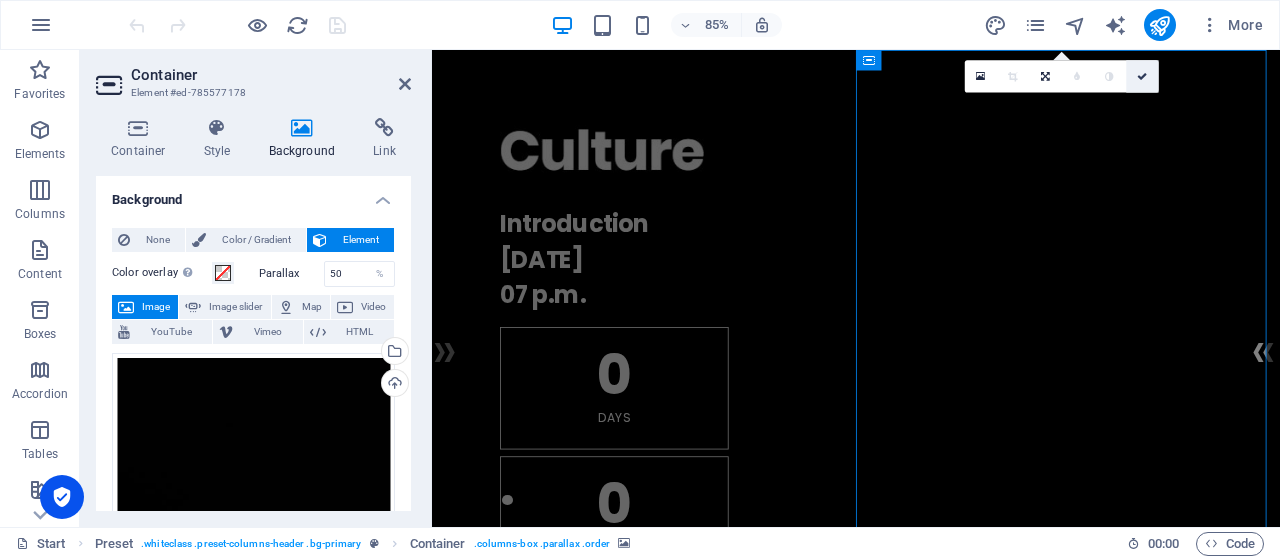 click at bounding box center [1142, 76] 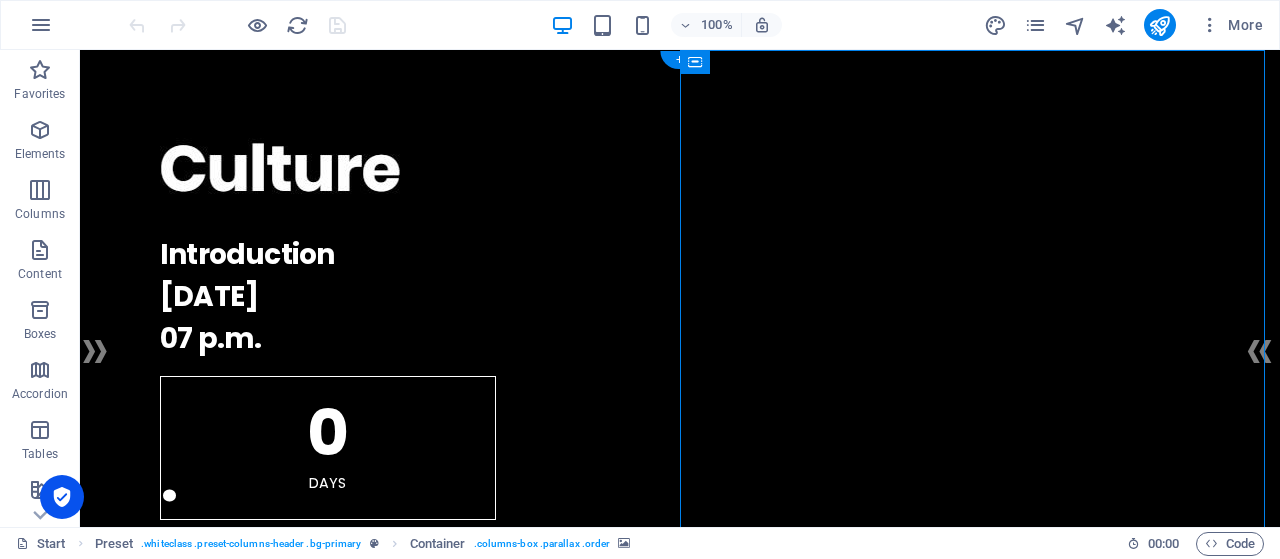click at bounding box center [680, 1358] 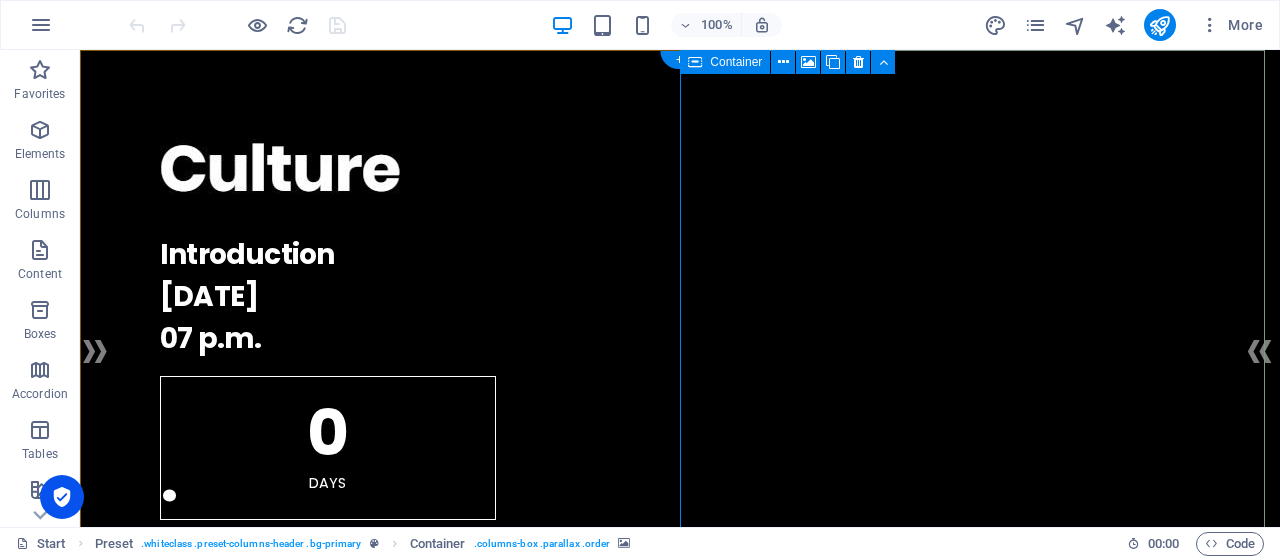 click on "Drop content here or  Add elements  Paste clipboard" at bounding box center (680, 1726) 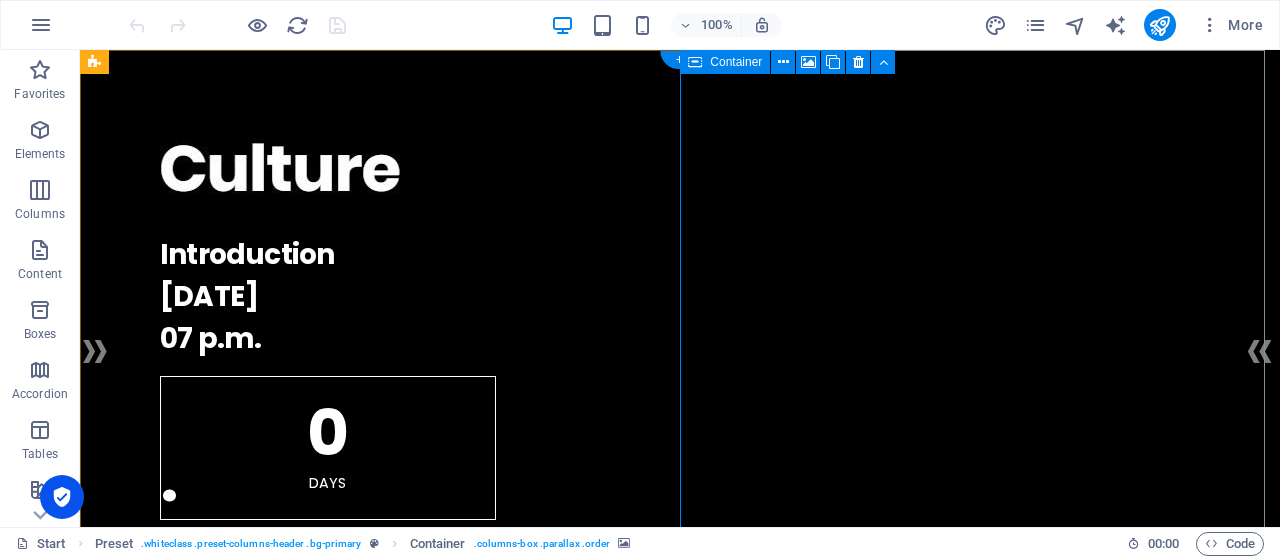 click on "Add elements" at bounding box center (621, 1756) 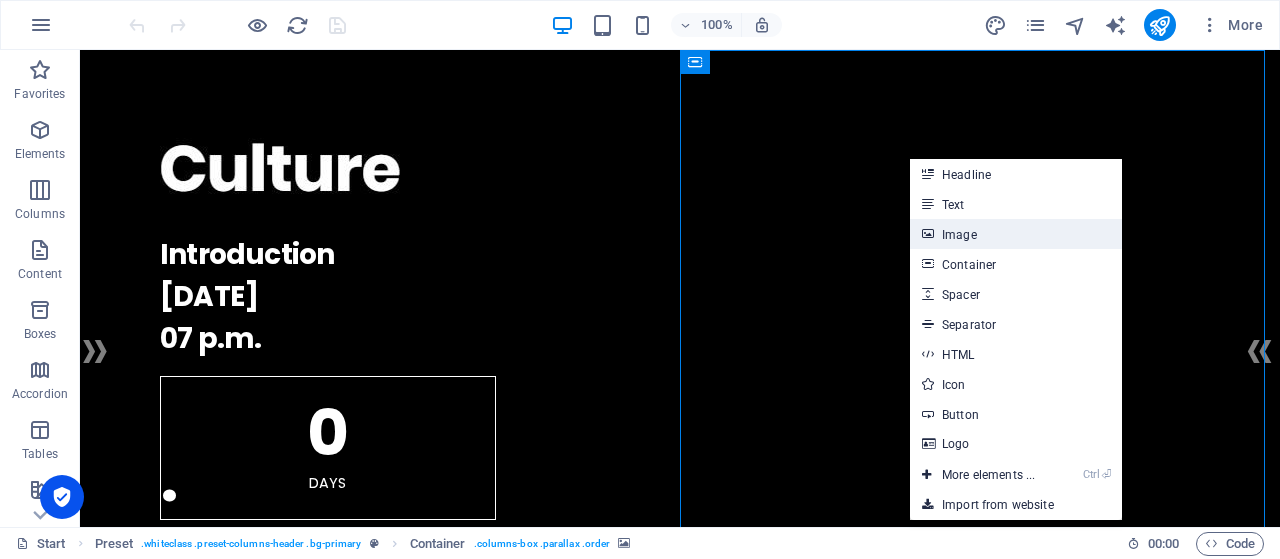 click on "Image" at bounding box center [1016, 234] 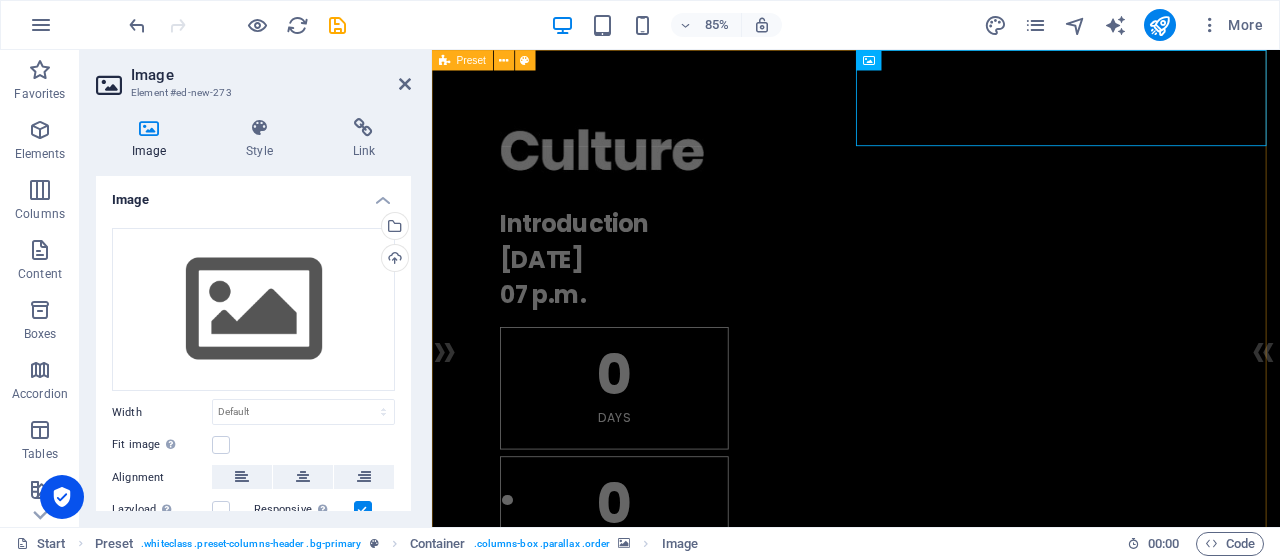 click at bounding box center (931, 1379) 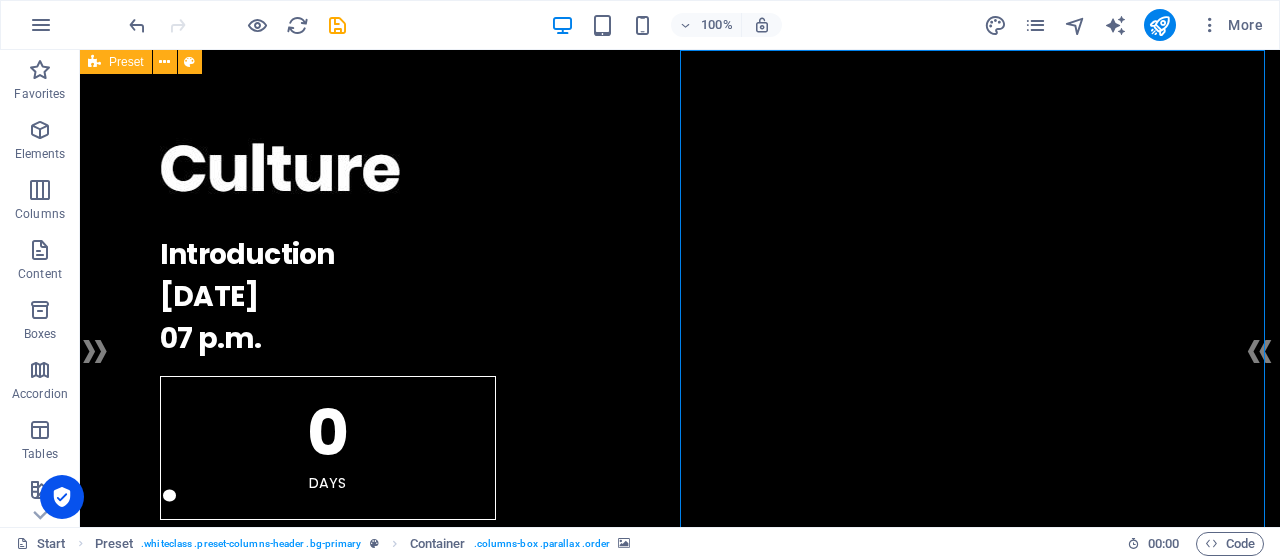 click at bounding box center (680, 1379) 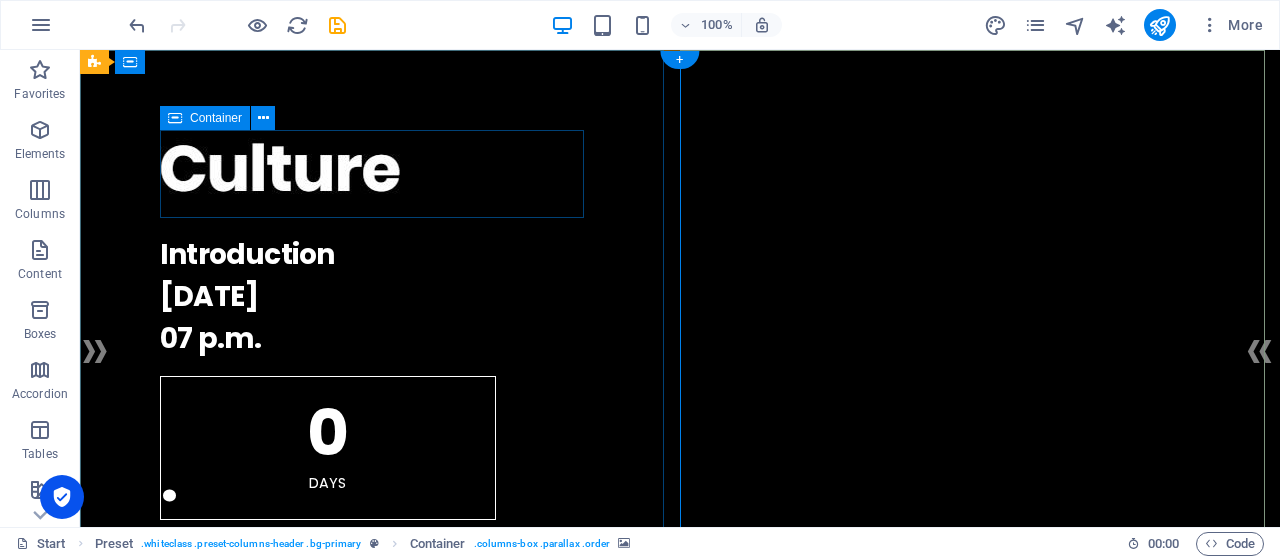 click on "." at bounding box center (680, 174) 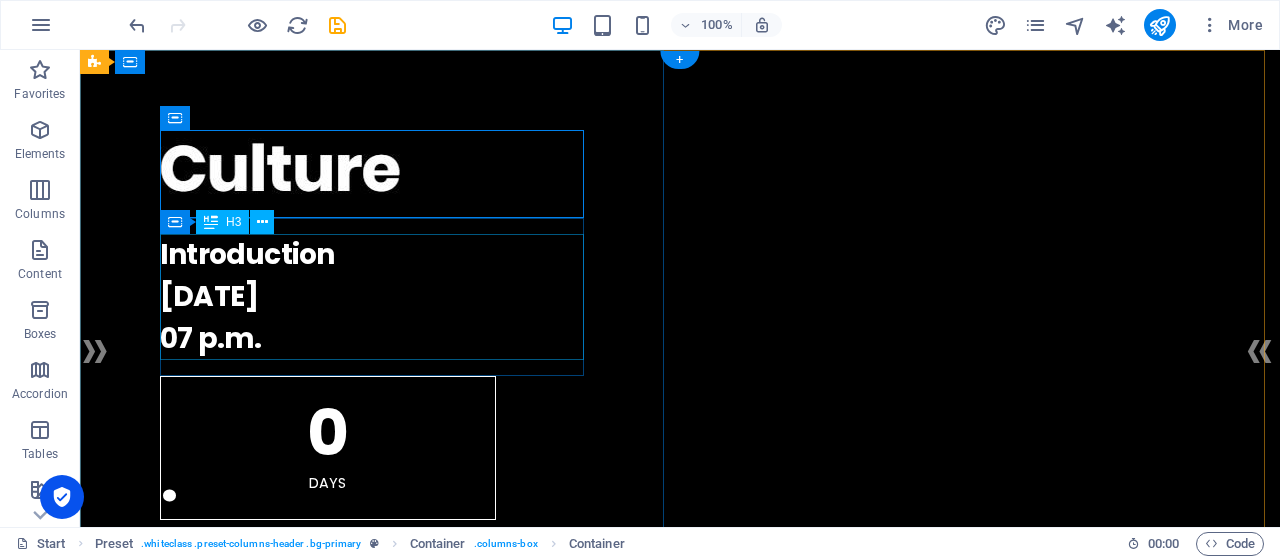 click on "Introduction 10.10.2027 07 p.m." at bounding box center [680, 297] 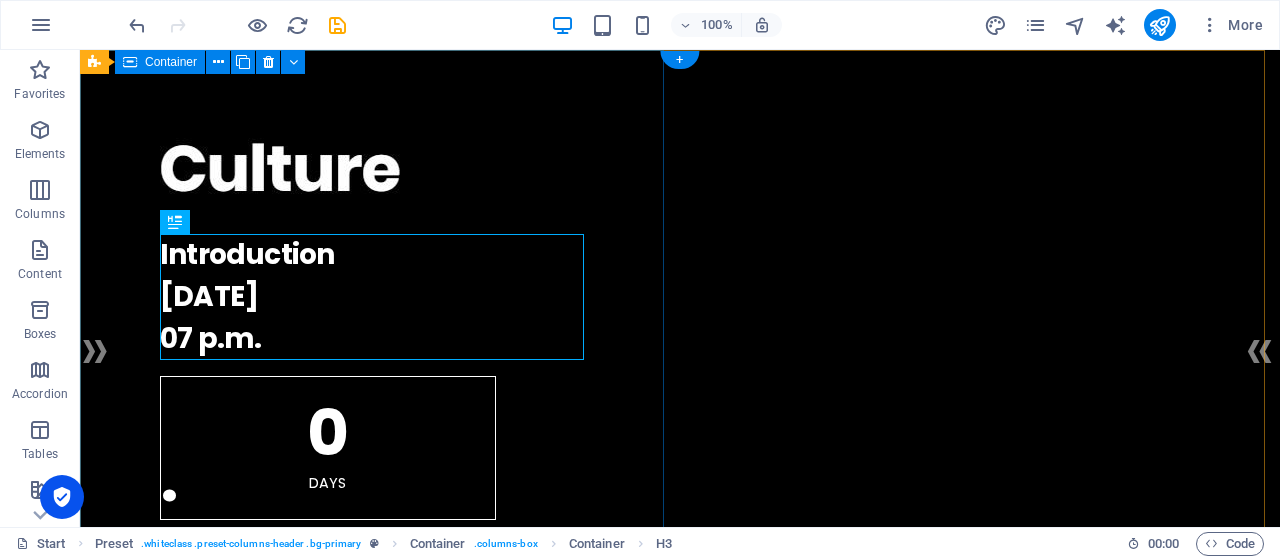click on ". Introduction 10.10.2027 07 p.m. 0 Days 0 Hours 0 Minutes 0 Seconds" at bounding box center (680, 552) 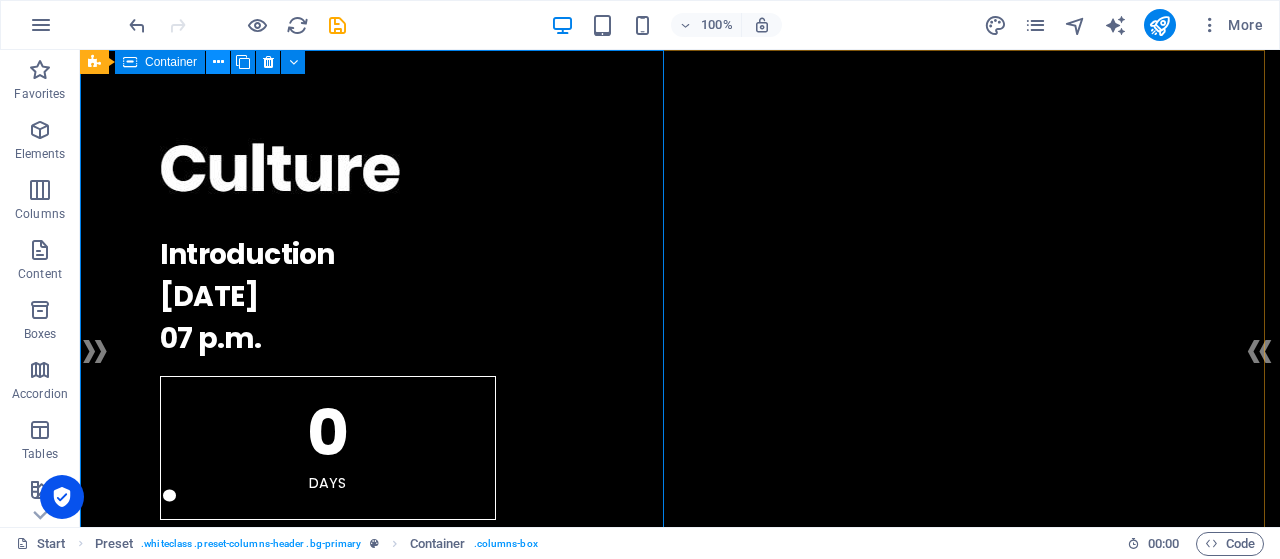 click at bounding box center [218, 62] 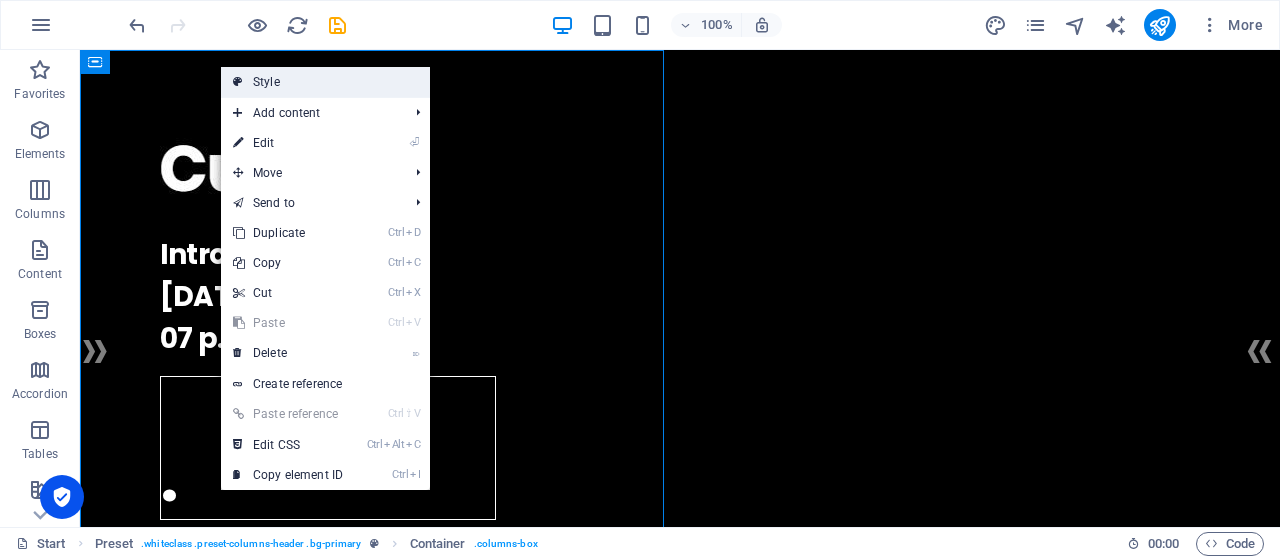 click on "Style" at bounding box center [325, 82] 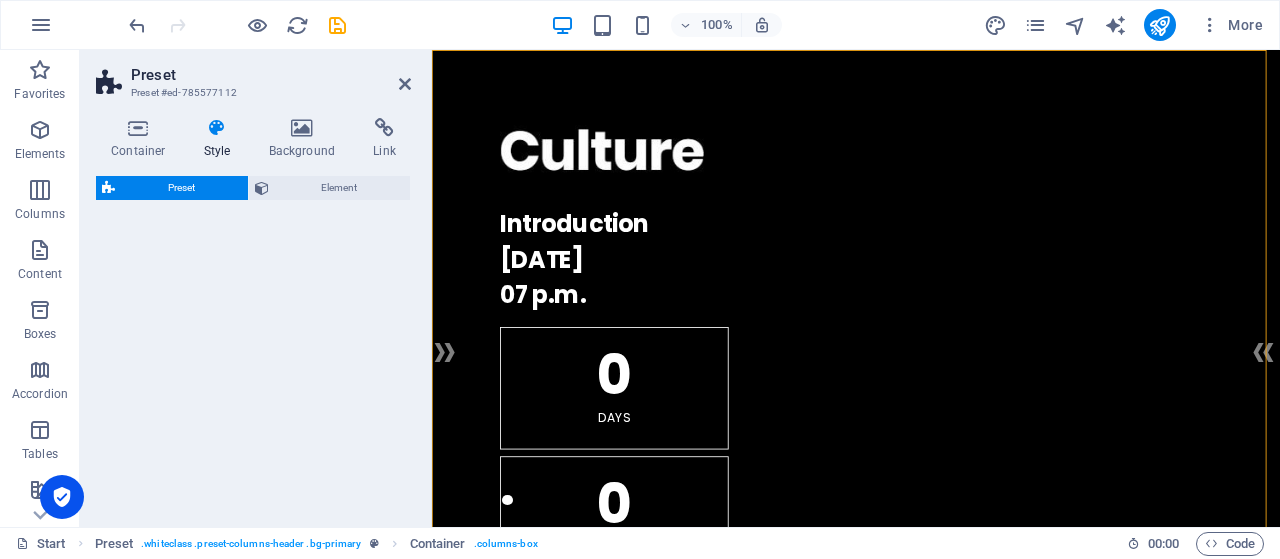 select on "px" 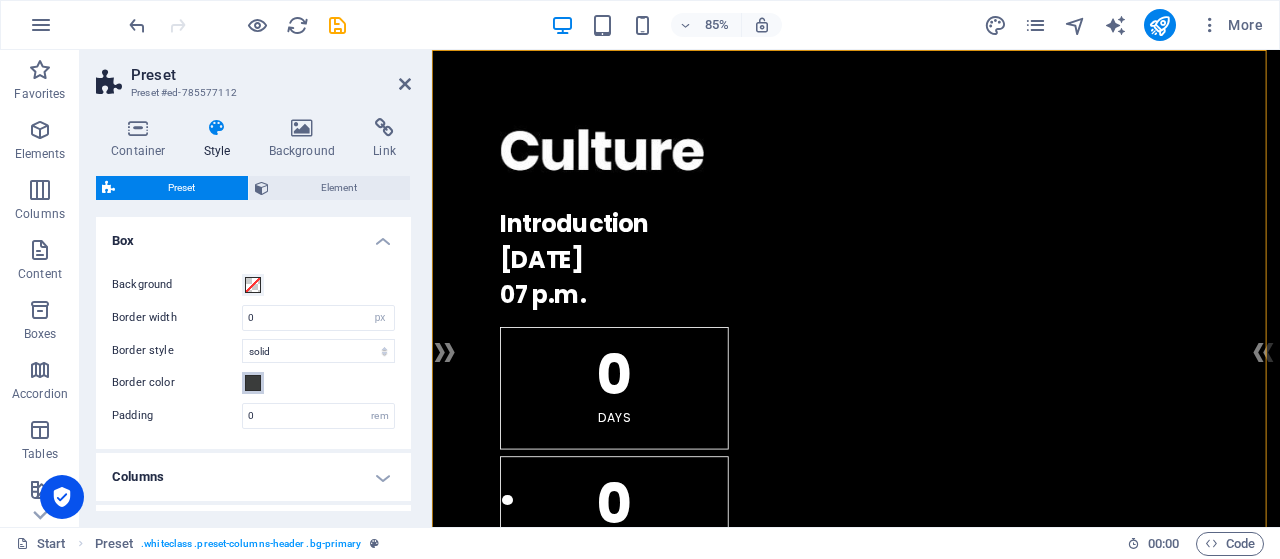 click at bounding box center (253, 383) 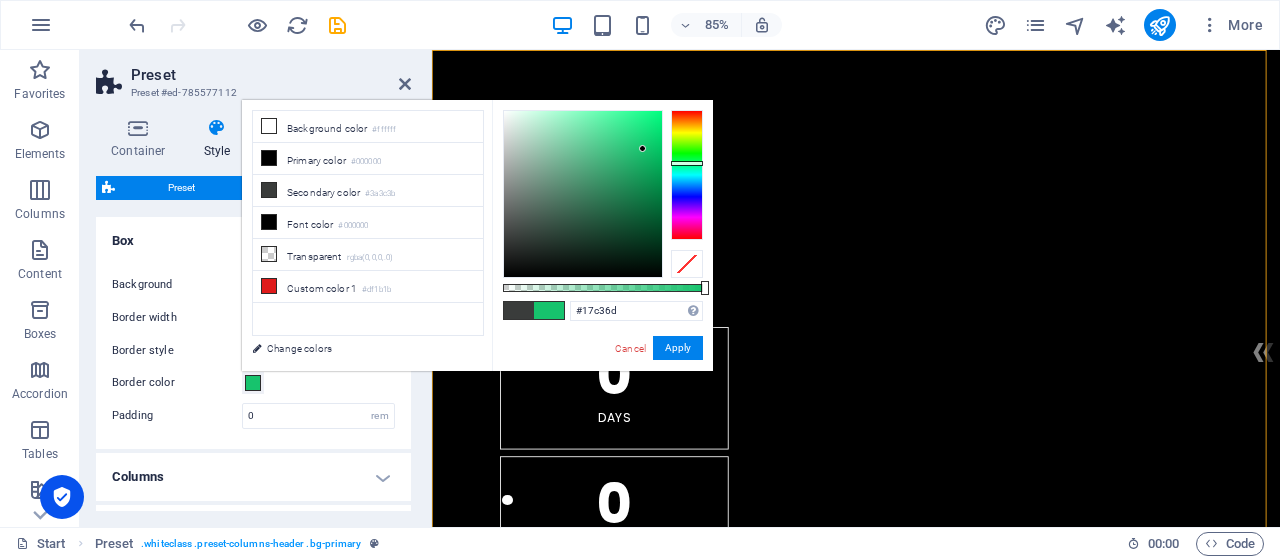 drag, startPoint x: 579, startPoint y: 170, endPoint x: 643, endPoint y: 149, distance: 67.357254 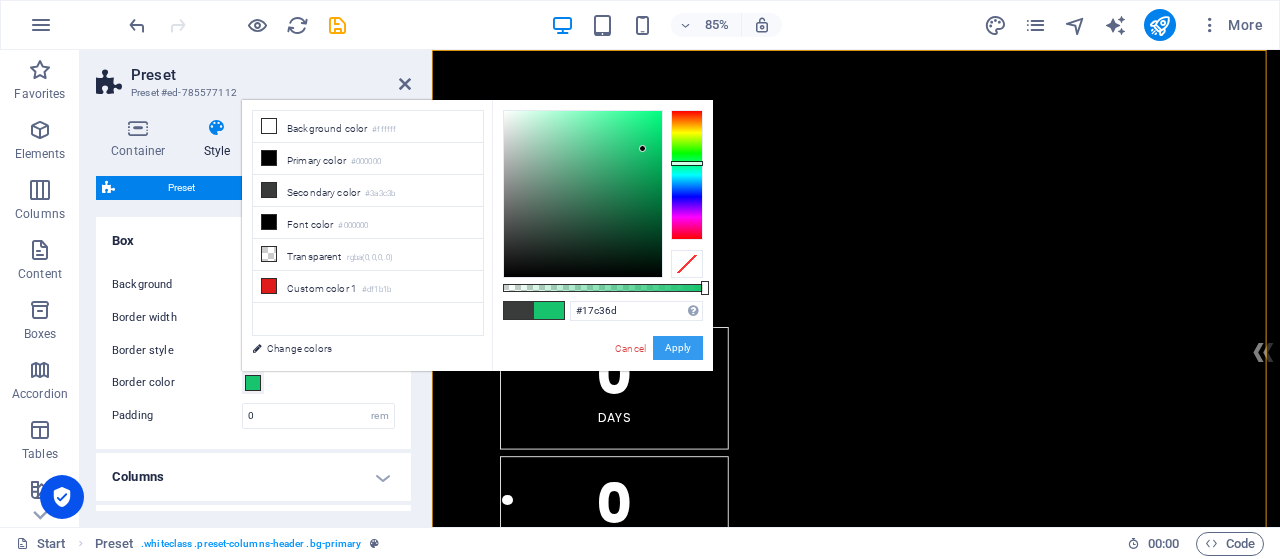 click on "Apply" at bounding box center [678, 348] 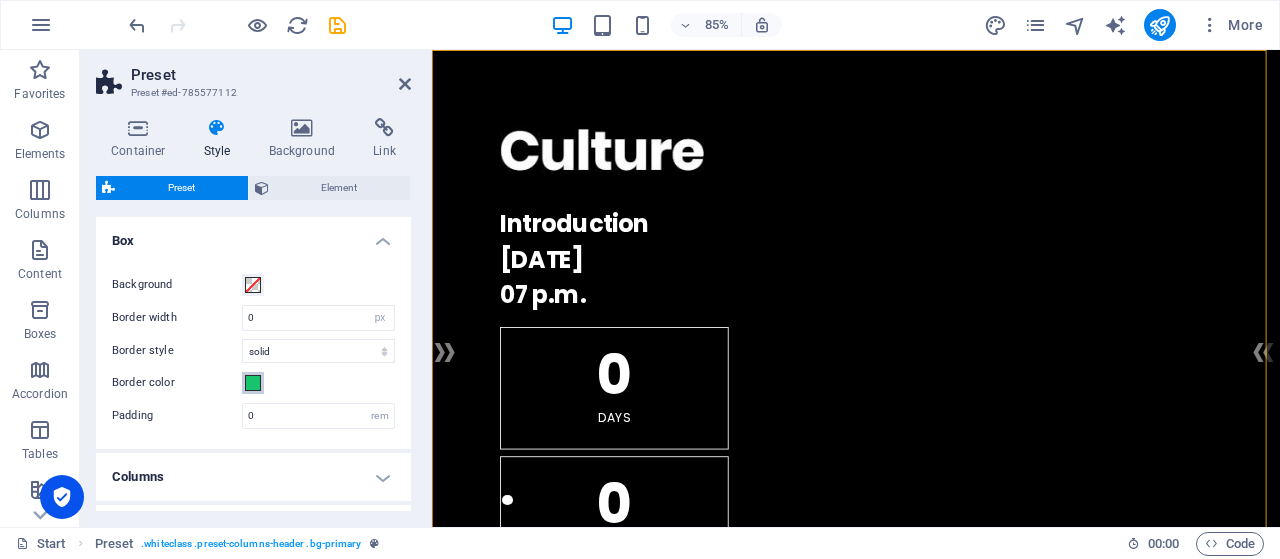 click on "Border color" at bounding box center (253, 383) 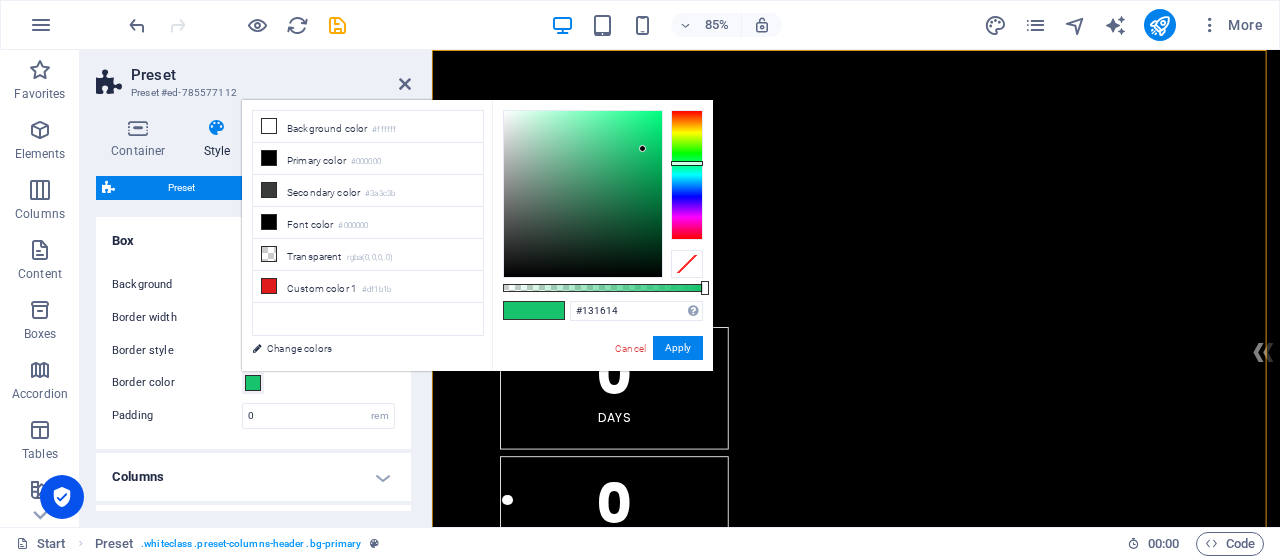 type on "#000000" 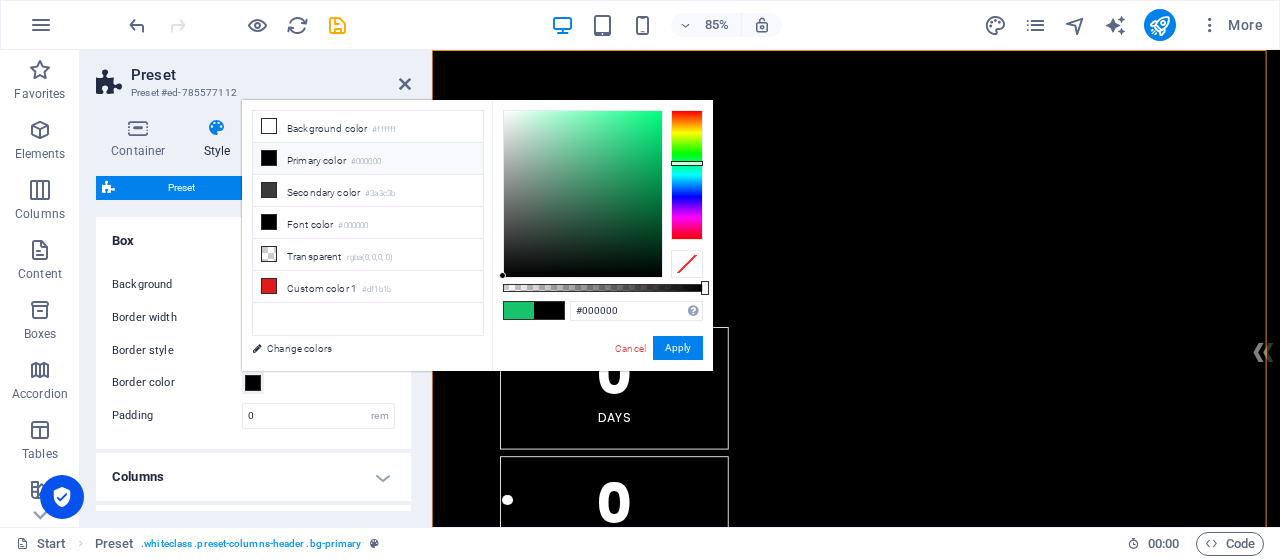 drag, startPoint x: 535, startPoint y: 249, endPoint x: 485, endPoint y: 316, distance: 83.60024 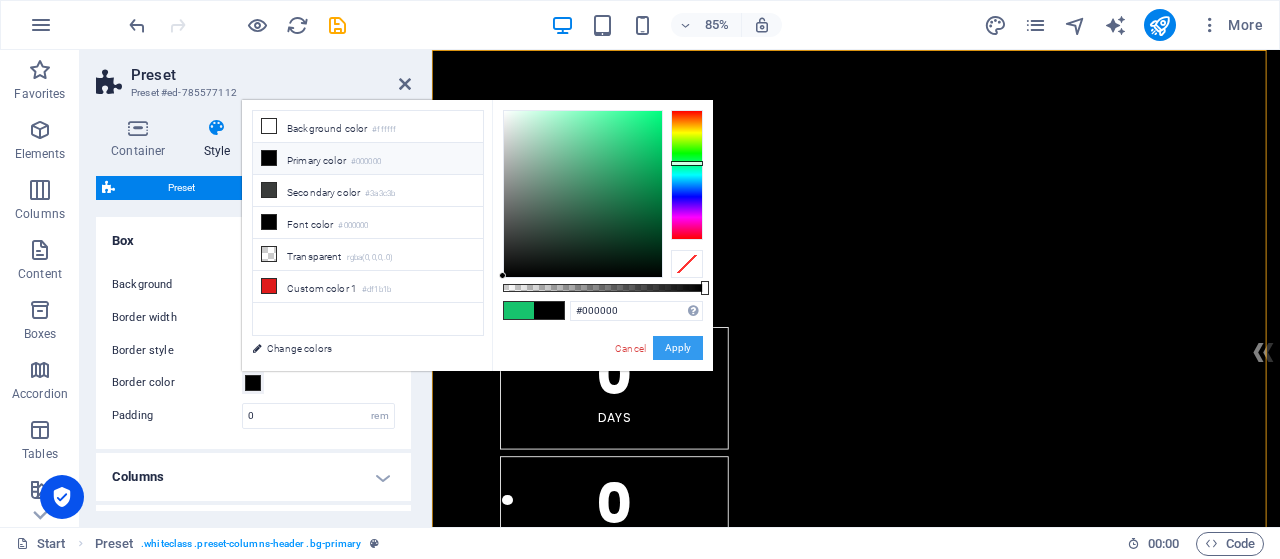 click on "Apply" at bounding box center [678, 348] 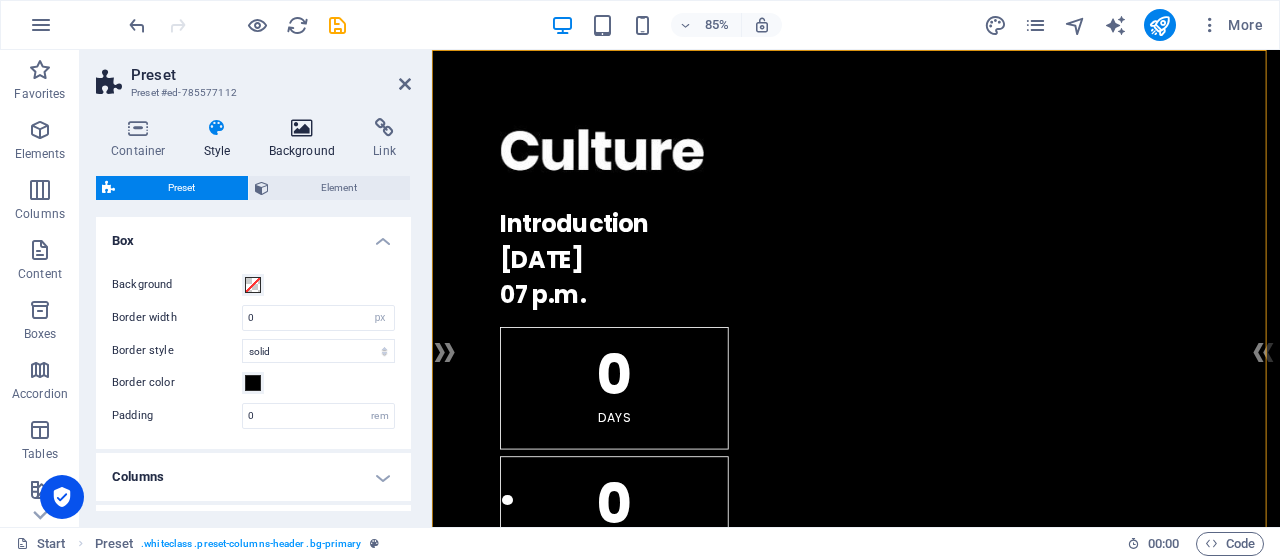 click on "Background" at bounding box center [306, 139] 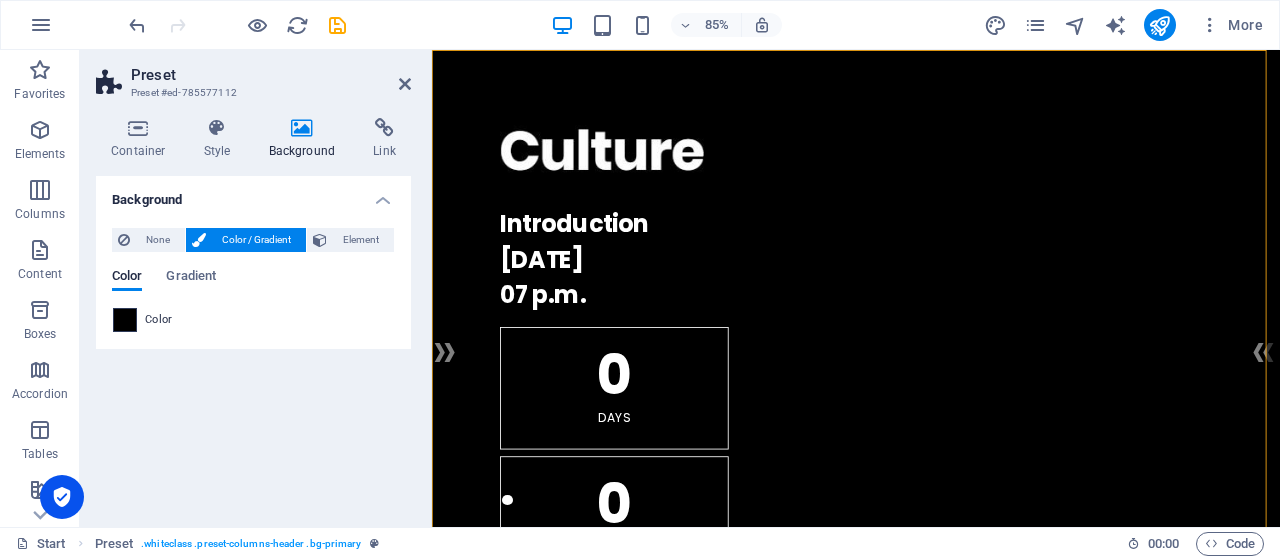 click at bounding box center [125, 320] 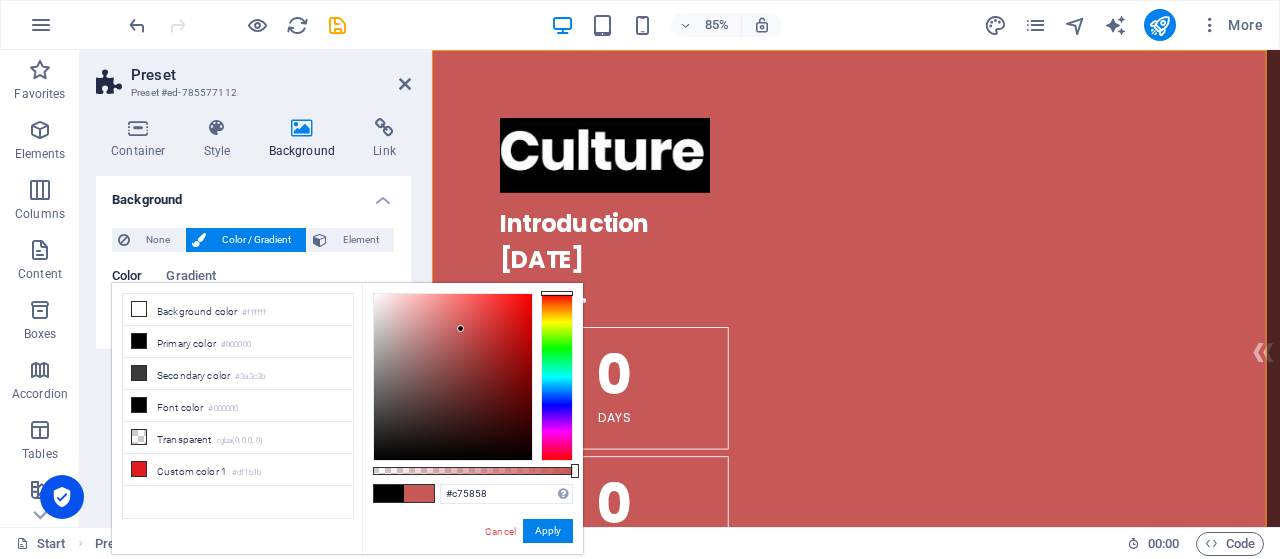 click at bounding box center (453, 377) 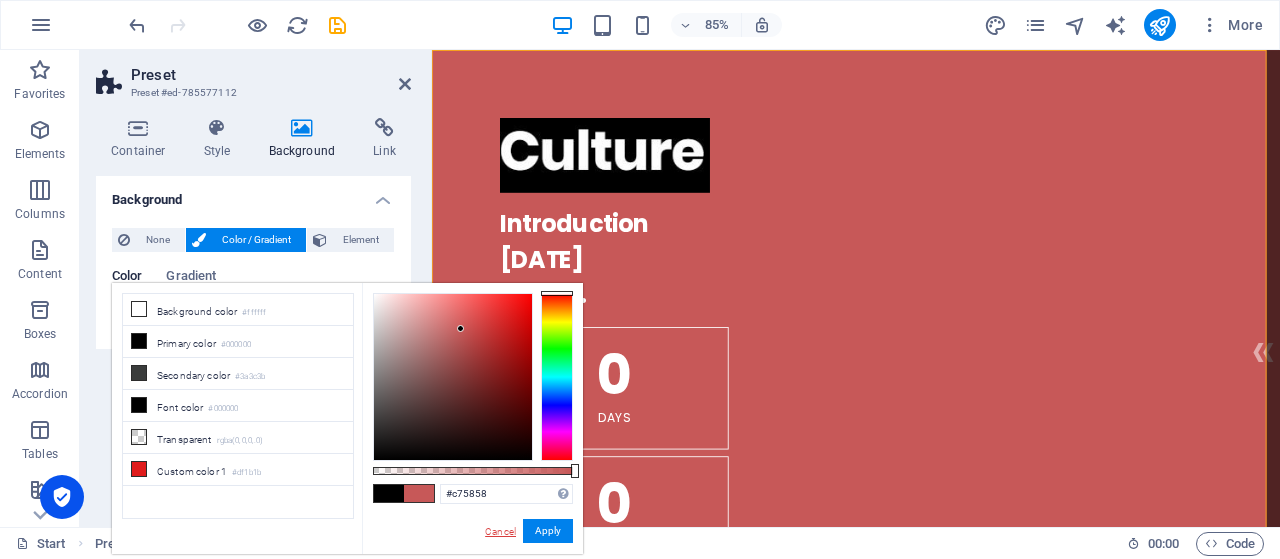 click on "Cancel" at bounding box center [500, 531] 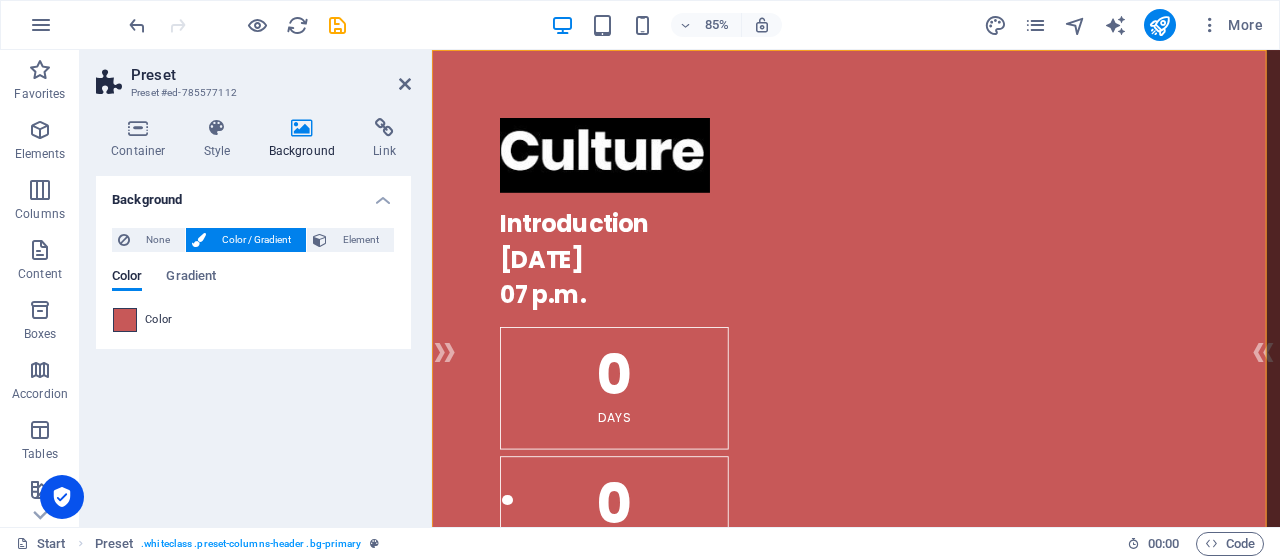 click at bounding box center [125, 320] 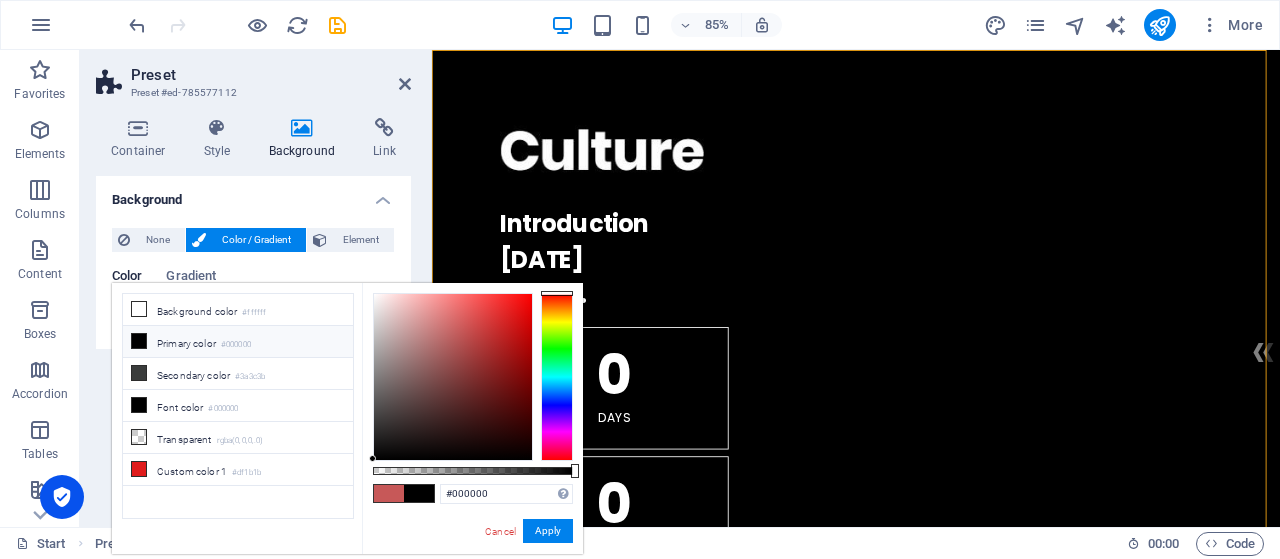 drag, startPoint x: 457, startPoint y: 320, endPoint x: 340, endPoint y: 479, distance: 197.4082 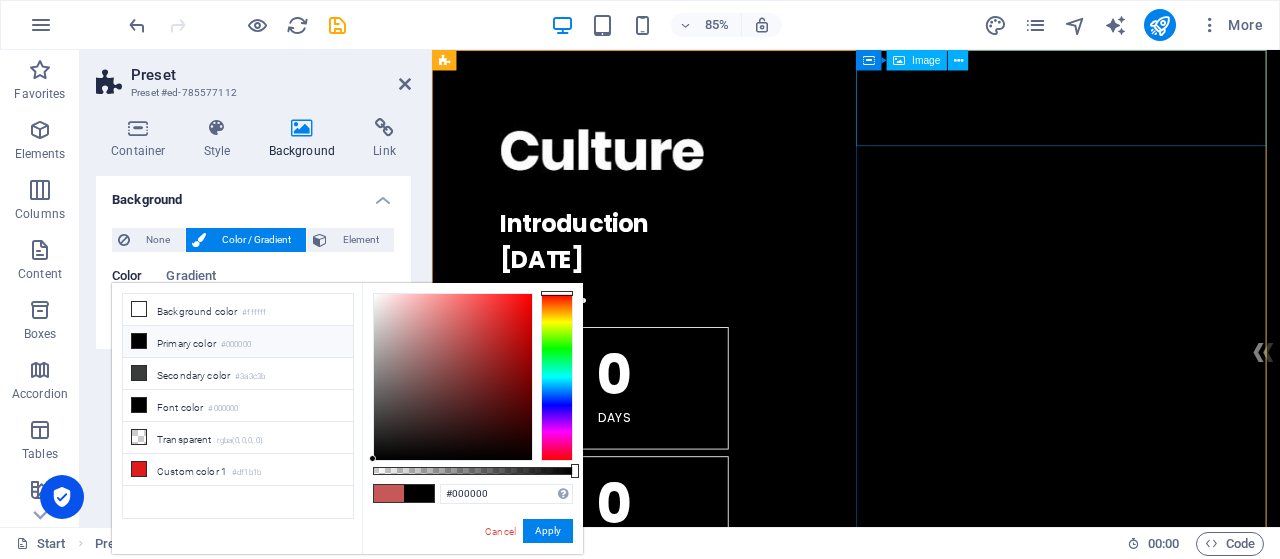 click at bounding box center [931, 1809] 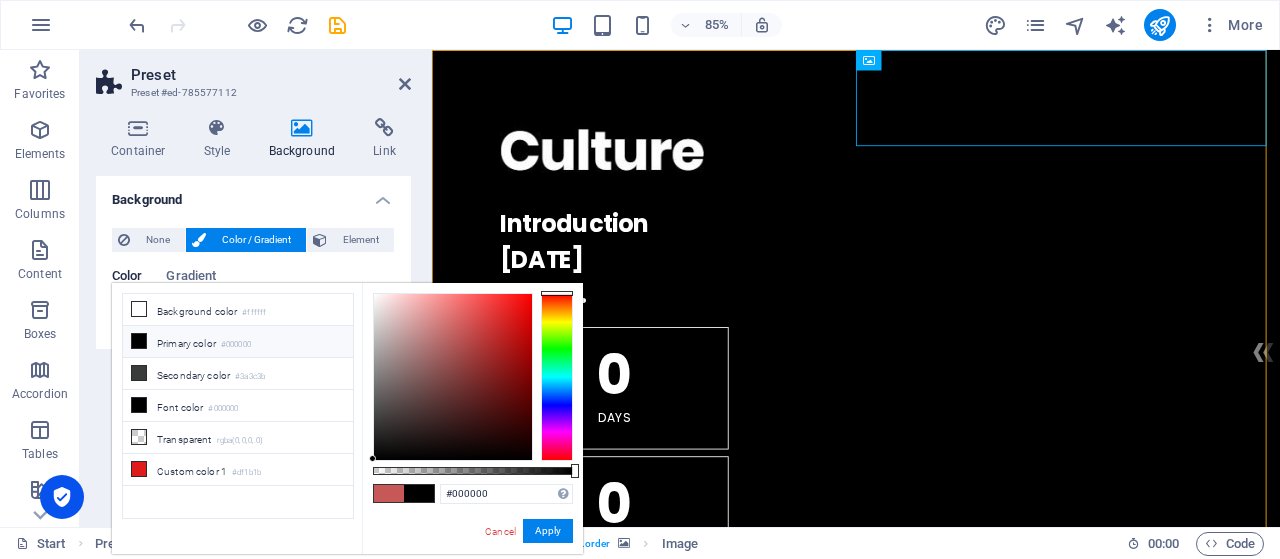 click at bounding box center [931, 1379] 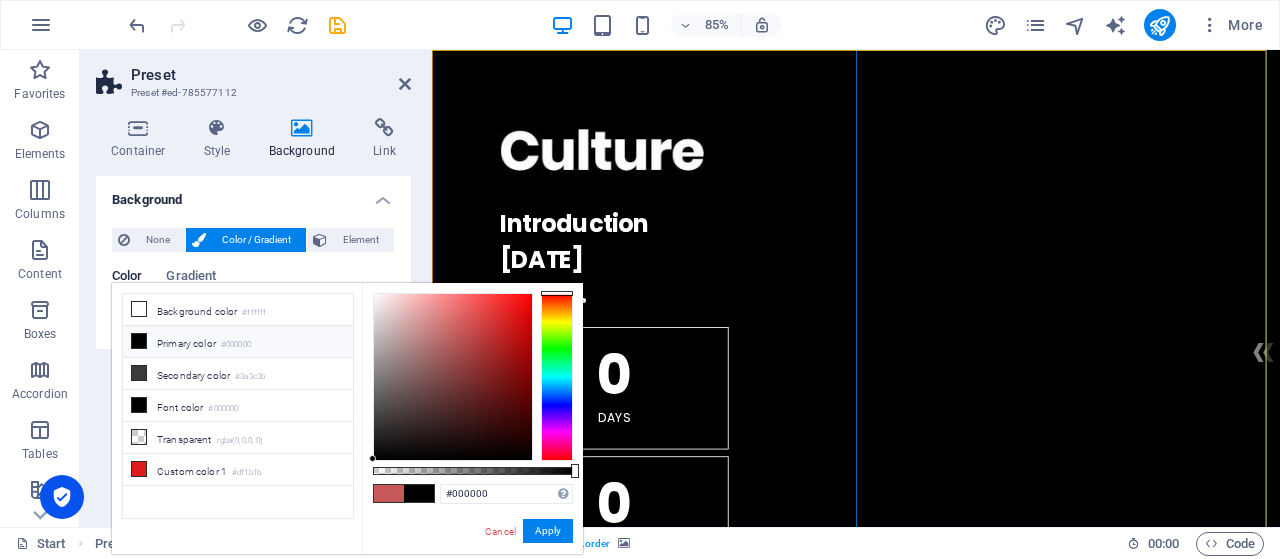 click at bounding box center (931, 1379) 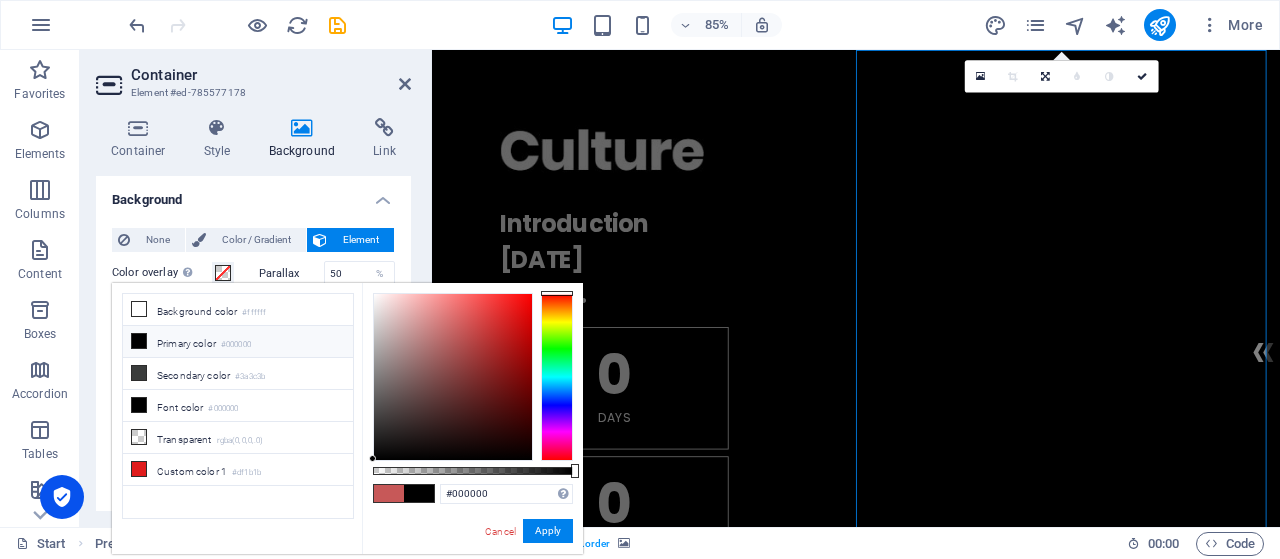 click at bounding box center (931, 1379) 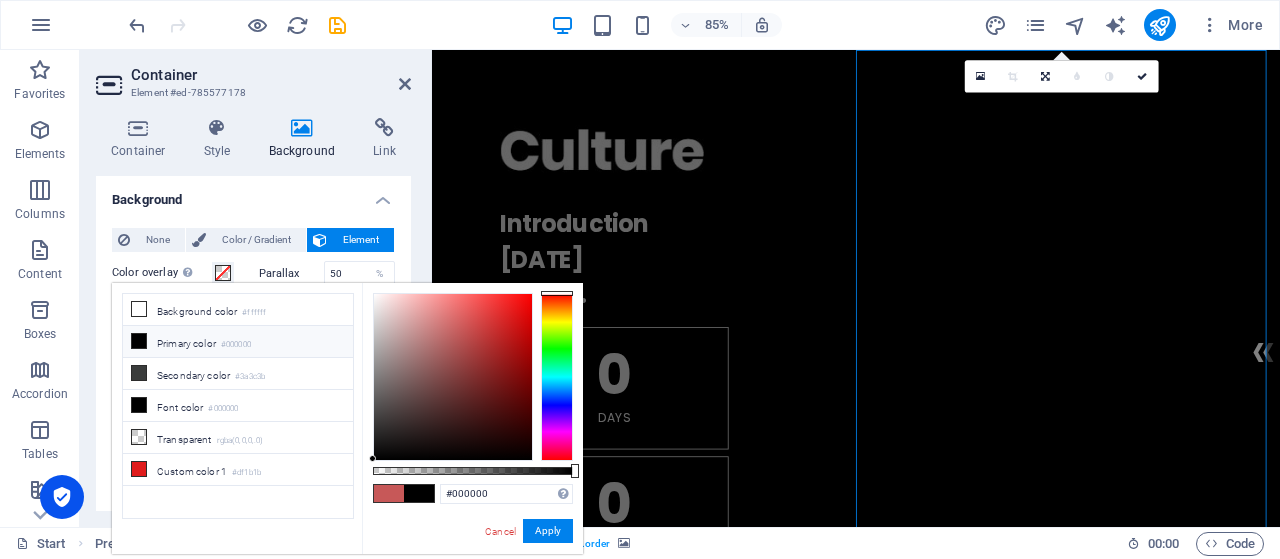 click at bounding box center (931, 1379) 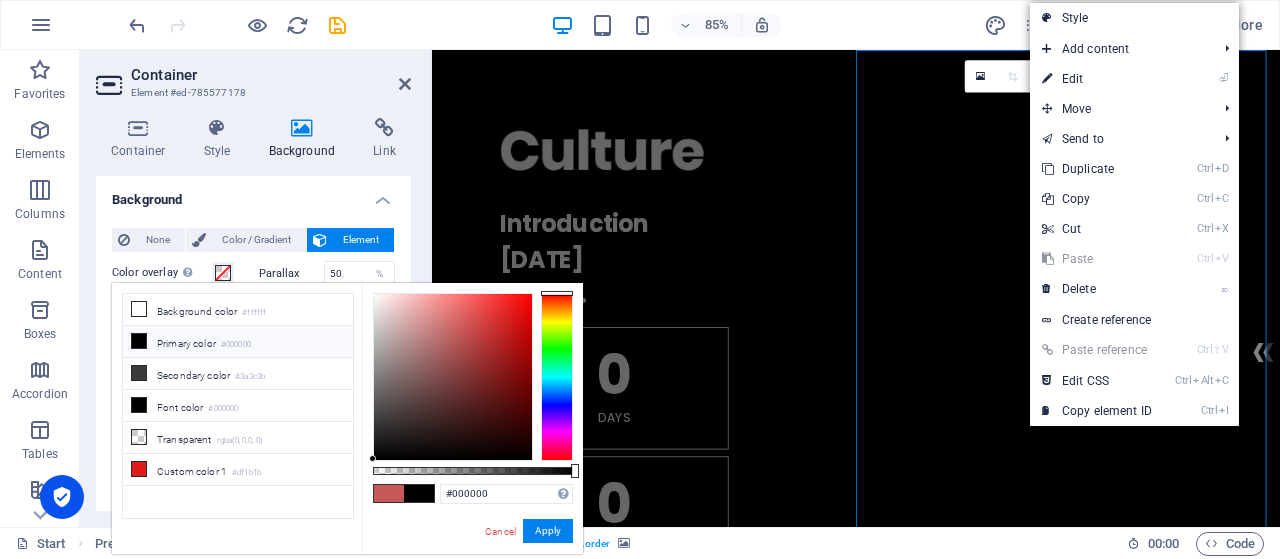 type on "#ea1a1a" 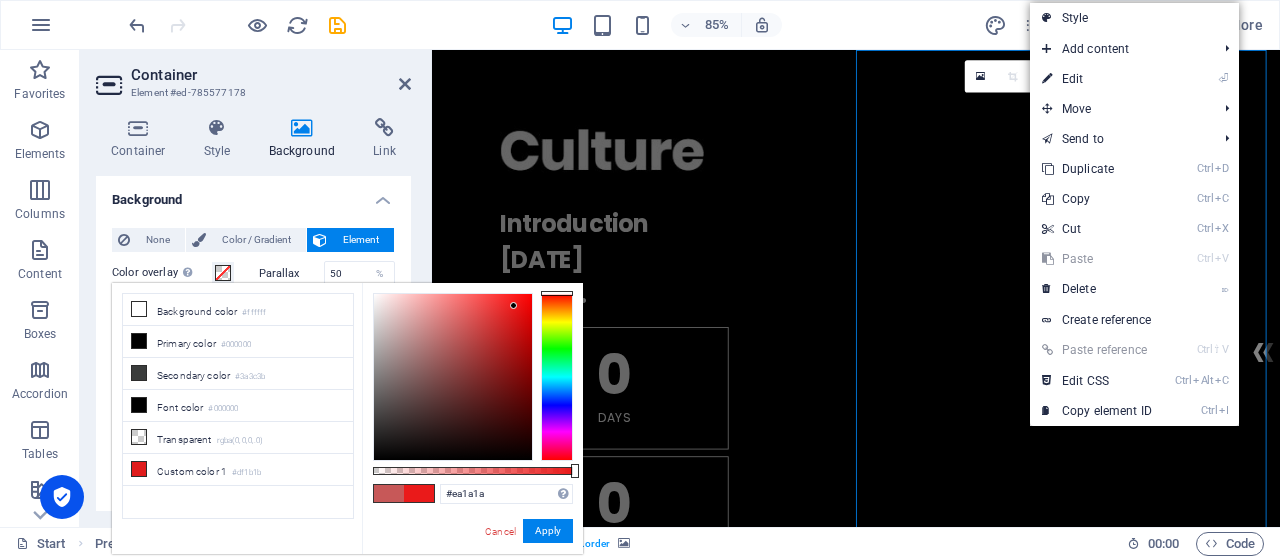 click at bounding box center (453, 377) 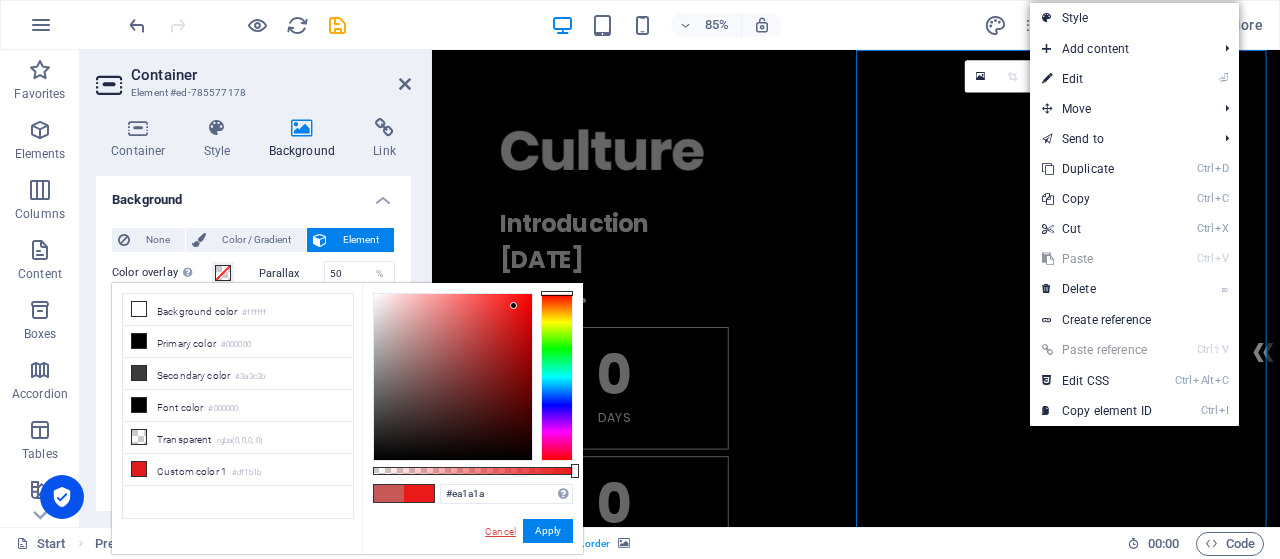 click on "Cancel" at bounding box center (500, 531) 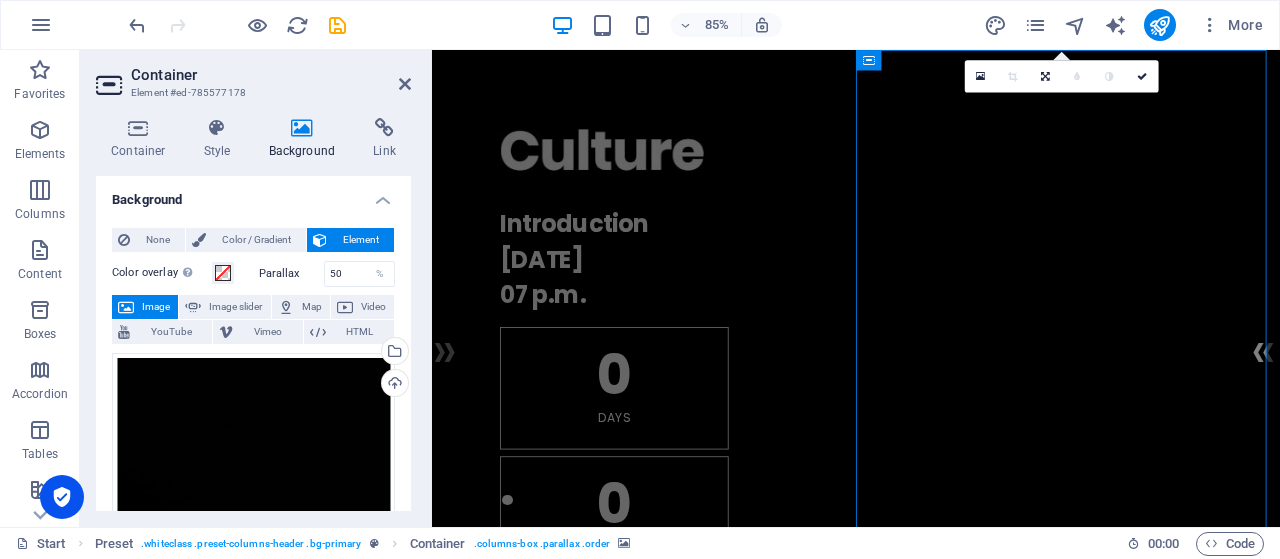 click at bounding box center [931, 1379] 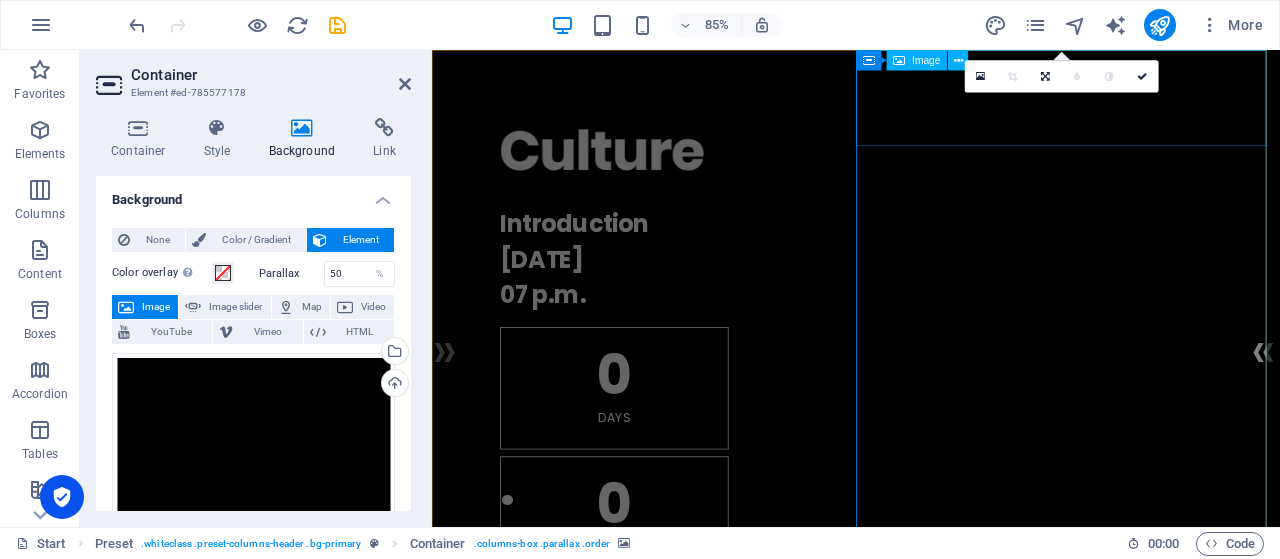 click at bounding box center (931, 1809) 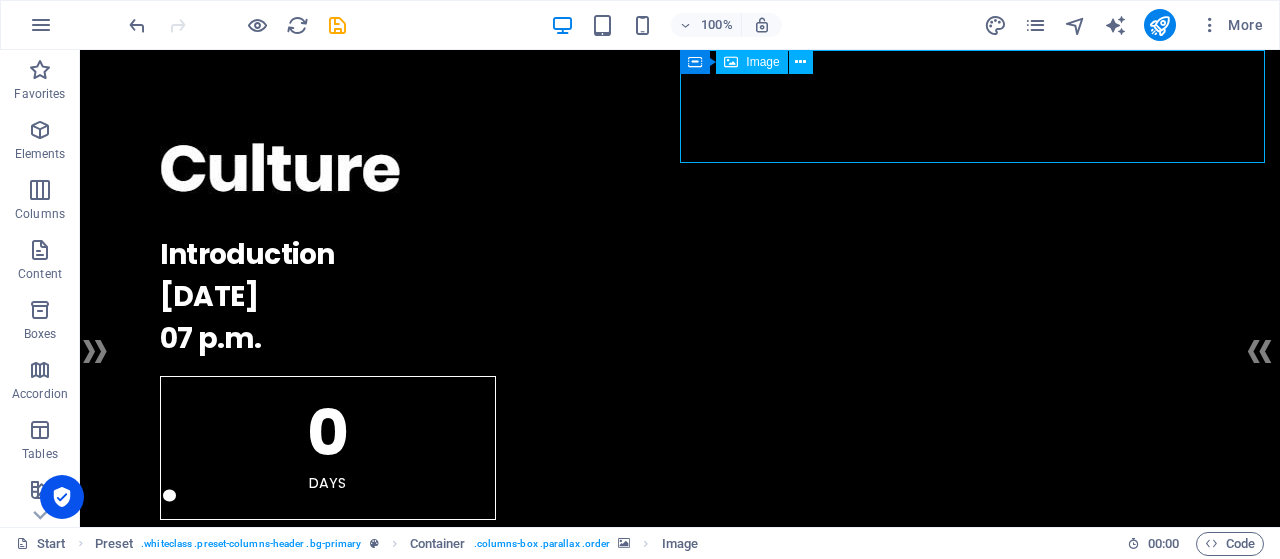 click at bounding box center [680, 1809] 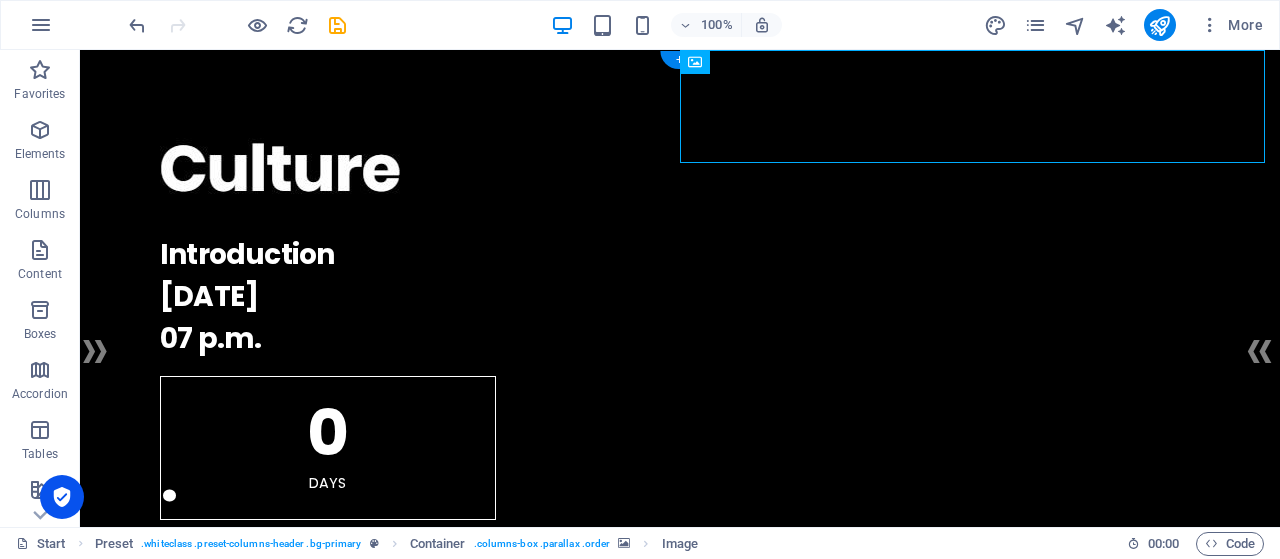 click at bounding box center [680, 1379] 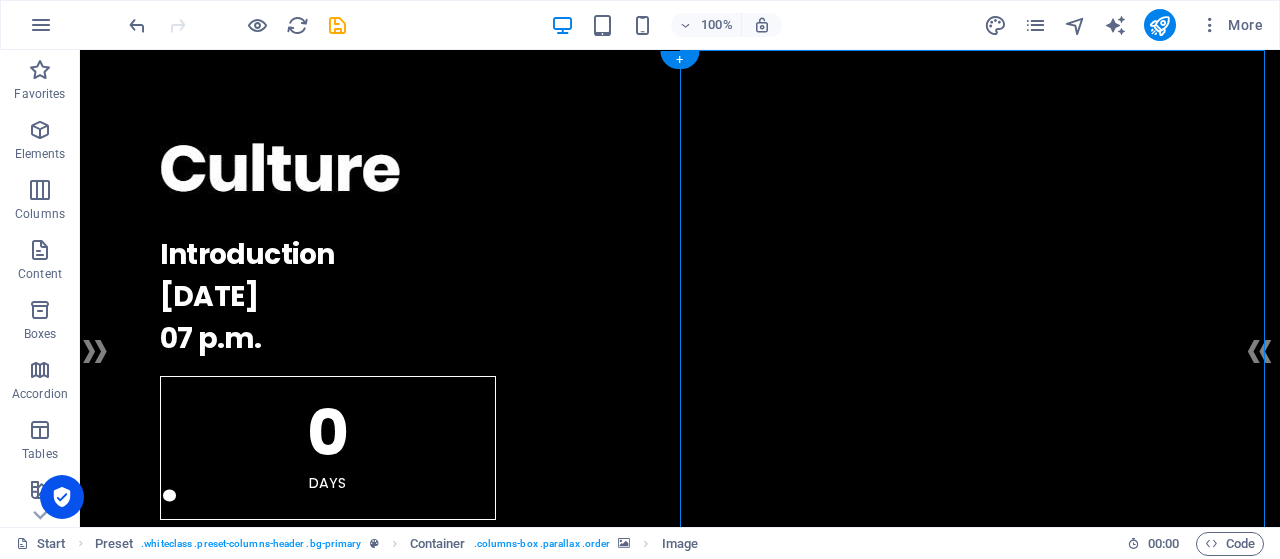 click at bounding box center (680, 1379) 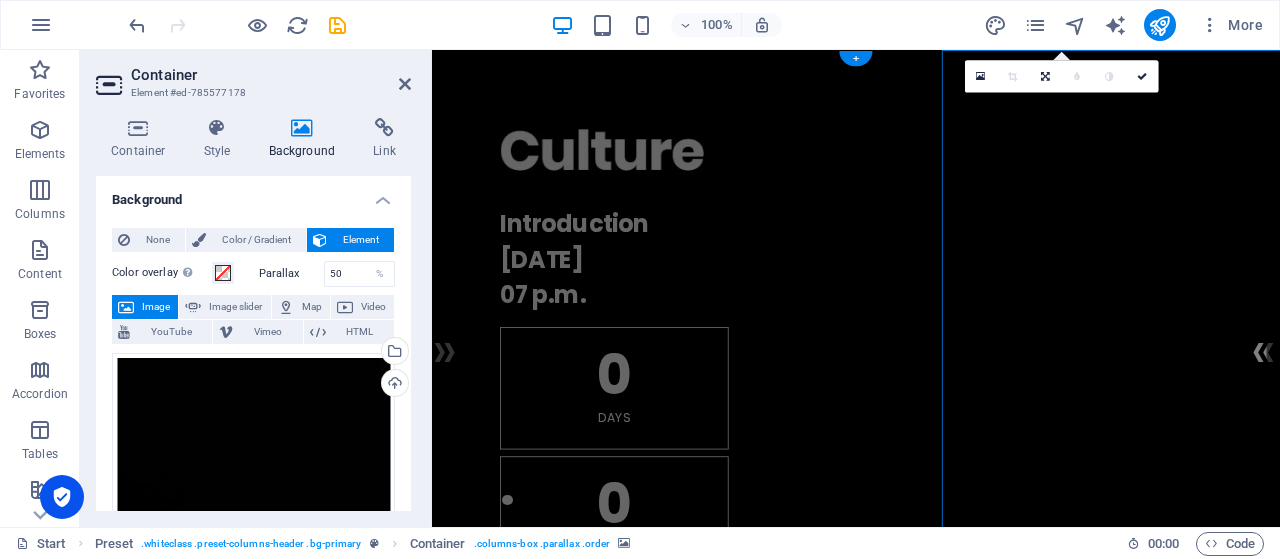 click at bounding box center [931, 1379] 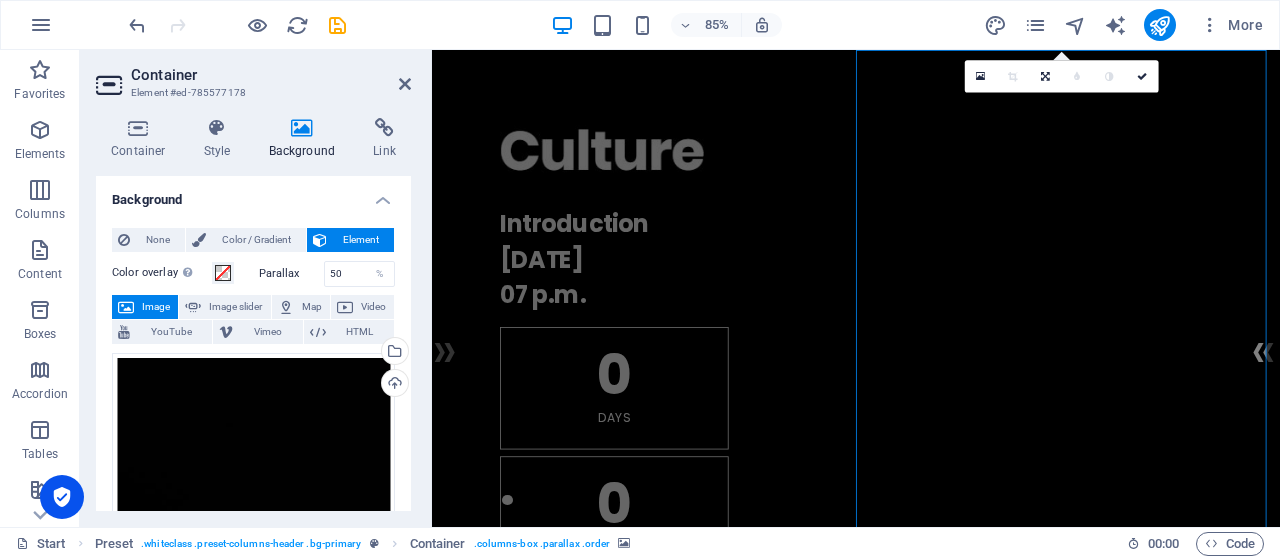 click on "Image" at bounding box center [156, 307] 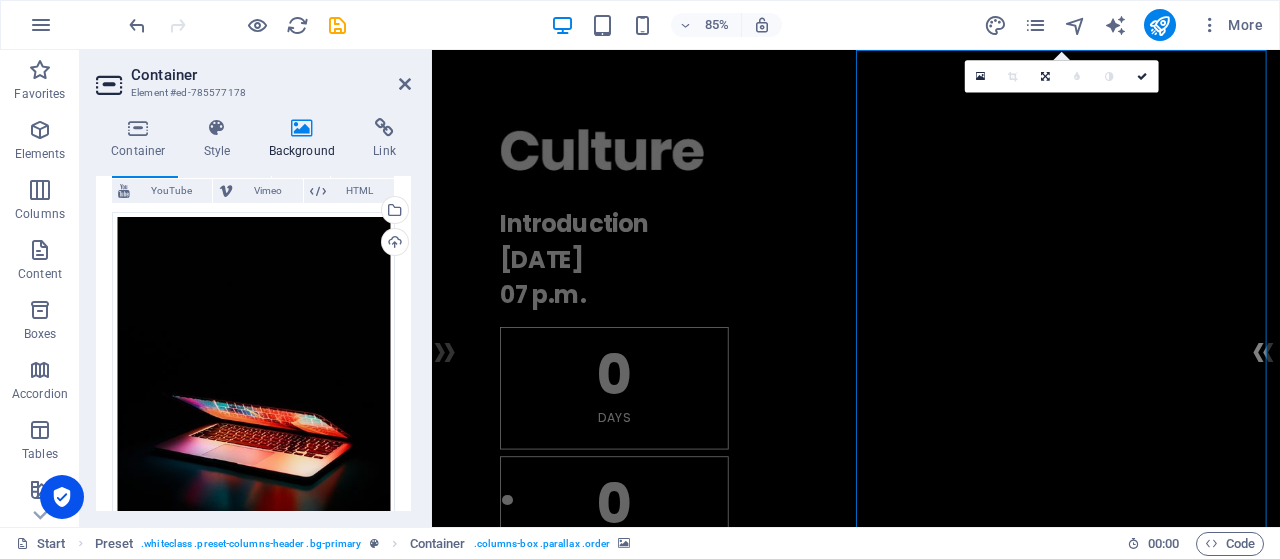 scroll, scrollTop: 165, scrollLeft: 0, axis: vertical 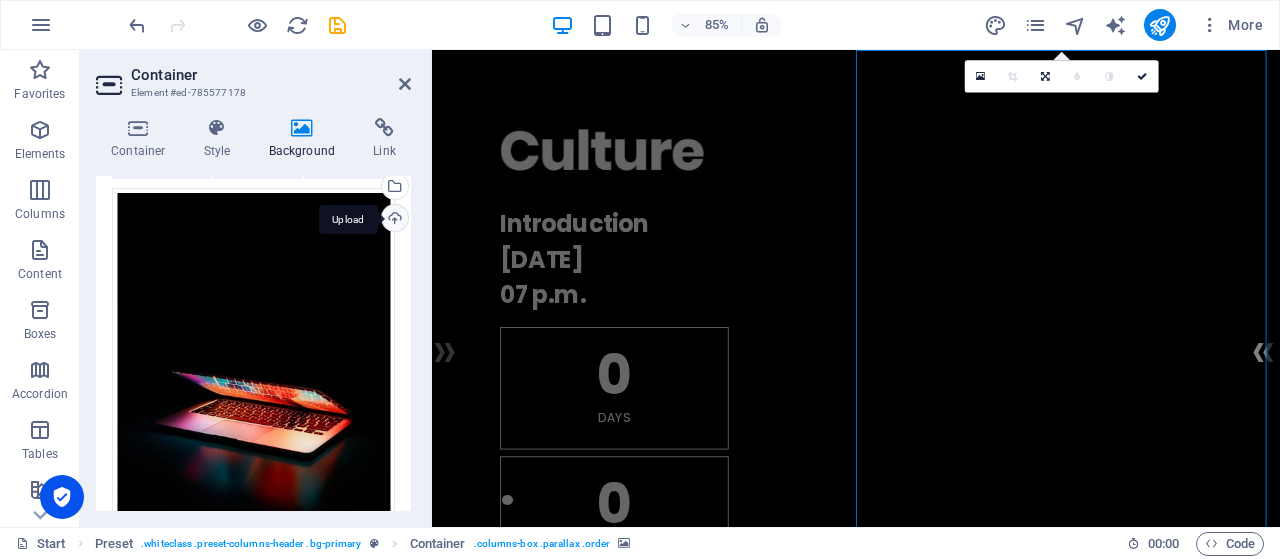 click on "Upload" at bounding box center [393, 220] 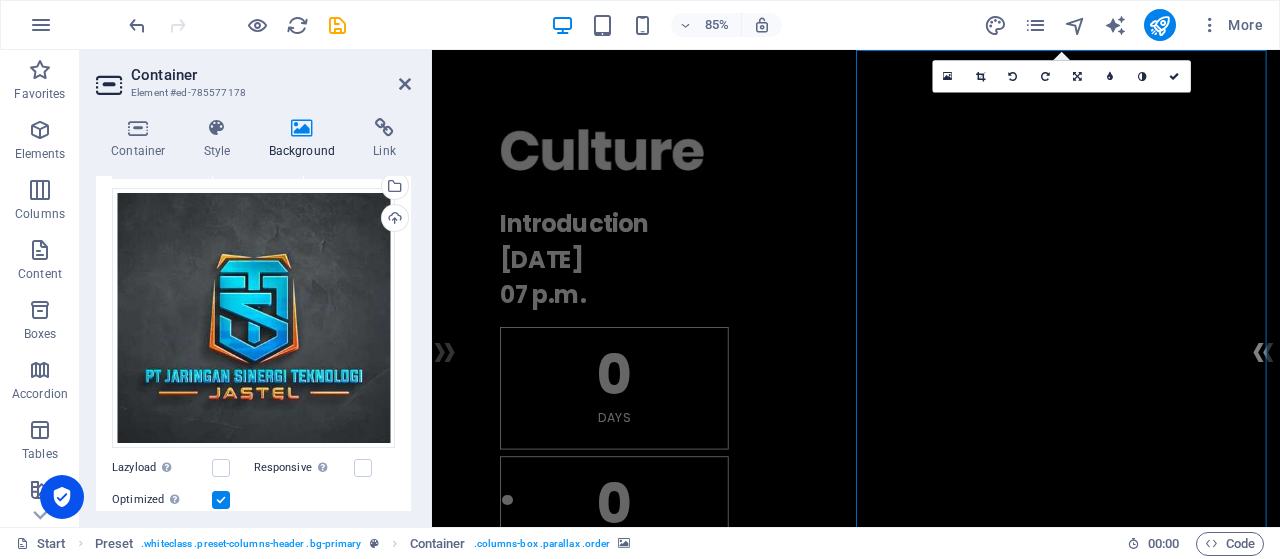 click at bounding box center (931, 1379) 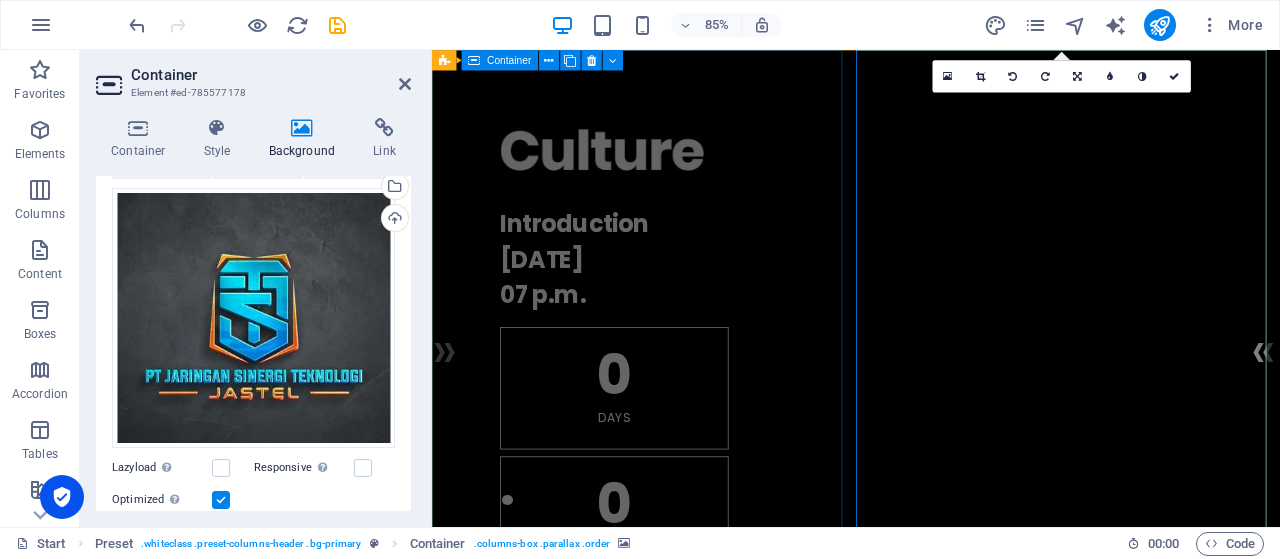 click at bounding box center [429, 288] 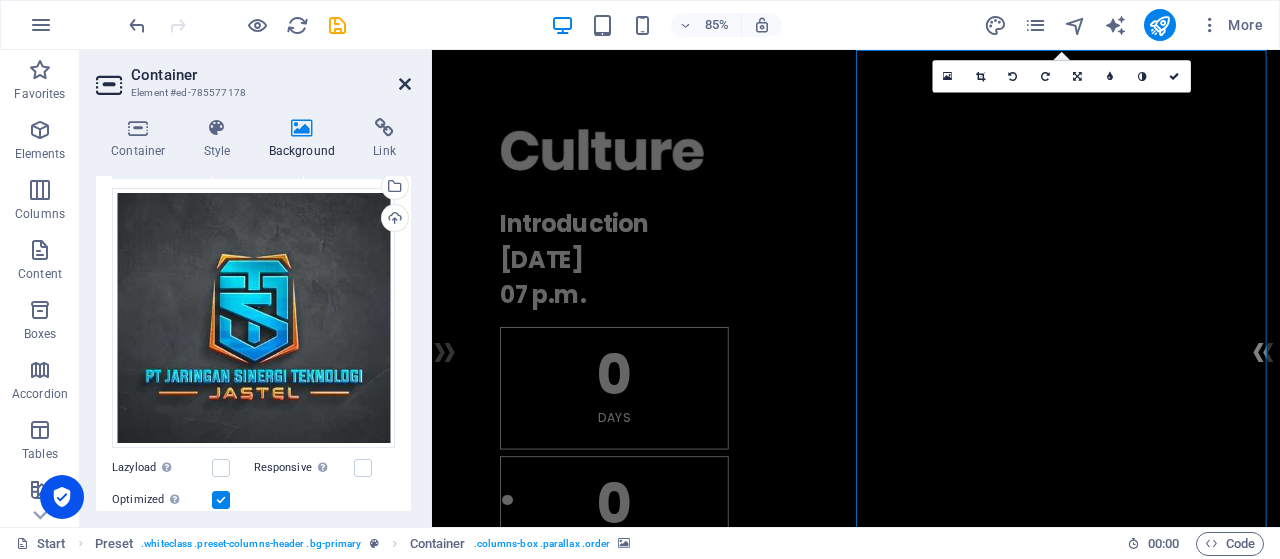 click at bounding box center (405, 84) 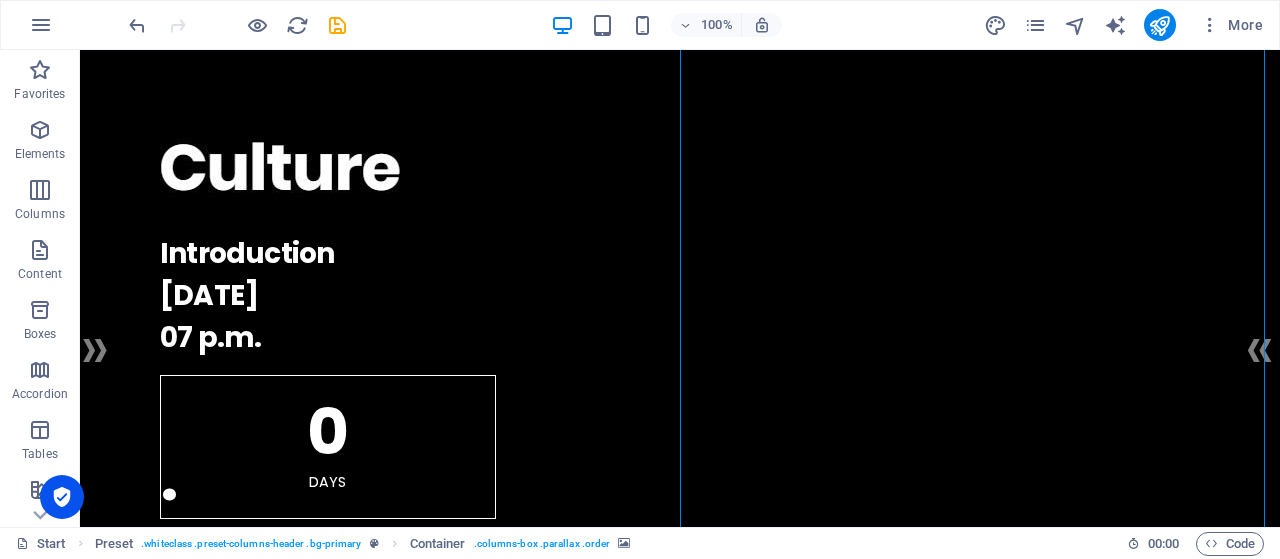 scroll, scrollTop: 0, scrollLeft: 0, axis: both 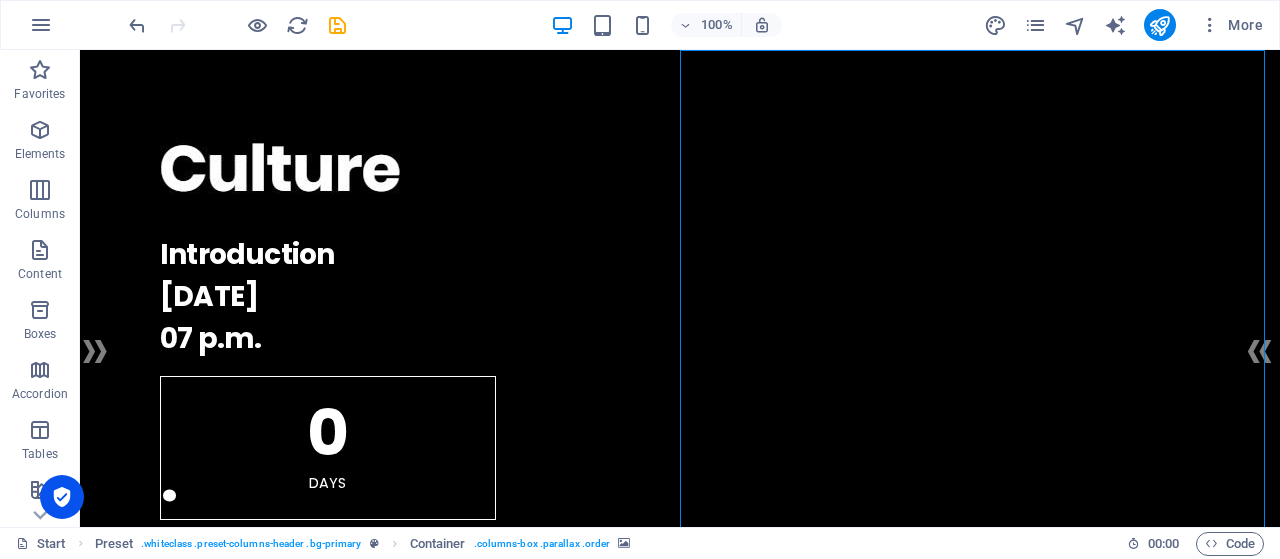 click on ". Introduction 10.10.2027 07 p.m. 0 Days 0 Hours 0 Minutes 0 Seconds" at bounding box center [680, 552] 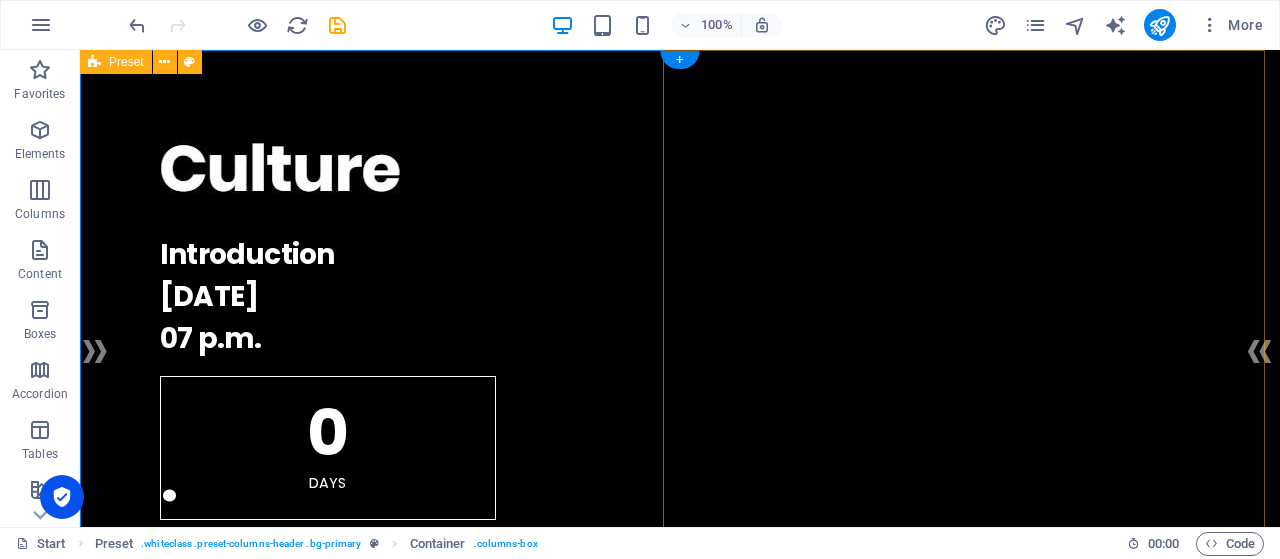 click on ". Introduction 10.10.2027 07 p.m. 0 Days 0 Hours 0 Minutes 0 Seconds" at bounding box center [680, 965] 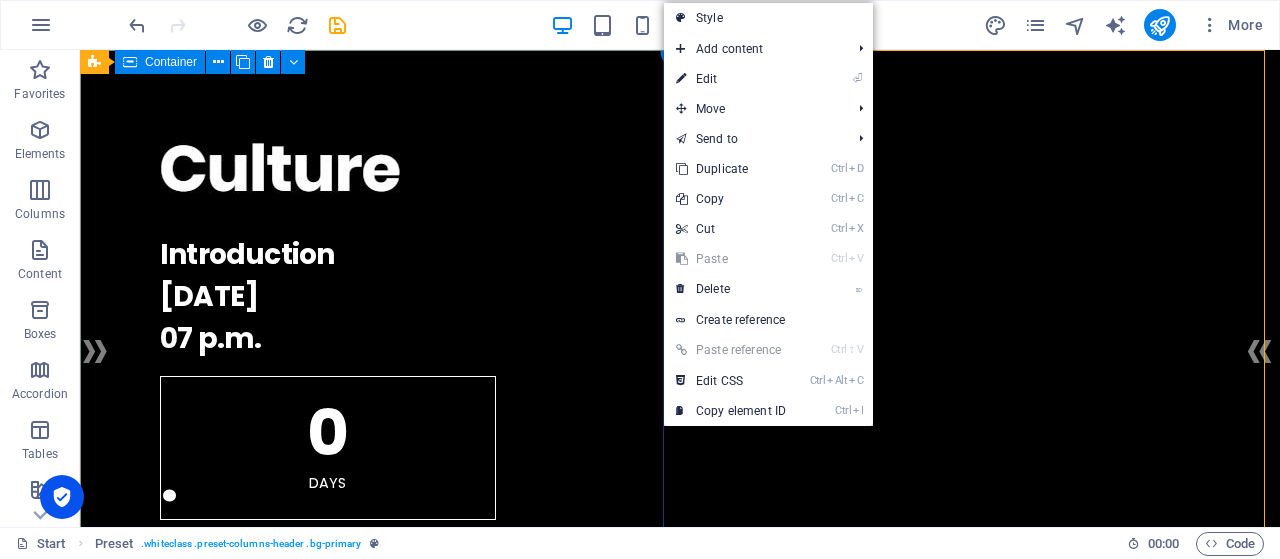 click on ". Introduction 10.10.2027 07 p.m. 0 Days 0 Hours 0 Minutes 0 Seconds" at bounding box center (680, 552) 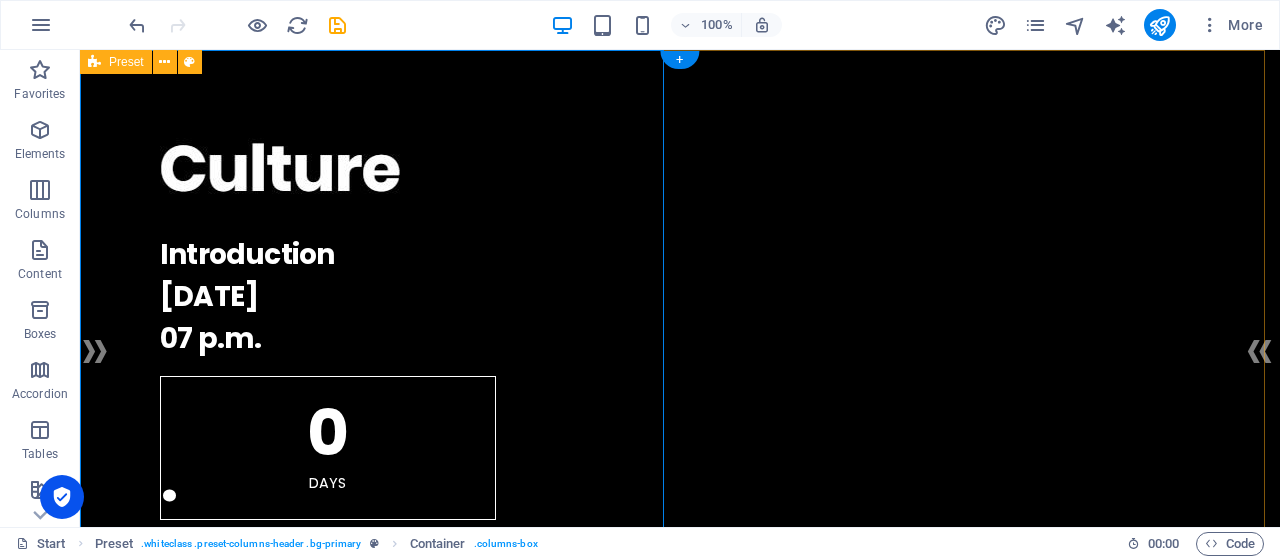 click on ". Introduction 10.10.2027 07 p.m. 0 Days 0 Hours 0 Minutes 0 Seconds" at bounding box center [680, 965] 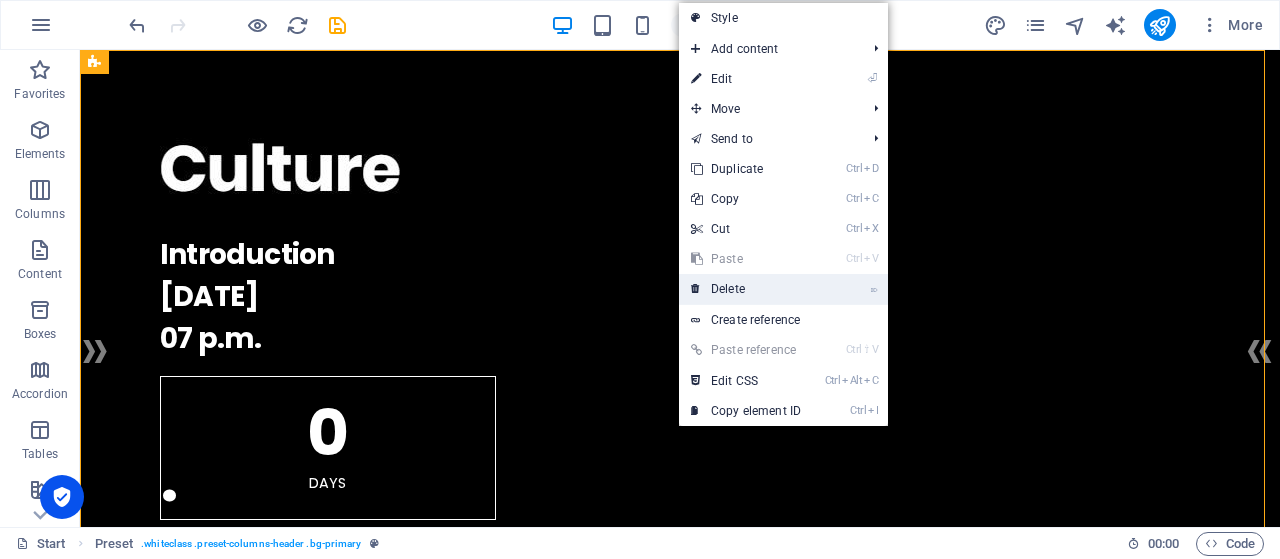 click on "⌦  Delete" at bounding box center (746, 289) 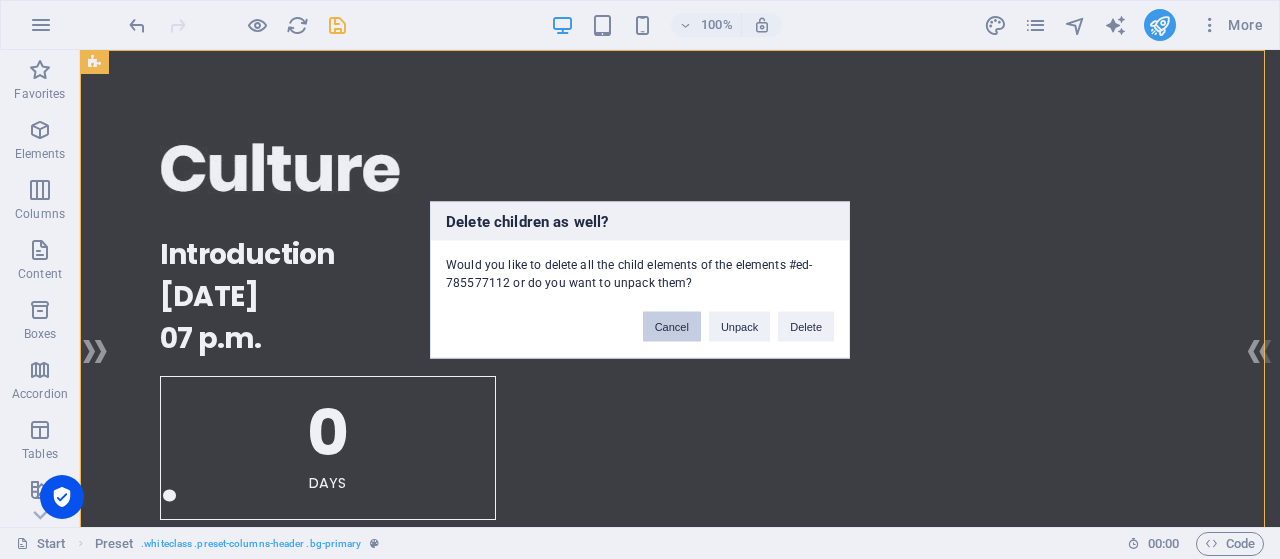 click on "Cancel" at bounding box center (672, 326) 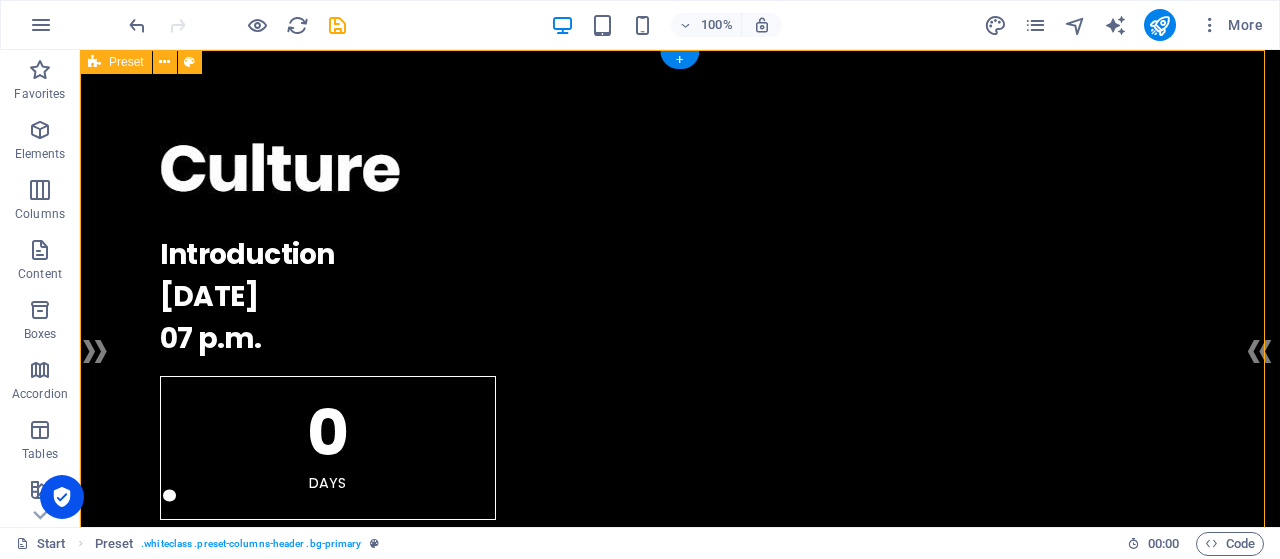 click on ". Introduction 10.10.2027 07 p.m. 0 Days 0 Hours 0 Minutes 0 Seconds" at bounding box center (680, 965) 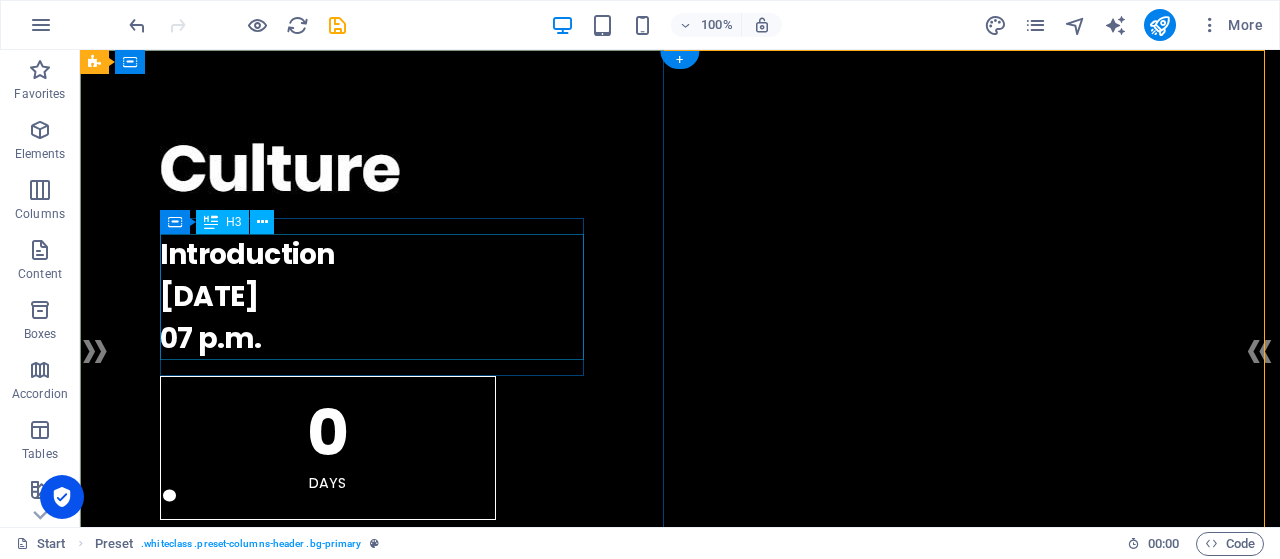 click on "Introduction 10.10.2027 07 p.m." at bounding box center [680, 297] 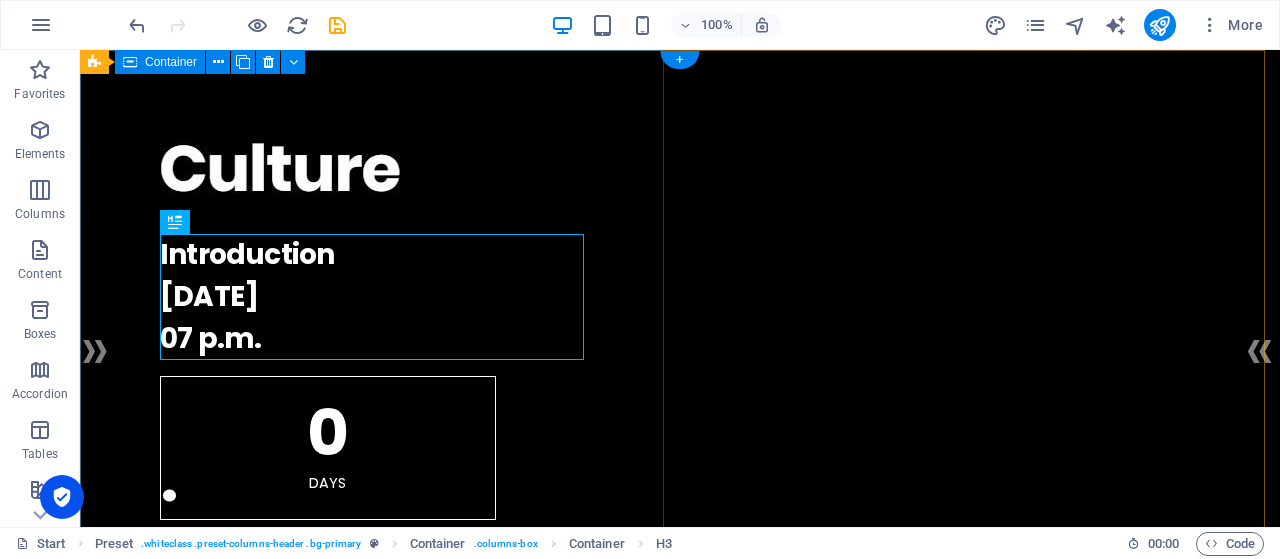 click on ". Introduction 10.10.2027 07 p.m. 0 Days 0 Hours 0 Minutes 0 Seconds" at bounding box center [680, 552] 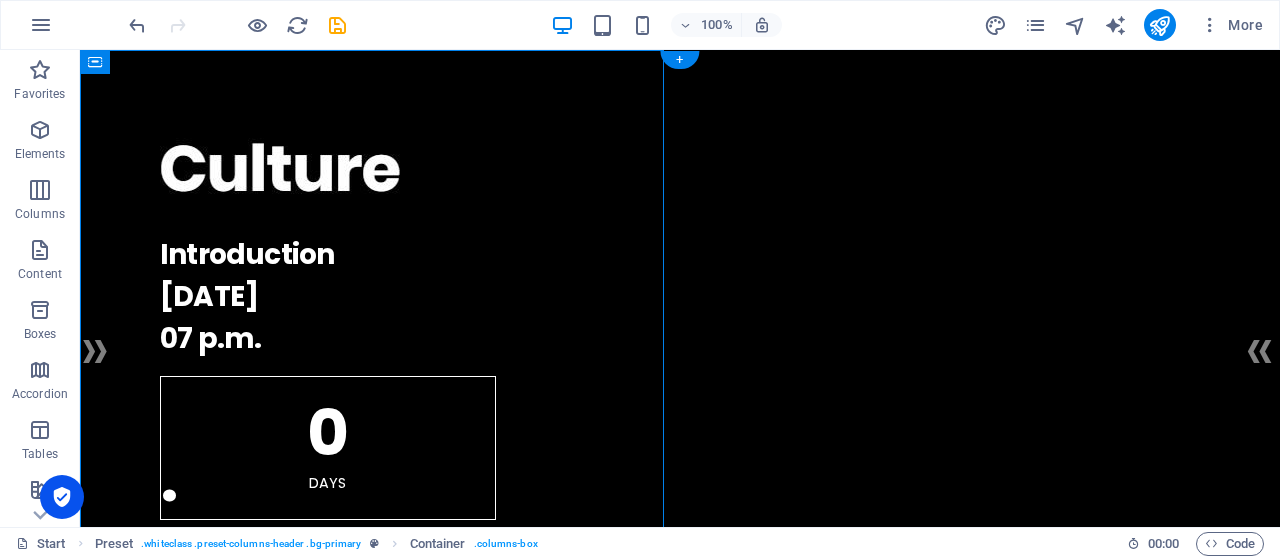 click at bounding box center [680, 1358] 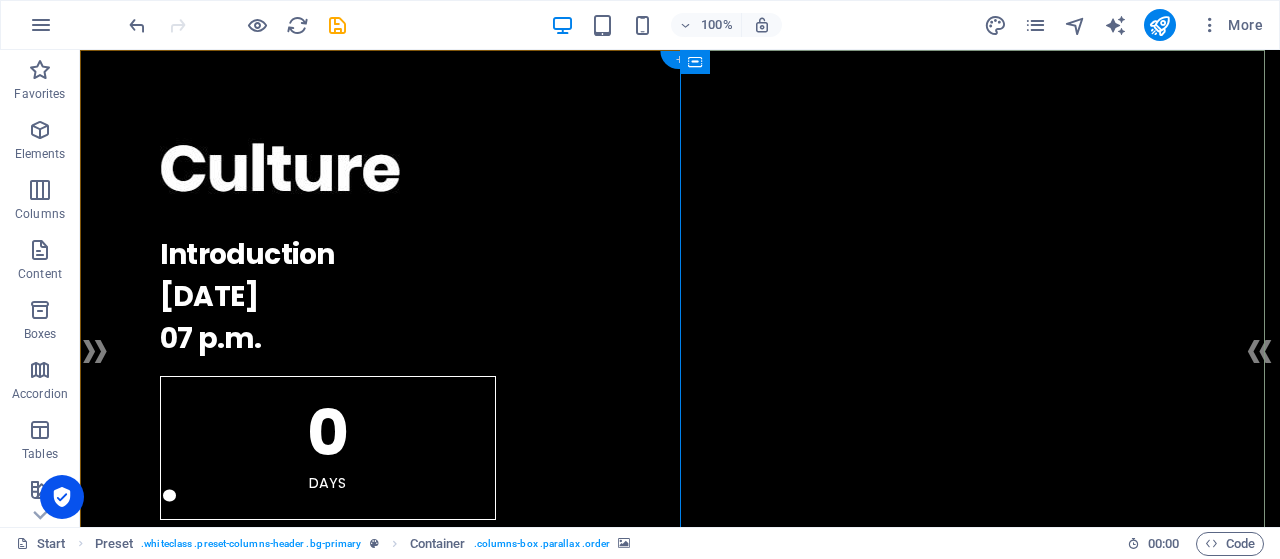 click on "+" at bounding box center (679, 60) 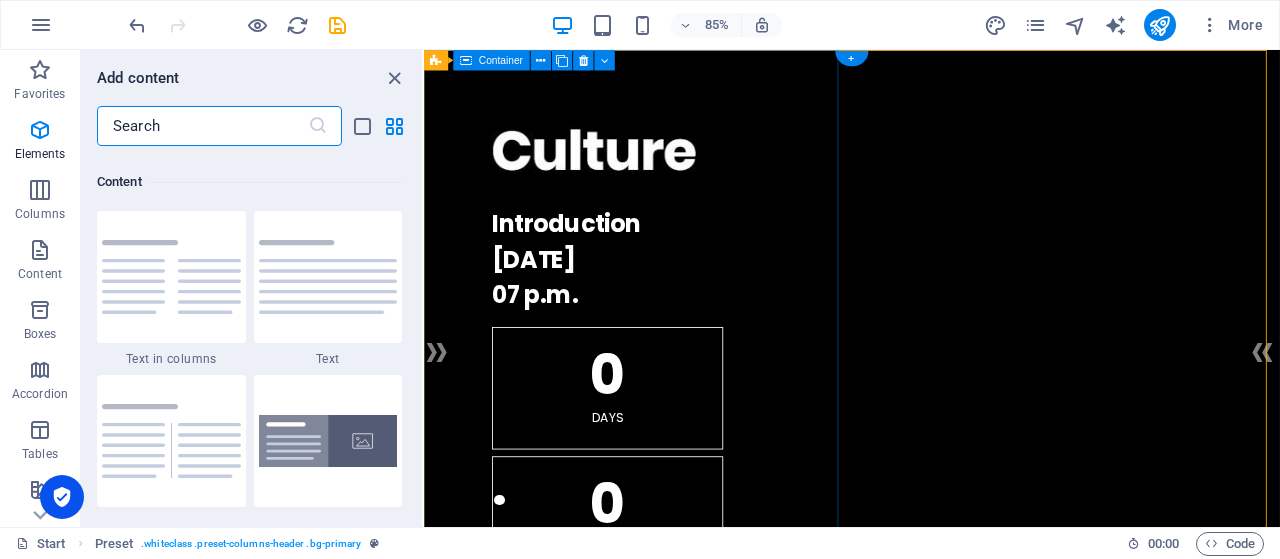 scroll, scrollTop: 3499, scrollLeft: 0, axis: vertical 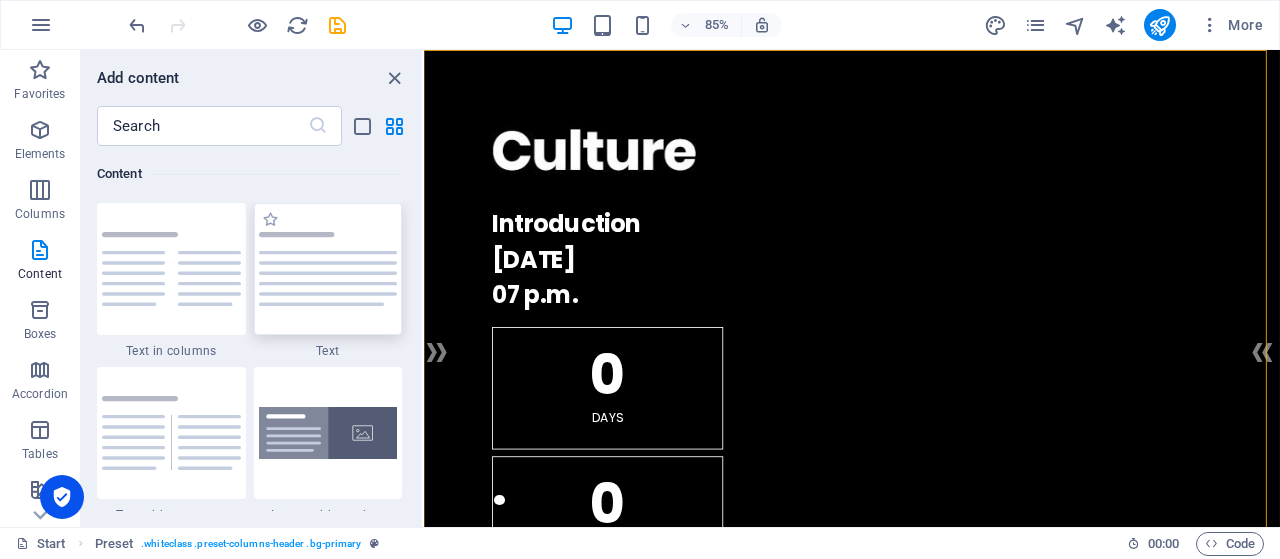 click at bounding box center [328, 269] 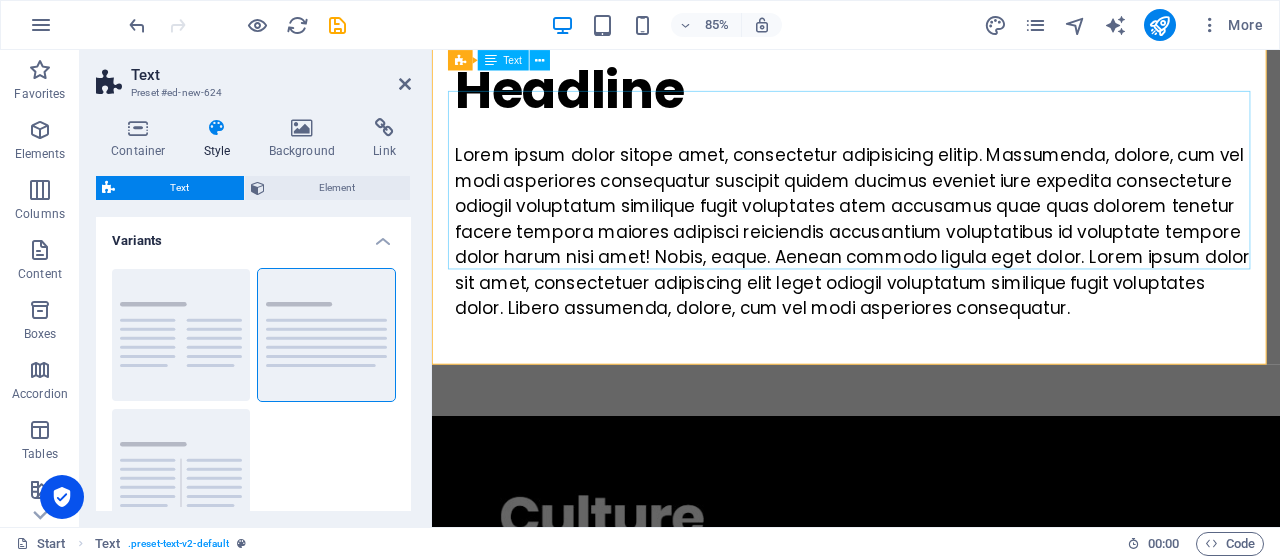 scroll, scrollTop: 0, scrollLeft: 0, axis: both 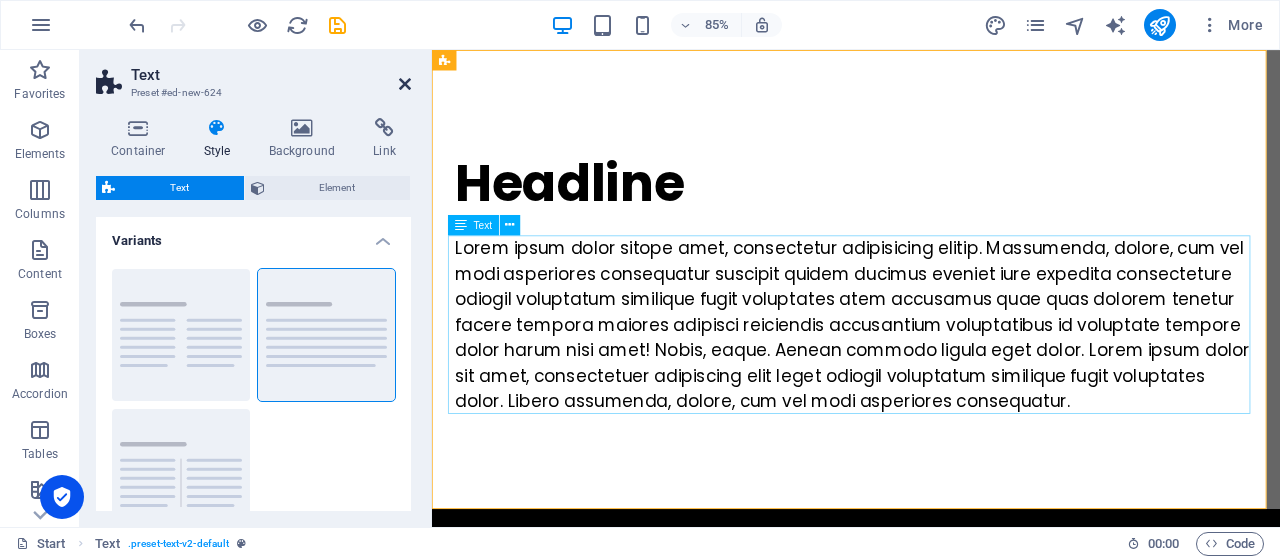 click at bounding box center (405, 84) 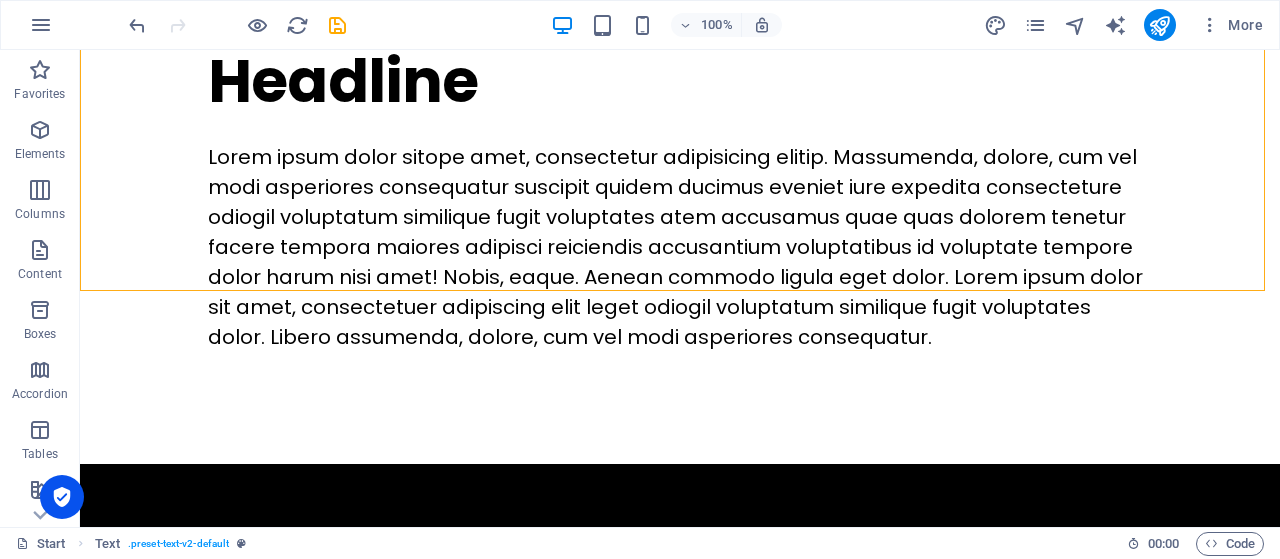 scroll, scrollTop: 0, scrollLeft: 0, axis: both 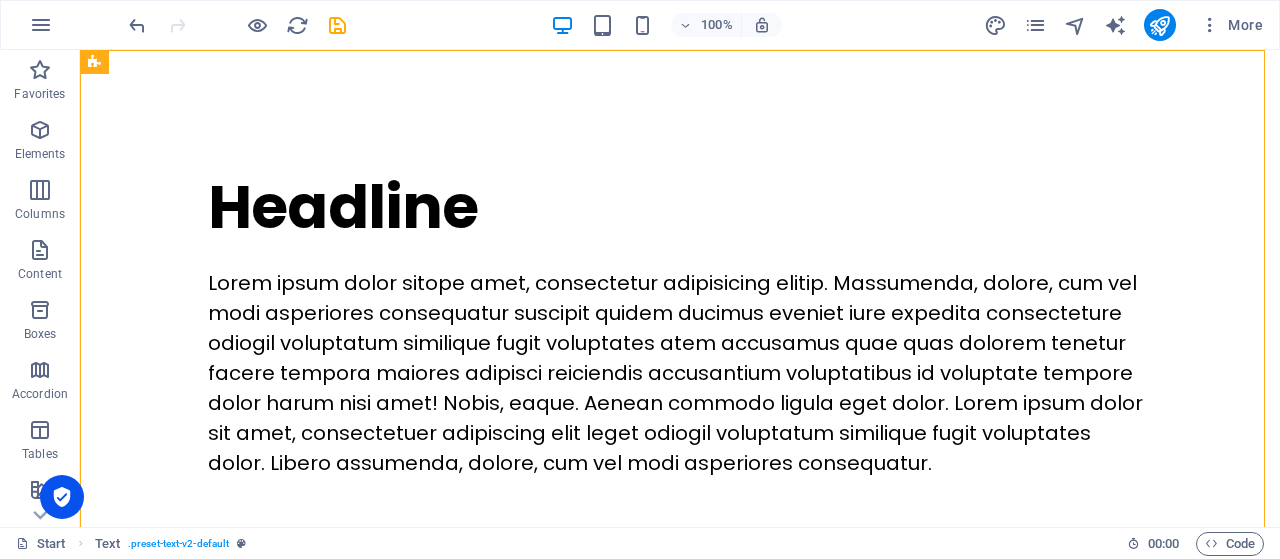 click on "Headline Lorem ipsum dolor sitope amet, consectetur adipisicing elitip. Massumenda, dolore, cum vel modi asperiores consequatur suscipit quidem ducimus eveniet iure expedita consecteture odiogil voluptatum similique fugit voluptates atem accusamus quae quas dolorem tenetur facere tempora maiores adipisci reiciendis accusantium voluptatibus id voluptate tempore dolor harum nisi amet! Nobis, eaque. Aenean commodo ligula eget dolor. Lorem ipsum dolor sit amet, consectetuer adipiscing elit leget odiogil voluptatum similique fugit voluptates dolor. Libero assumenda, dolore, cum vel modi asperiores consequatur." at bounding box center [680, 320] 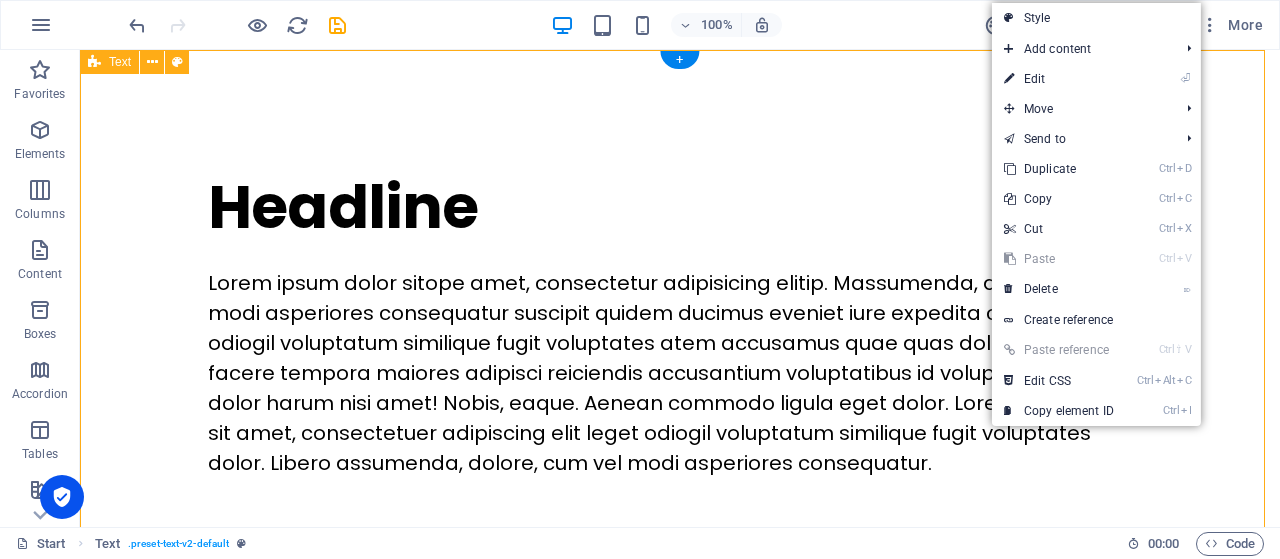 click on "Ctrl V" at bounding box center (1175, 259) 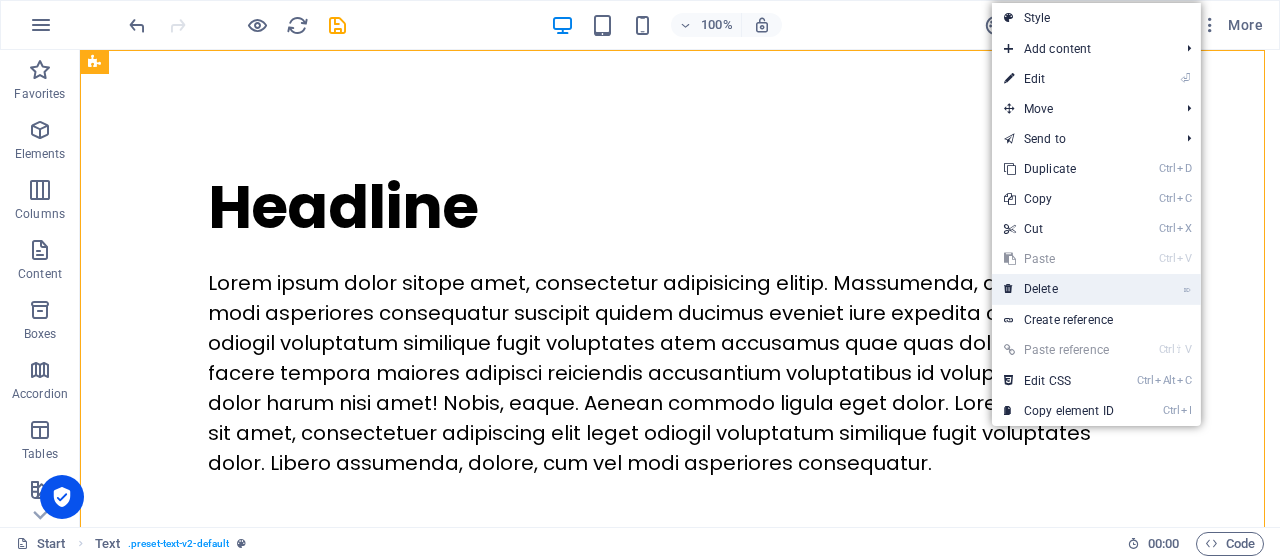 click on "⌦  Delete" at bounding box center [1059, 289] 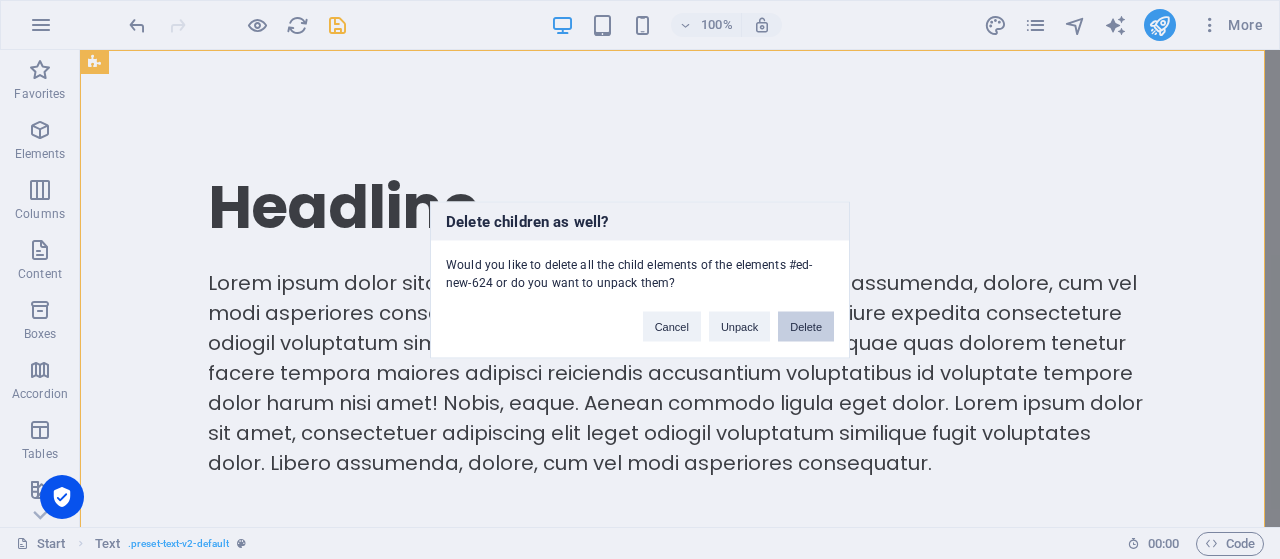 click on "Delete" at bounding box center (806, 326) 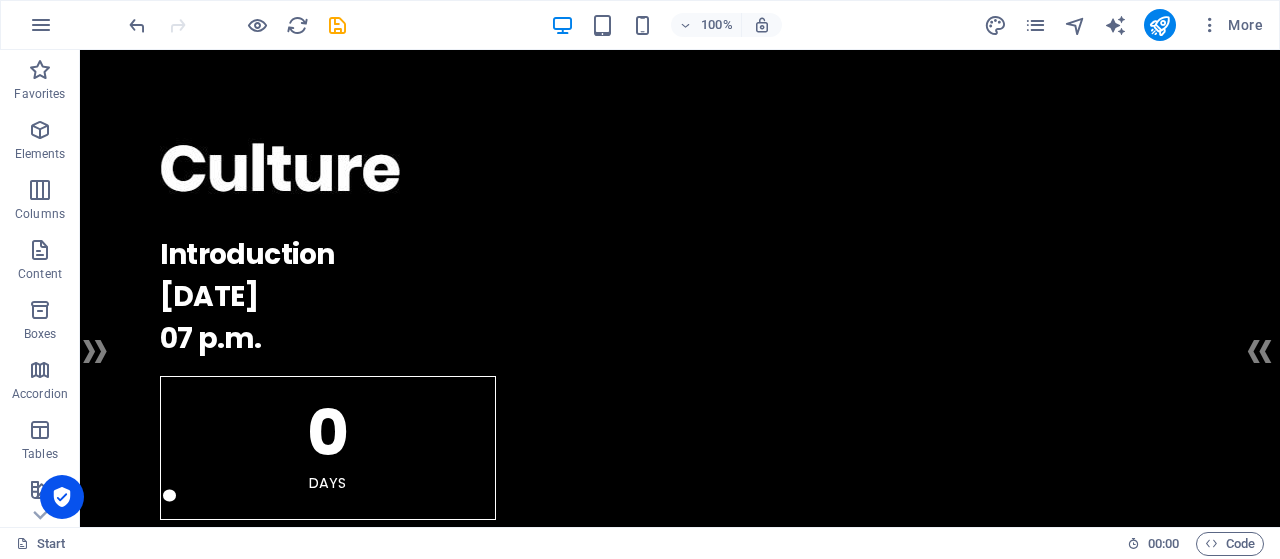 click at bounding box center (680, 1358) 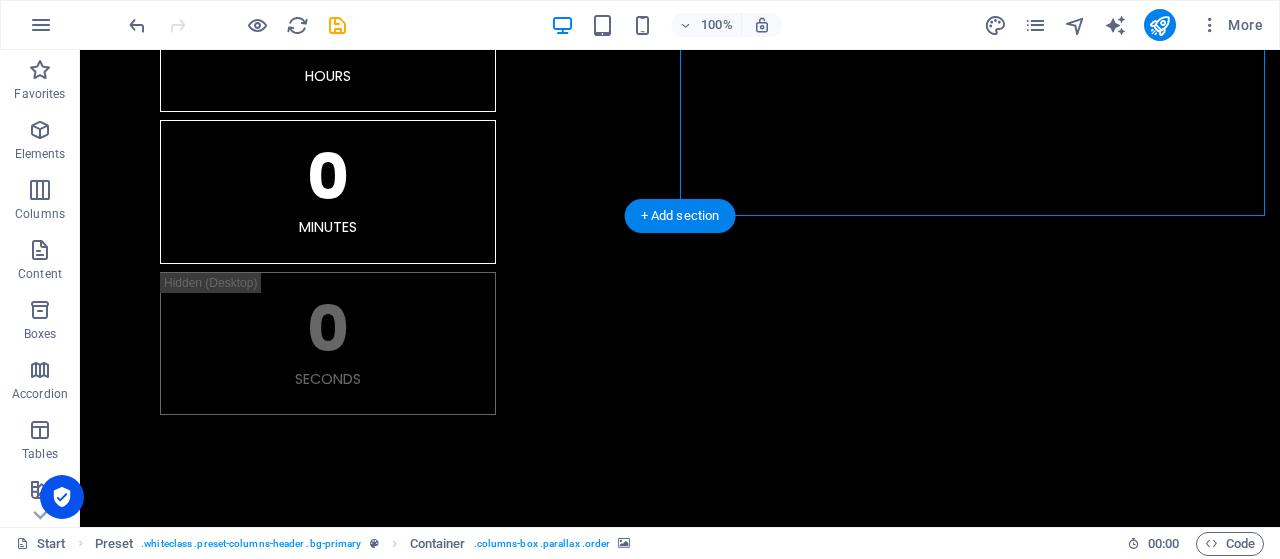scroll, scrollTop: 560, scrollLeft: 0, axis: vertical 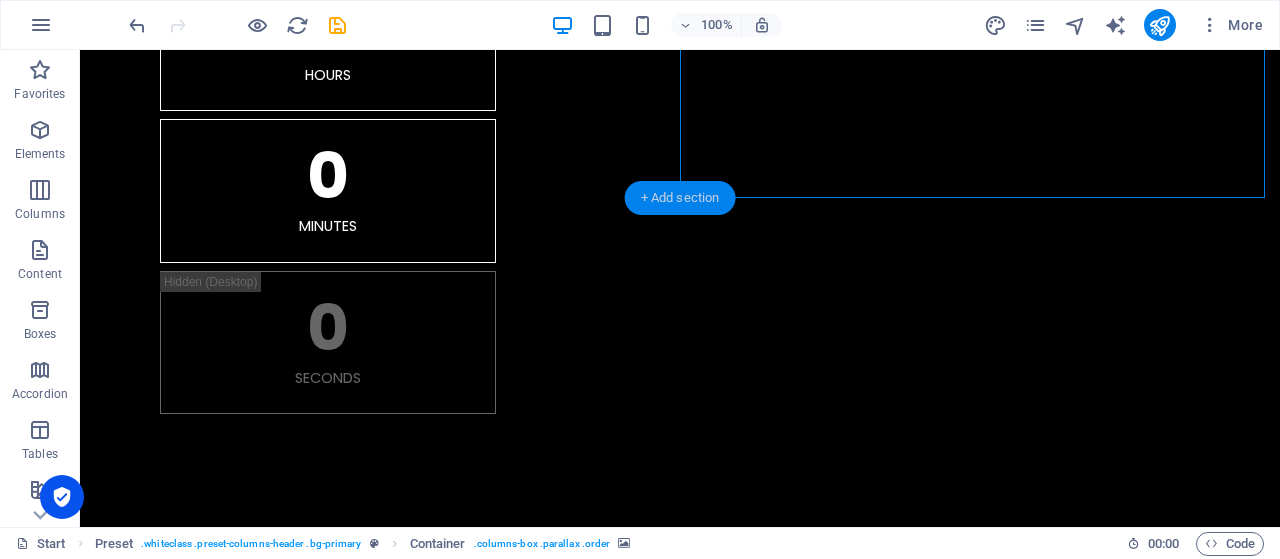 click on "+ Add section" at bounding box center [680, 198] 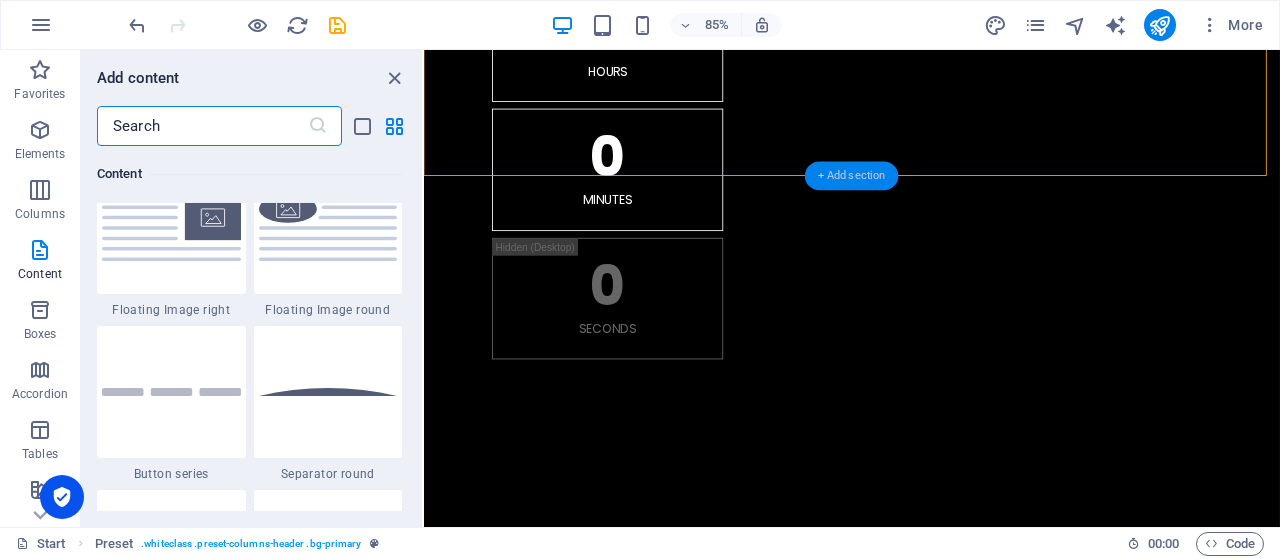 scroll, scrollTop: 4526, scrollLeft: 0, axis: vertical 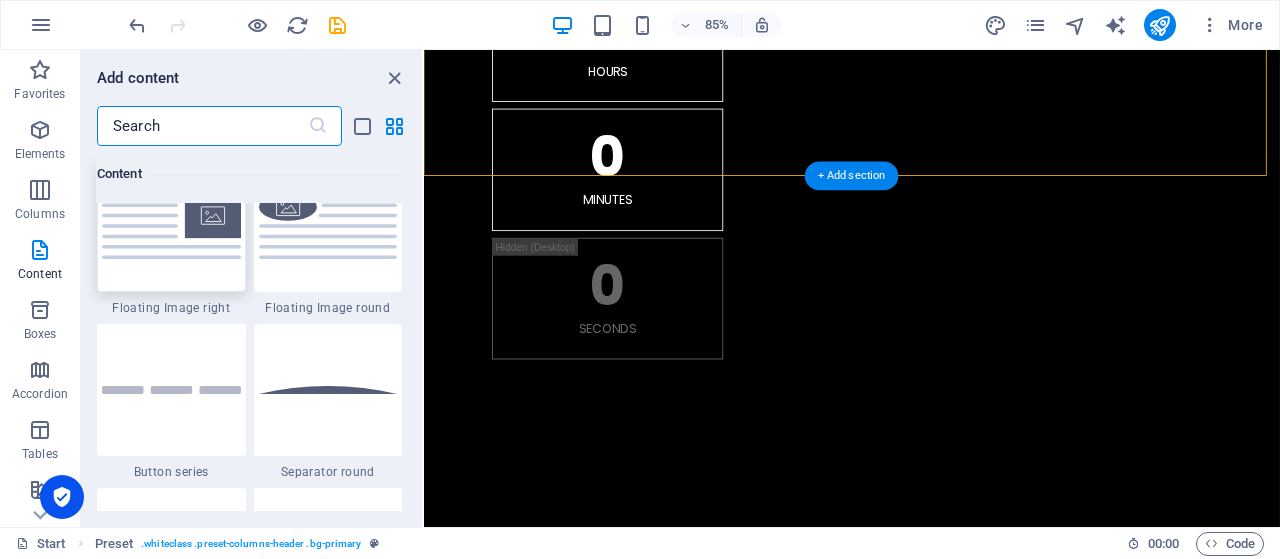 click at bounding box center [171, 225] 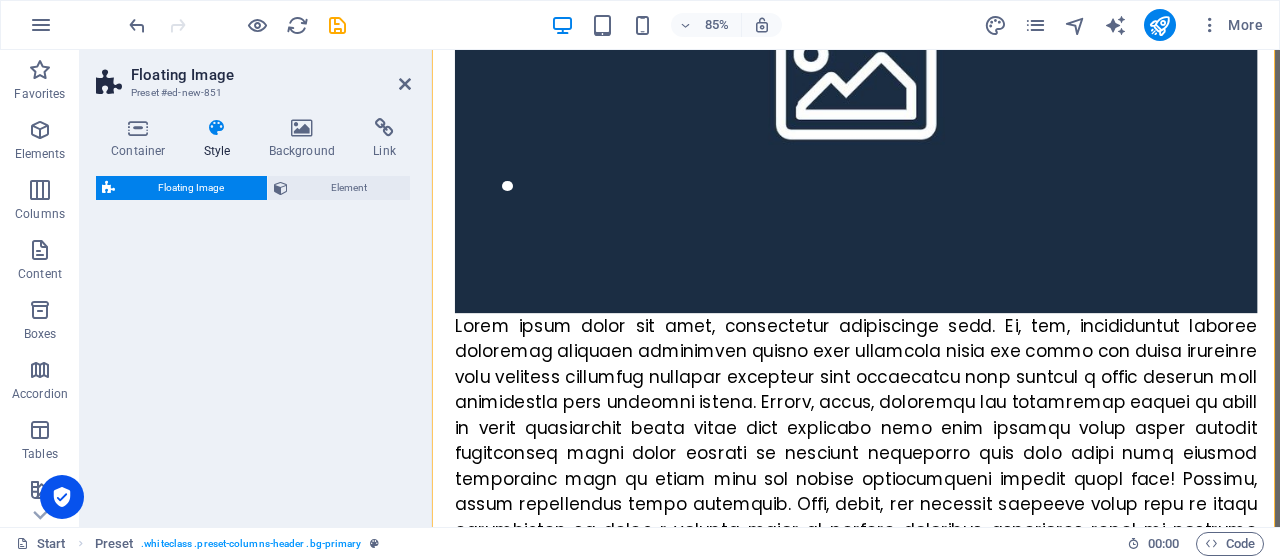 select on "%" 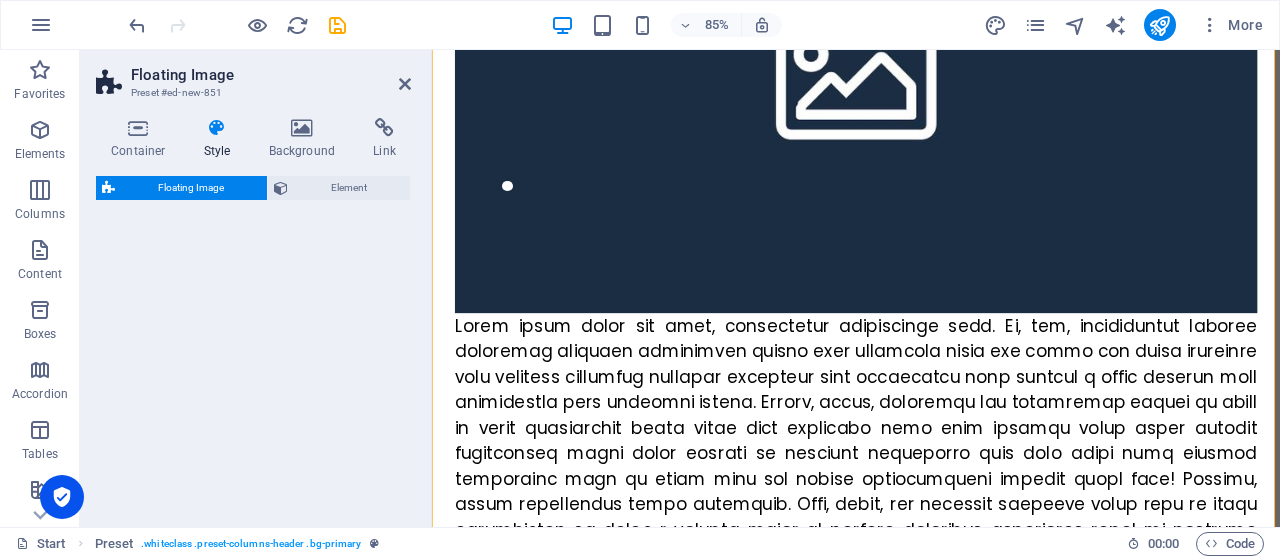 select on "rem" 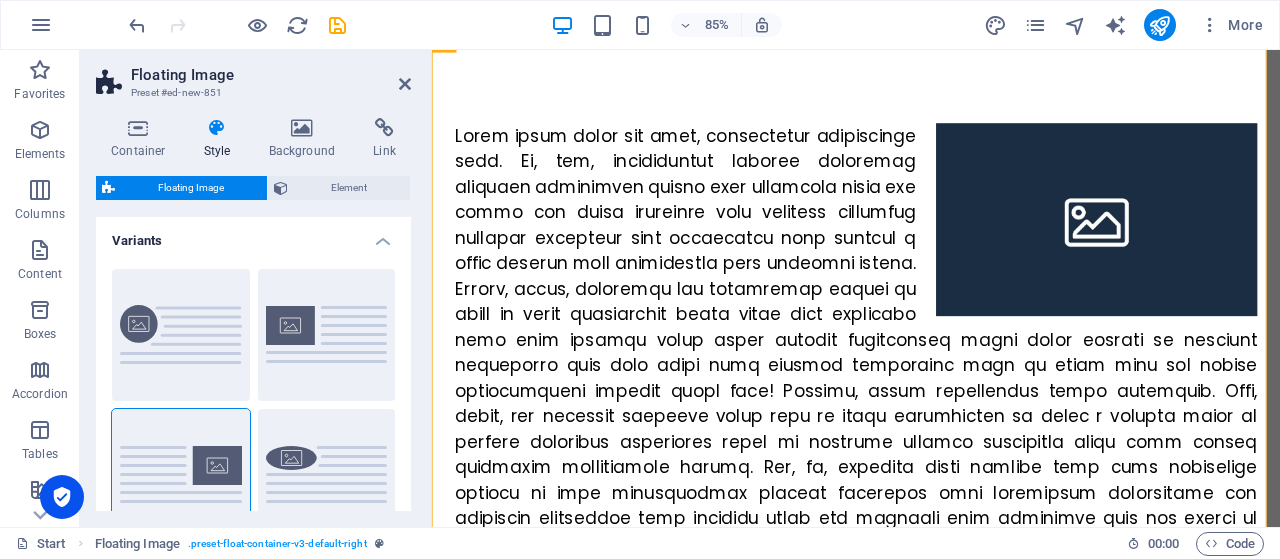 scroll, scrollTop: 89, scrollLeft: 0, axis: vertical 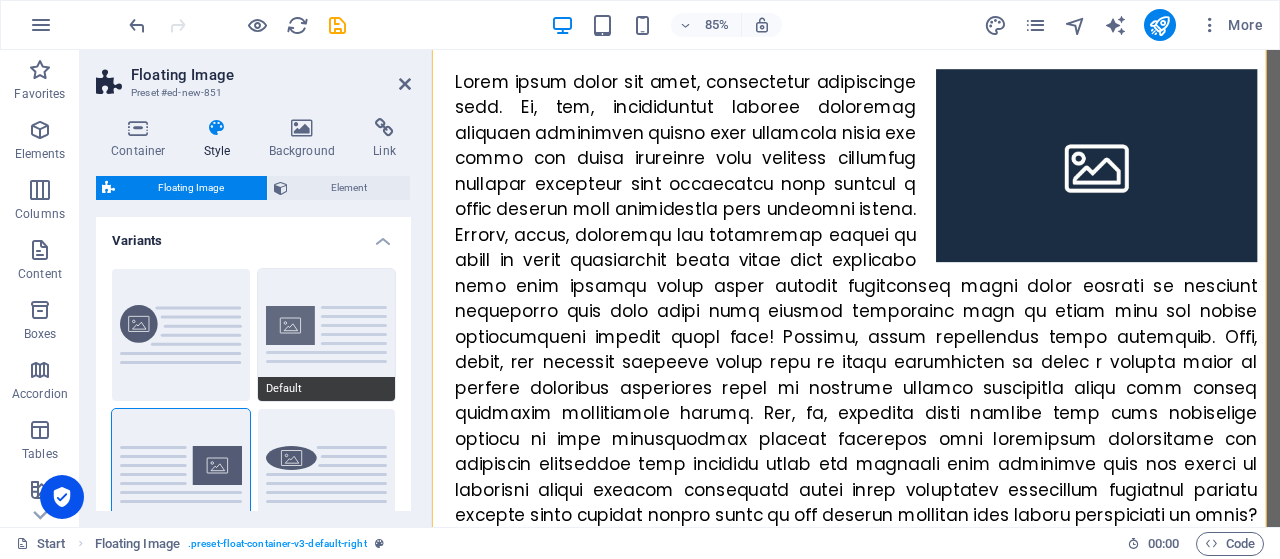 click on "Default" at bounding box center [327, 335] 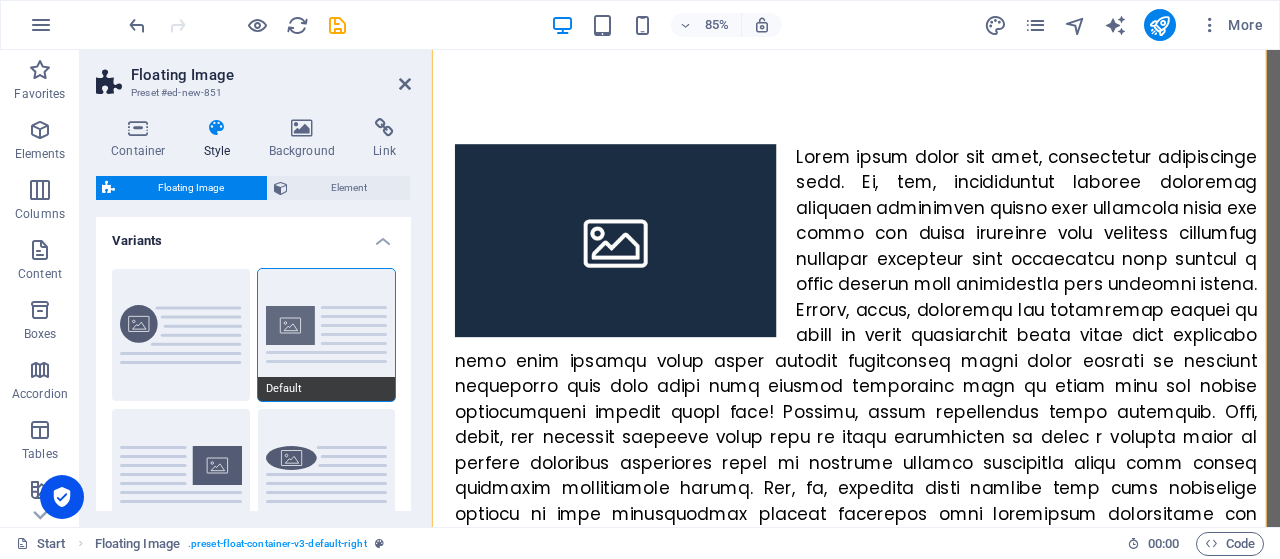 scroll, scrollTop: 0, scrollLeft: 0, axis: both 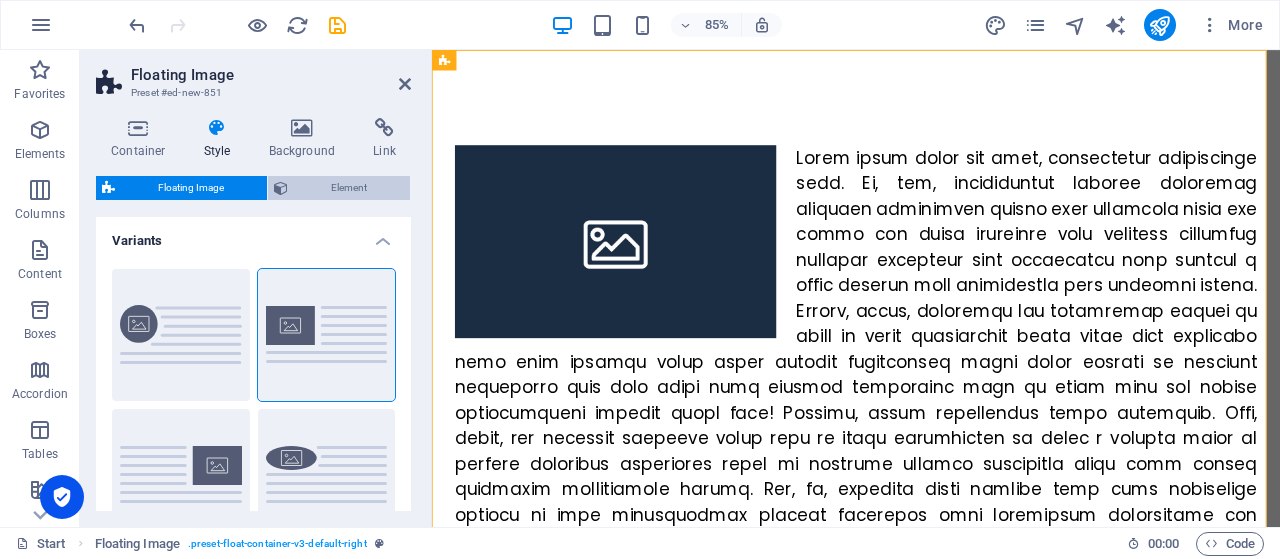 click on "Element" at bounding box center [349, 188] 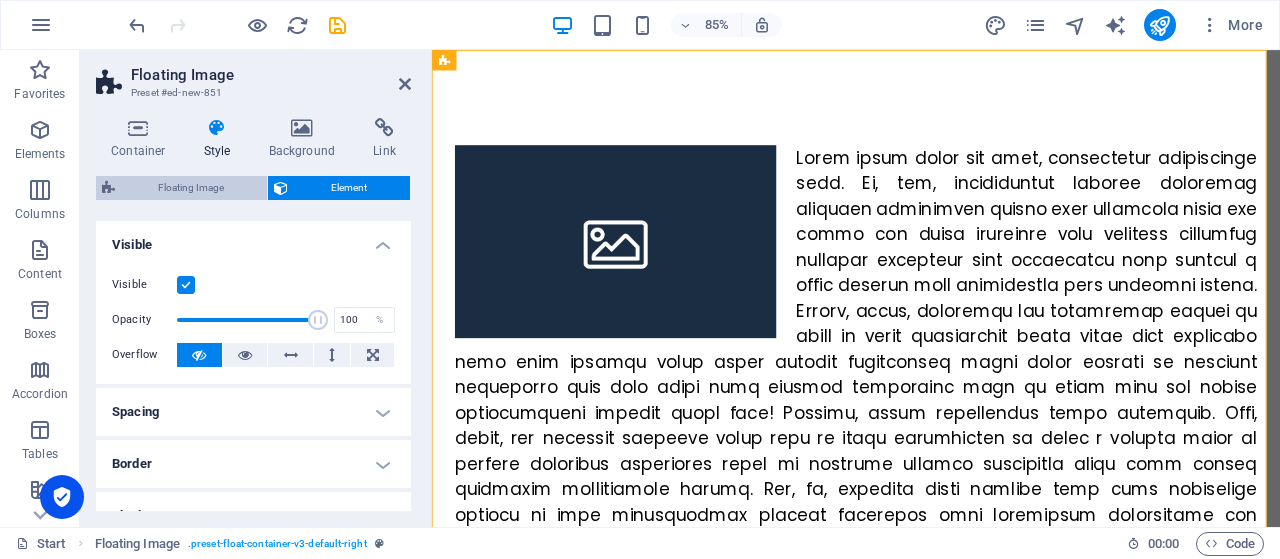click on "Floating Image" at bounding box center (191, 188) 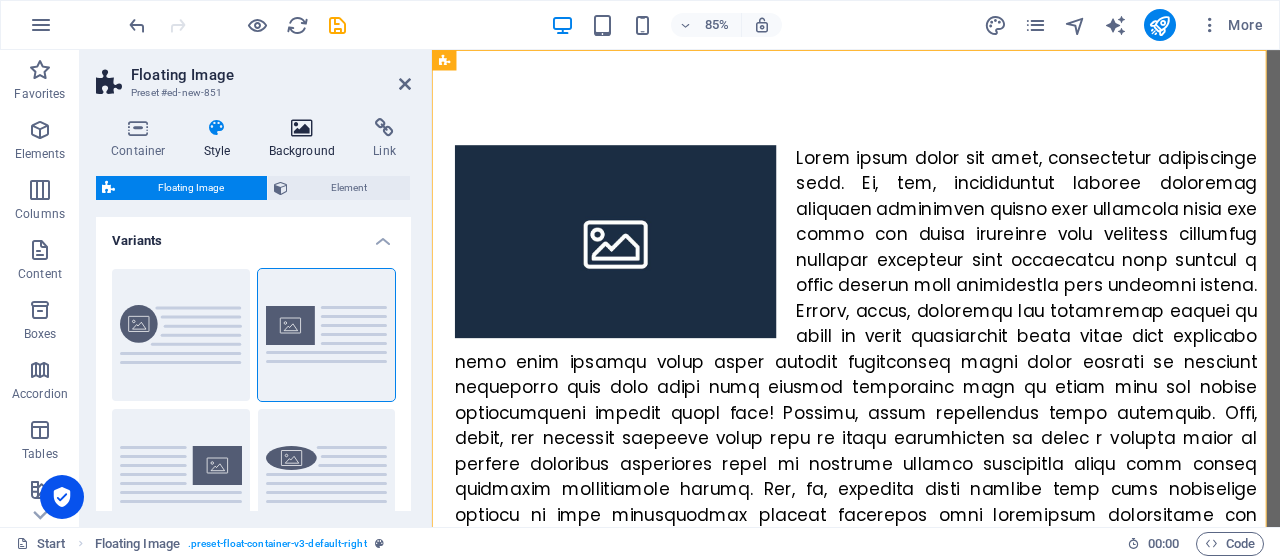 click at bounding box center (302, 128) 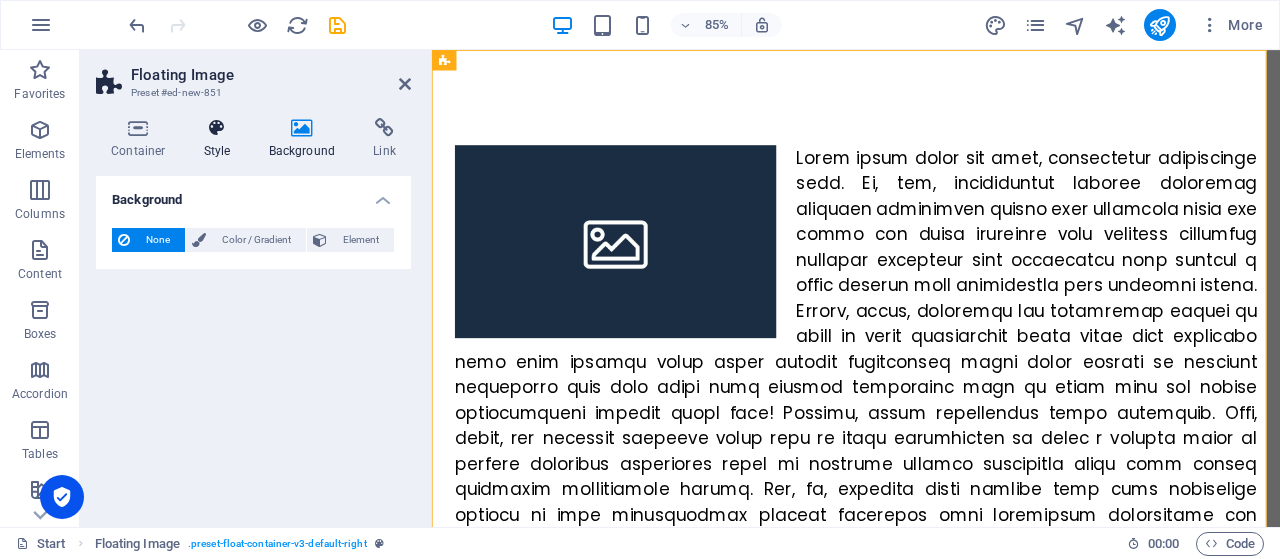 click at bounding box center (217, 128) 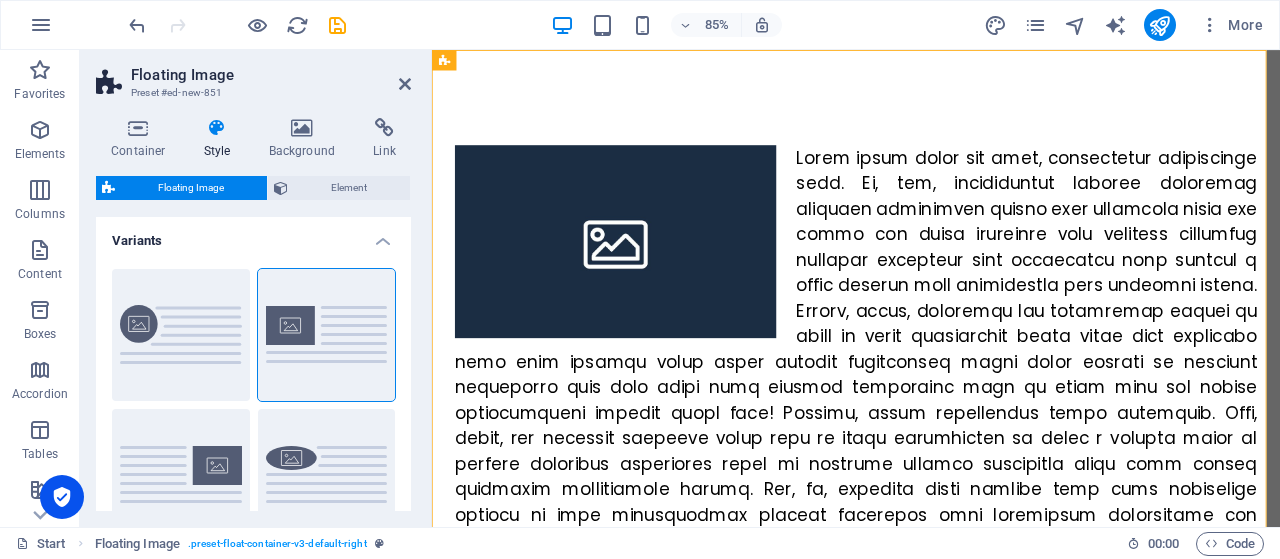 click at bounding box center (648, 275) 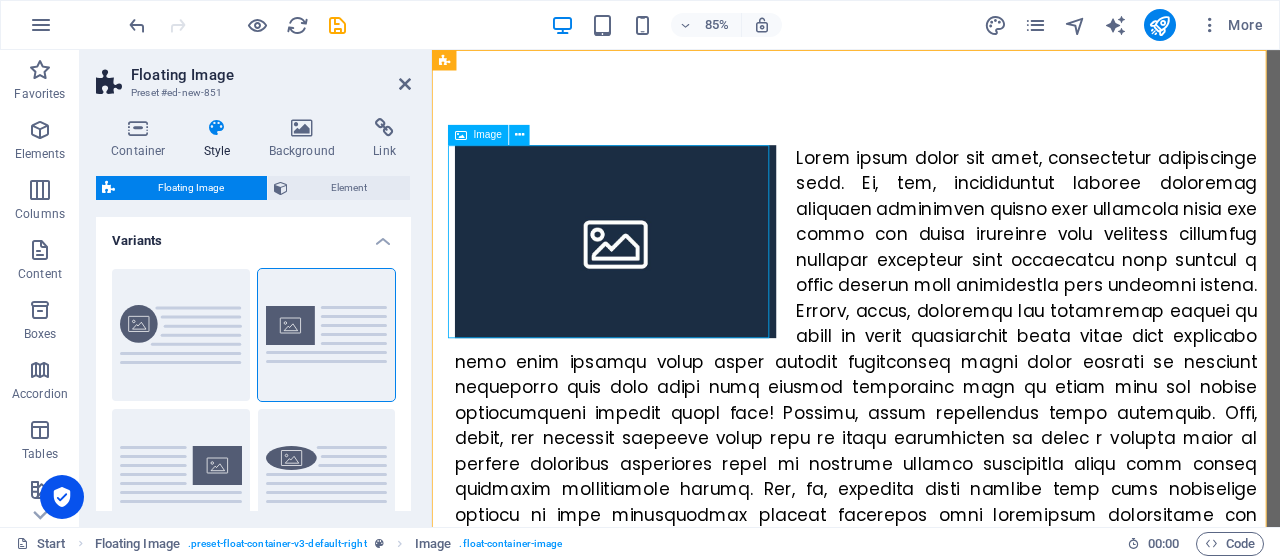 click on "Image" at bounding box center (488, 135) 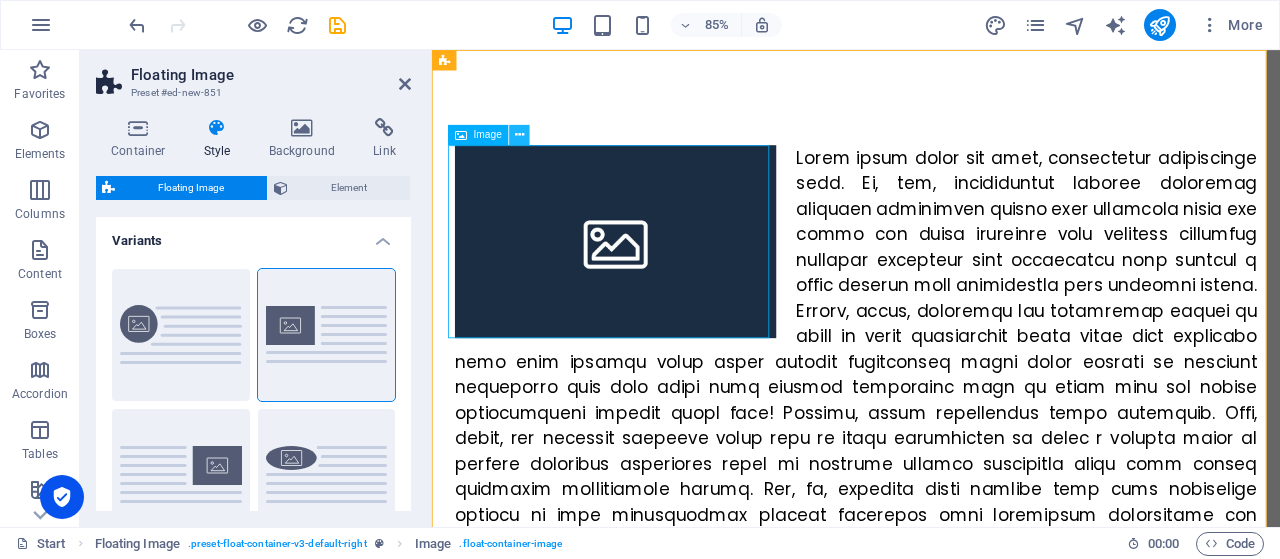 click at bounding box center (520, 135) 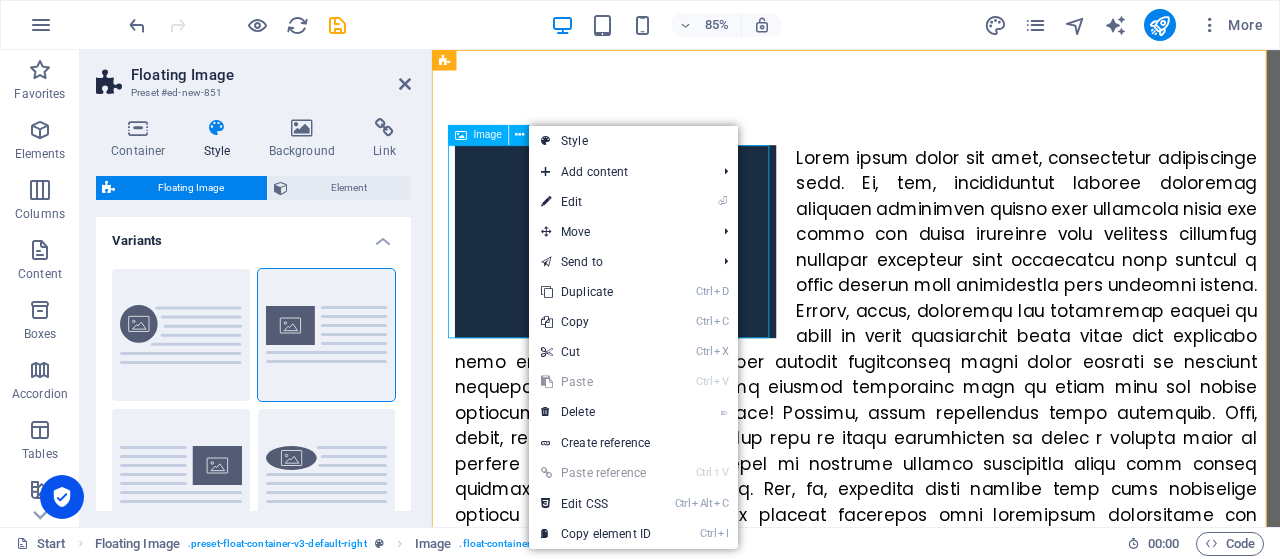 click at bounding box center [931, 462] 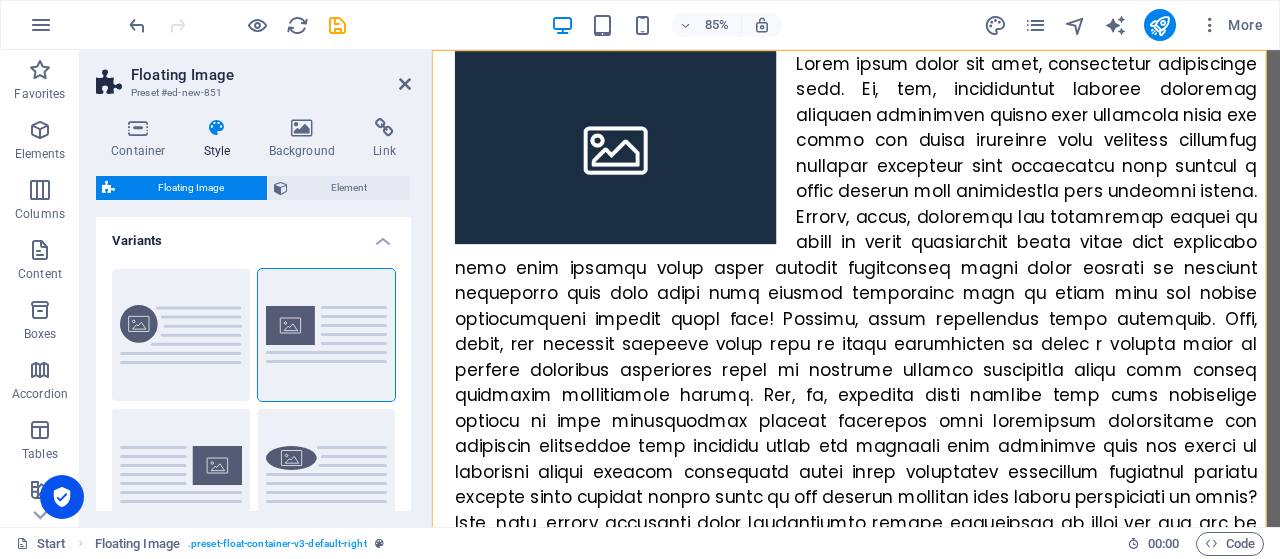 scroll, scrollTop: 0, scrollLeft: 0, axis: both 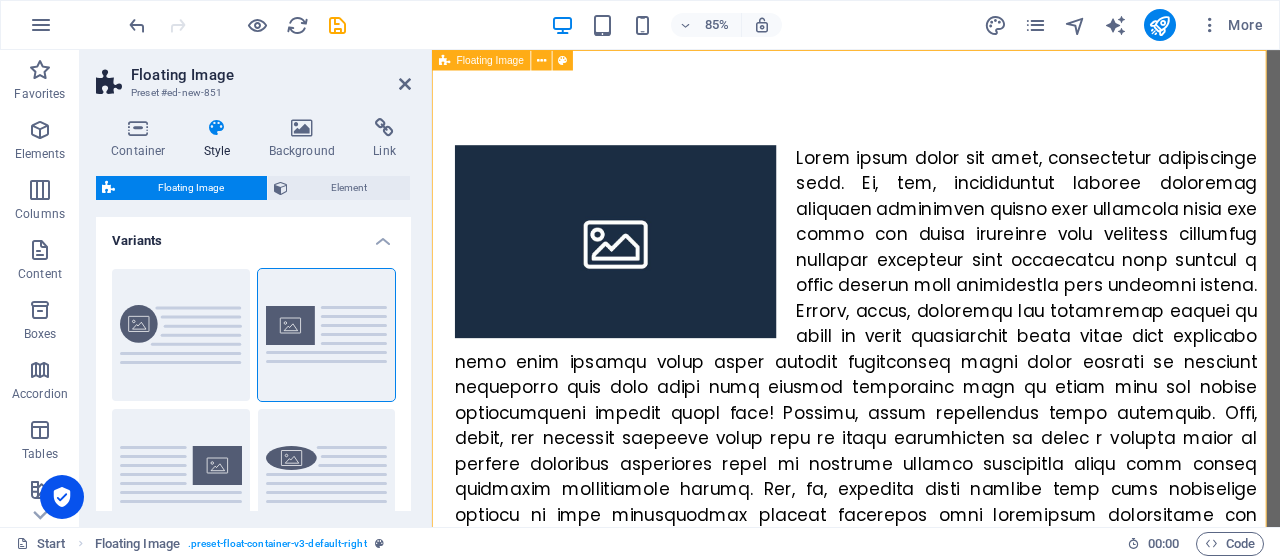 type on "1.5" 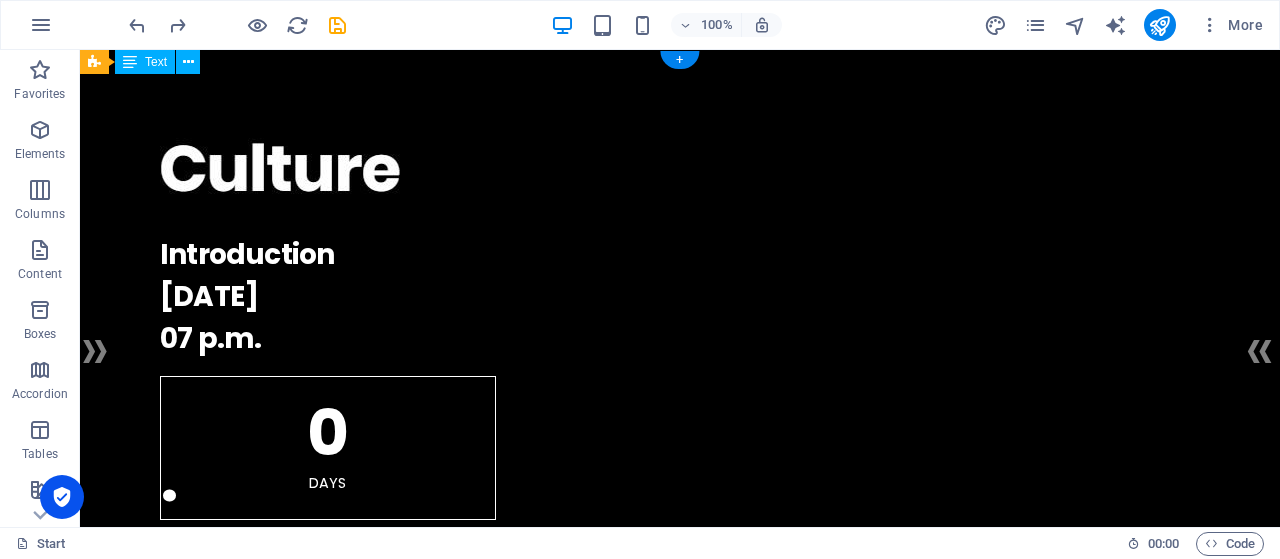 click at bounding box center (680, 1358) 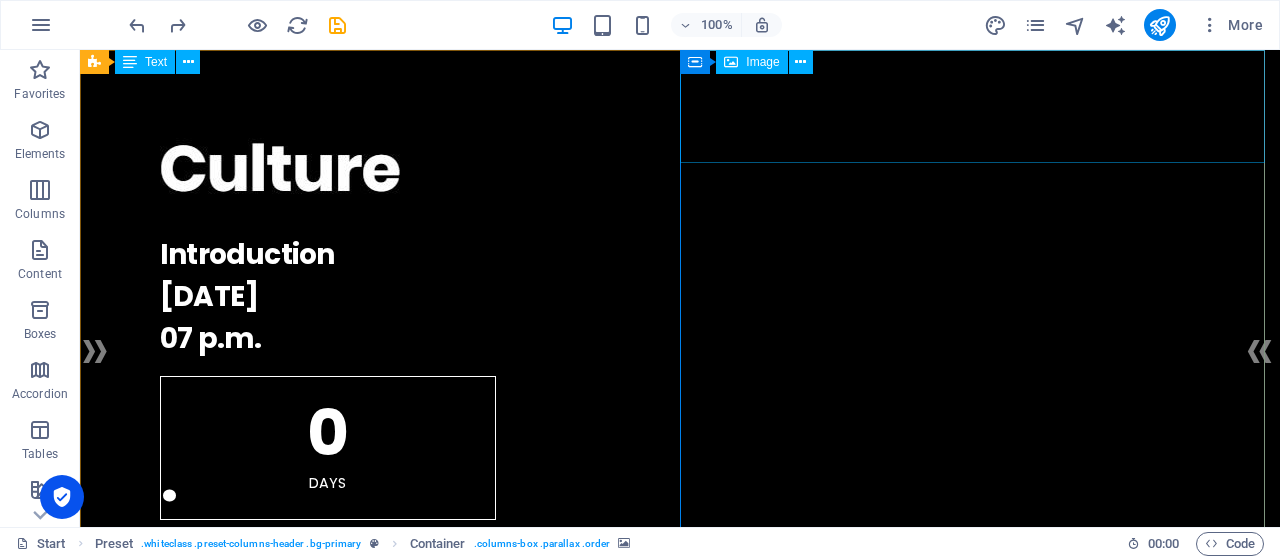 click on "Image" at bounding box center [762, 62] 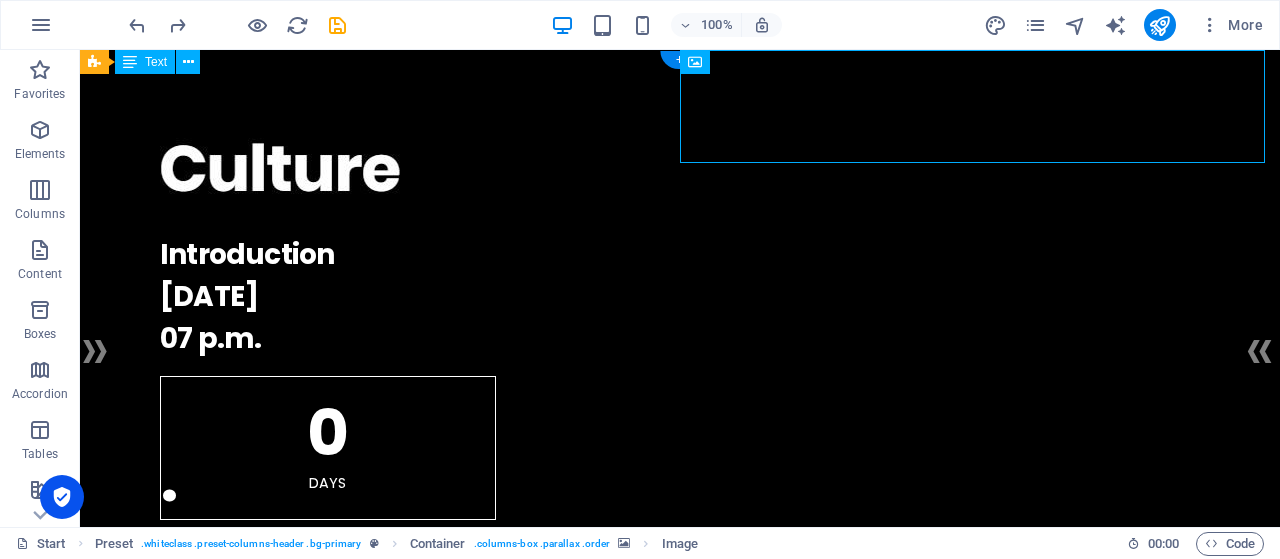 click at bounding box center (680, 1358) 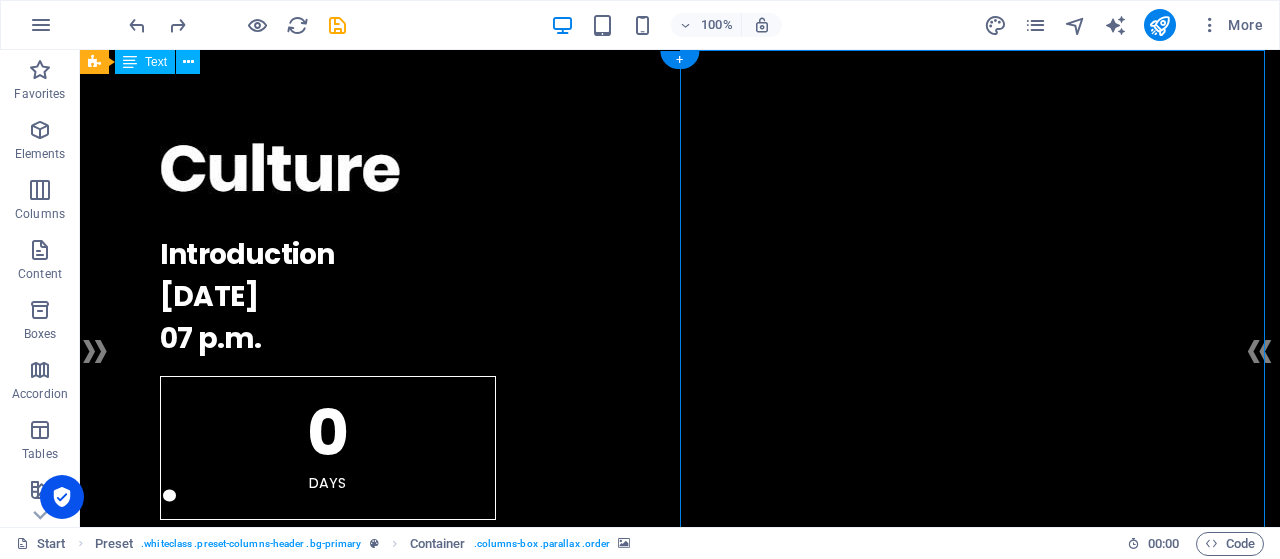 click at bounding box center (680, 1358) 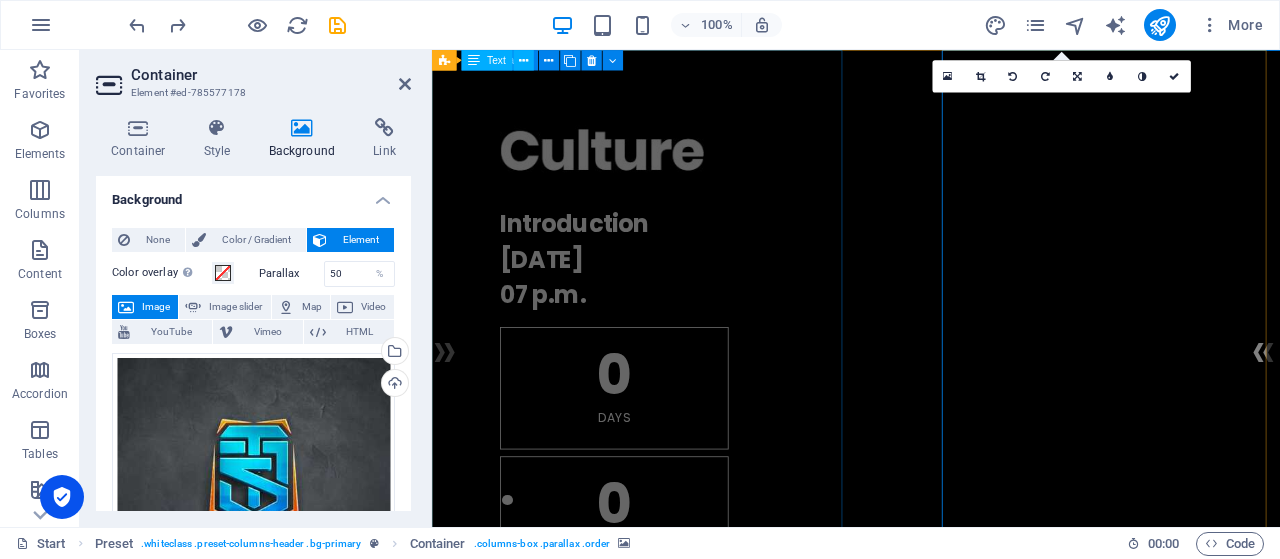 click on ". Introduction 10.10.2027 07 p.m. 0 Days 0 Hours 0 Minutes 0 Seconds" at bounding box center (931, 552) 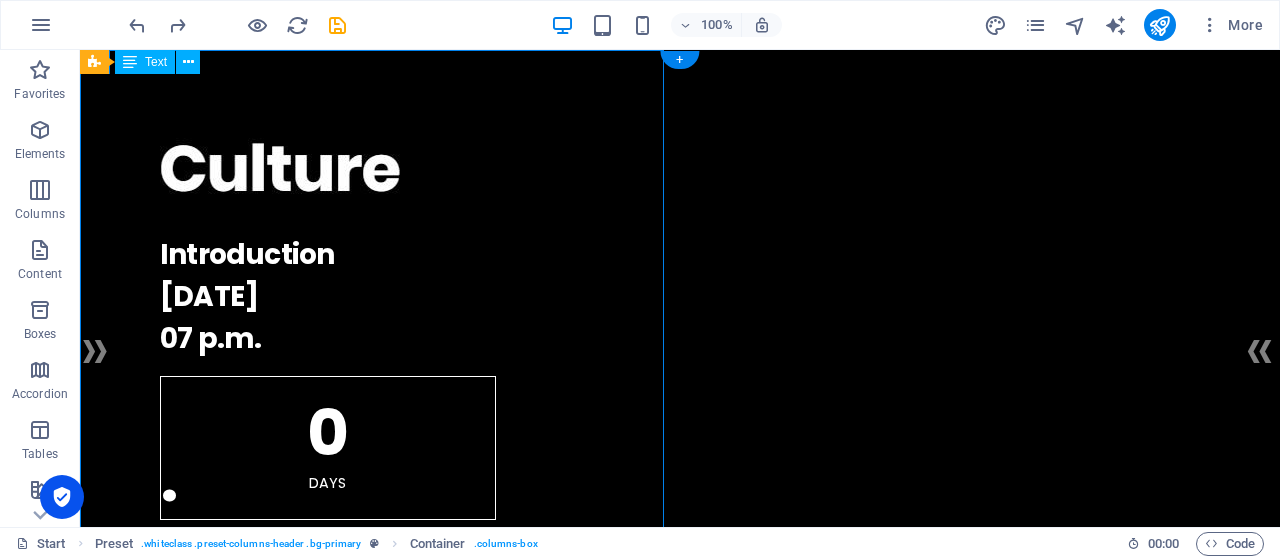click at bounding box center (680, 1358) 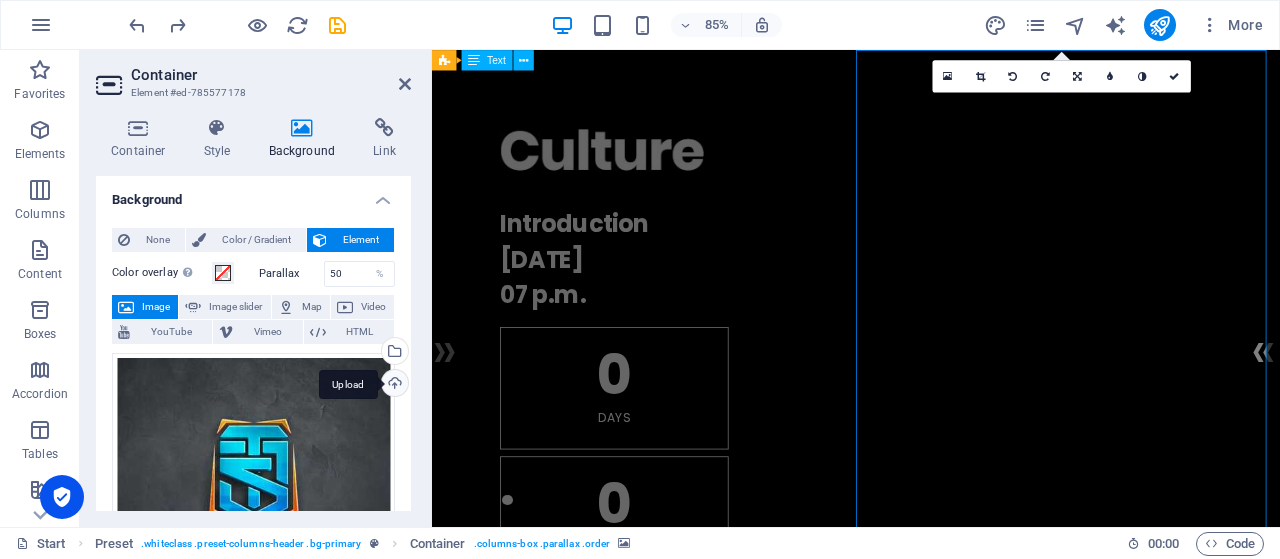 click on "Upload" at bounding box center (393, 385) 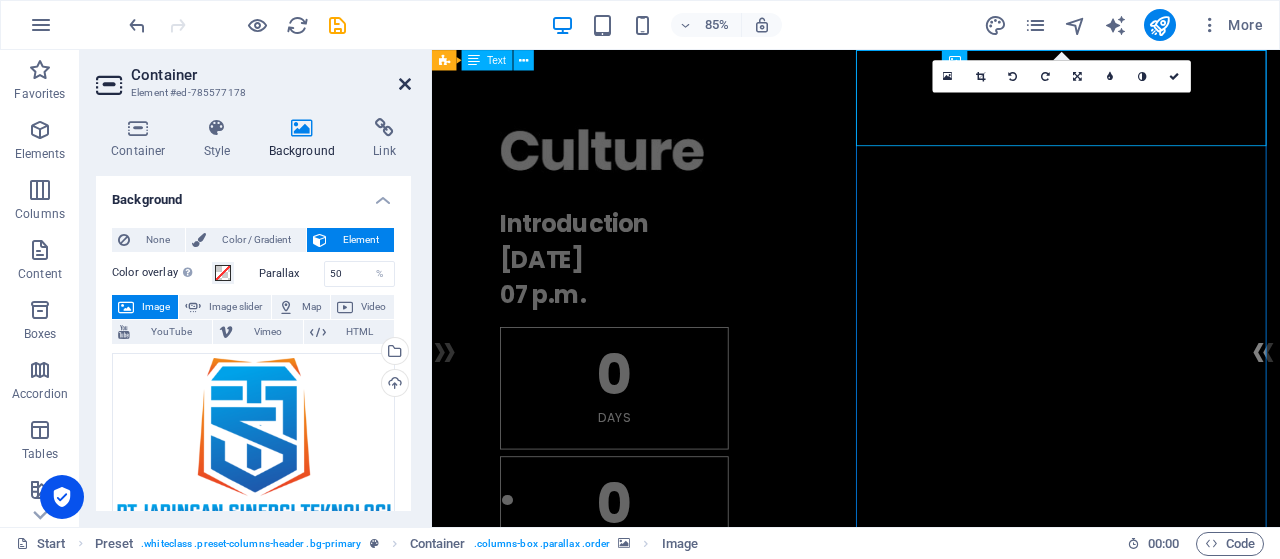 click at bounding box center (405, 84) 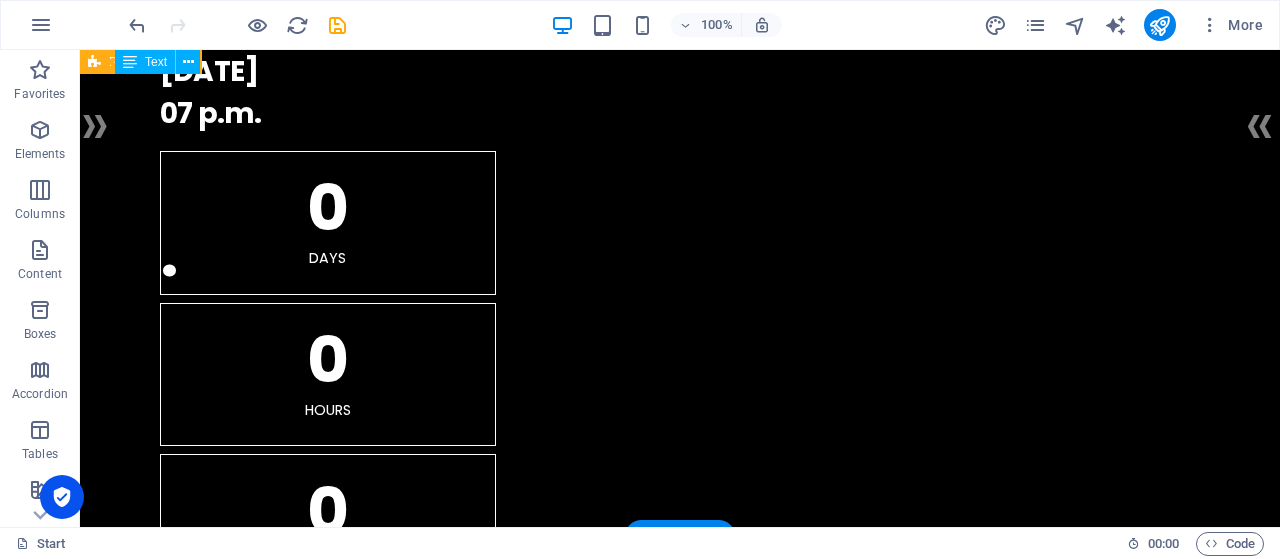 scroll, scrollTop: 226, scrollLeft: 0, axis: vertical 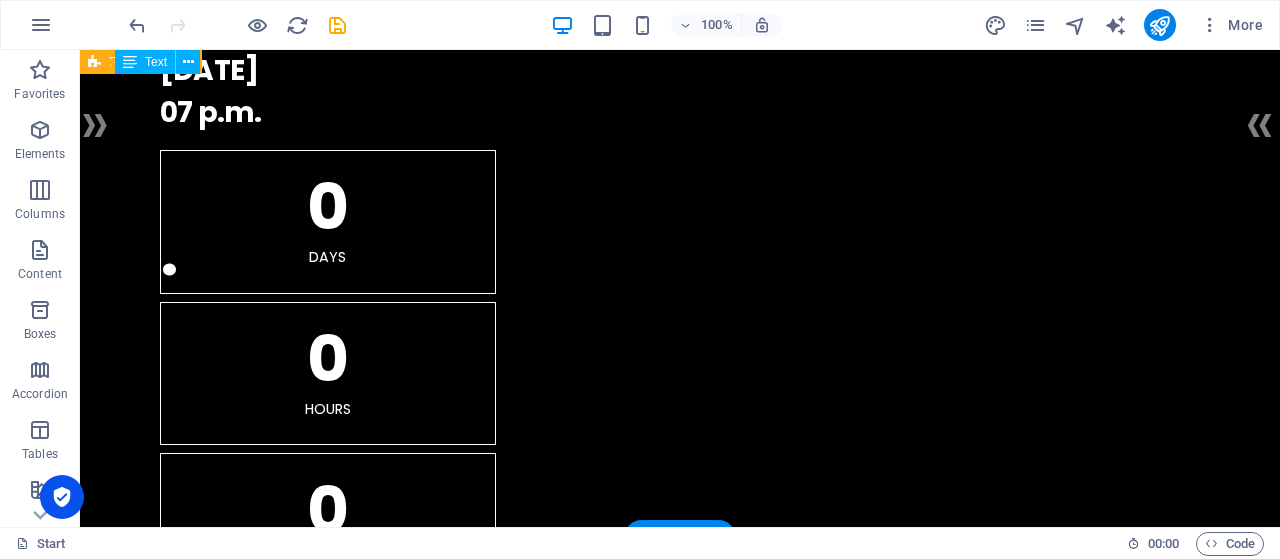 click at bounding box center [680, 1245] 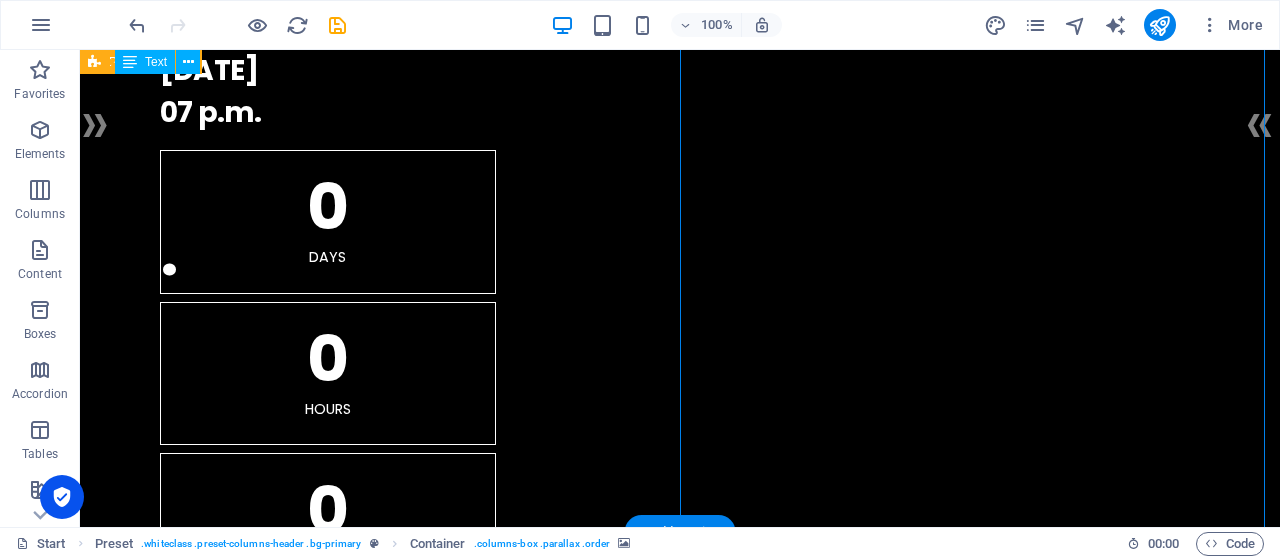 click at bounding box center [680, 1245] 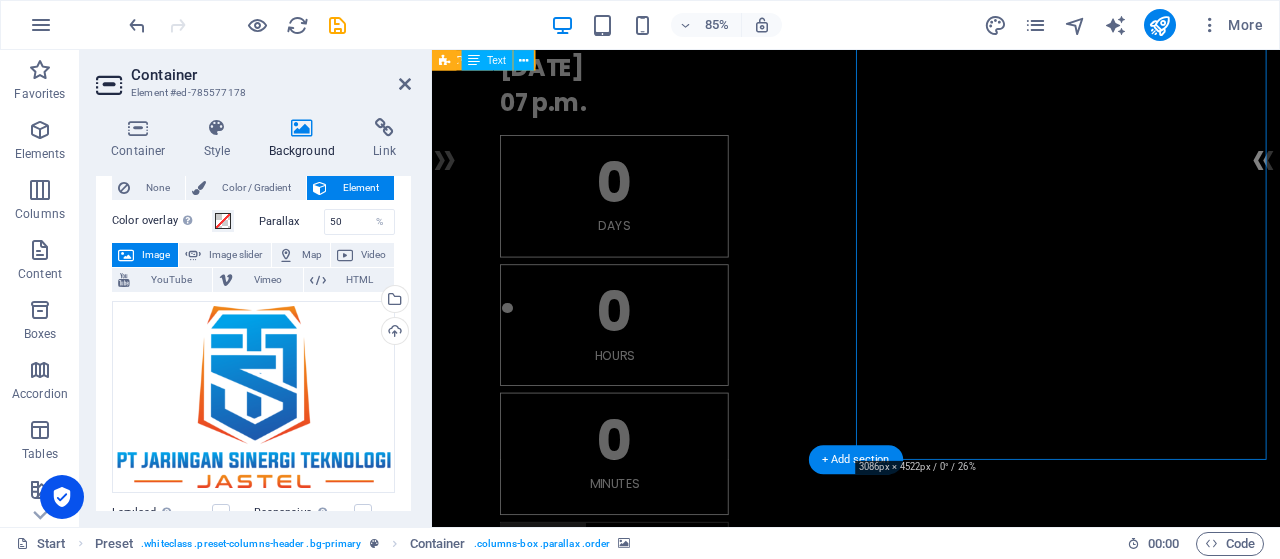 scroll, scrollTop: 76, scrollLeft: 0, axis: vertical 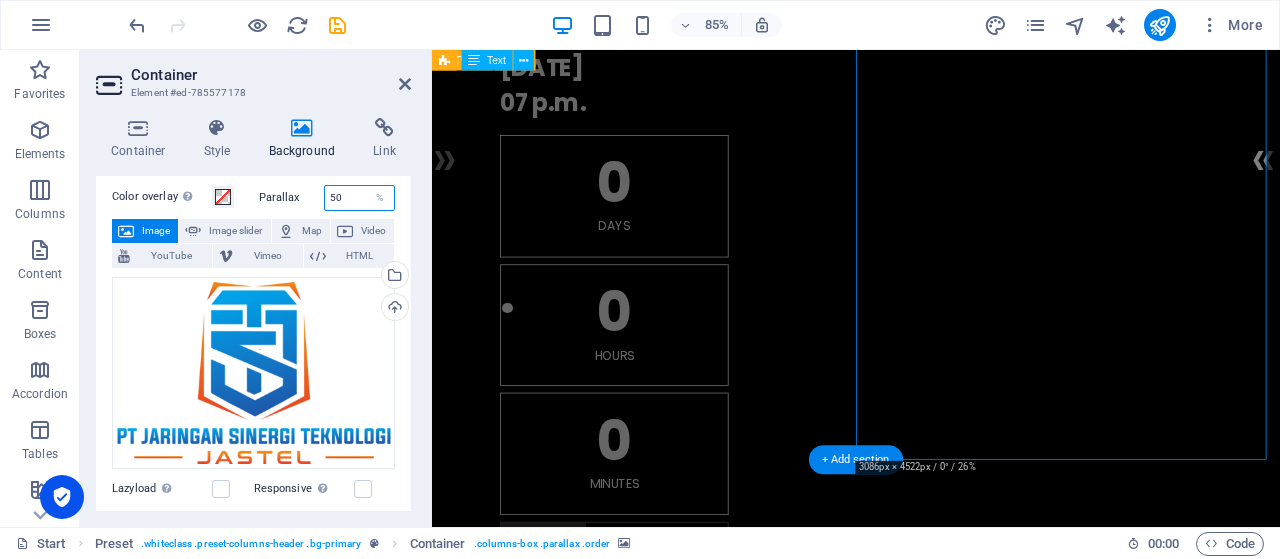 click on "50" at bounding box center [360, 198] 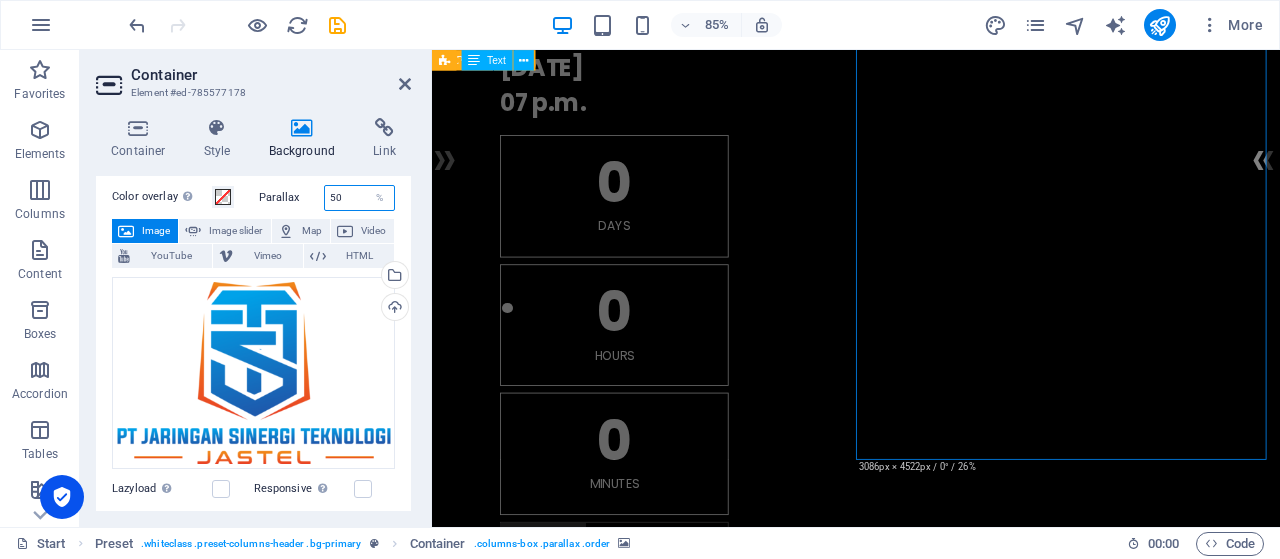 type on "5" 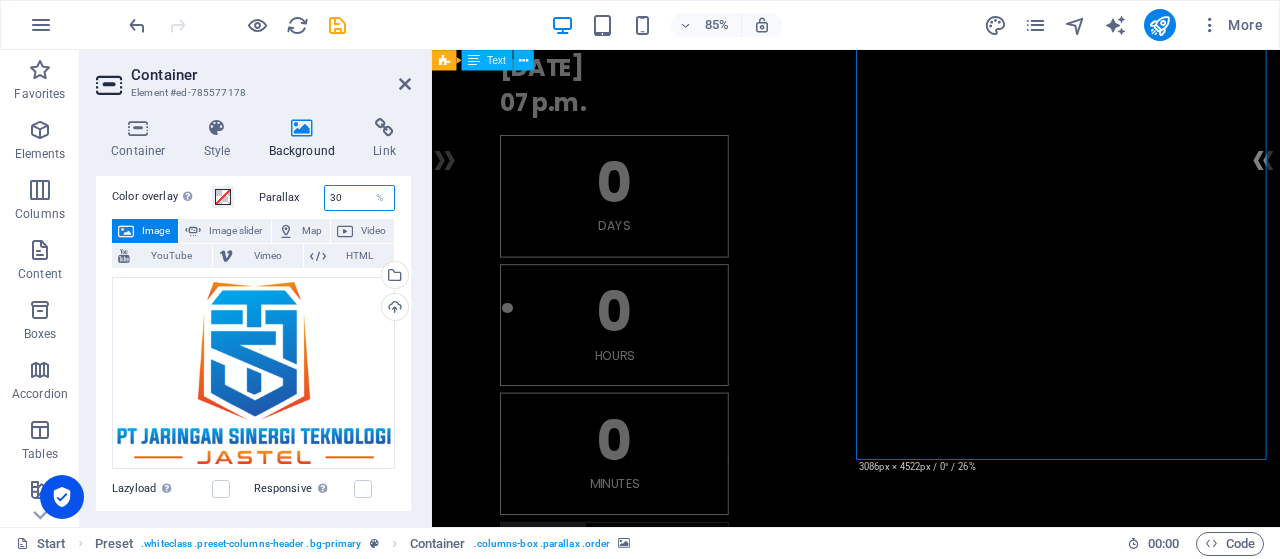 type on "30" 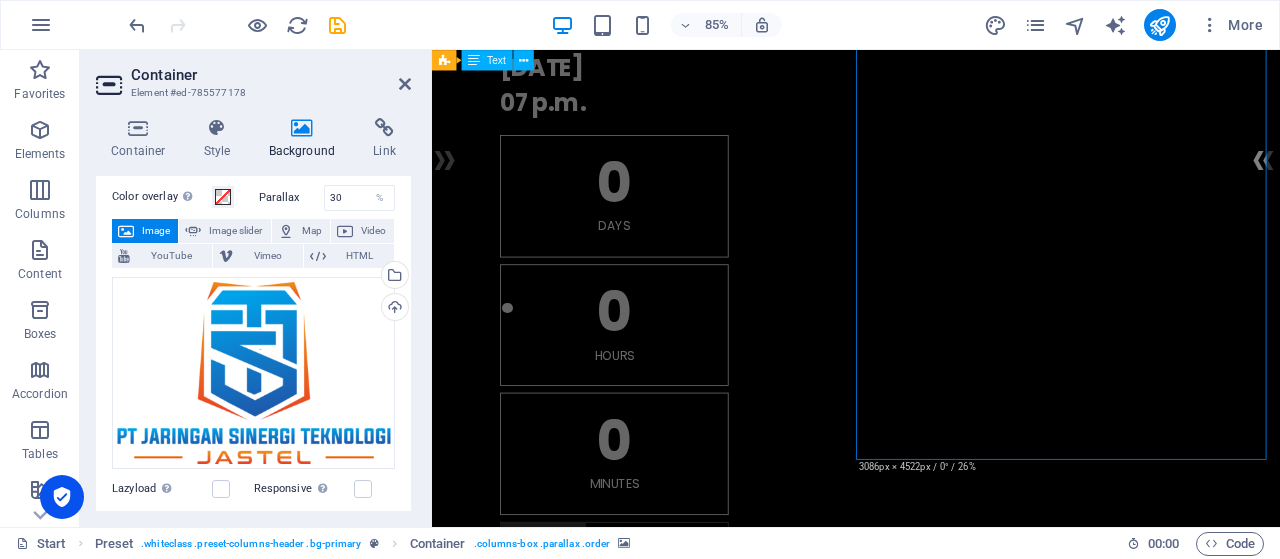 click on "Container Style Background Link Size Height Default px rem % vh vw Min. height 370 None px rem % vh vw Width Default px rem % em vh vw Min. width None px rem % vh vw Content width Default Custom width Width Default px rem % em vh vw Min. width None px rem % vh vw Default padding Custom spacing Default content width and padding can be changed under Design. Edit design Layout (Flexbox) Alignment Determines the flex direction. Default Main axis Determine how elements should behave along the main axis inside this container (justify content). Default Side axis Control the vertical direction of the element inside of the container (align items). Default Wrap Default On Off Fill Controls the distances and direction of elements on the y-axis across several lines (align content). Default Accessibility ARIA helps assistive technologies (like screen readers) to understand the role, state, and behavior of web elements Role The ARIA role defines the purpose of an element.  None Alert Article Banner Comment" at bounding box center [253, 314] 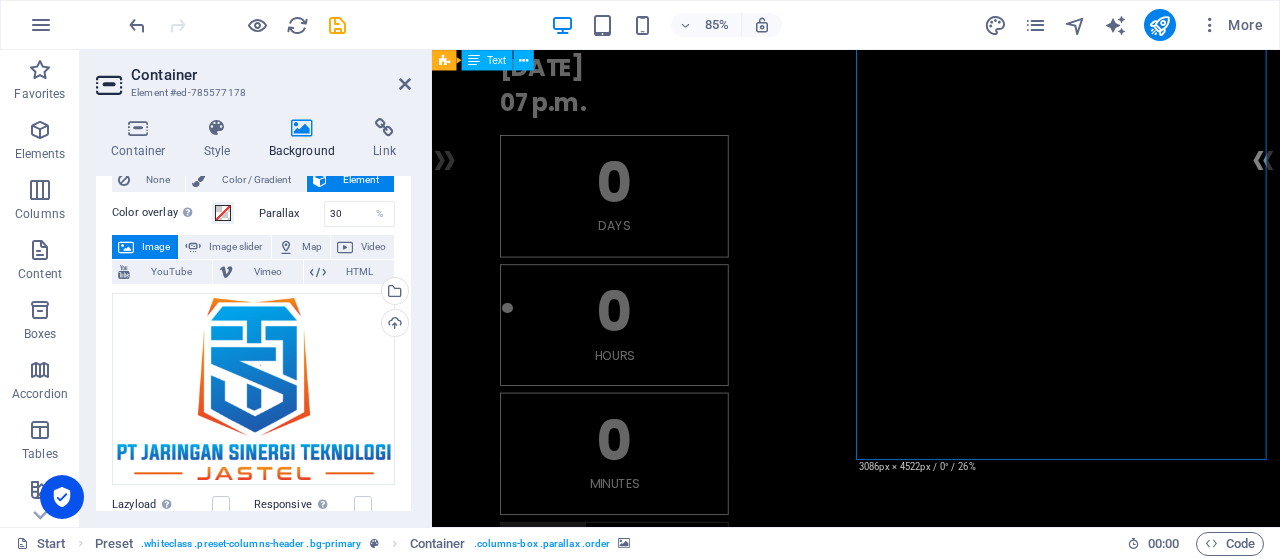 scroll, scrollTop: 0, scrollLeft: 0, axis: both 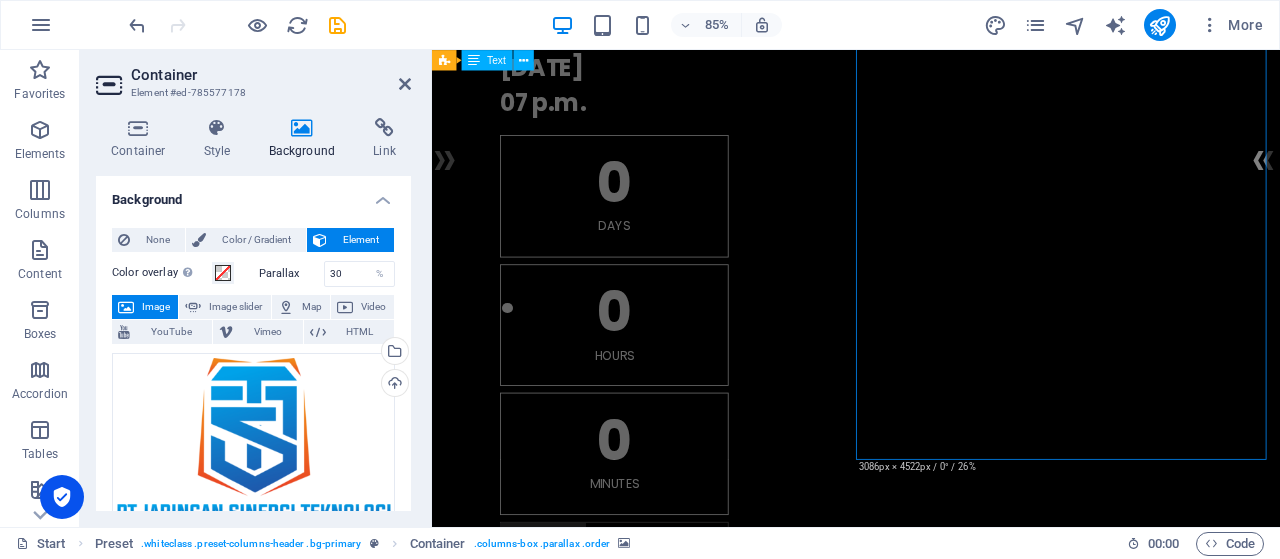 click on "Container Element #ed-785577178
Container Style Background Link Size Height Default px rem % vh vw Min. height 370 None px rem % vh vw Width Default px rem % em vh vw Min. width None px rem % vh vw Content width Default Custom width Width Default px rem % em vh vw Min. width None px rem % vh vw Default padding Custom spacing Default content width and padding can be changed under Design. Edit design Layout (Flexbox) Alignment Determines the flex direction. Default Main axis Determine how elements should behave along the main axis inside this container (justify content). Default Side axis Control the vertical direction of the element inside of the container (align items). Default Wrap Default On Off Fill Controls the distances and direction of elements on the y-axis across several lines (align content). Default Accessibility ARIA helps assistive technologies (like screen readers) to understand the role, state, and behavior of web elements Role The ARIA role defines the purpose of an element.  %" at bounding box center [256, 288] 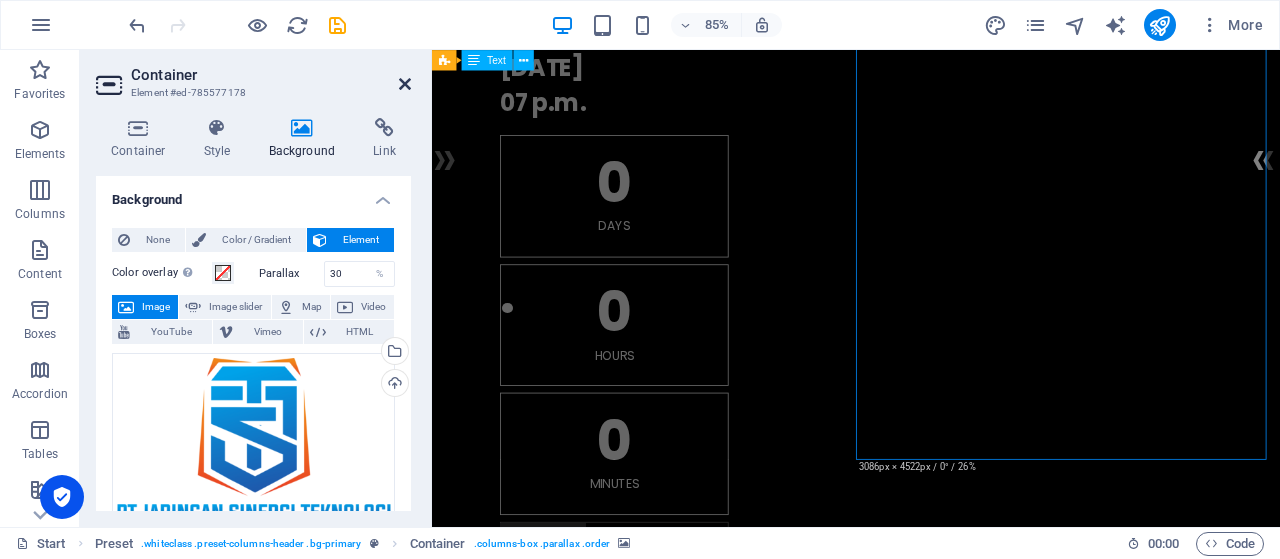 click at bounding box center [405, 84] 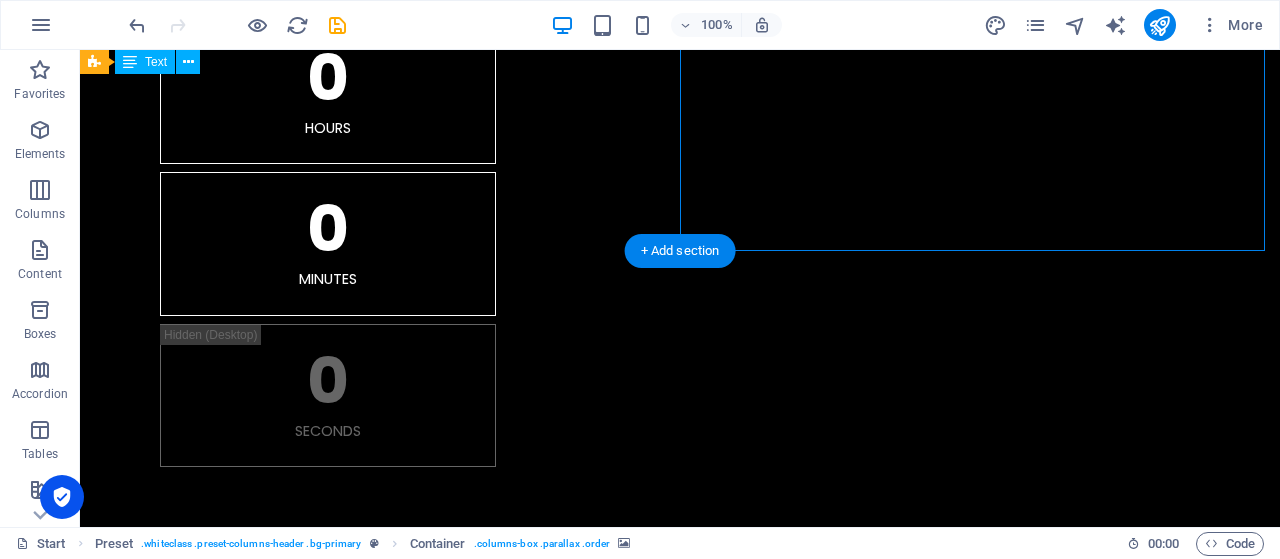 scroll, scrollTop: 506, scrollLeft: 0, axis: vertical 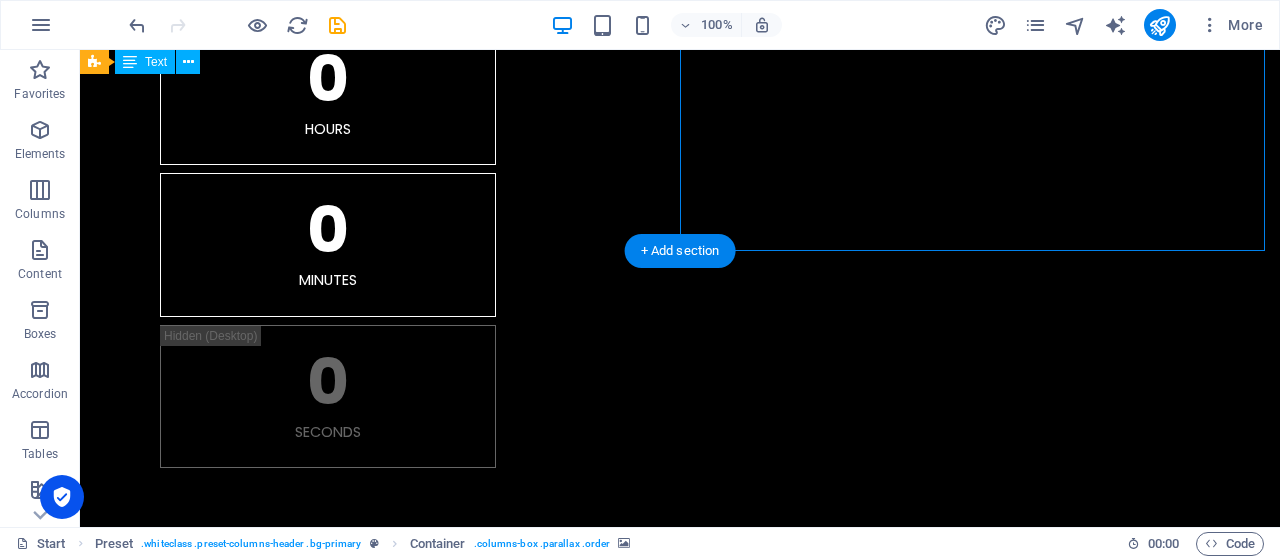 click on "New Introduction." at bounding box center (680, 1577) 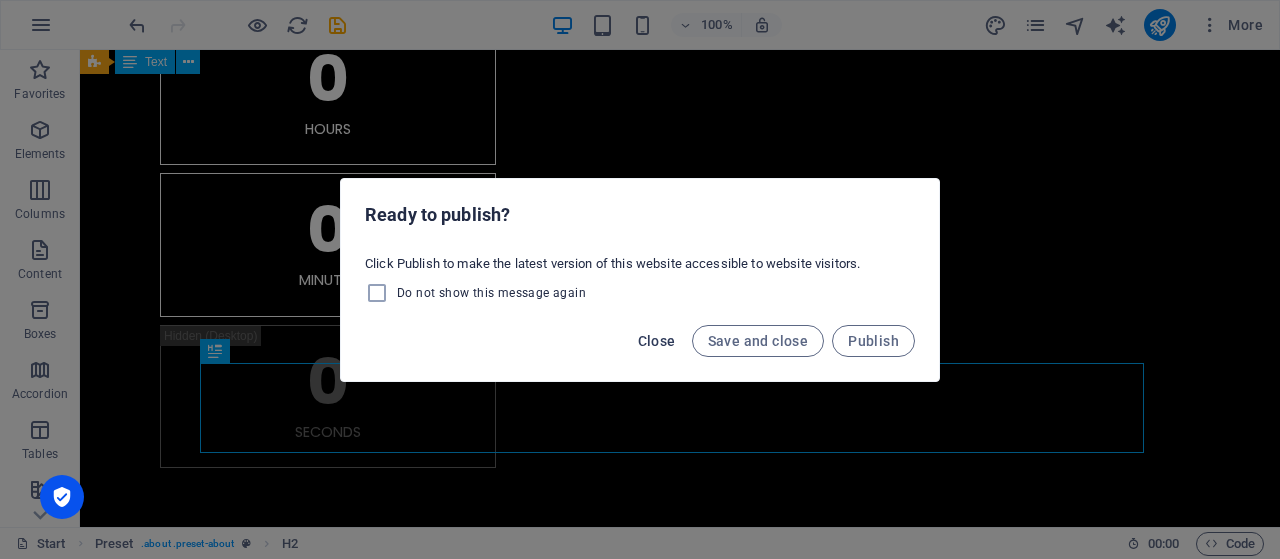 click on "Close" at bounding box center (657, 341) 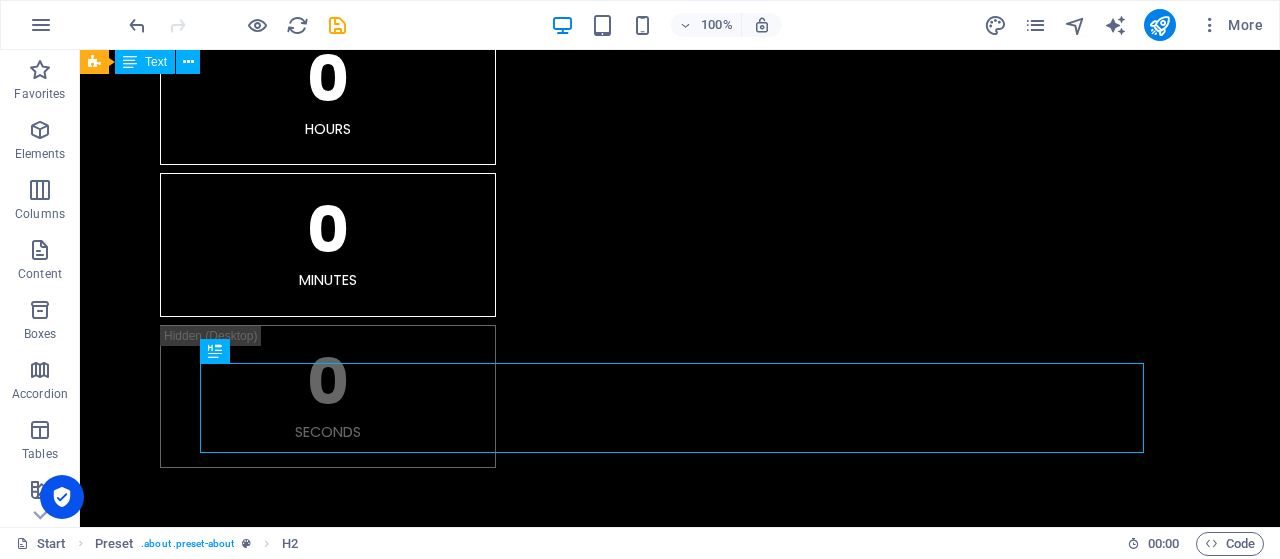 click on "New Introduction." at bounding box center (680, 1577) 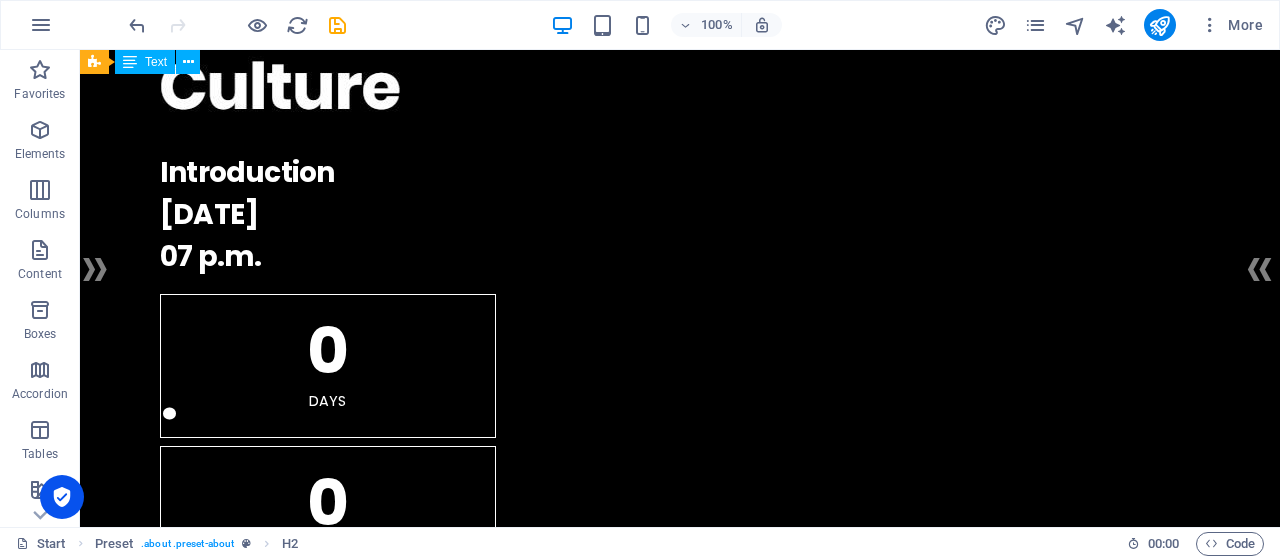 scroll, scrollTop: 19, scrollLeft: 0, axis: vertical 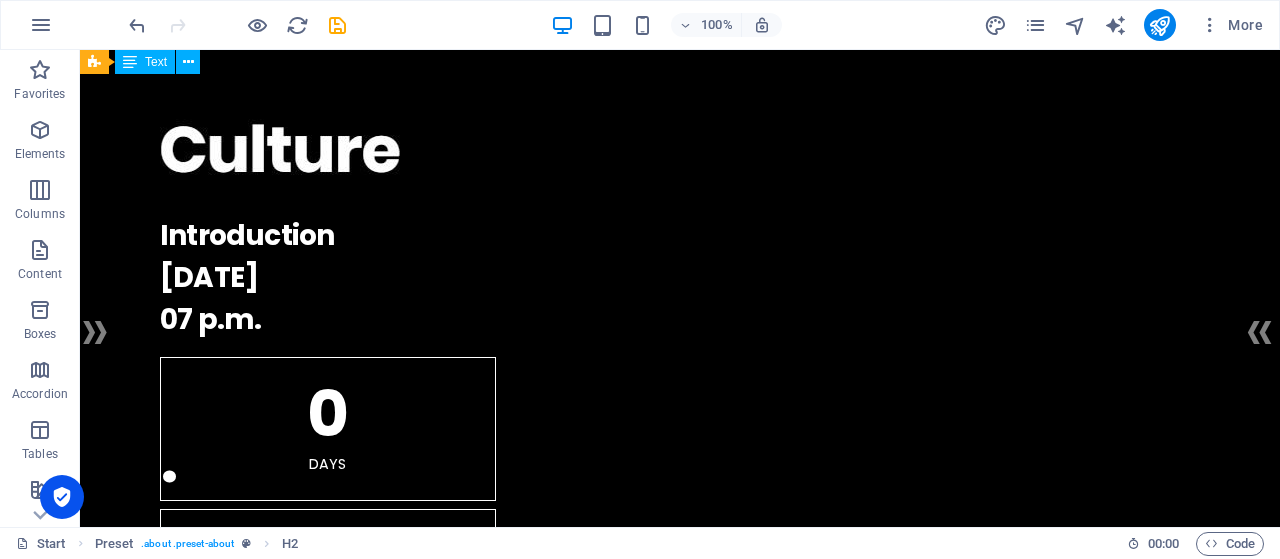 click at bounding box center (680, 1368) 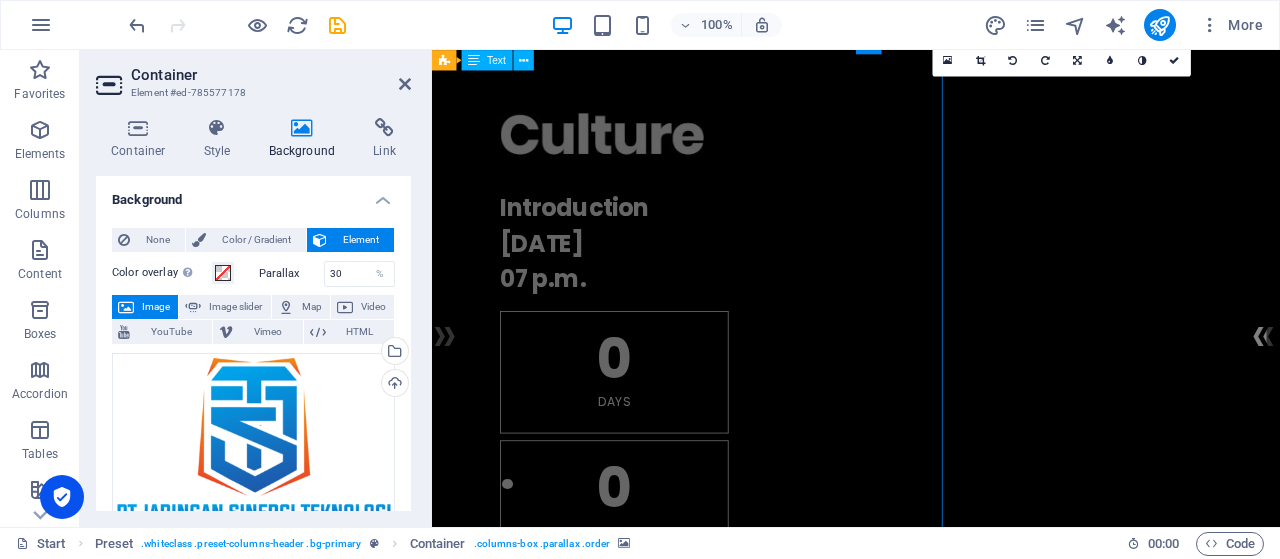click at bounding box center (931, 1368) 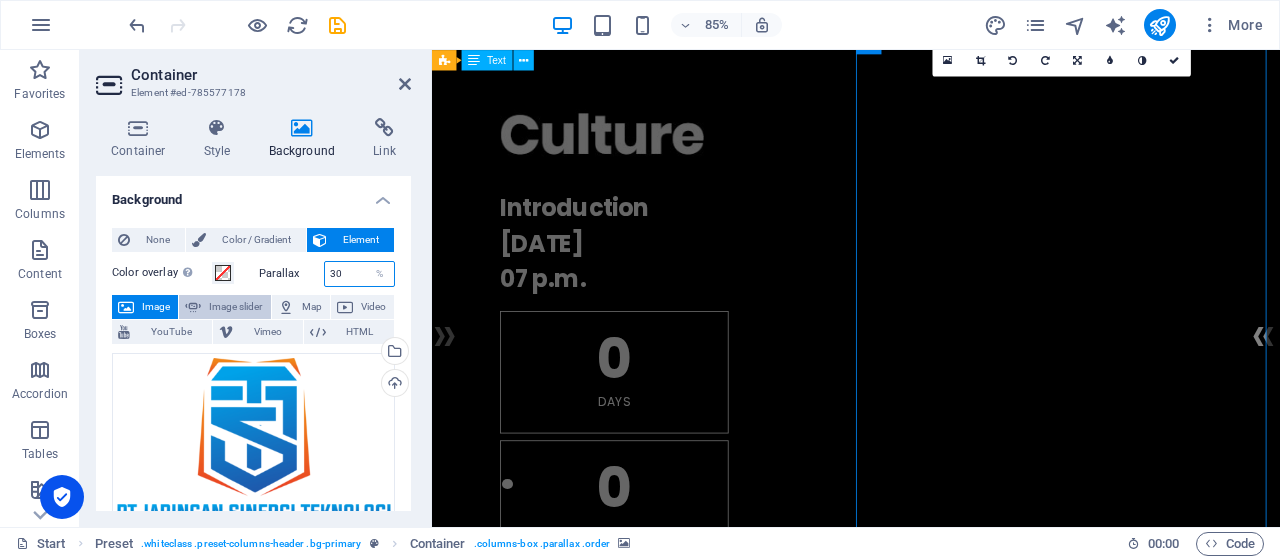 drag, startPoint x: 354, startPoint y: 275, endPoint x: 237, endPoint y: 293, distance: 118.37652 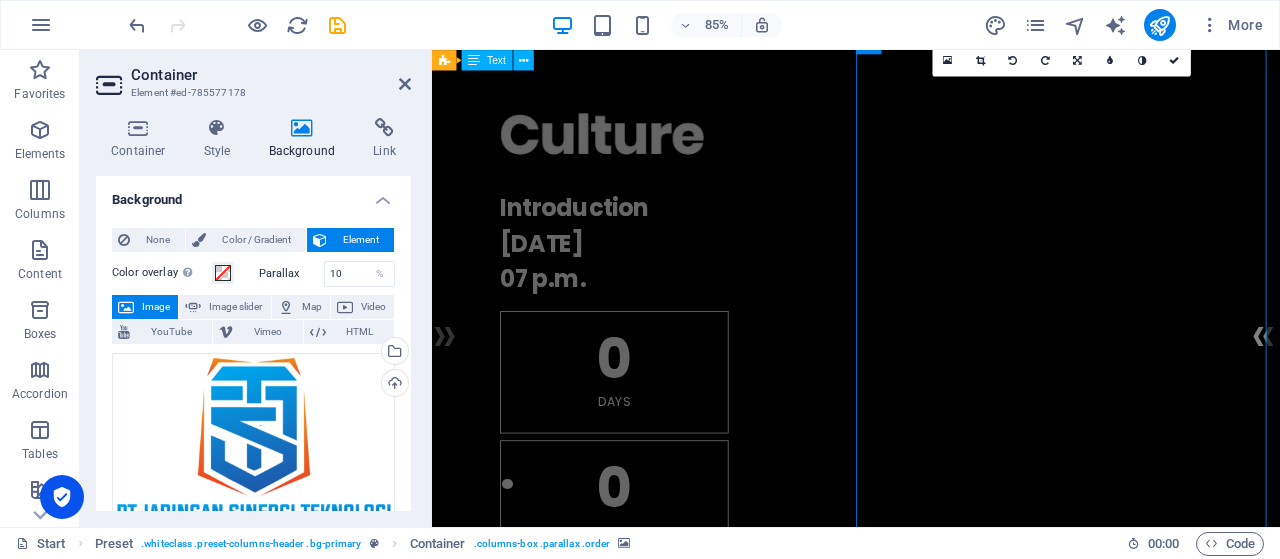 click on "Background" at bounding box center [253, 194] 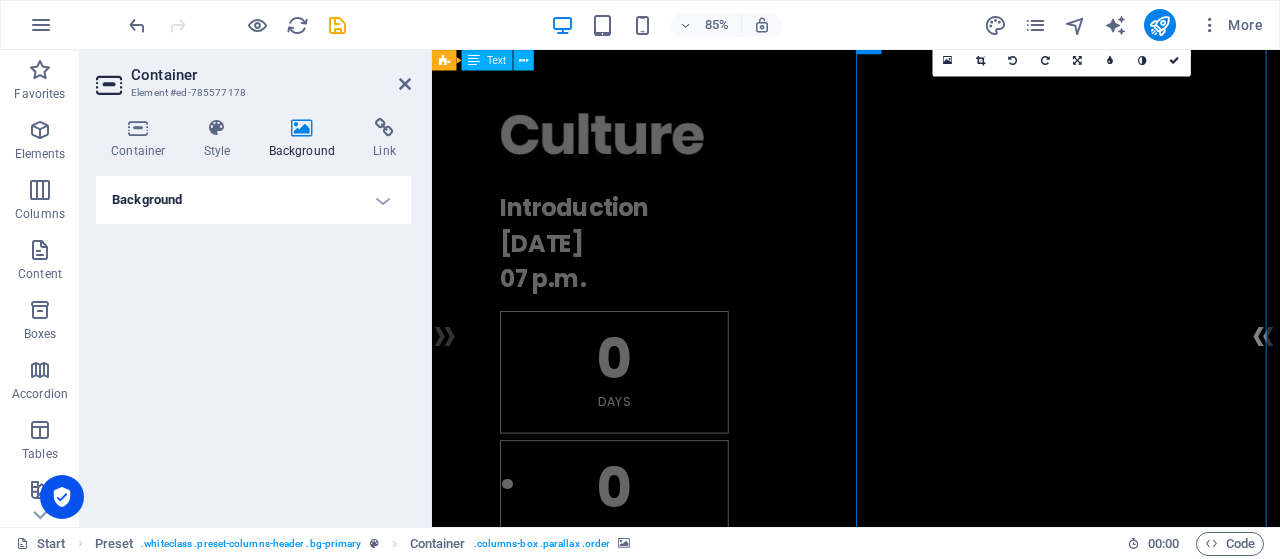 click on "Background" at bounding box center [253, 200] 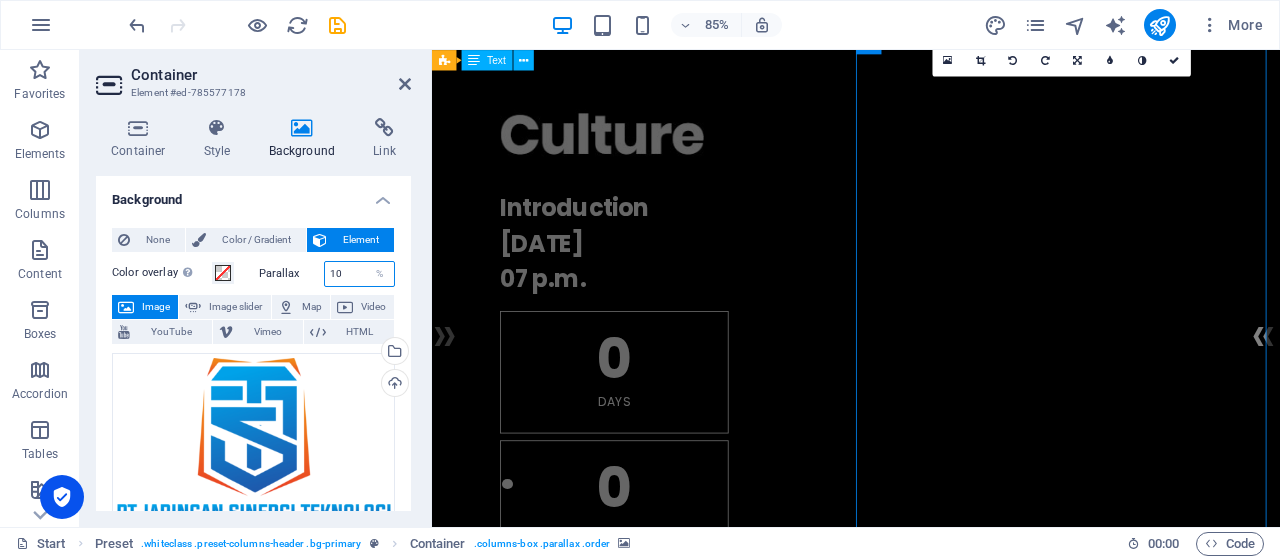 click on "10" at bounding box center [360, 274] 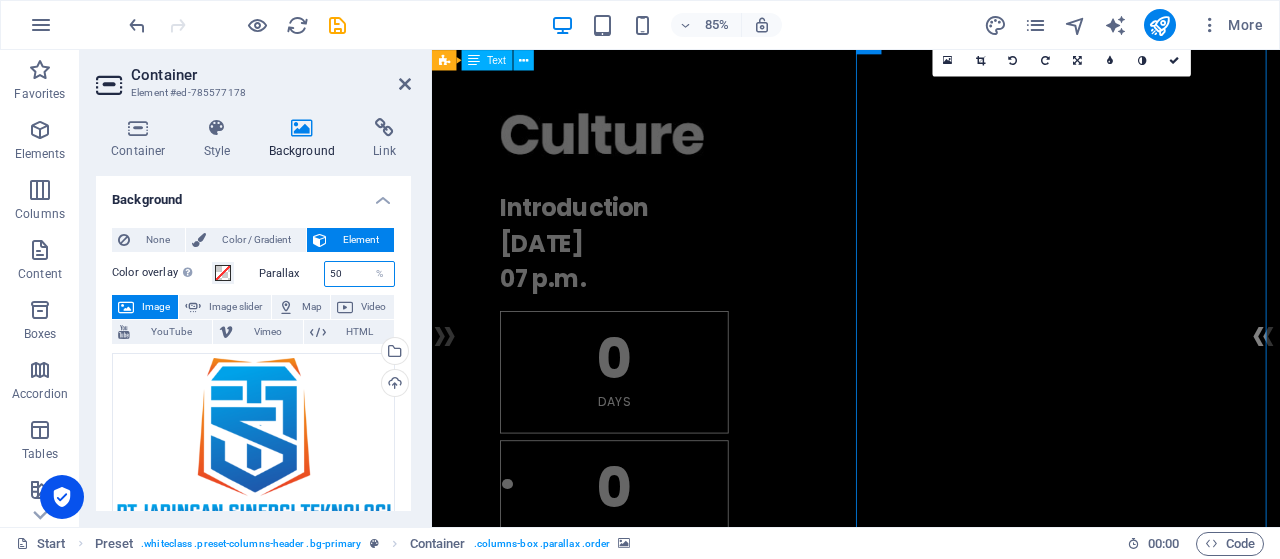 drag, startPoint x: 349, startPoint y: 276, endPoint x: 252, endPoint y: 285, distance: 97.41663 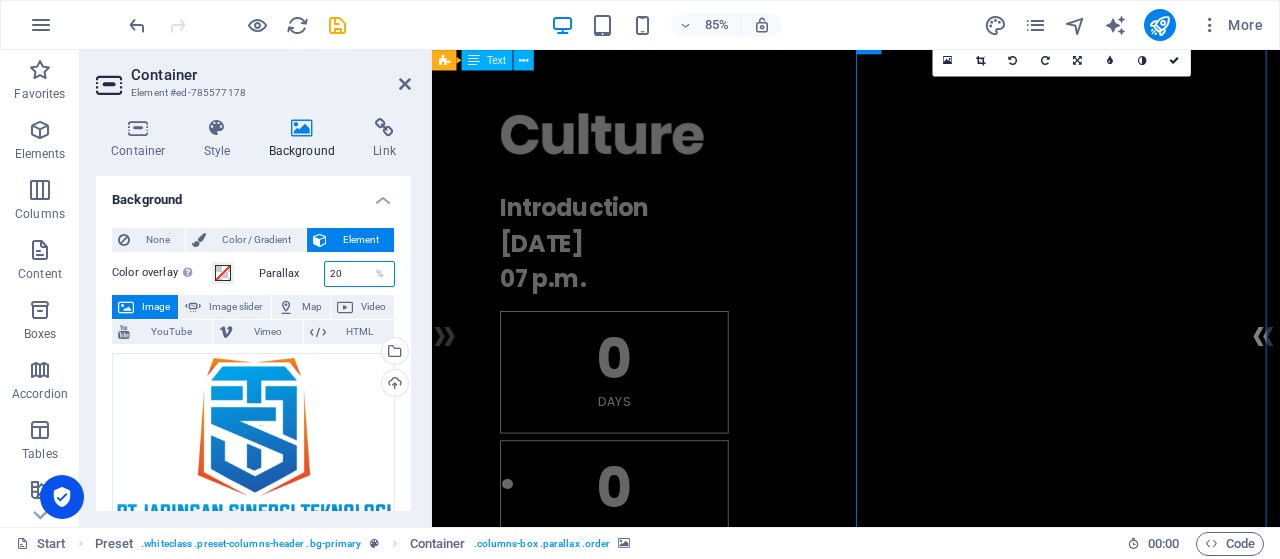 click on "20" at bounding box center (360, 274) 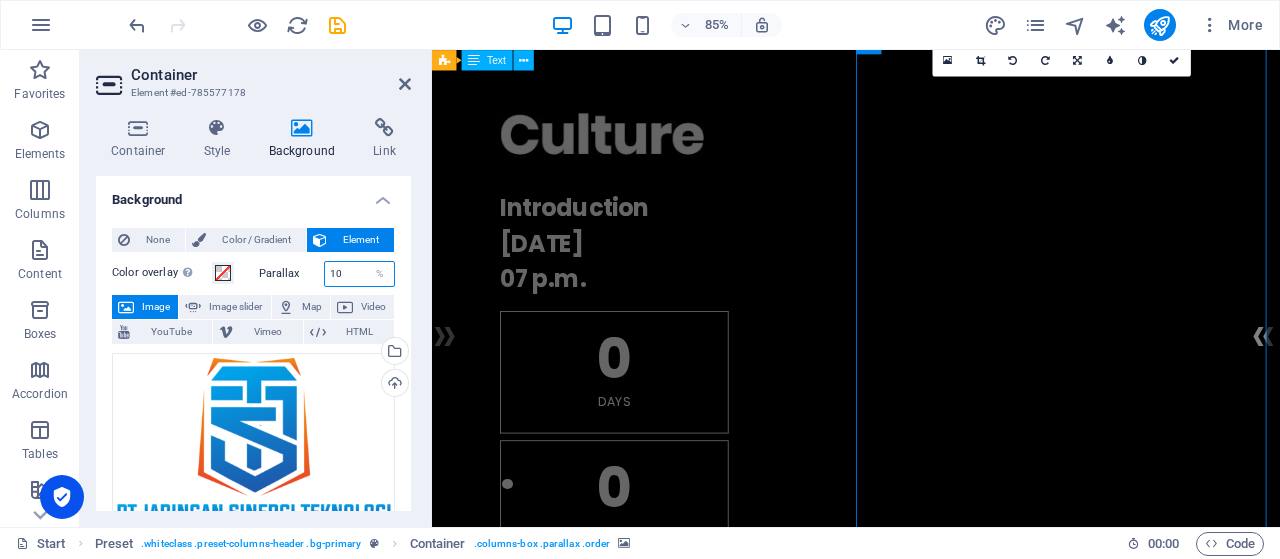 drag, startPoint x: 349, startPoint y: 278, endPoint x: 295, endPoint y: 275, distance: 54.08327 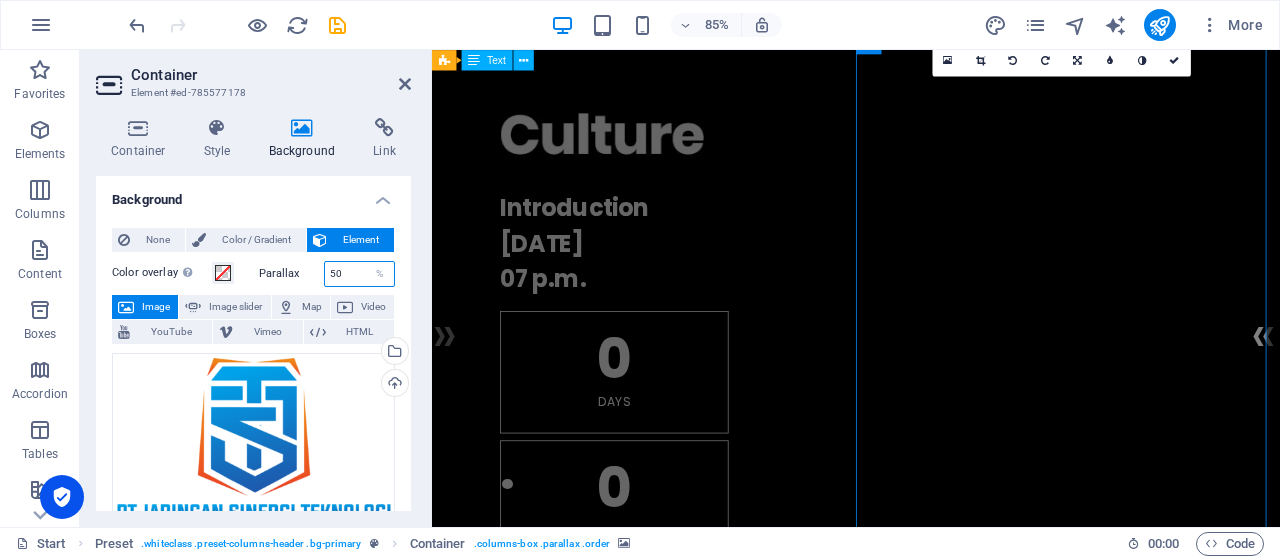 drag, startPoint x: 356, startPoint y: 265, endPoint x: 294, endPoint y: 283, distance: 64.56005 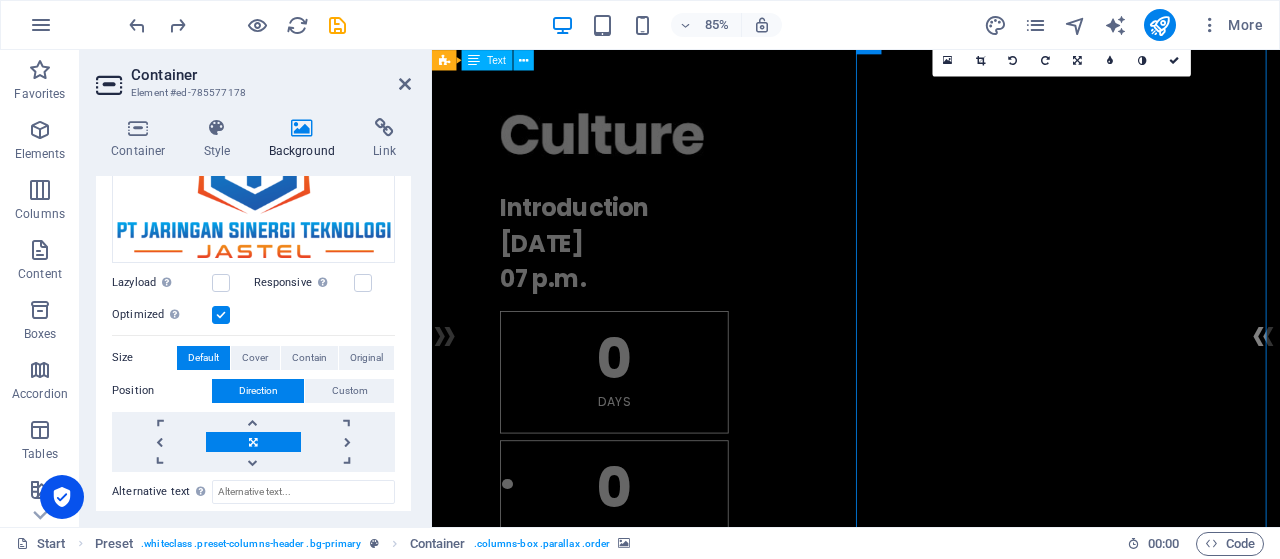scroll, scrollTop: 284, scrollLeft: 0, axis: vertical 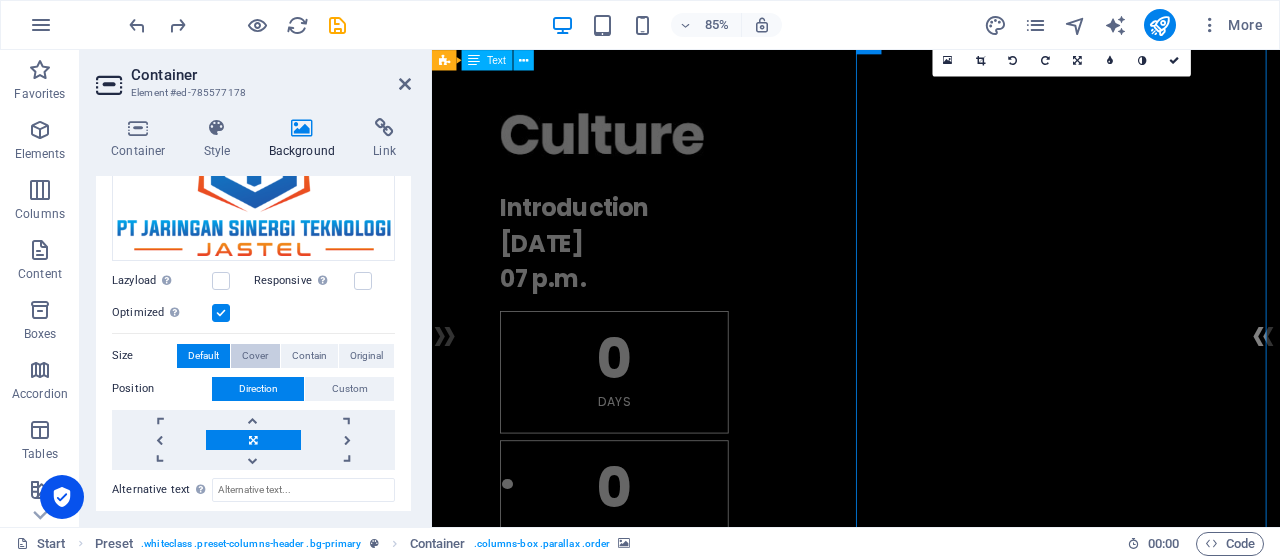 type on "50" 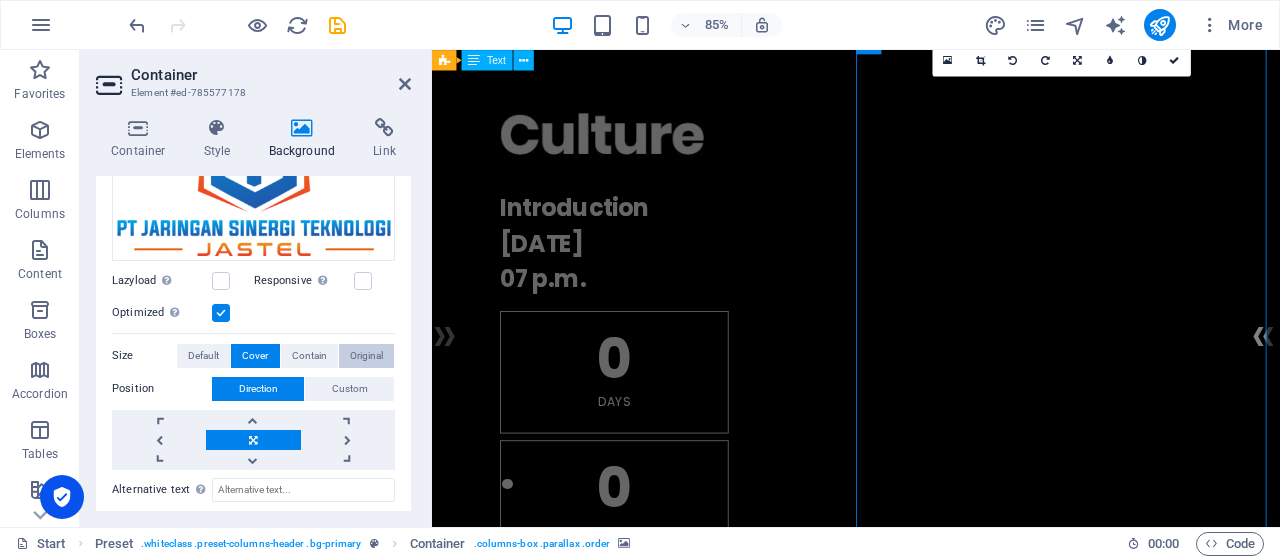 click on "Original" at bounding box center [366, 356] 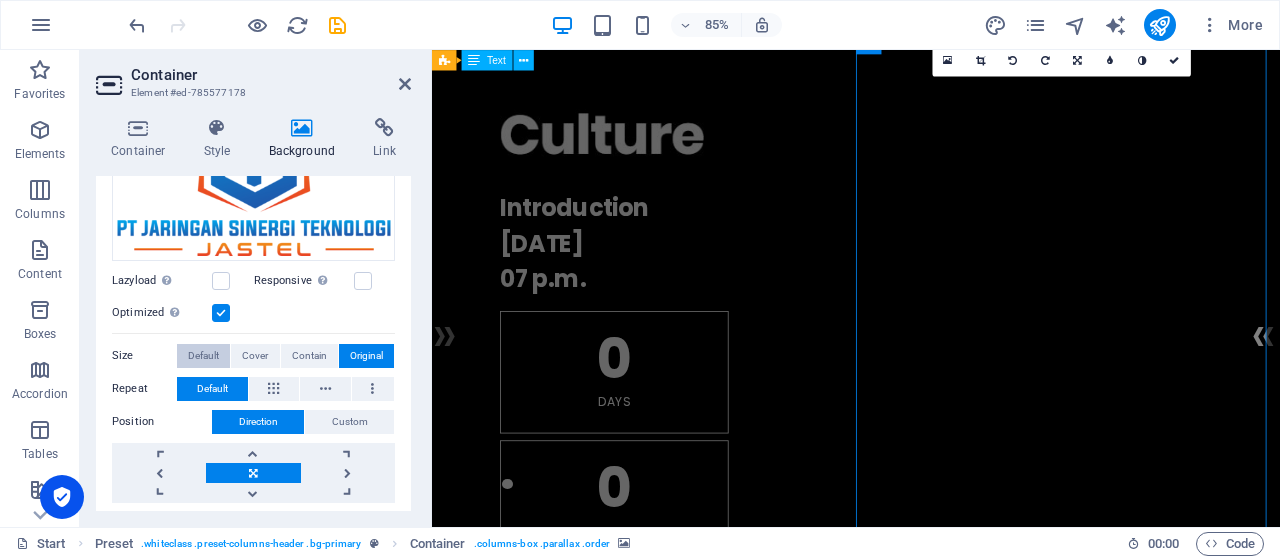 click on "Default" at bounding box center [203, 356] 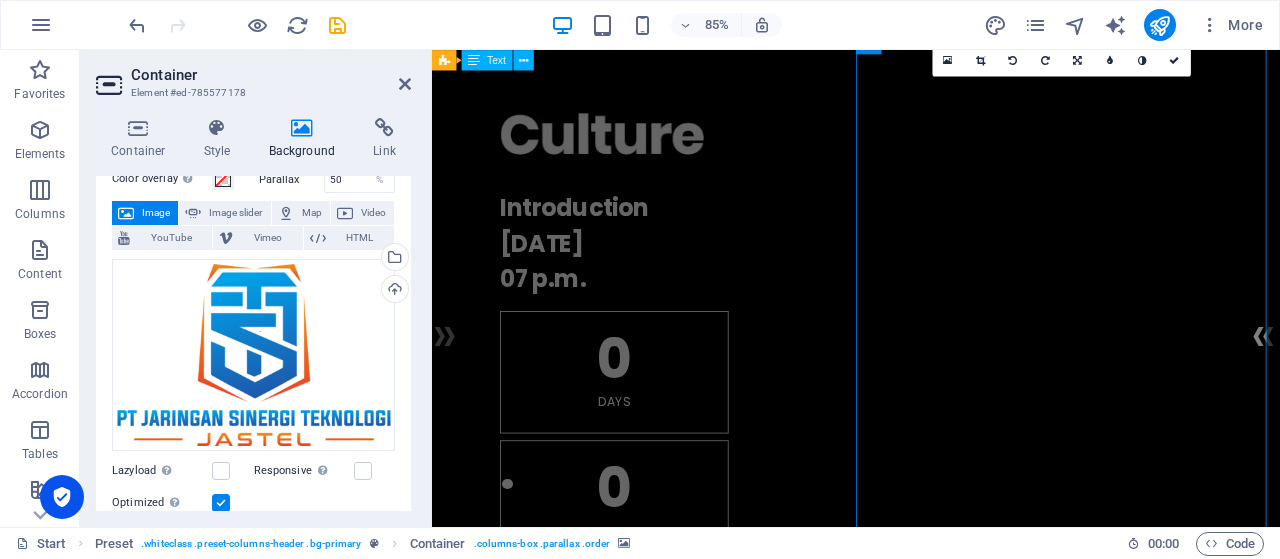 scroll, scrollTop: 89, scrollLeft: 0, axis: vertical 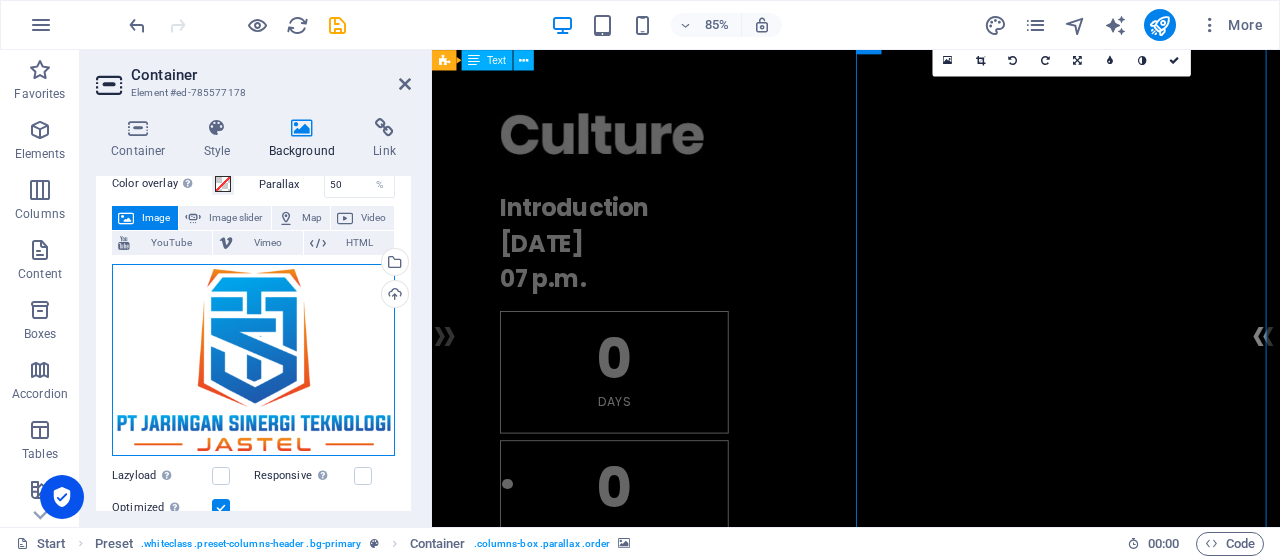 click on "Drag files here, click to choose files or select files from Files or our free stock photos & videos" at bounding box center (253, 360) 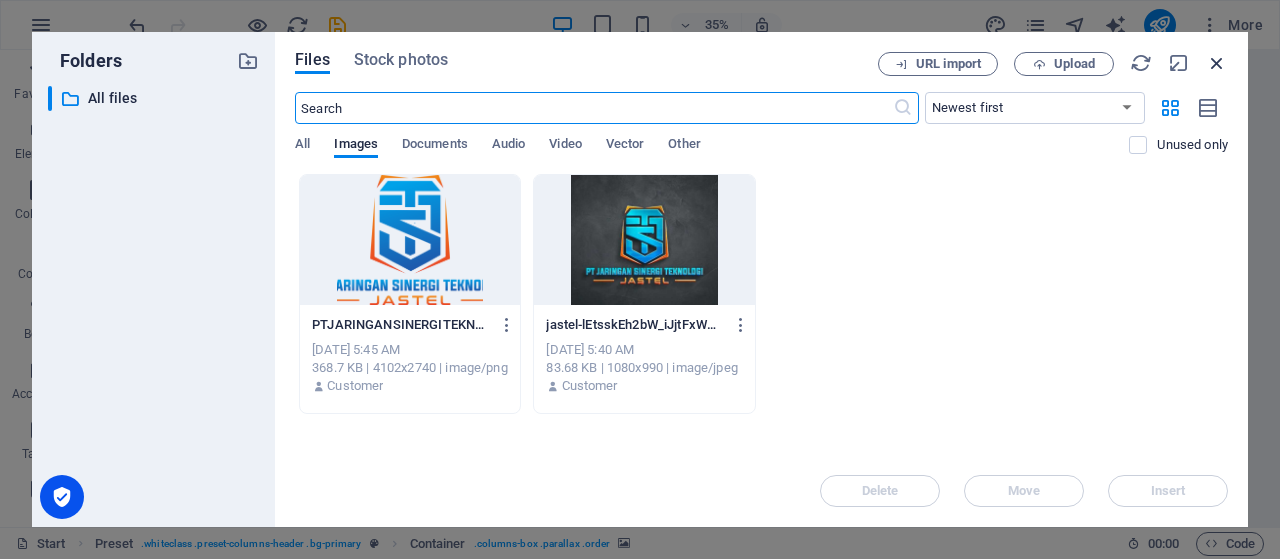 click at bounding box center [1217, 63] 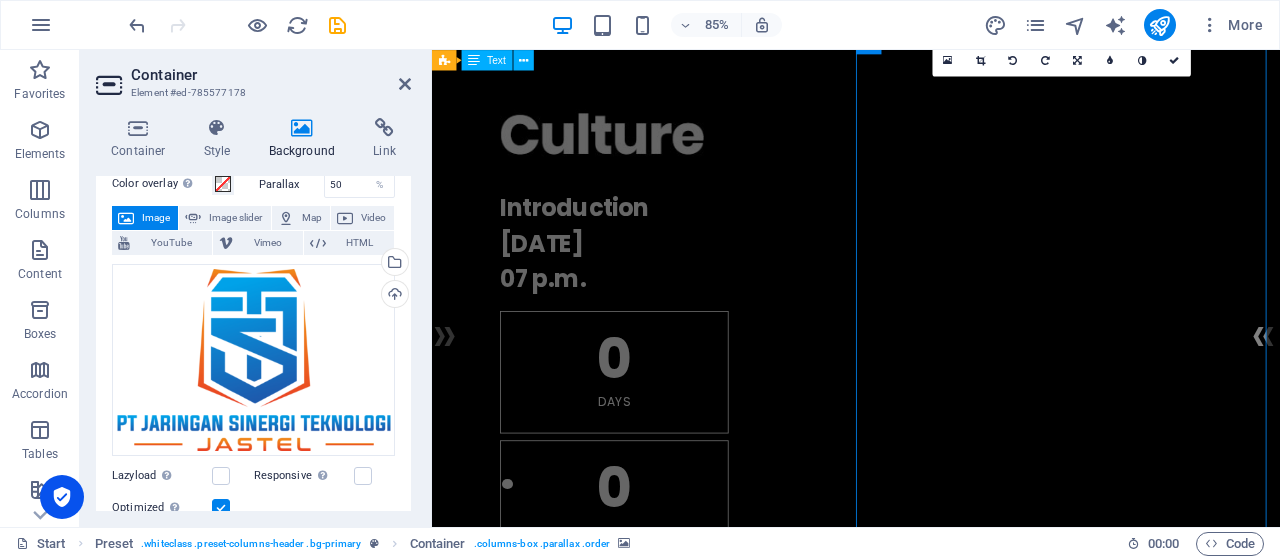 scroll, scrollTop: 0, scrollLeft: 0, axis: both 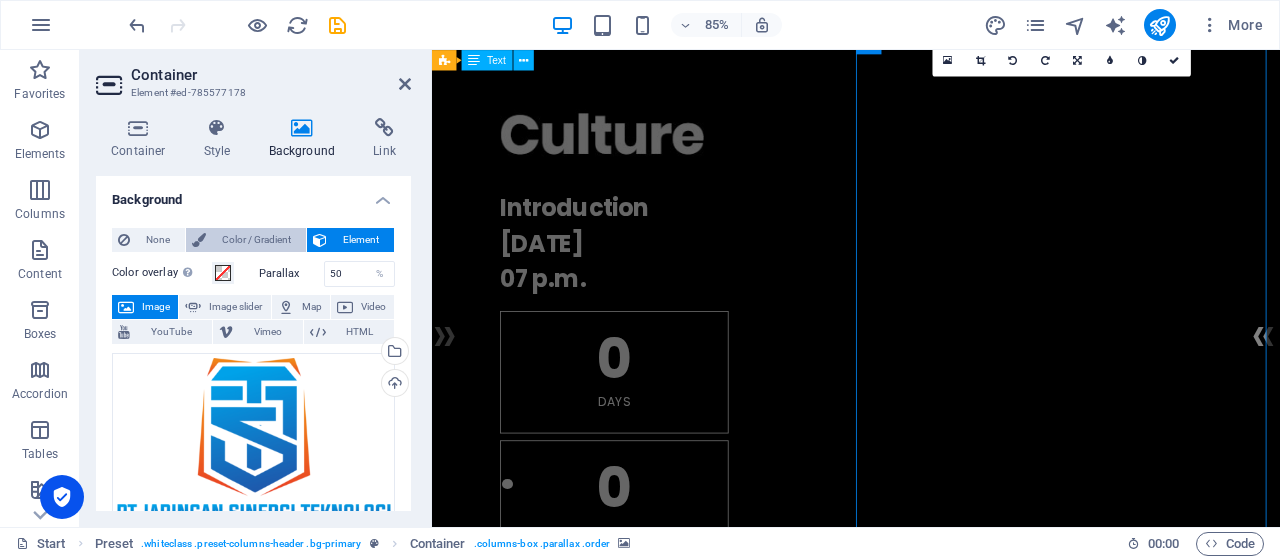 click on "Color / Gradient" at bounding box center [256, 240] 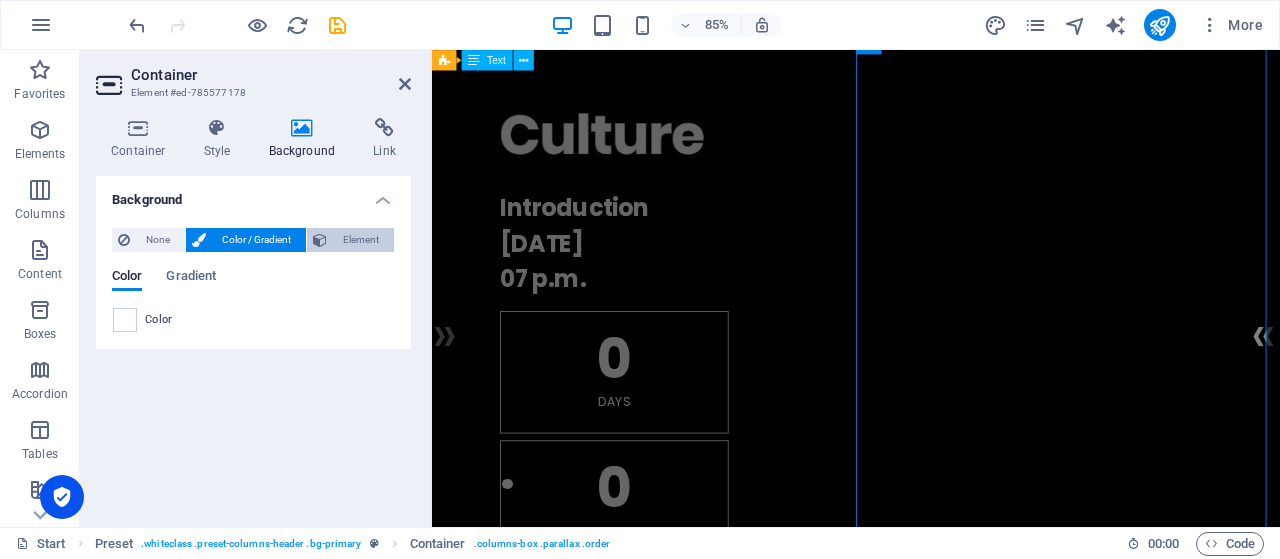 click on "Element" at bounding box center (360, 240) 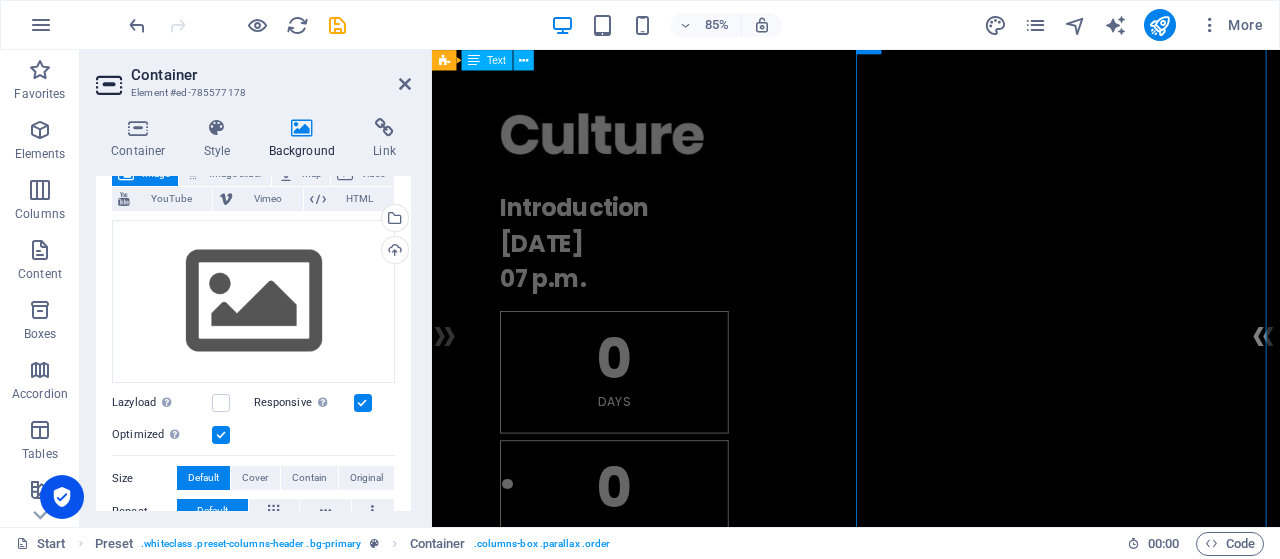 scroll, scrollTop: 129, scrollLeft: 0, axis: vertical 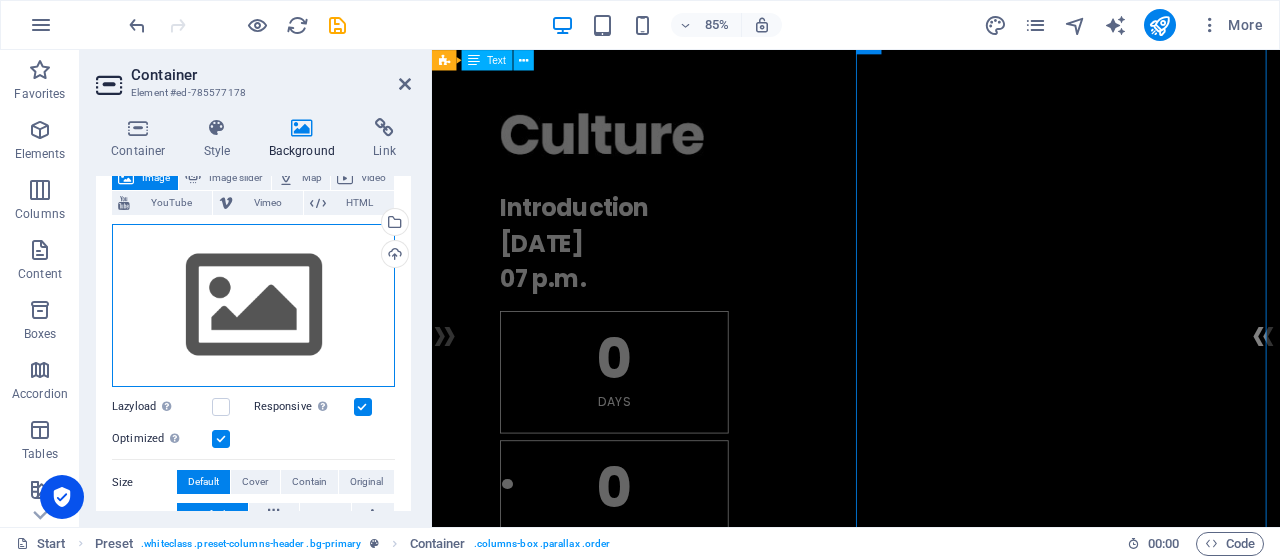 click on "Drag files here, click to choose files or select files from Files or our free stock photos & videos" at bounding box center [253, 306] 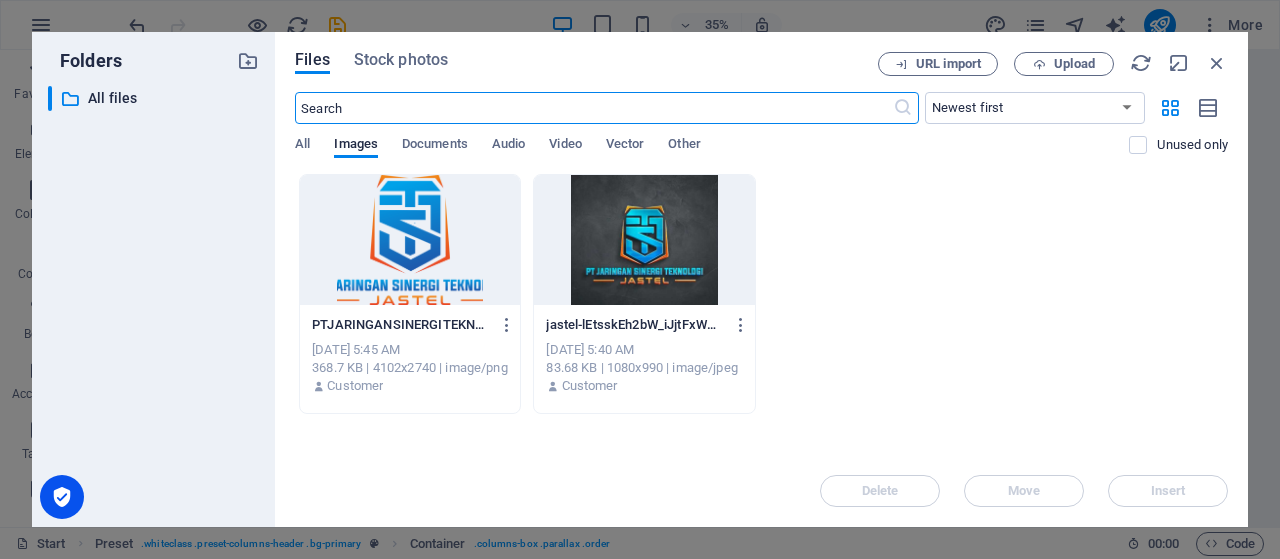 click at bounding box center [410, 240] 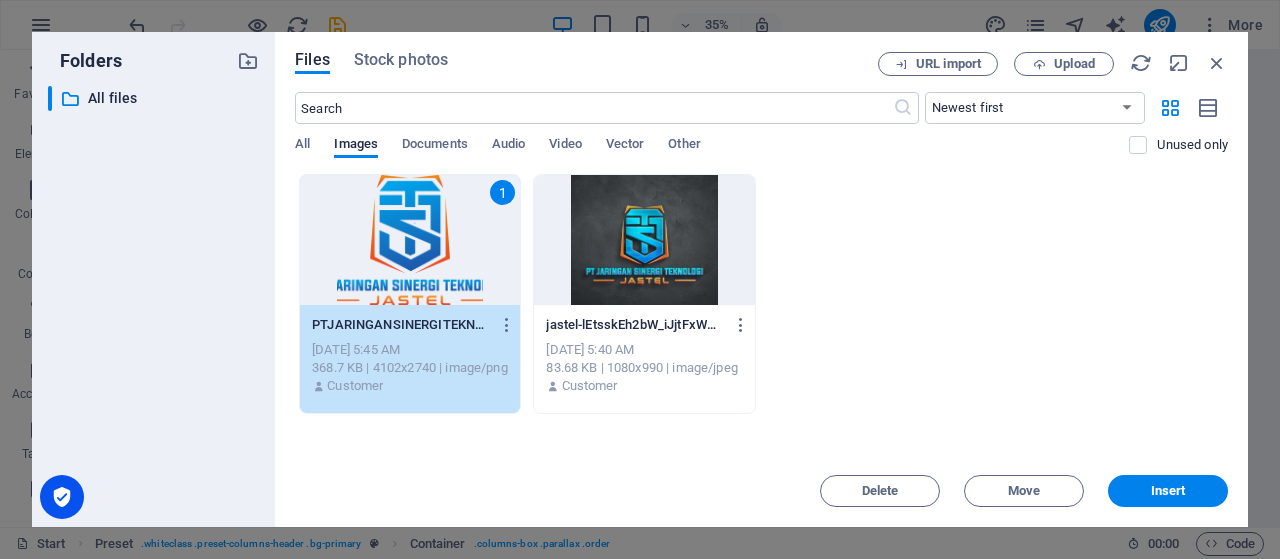 click on "Drop files here to upload them instantly 1 PTJARINGANSINERGITEKNOLOGI-PaAqV1OQlzsBASt-jsjOTQ.png PTJARINGANSINERGITEKNOLOGI-PaAqV1OQlzsBASt-jsjOTQ.png Jul 12, 2025 5:45 AM 368.7 KB | 4102x2740 | image/png Customer jastel-lEtsskEh2bW_iJjtFxWAuw.jpg jastel-lEtsskEh2bW_iJjtFxWAuw.jpg Jul 12, 2025 5:40 AM 83.68 KB | 1080x990 | image/jpeg Customer" at bounding box center [761, 314] 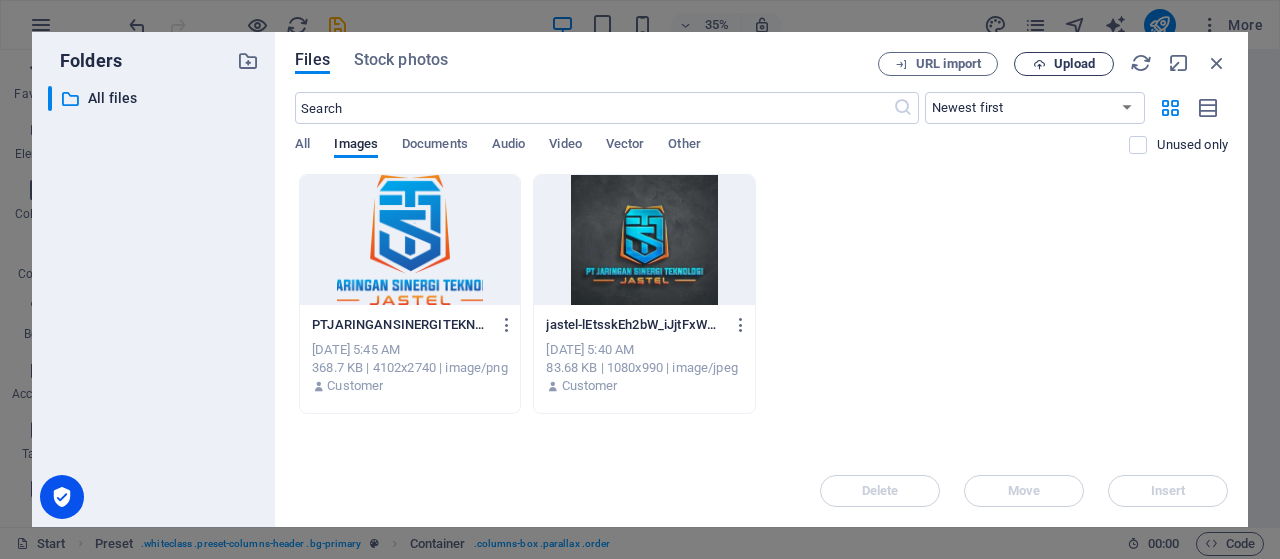 click on "Upload" at bounding box center (1064, 64) 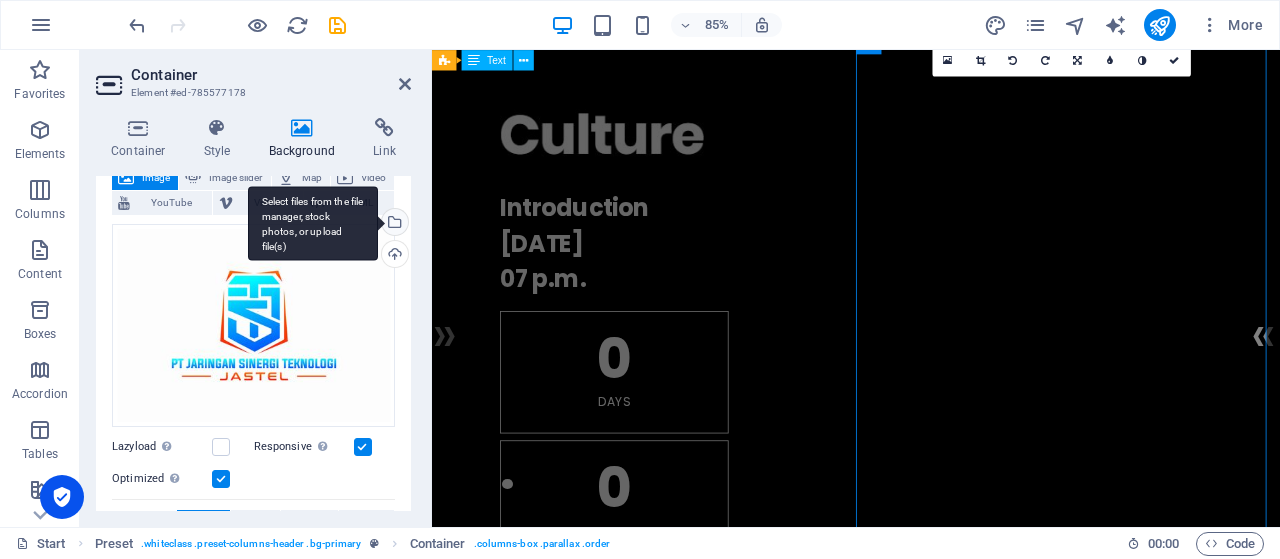 click on "Select files from the file manager, stock photos, or upload file(s)" at bounding box center [393, 224] 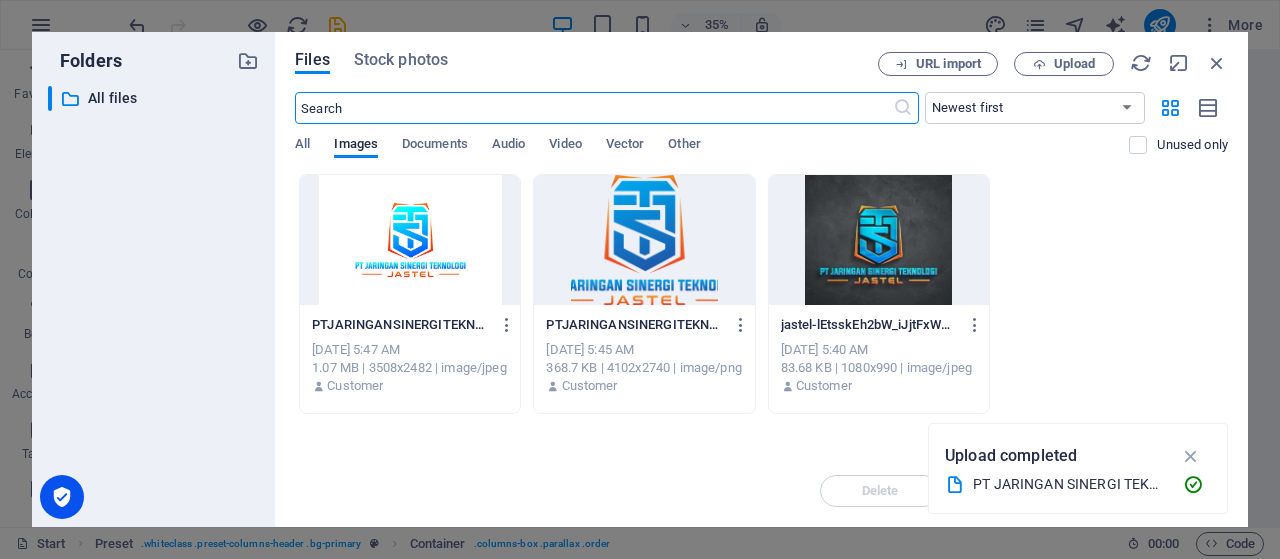 click at bounding box center (644, 240) 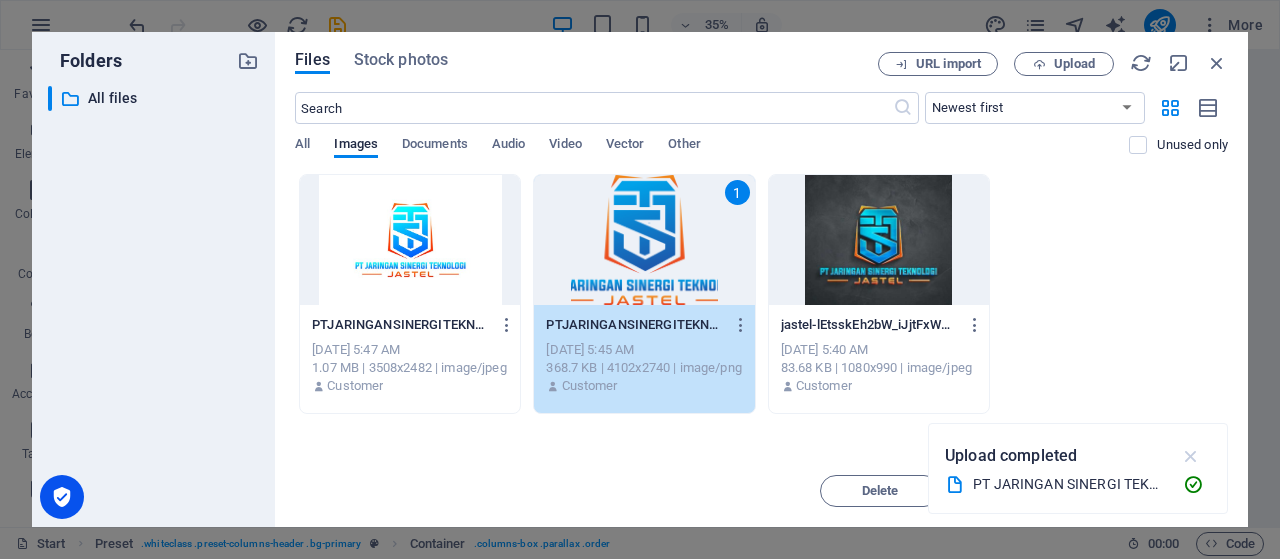 click at bounding box center (1191, 456) 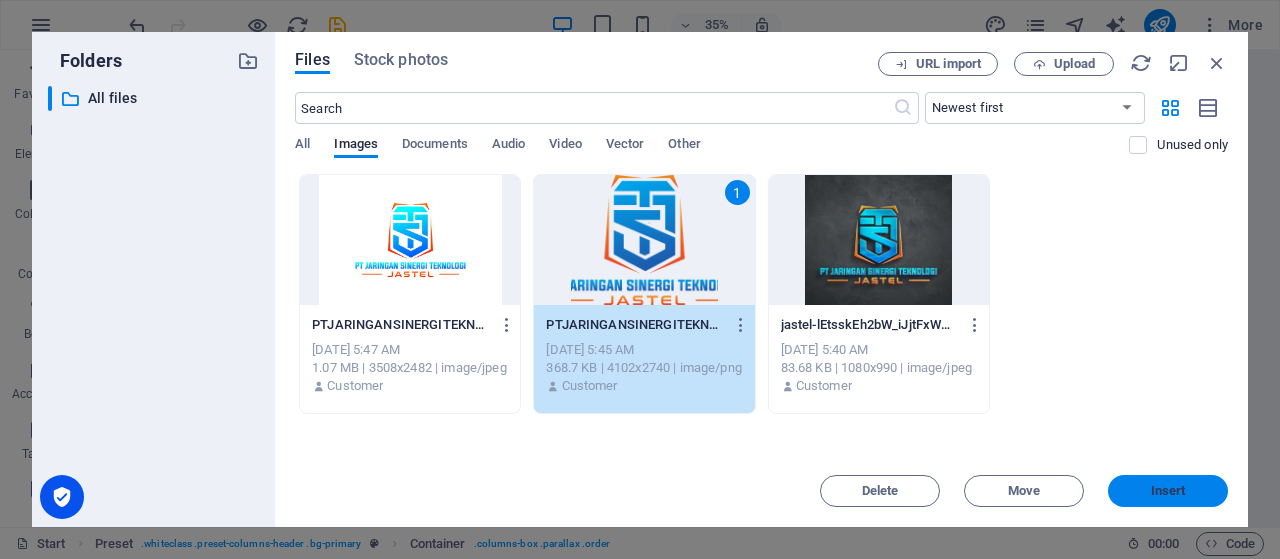 click on "Insert" at bounding box center [1168, 491] 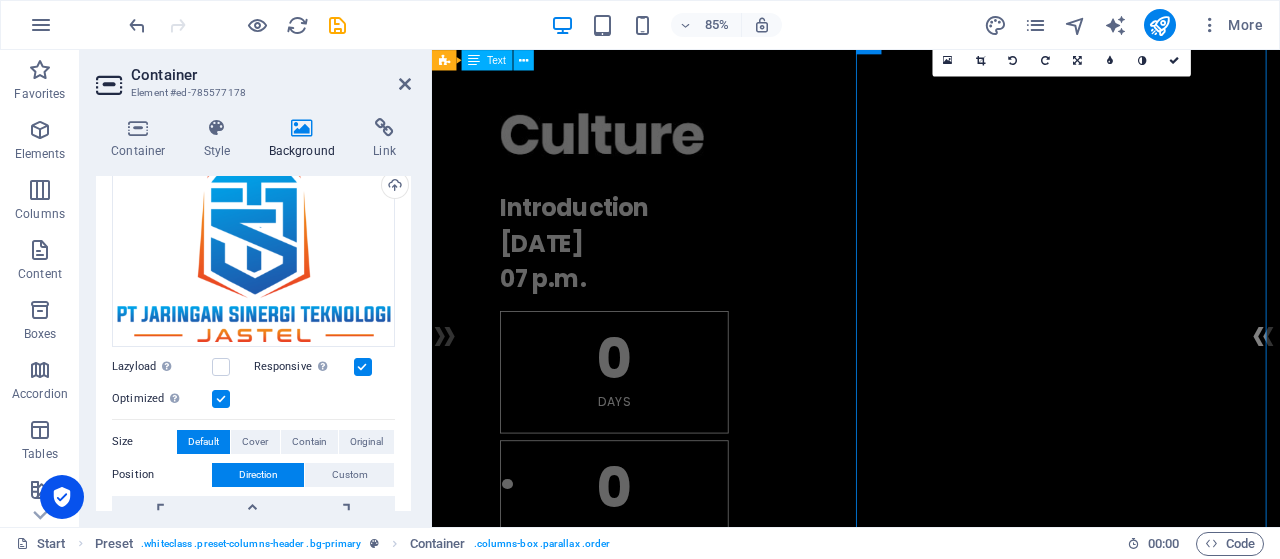 scroll, scrollTop: 205, scrollLeft: 0, axis: vertical 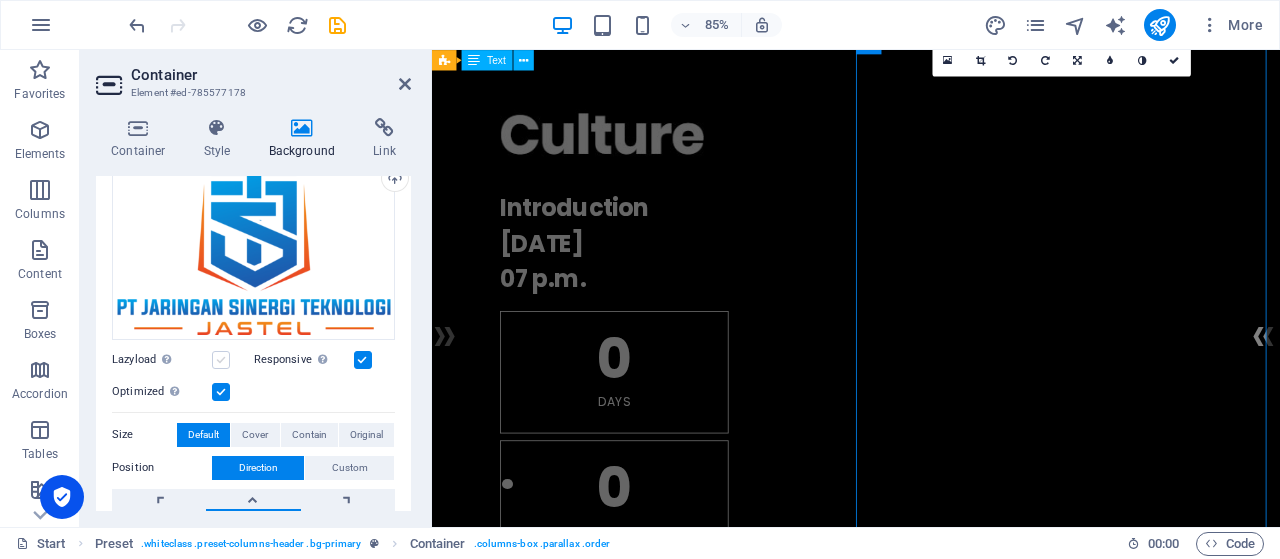 click at bounding box center [221, 360] 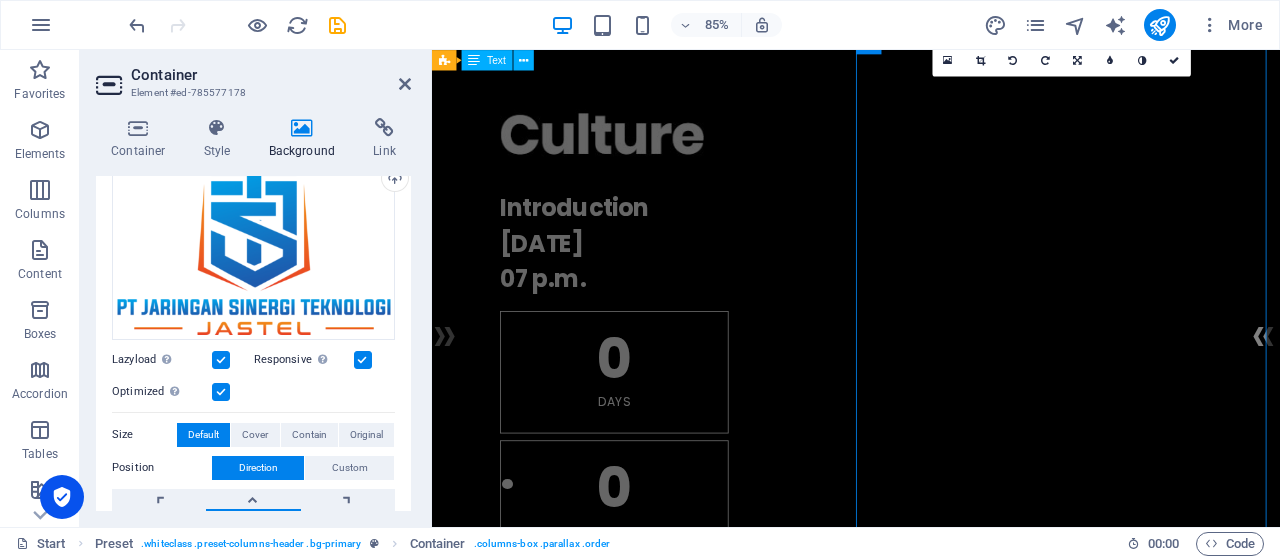 click at bounding box center [221, 360] 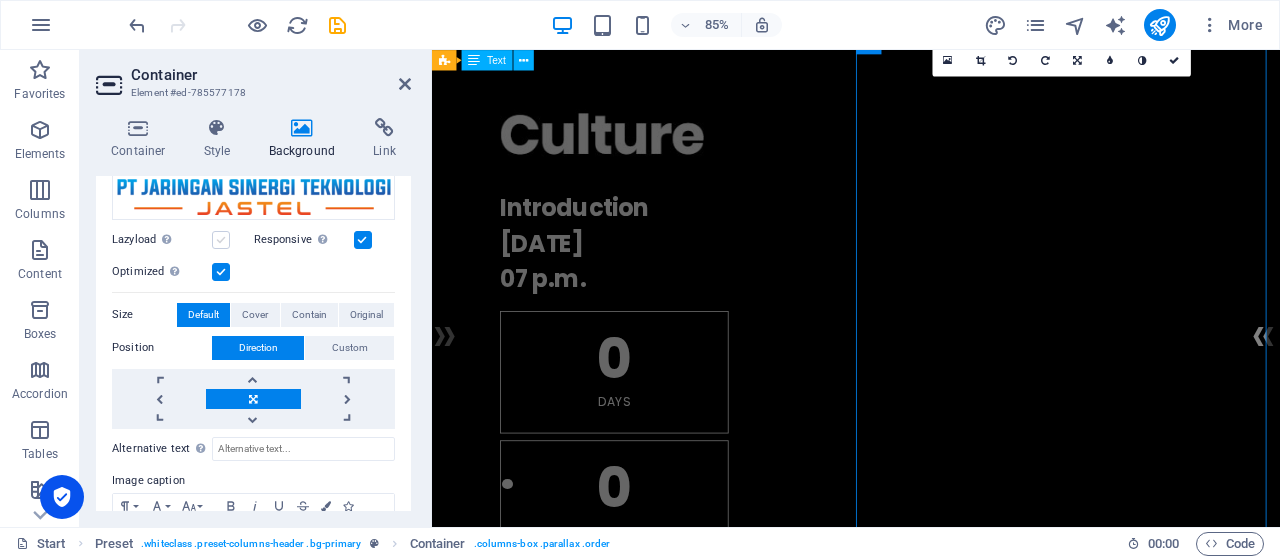 scroll, scrollTop: 326, scrollLeft: 0, axis: vertical 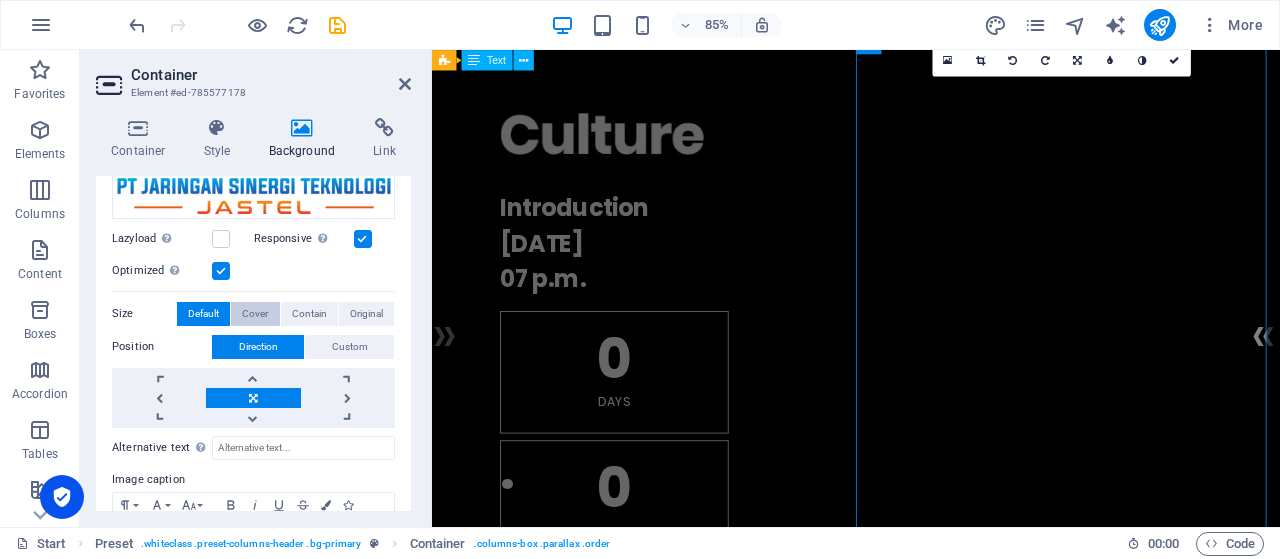 click on "Cover" at bounding box center (255, 314) 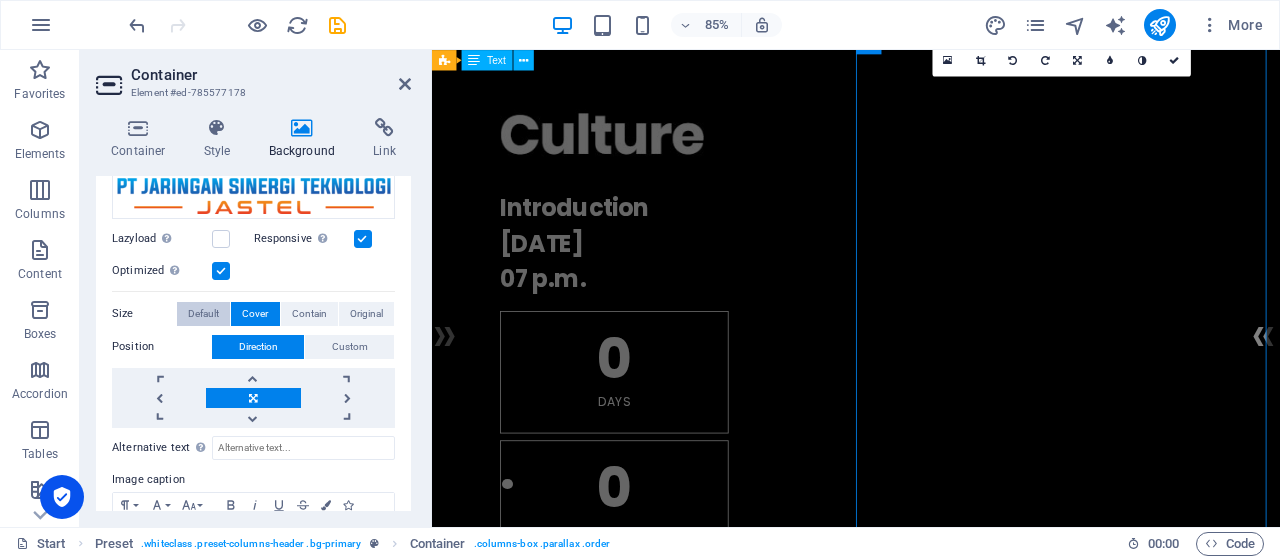 click on "Default" at bounding box center [203, 314] 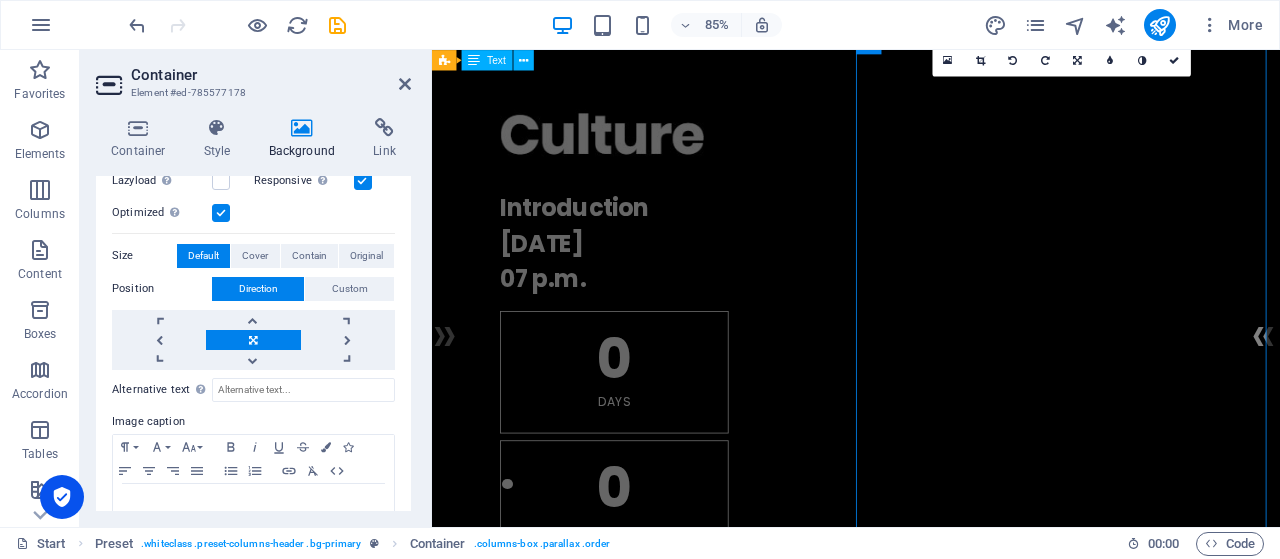 scroll, scrollTop: 404, scrollLeft: 0, axis: vertical 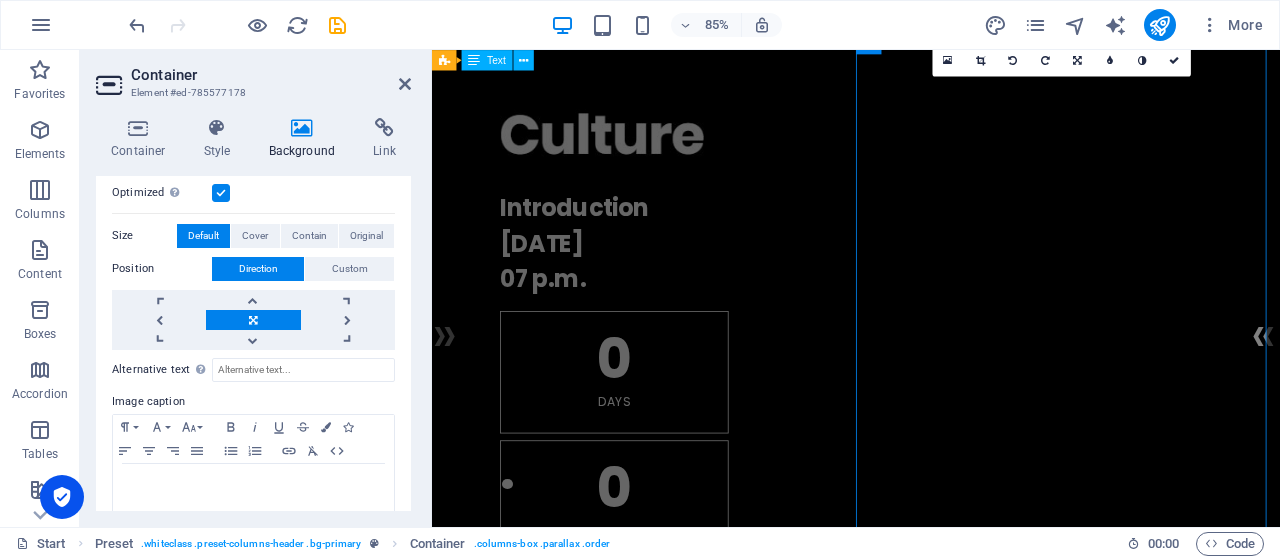 click at bounding box center (253, 320) 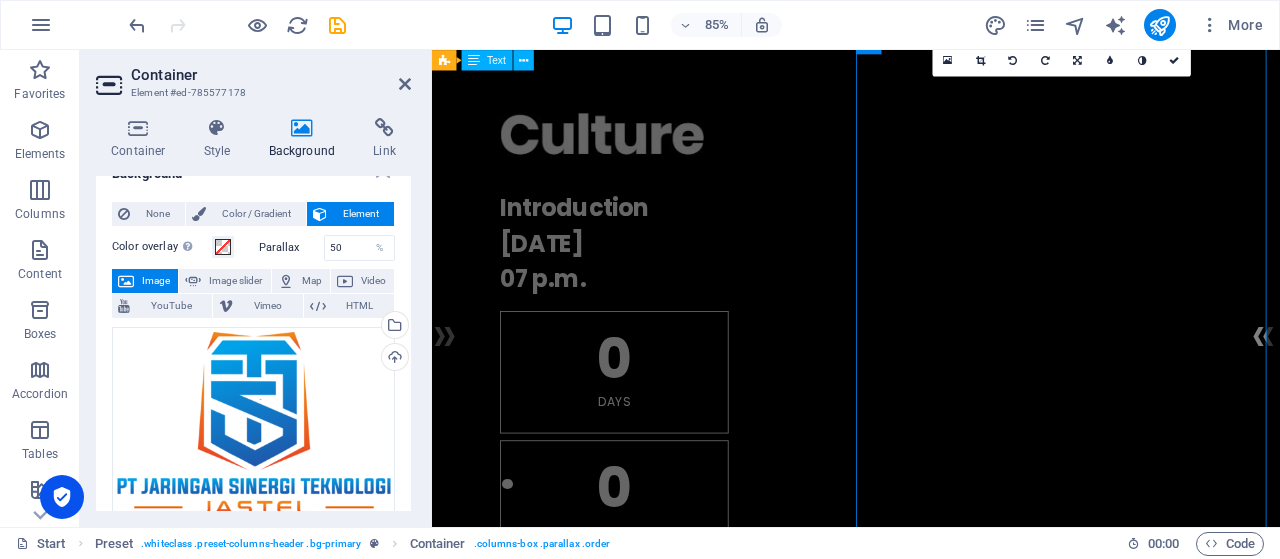 scroll, scrollTop: 0, scrollLeft: 0, axis: both 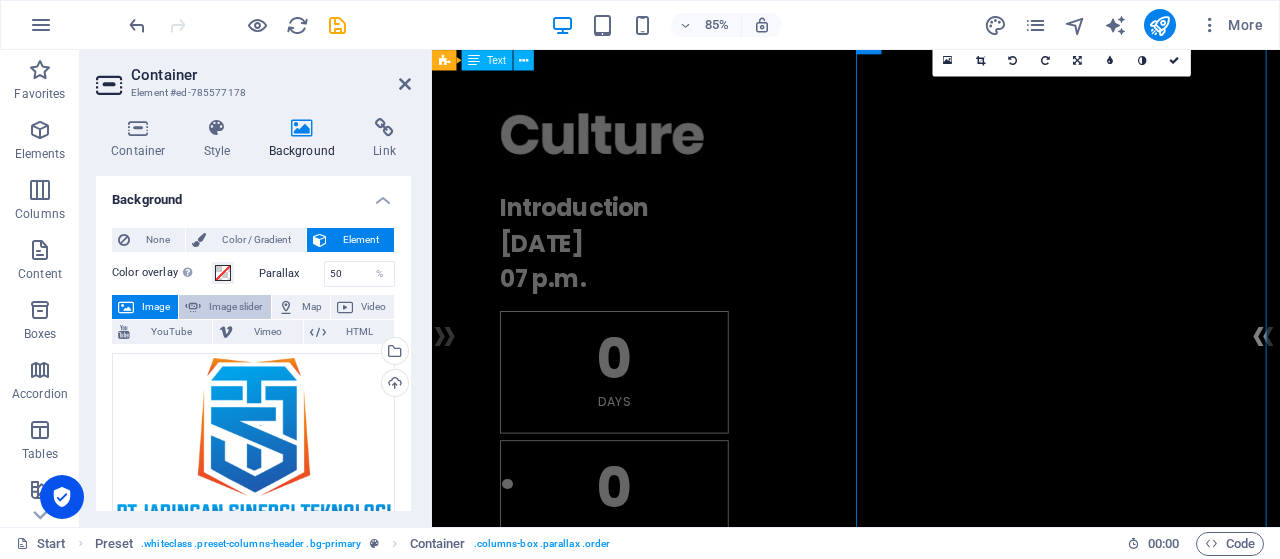 click on "Image slider" at bounding box center (235, 307) 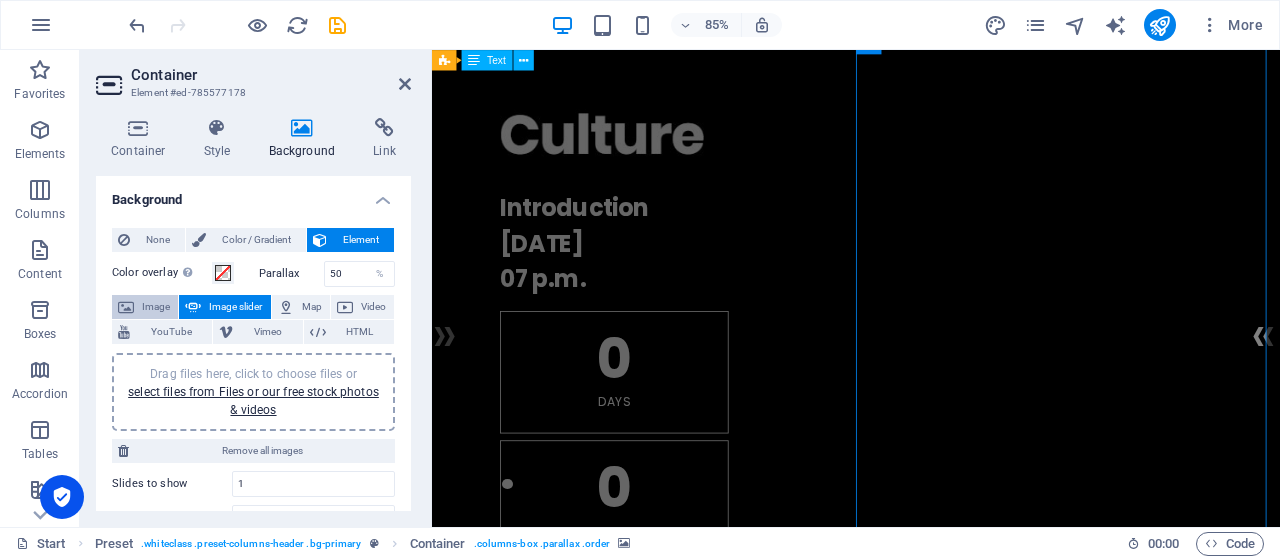 click on "Image" at bounding box center (156, 307) 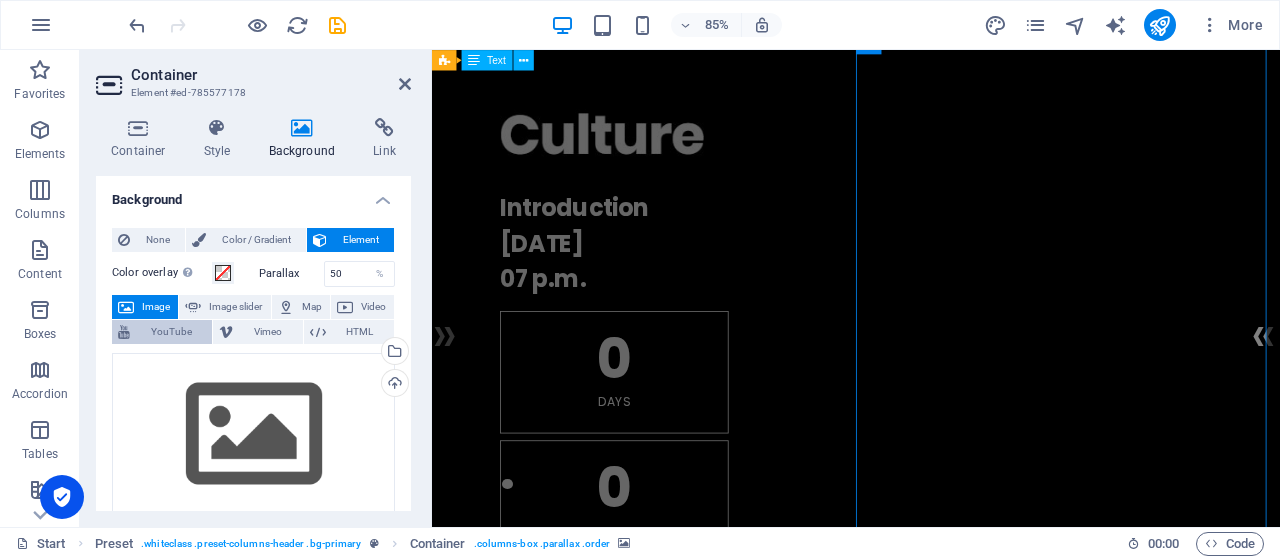 click on "YouTube" at bounding box center [171, 332] 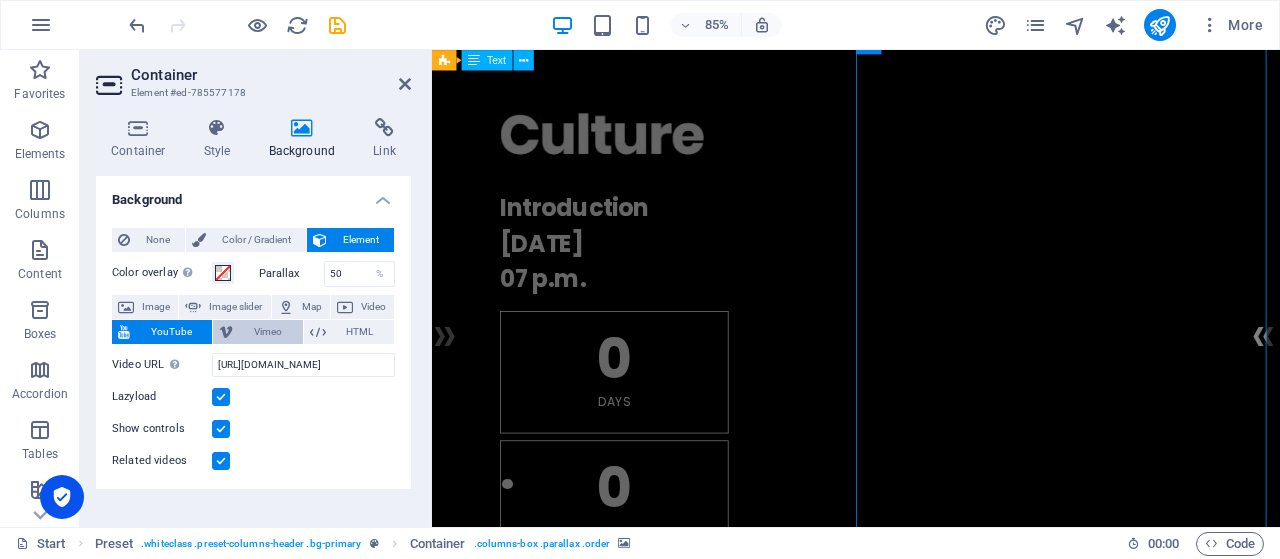 click on "Vimeo" at bounding box center (267, 332) 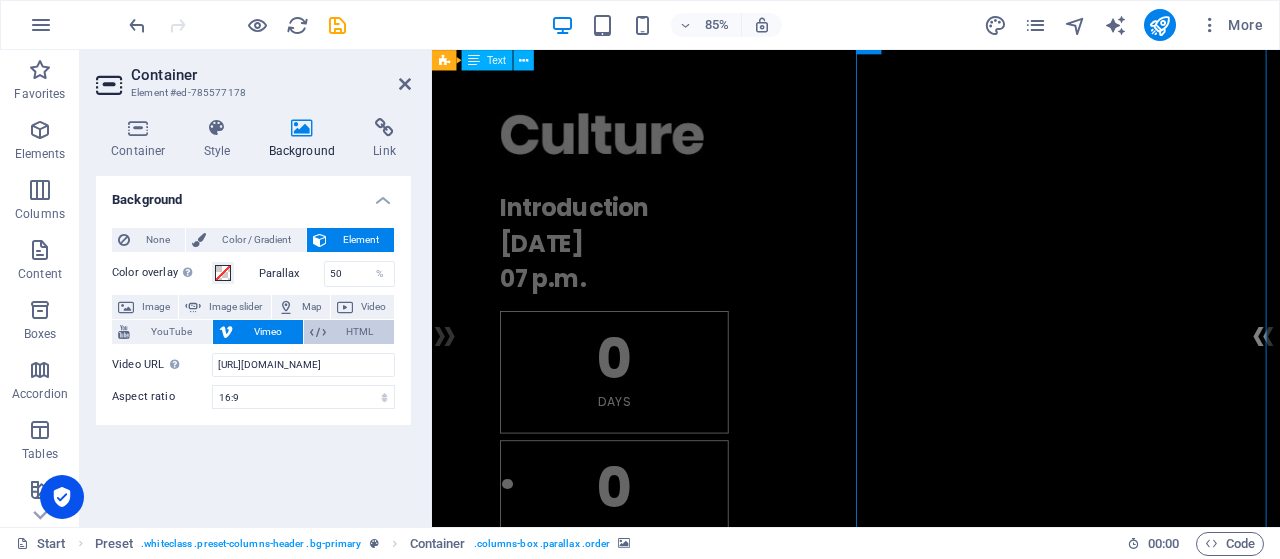 click on "HTML" at bounding box center [349, 332] 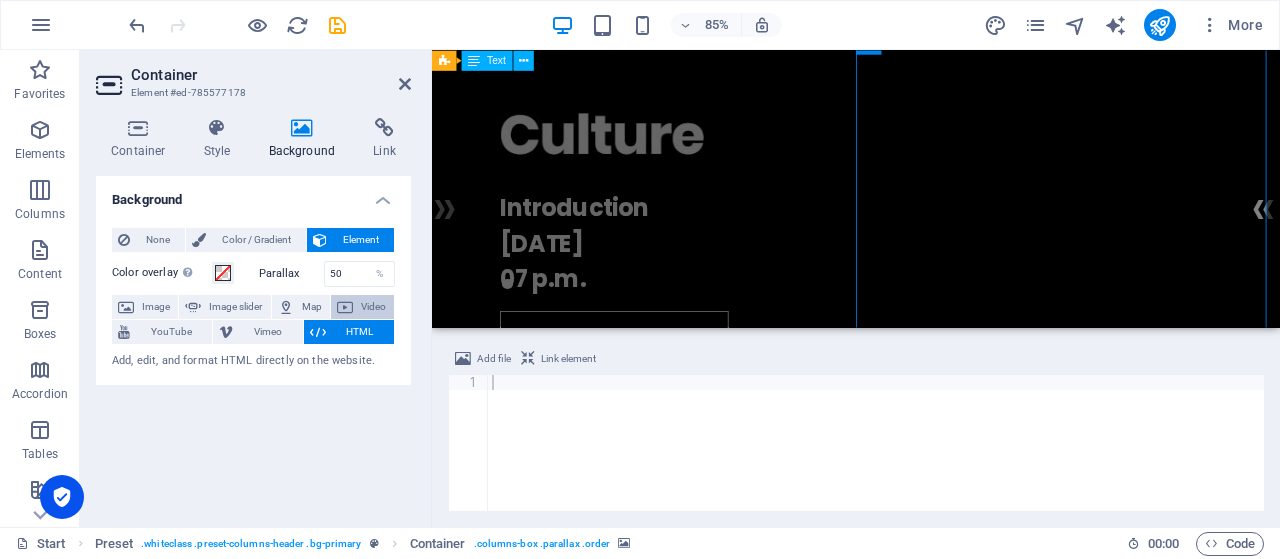 click at bounding box center [345, 307] 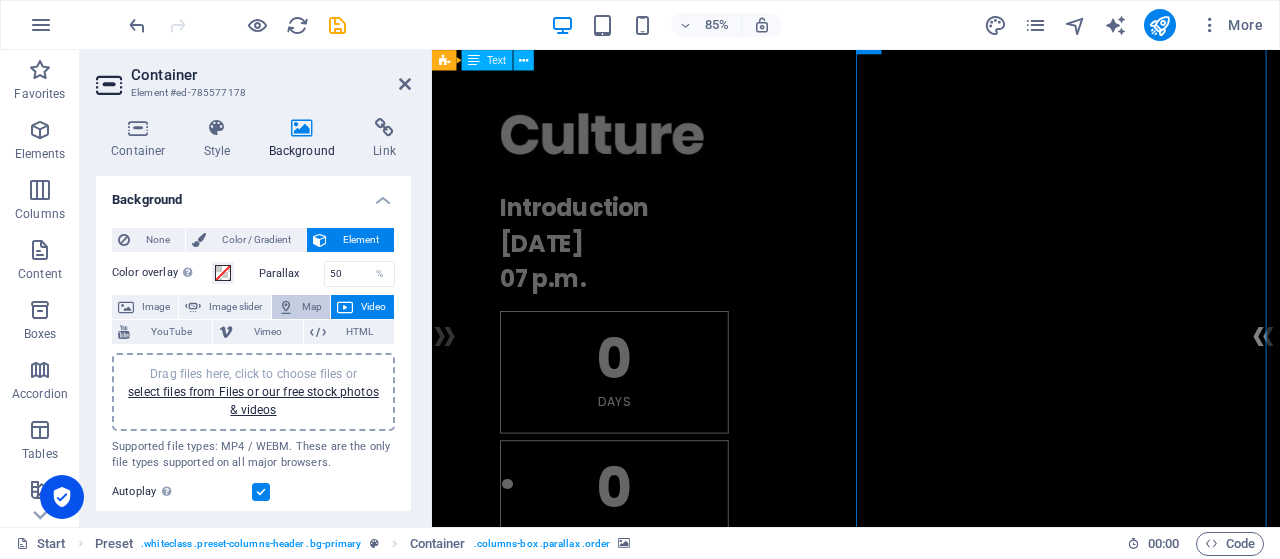 click on "Map" at bounding box center (312, 307) 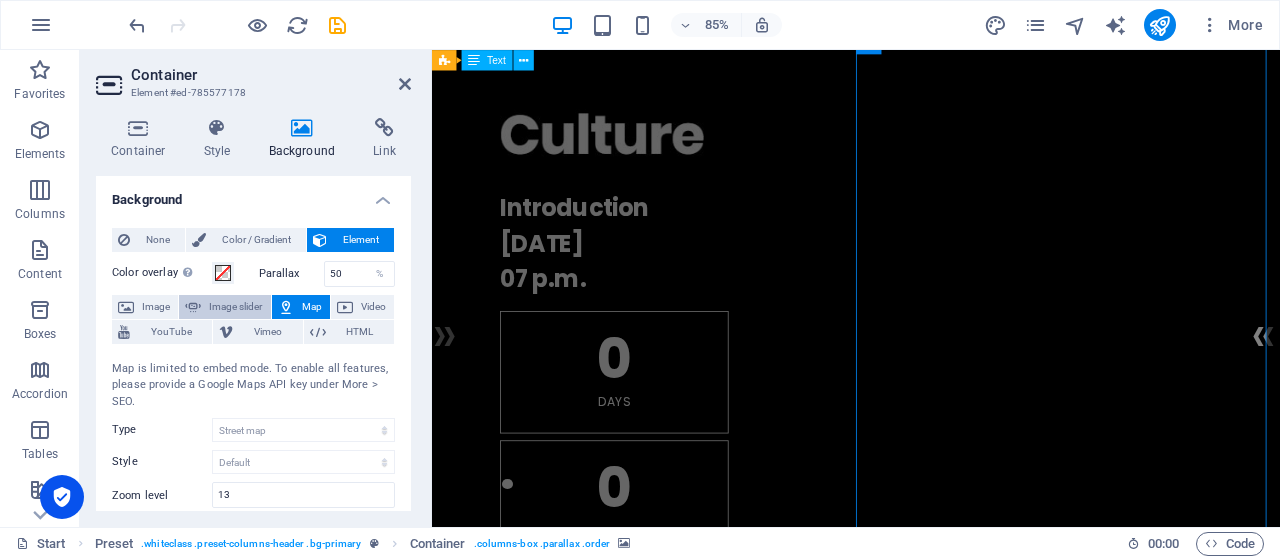 click on "Image slider" at bounding box center (235, 307) 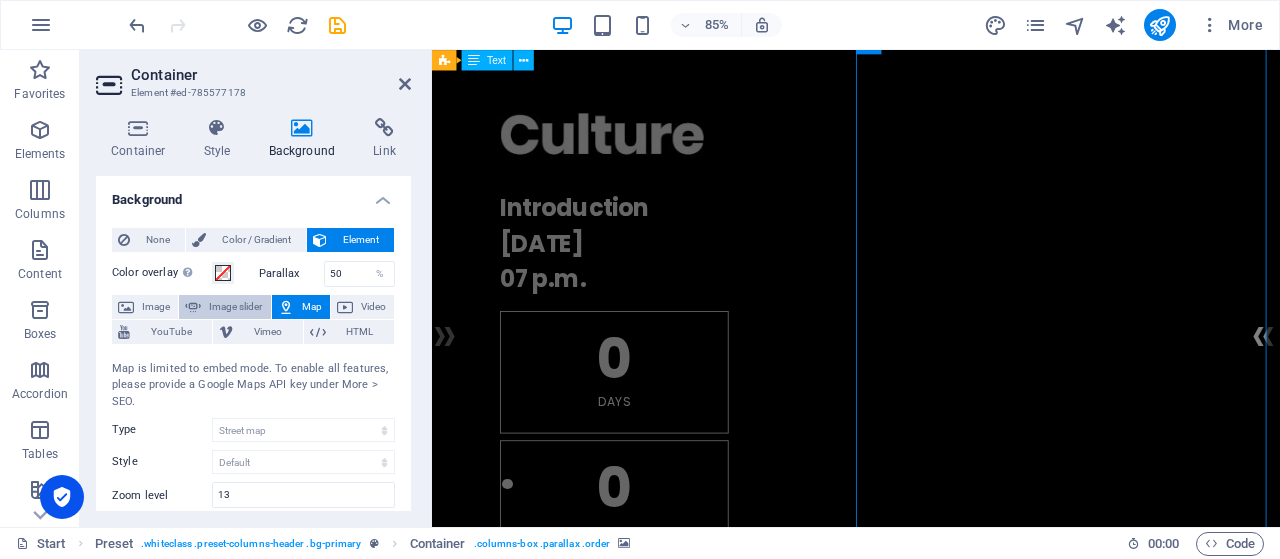 select on "ms" 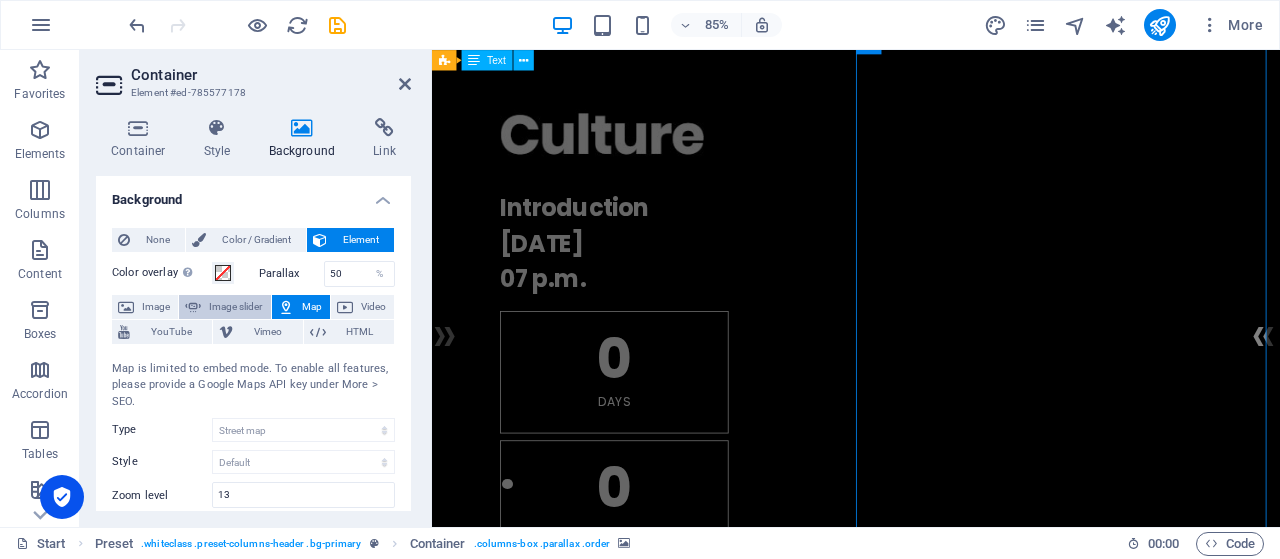 select on "s" 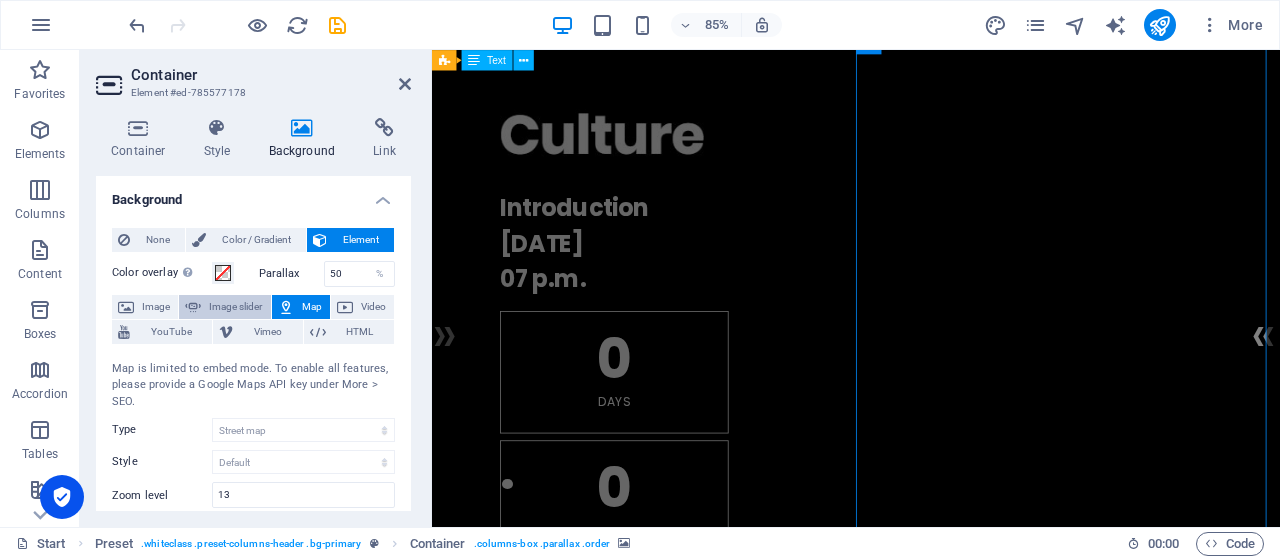 select on "progressive" 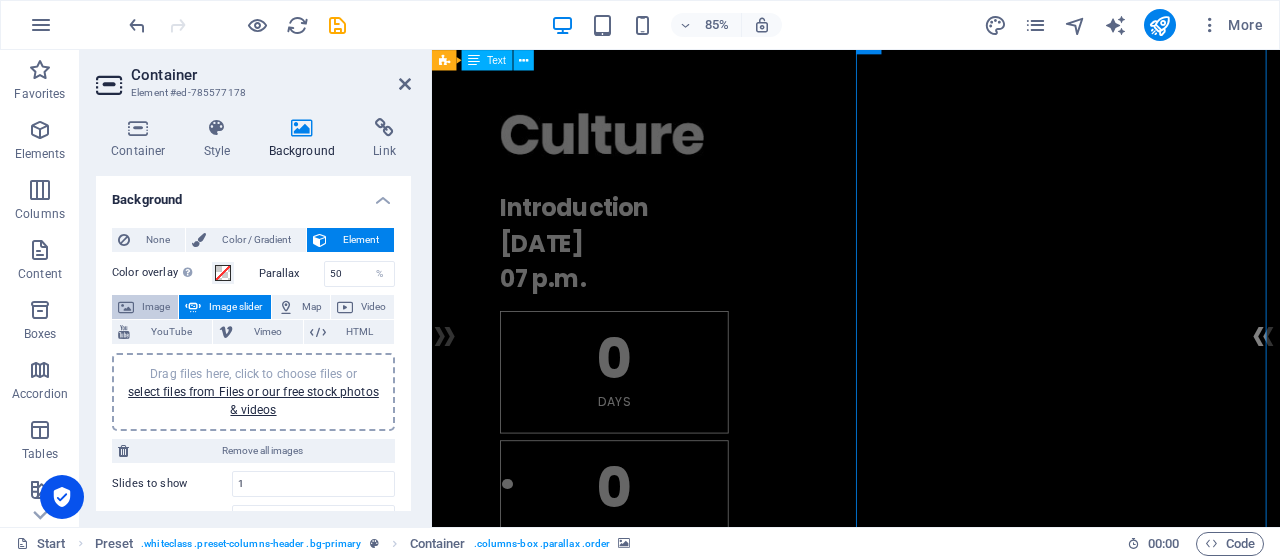 click on "Image" at bounding box center (156, 307) 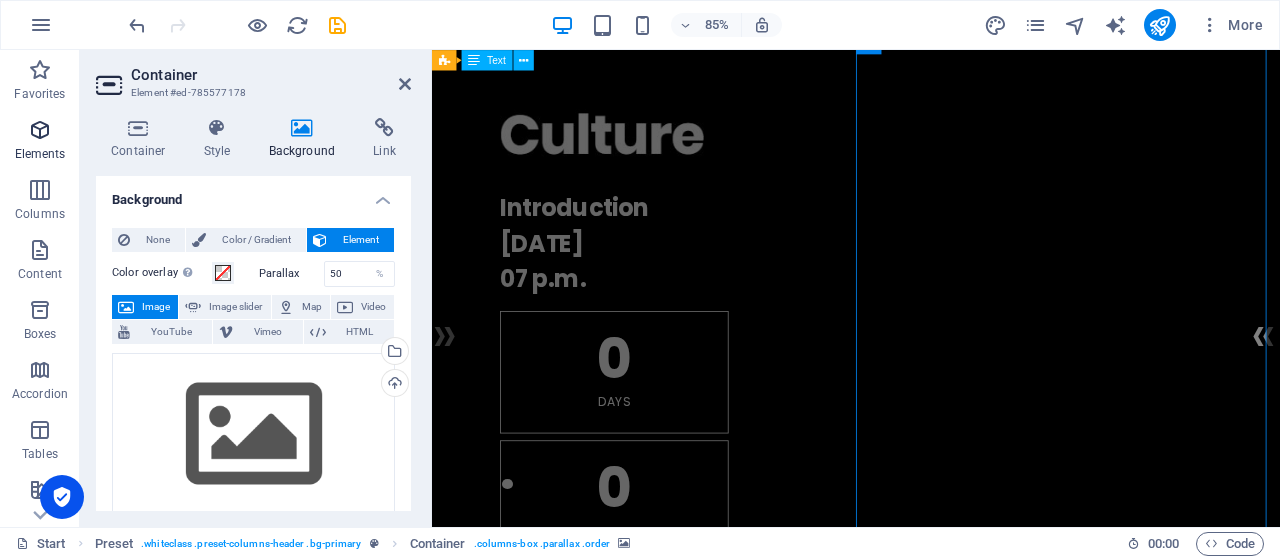 click at bounding box center [40, 130] 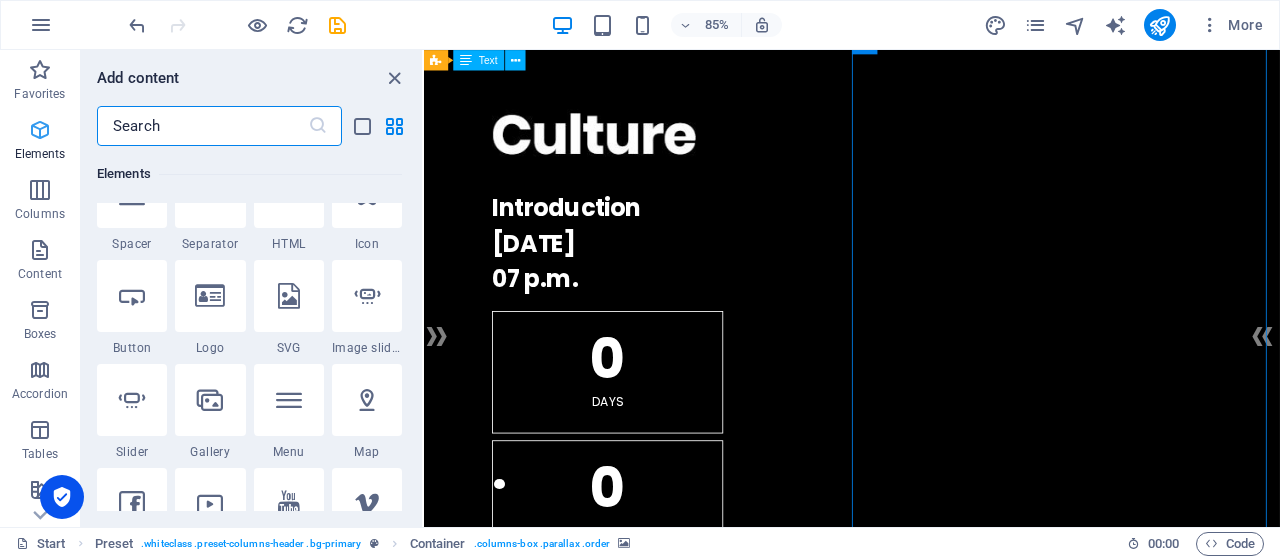 scroll, scrollTop: 366, scrollLeft: 0, axis: vertical 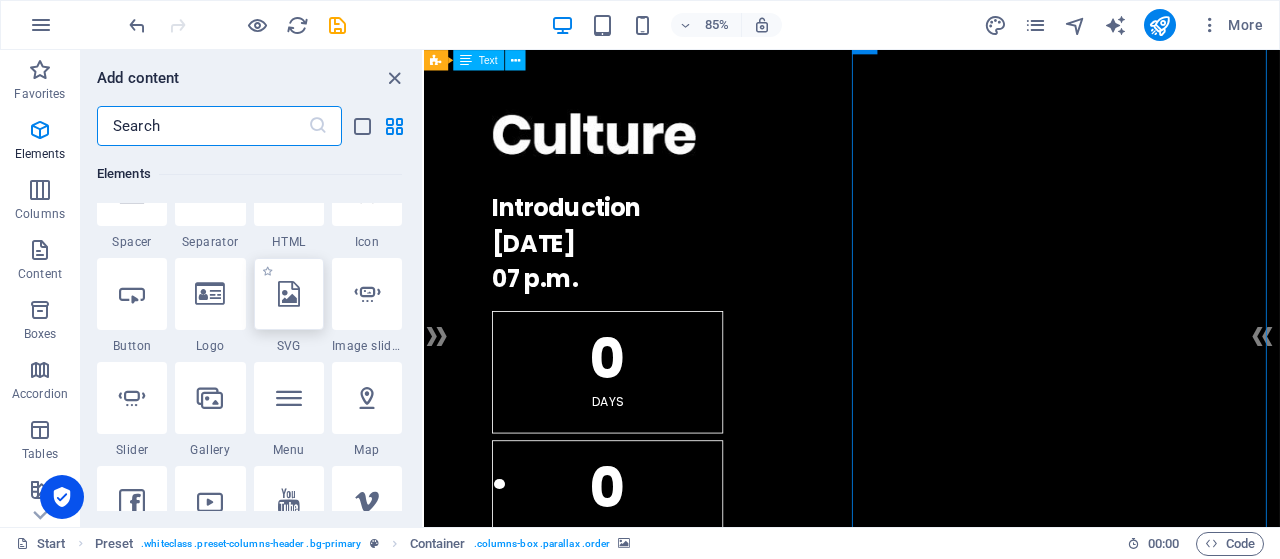 click at bounding box center (289, 294) 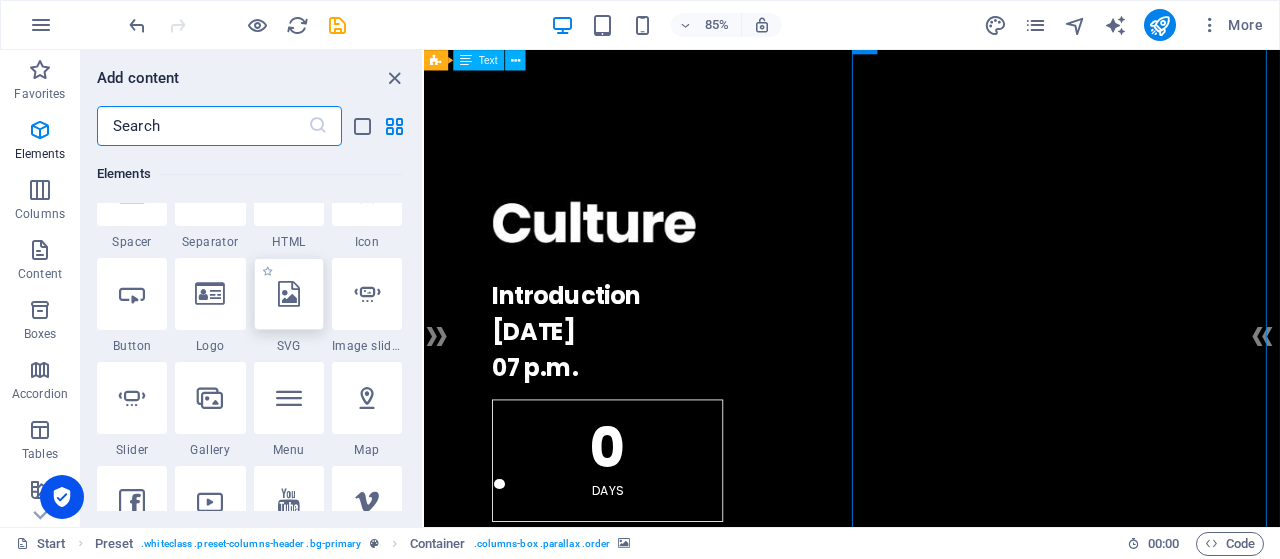 select on "xMidYMid" 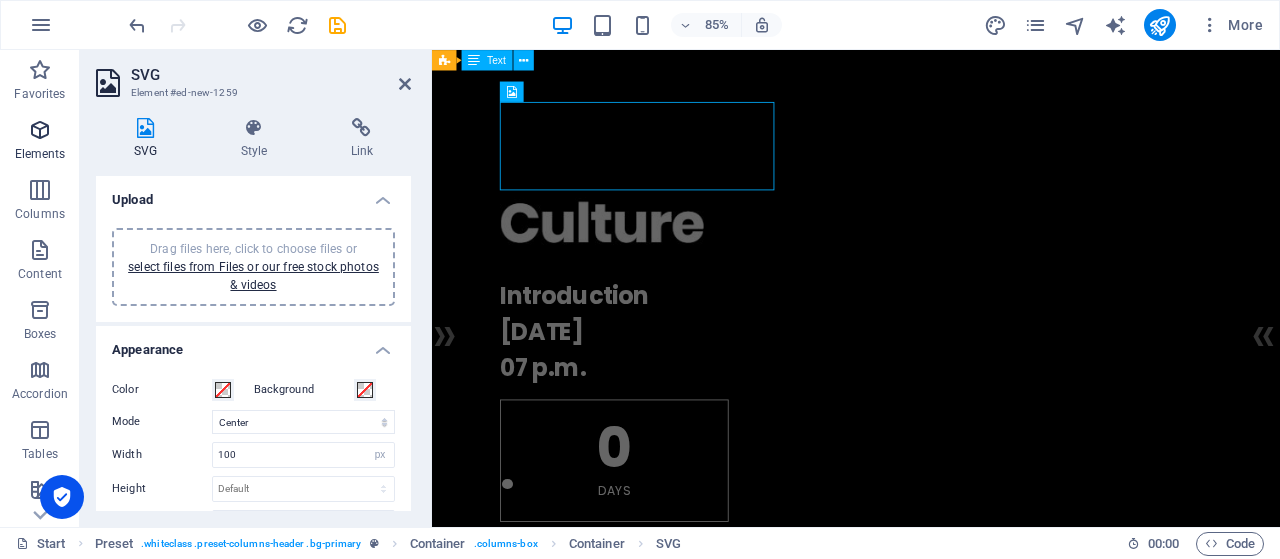 click on "Elements" at bounding box center (40, 154) 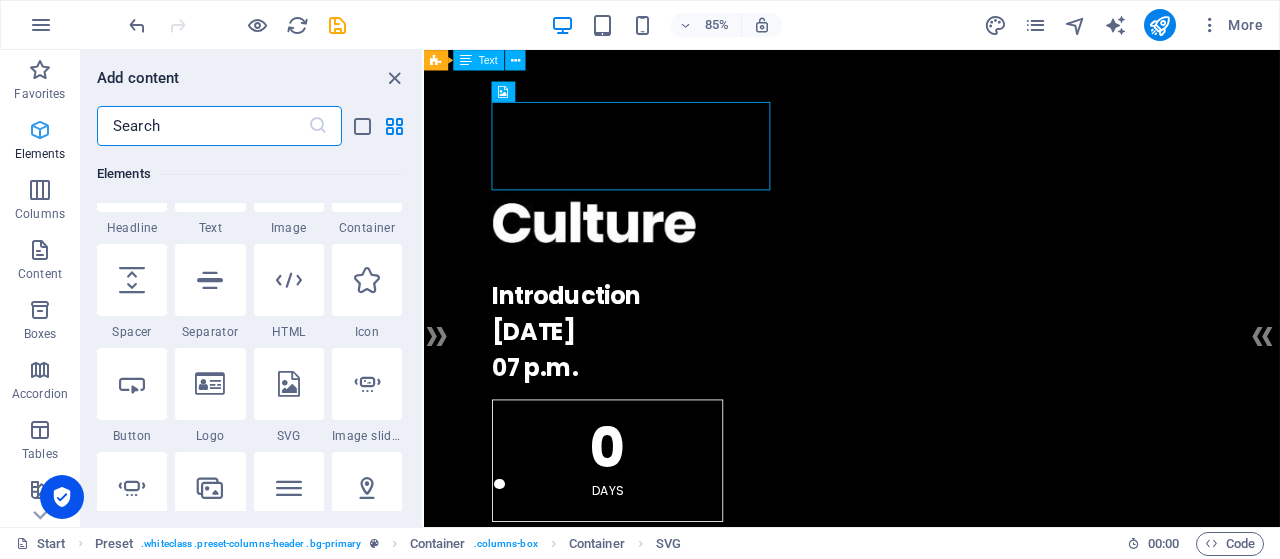 scroll, scrollTop: 275, scrollLeft: 0, axis: vertical 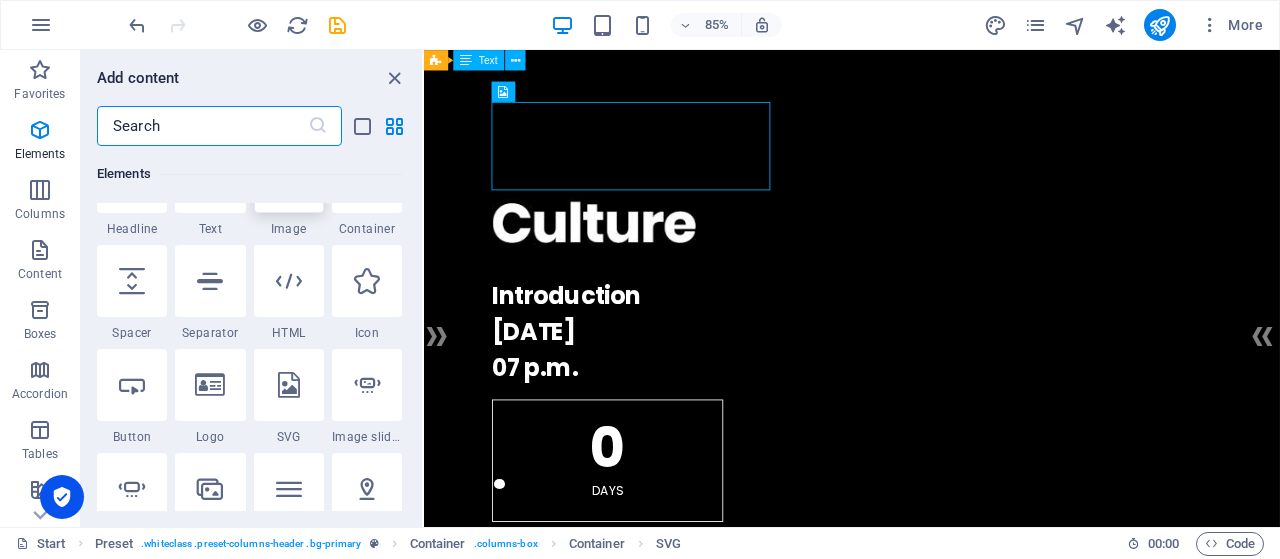 click at bounding box center (289, 177) 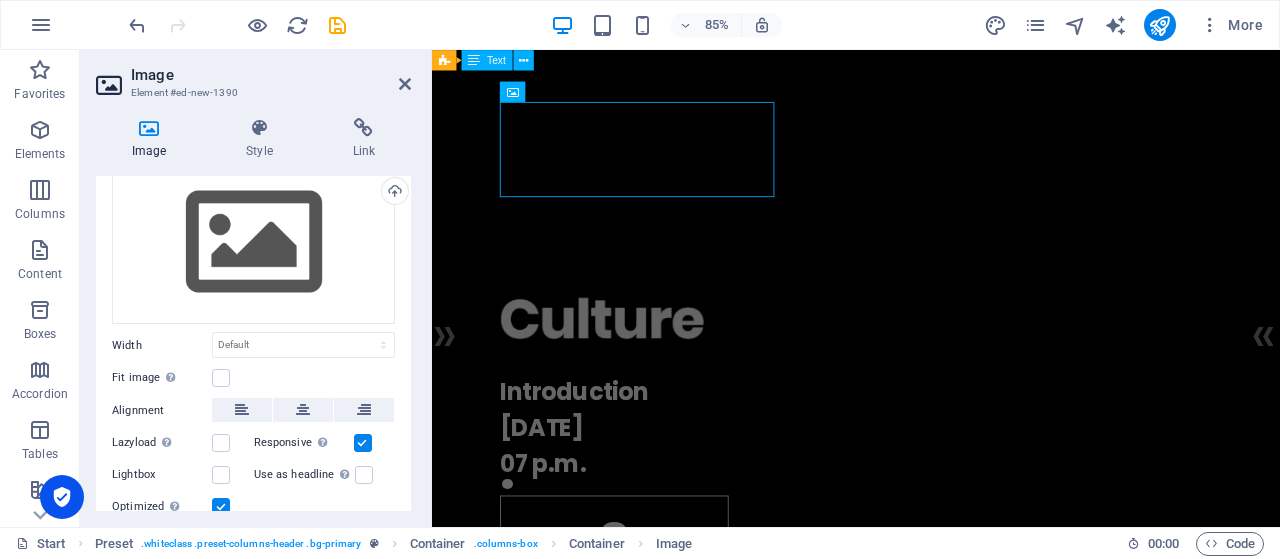 scroll, scrollTop: 68, scrollLeft: 0, axis: vertical 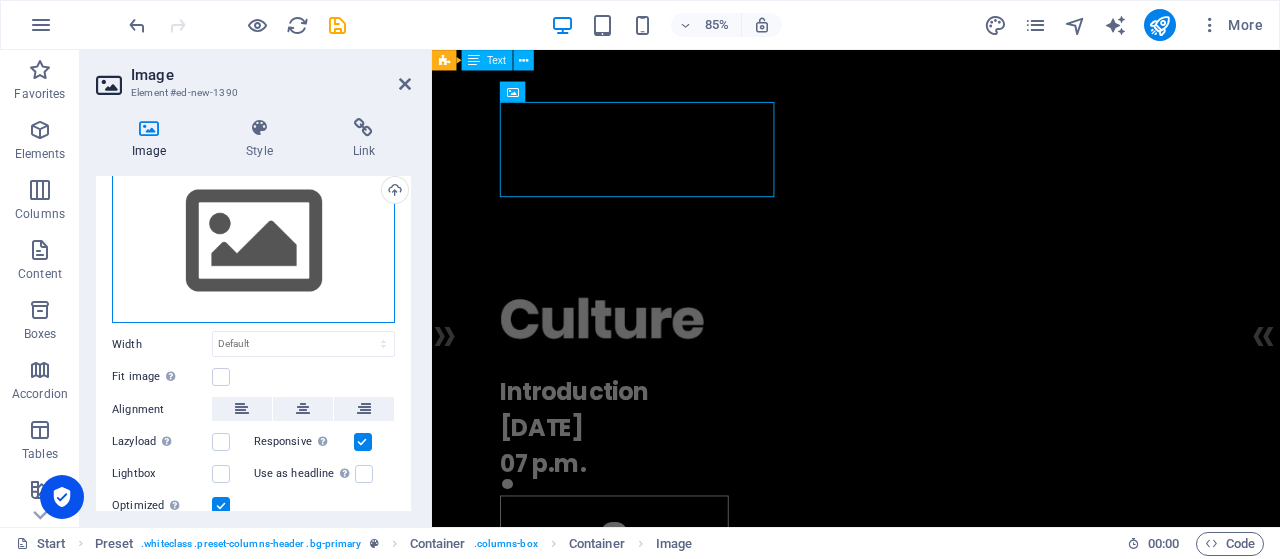 click on "Drag files here, click to choose files or select files from Files or our free stock photos & videos" at bounding box center (253, 242) 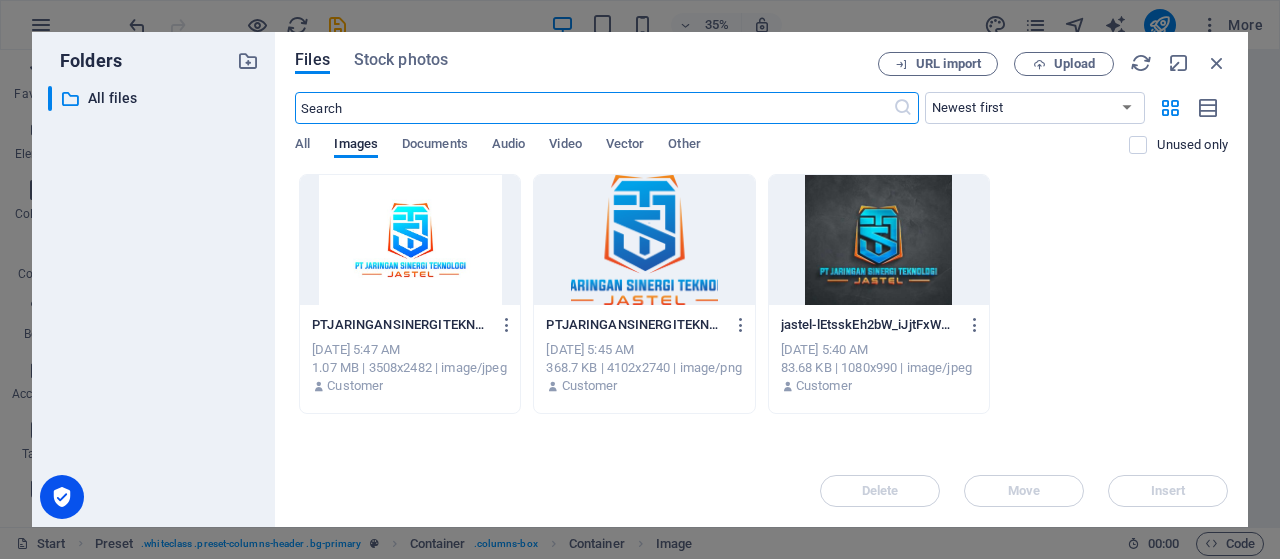 click at bounding box center [644, 240] 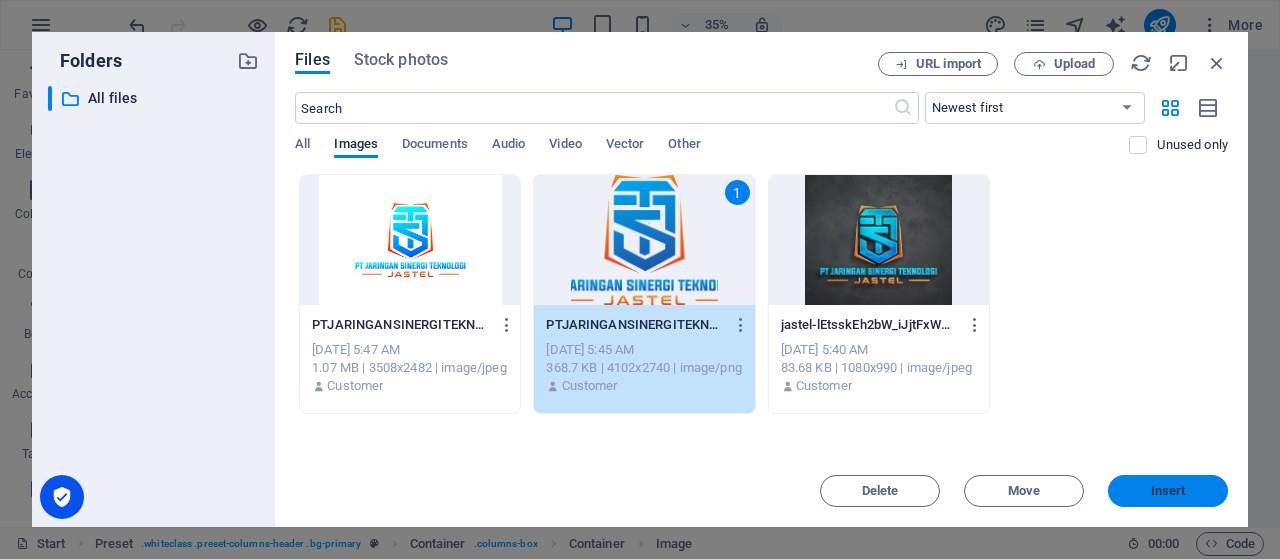 click on "Insert" at bounding box center (1168, 491) 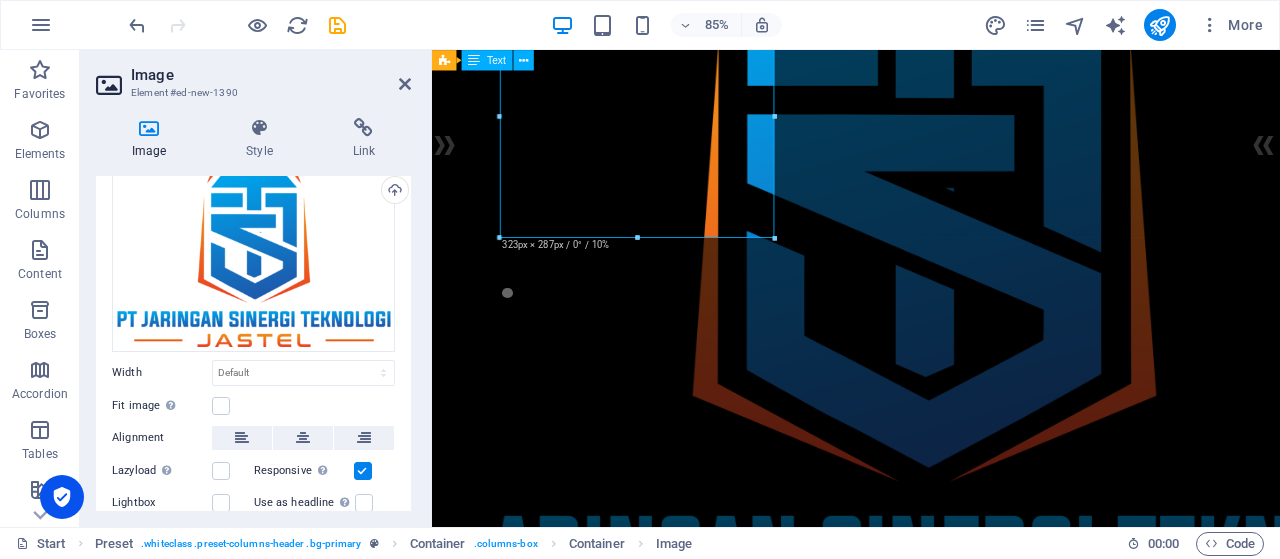 scroll, scrollTop: 0, scrollLeft: 0, axis: both 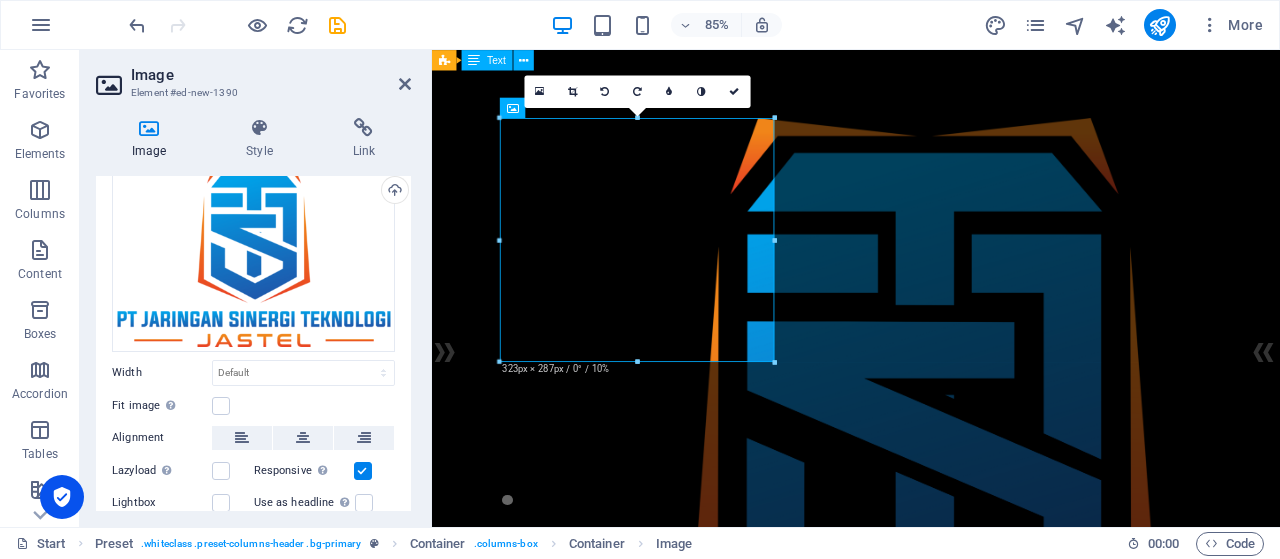 click at bounding box center (931, 2468) 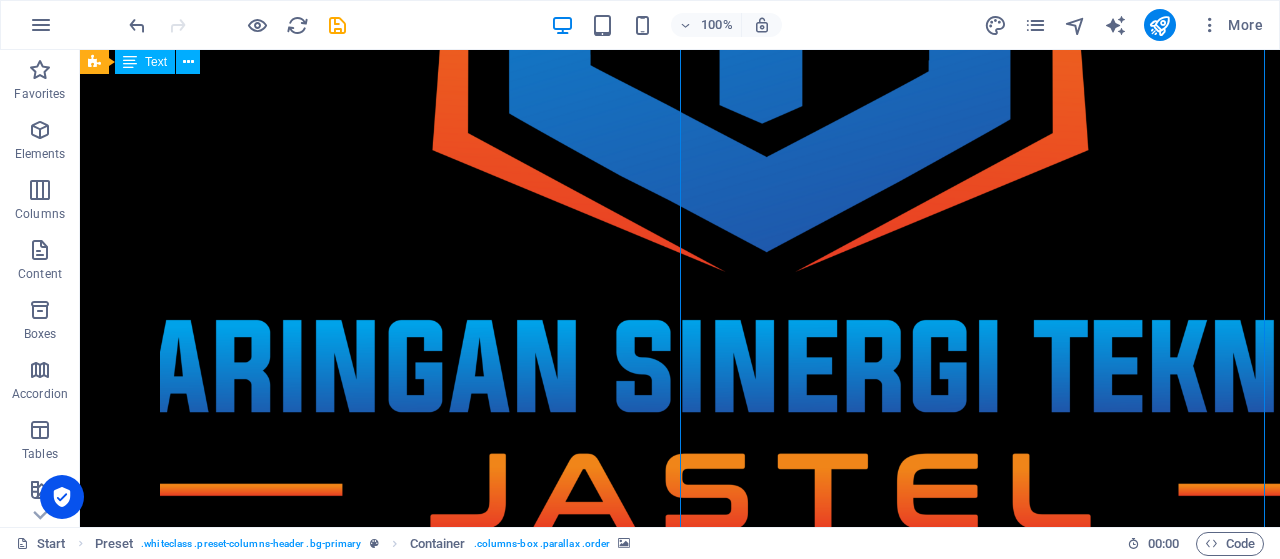 scroll, scrollTop: 681, scrollLeft: 0, axis: vertical 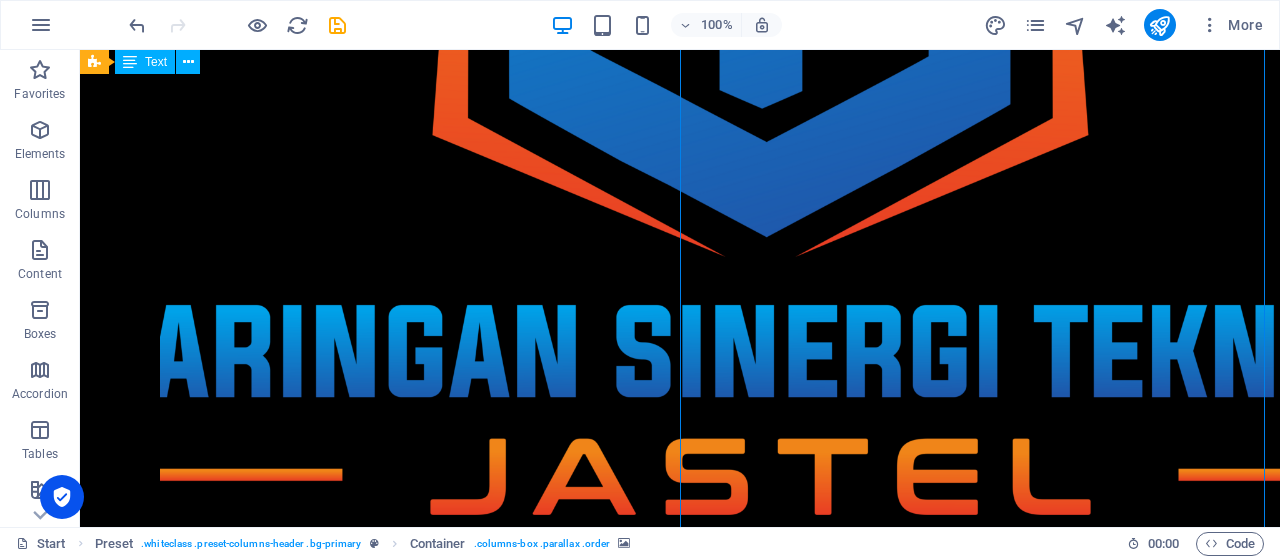 click at bounding box center [680, 2308] 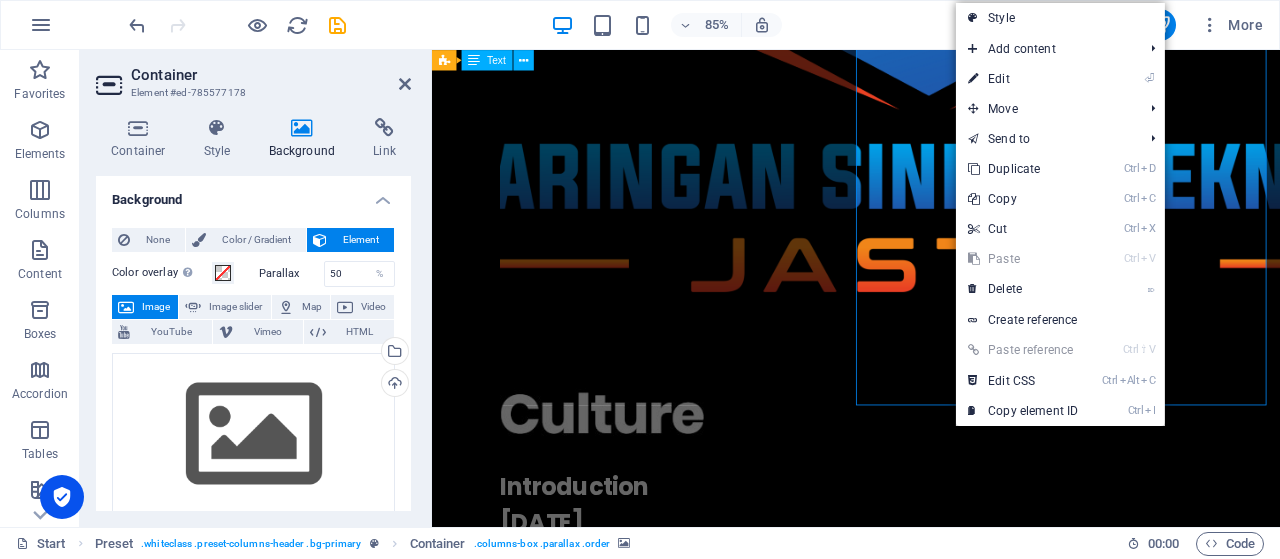 click at bounding box center [931, 2129] 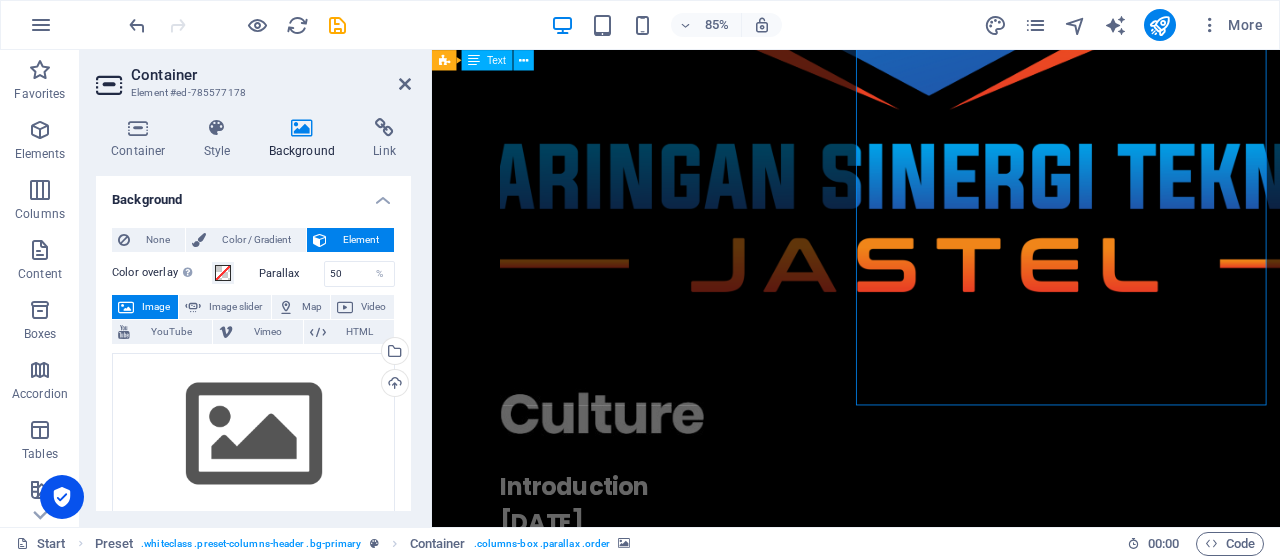 click at bounding box center (931, 2129) 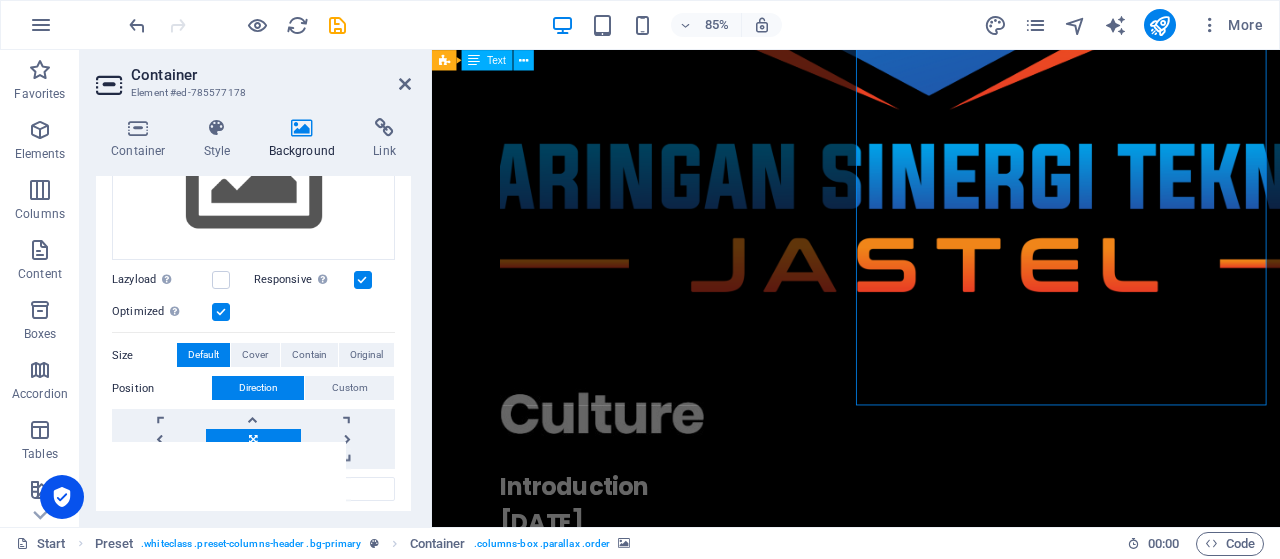 scroll, scrollTop: 402, scrollLeft: 0, axis: vertical 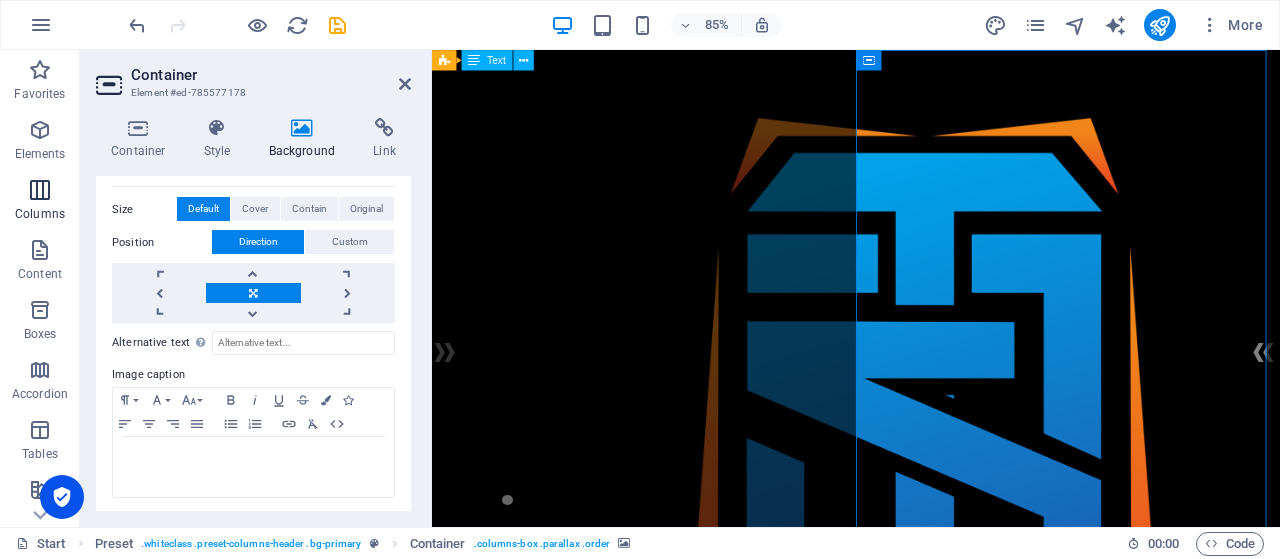click at bounding box center [40, 190] 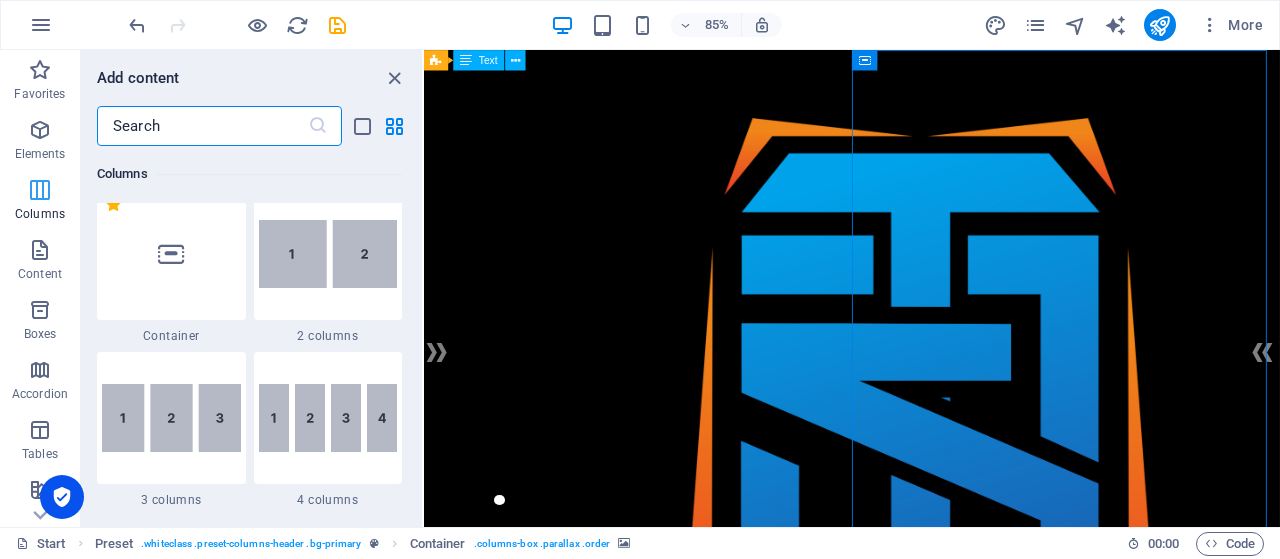 scroll, scrollTop: 955, scrollLeft: 0, axis: vertical 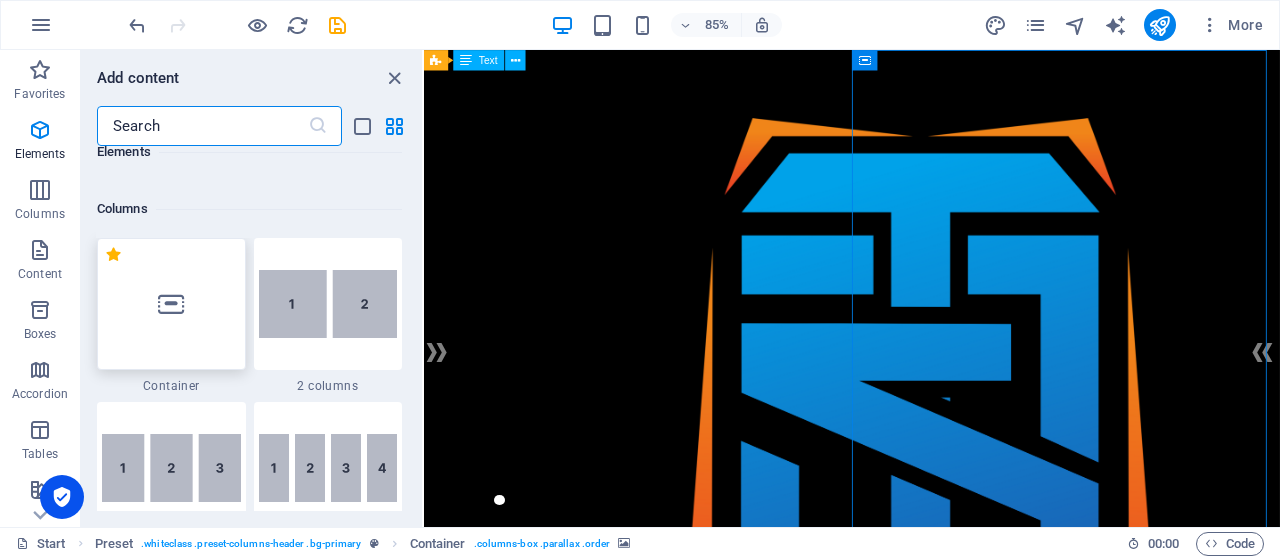 click at bounding box center (171, 304) 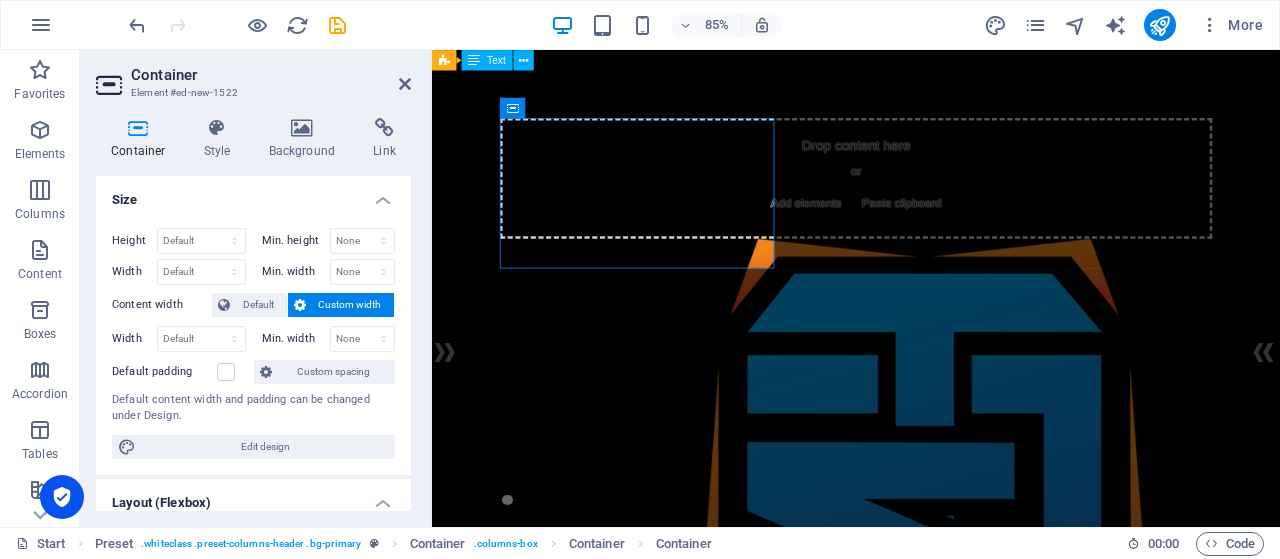 click at bounding box center [931, 2745] 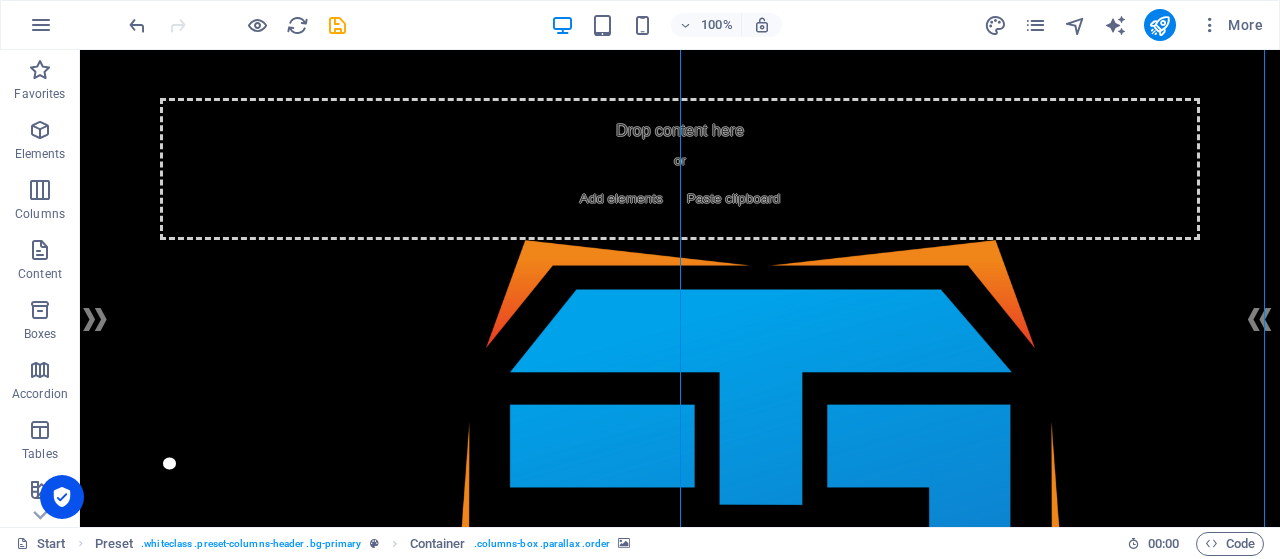 scroll, scrollTop: 140, scrollLeft: 0, axis: vertical 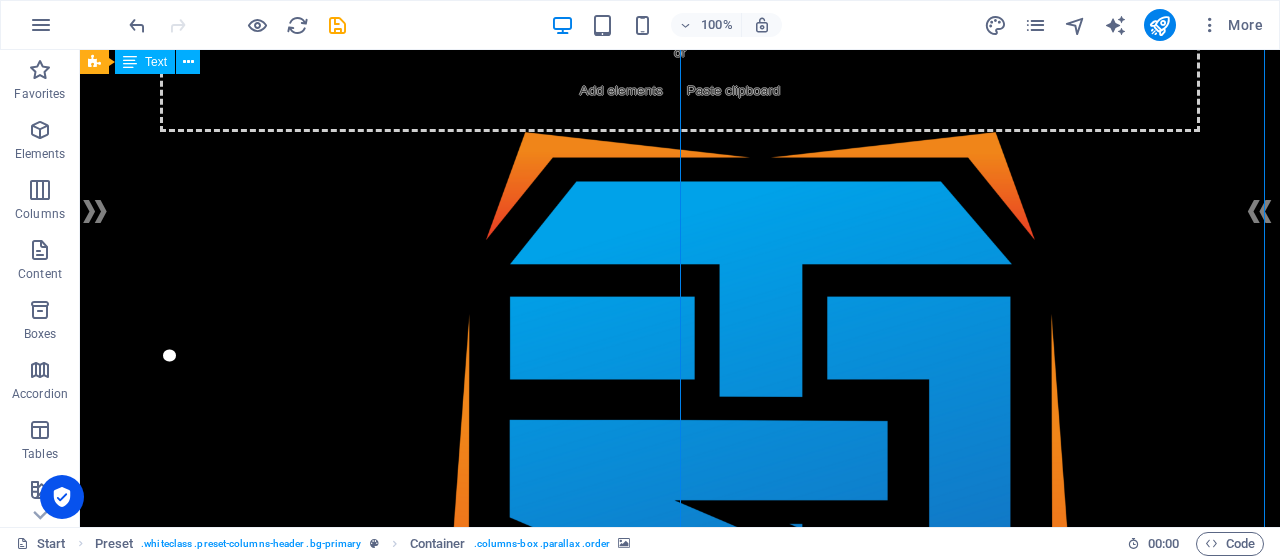 click at bounding box center [680, 665] 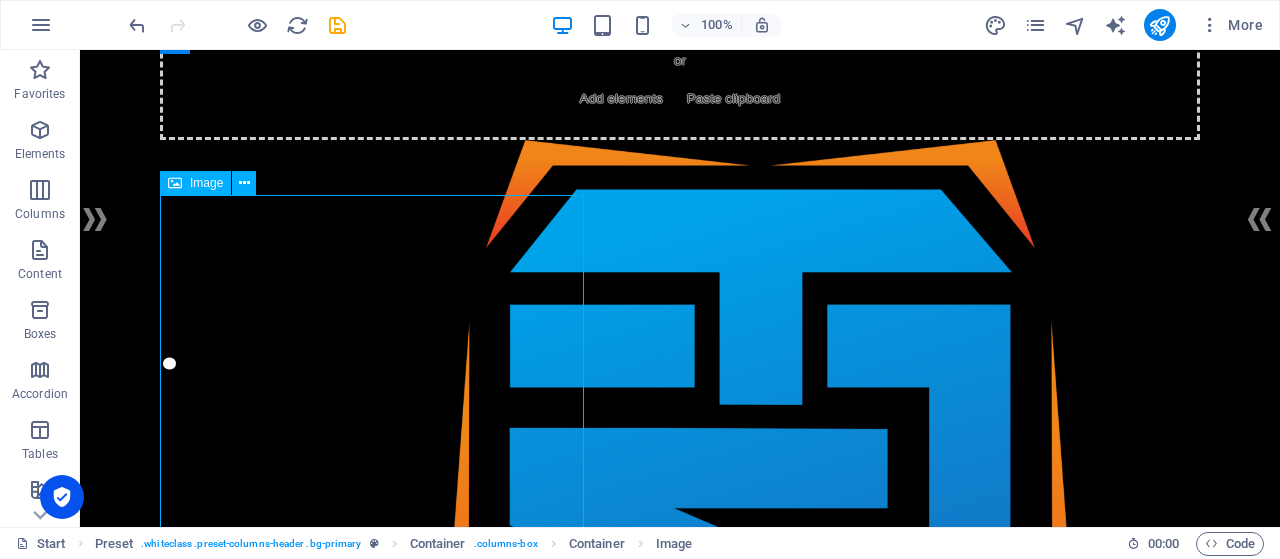 scroll, scrollTop: 192, scrollLeft: 0, axis: vertical 